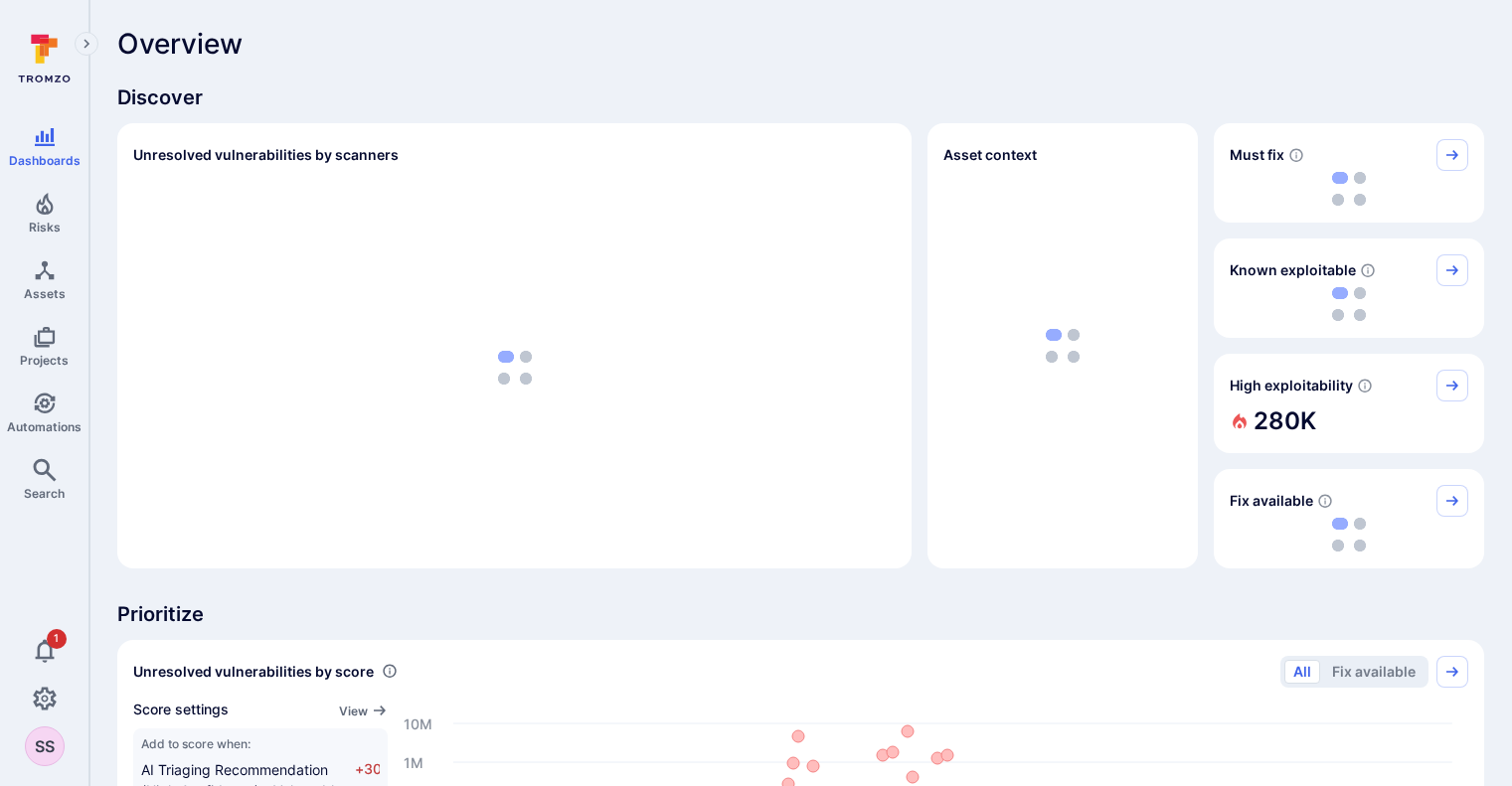 scroll, scrollTop: 0, scrollLeft: 0, axis: both 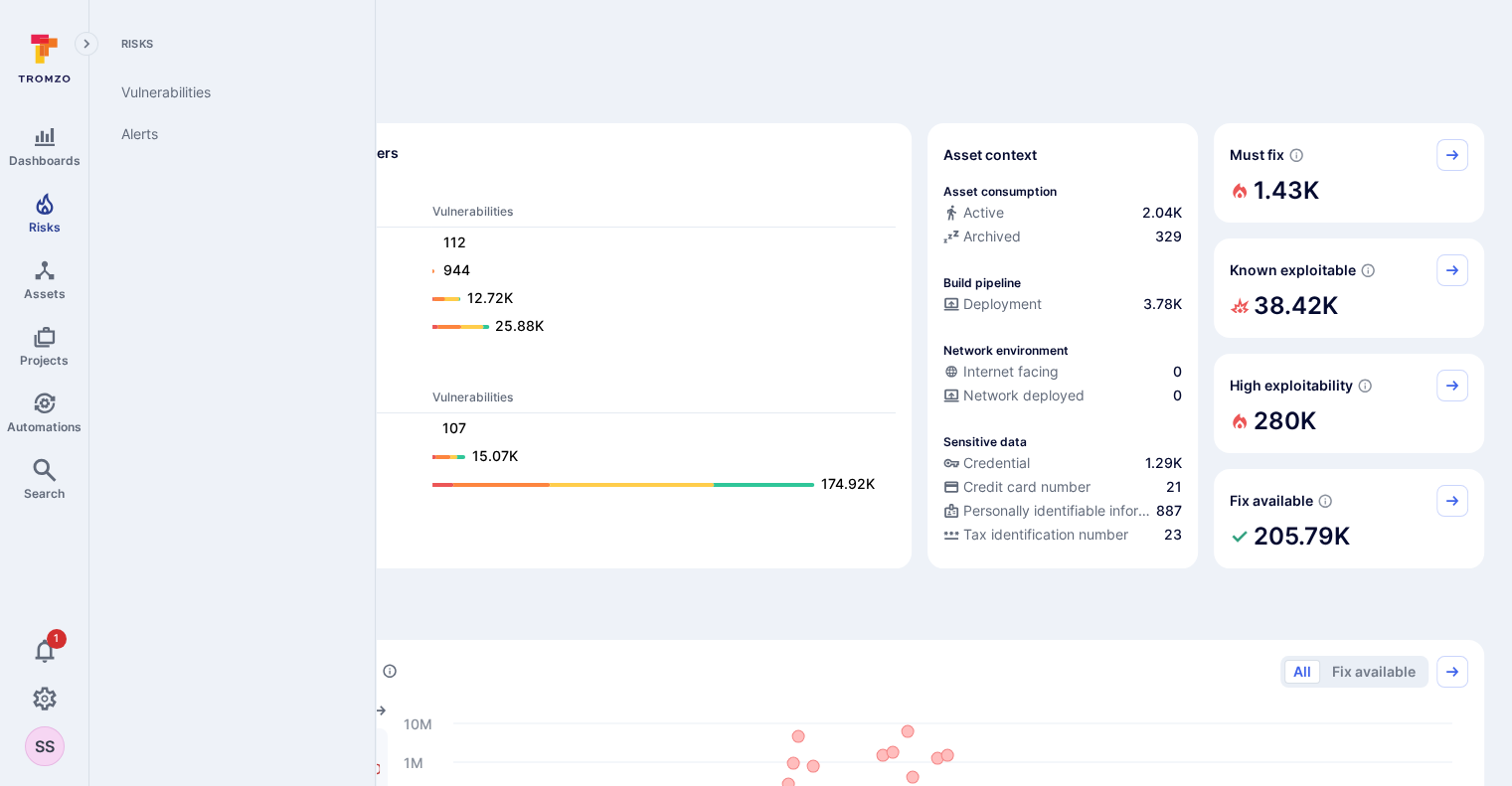 click on "Risks" at bounding box center [44, 213] 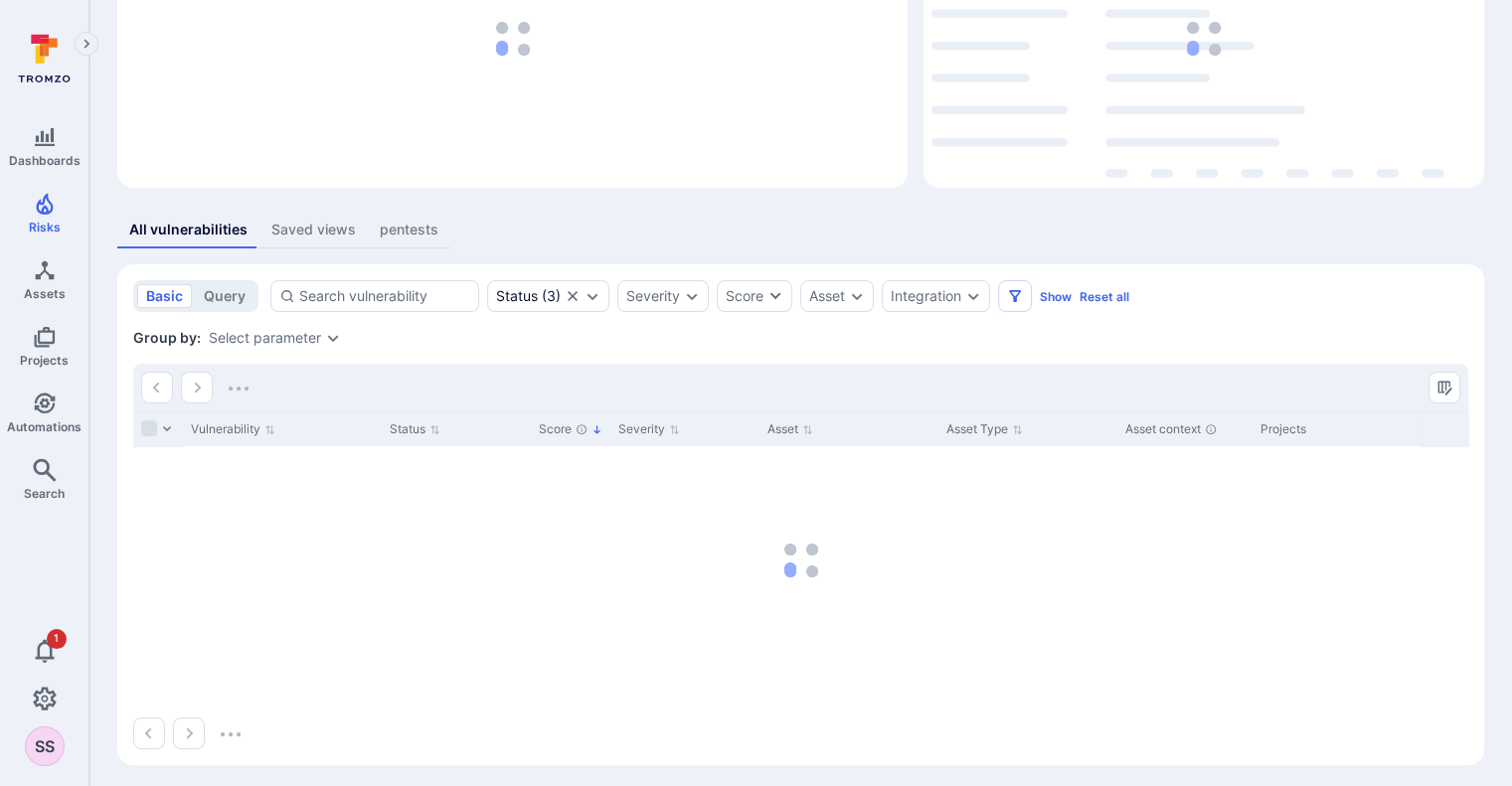 scroll, scrollTop: 195, scrollLeft: 0, axis: vertical 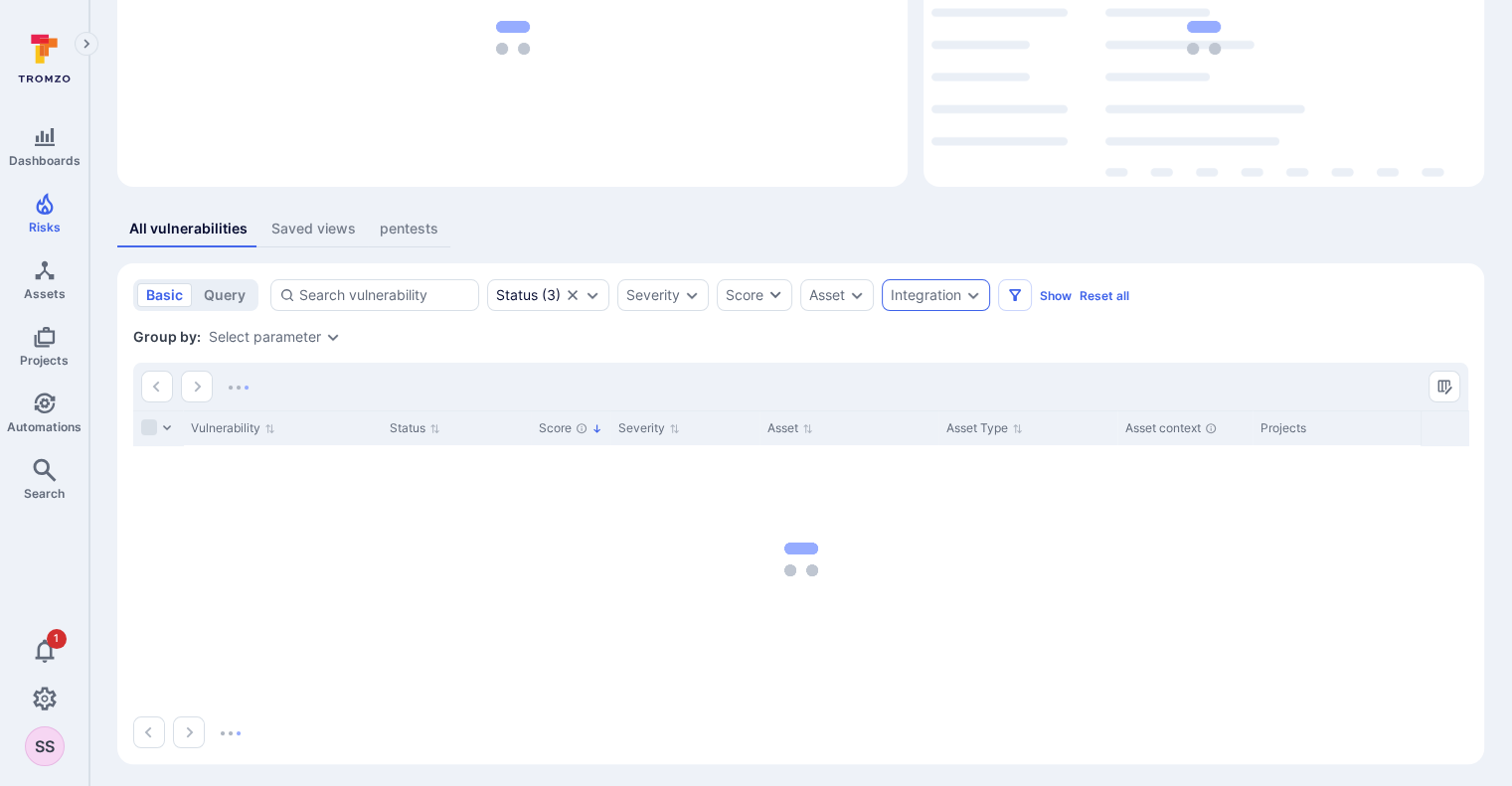 click on "Integration" at bounding box center [925, 295] 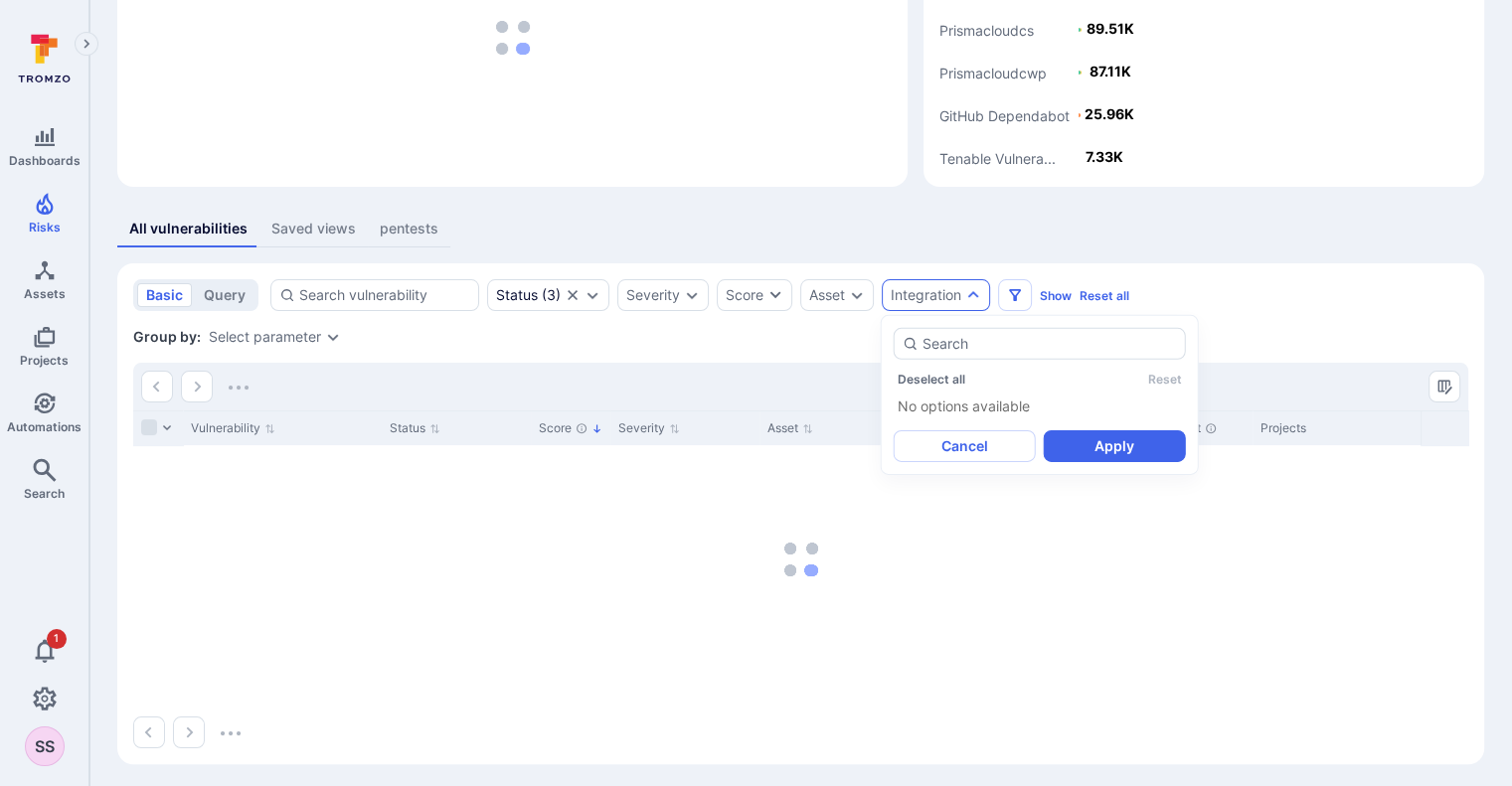 click on "basic query Status ( [NUMBER] ) Severity Score Asset Integration Show Reset all Save view Status : open triaged in process Group by: Select parameter Vulnerability Status Score Severity Asset Asset Type Asset context Projects Integration Scanner status EPSS Score KEV Fix available Exploit available Dependency Level Category Due date Scanned date Scanner dismissed date Dismissed reason Assignee Compliance frameworks Asset Tags CWE Reachability Source filename division Pentest_Status" at bounding box center (800, 514) 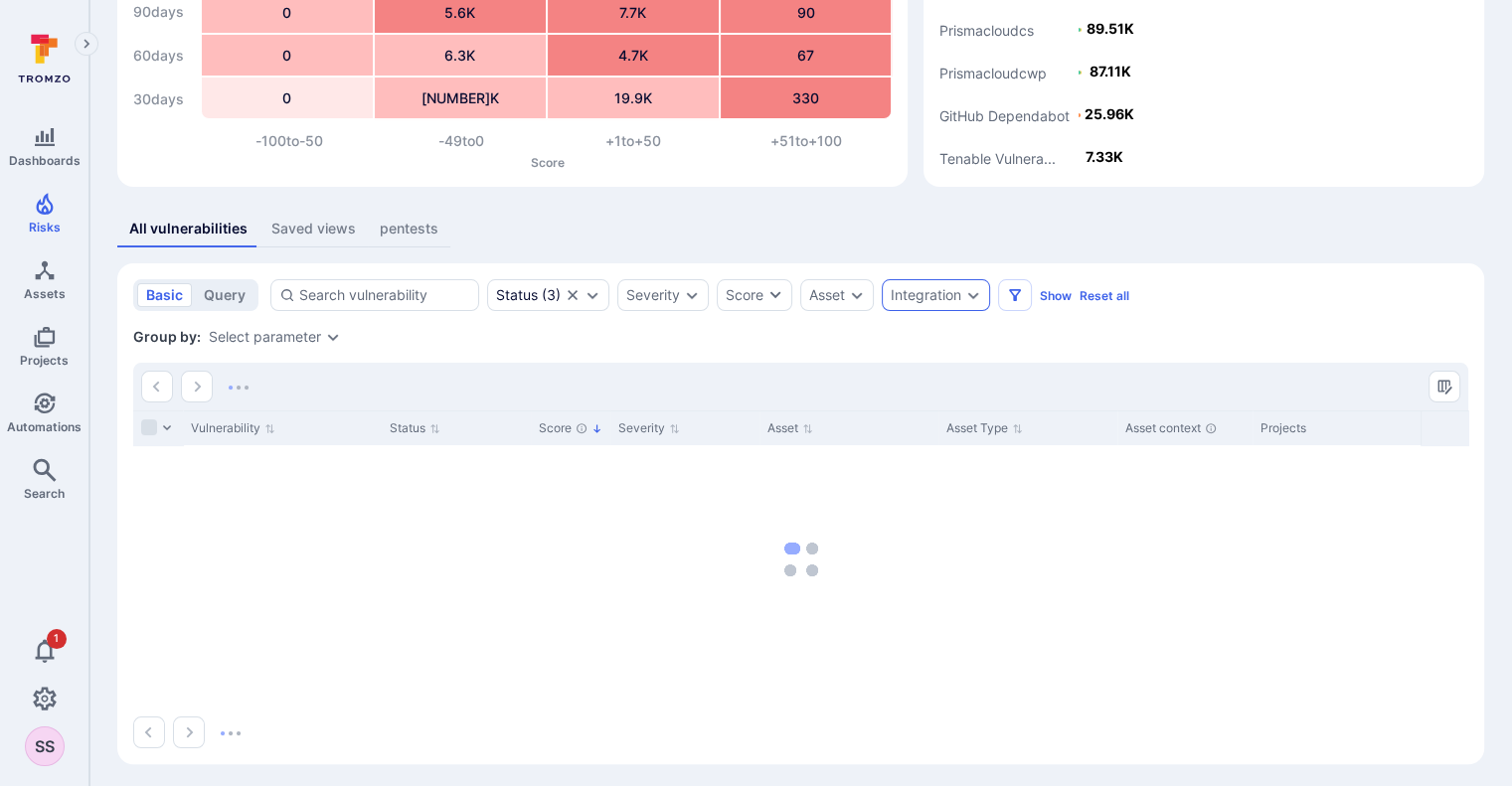 click on "Integration" at bounding box center (925, 295) 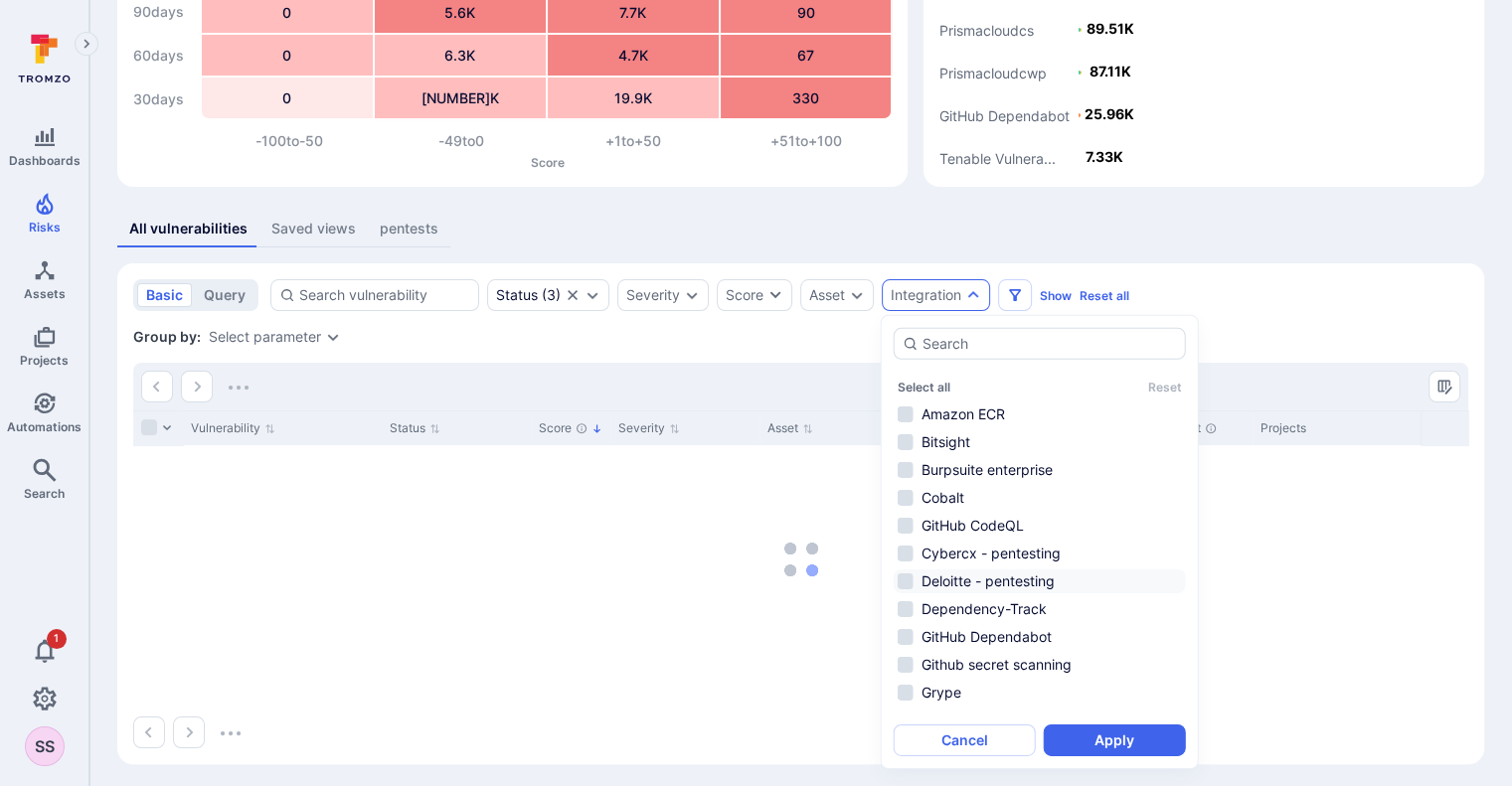 scroll, scrollTop: 76, scrollLeft: 0, axis: vertical 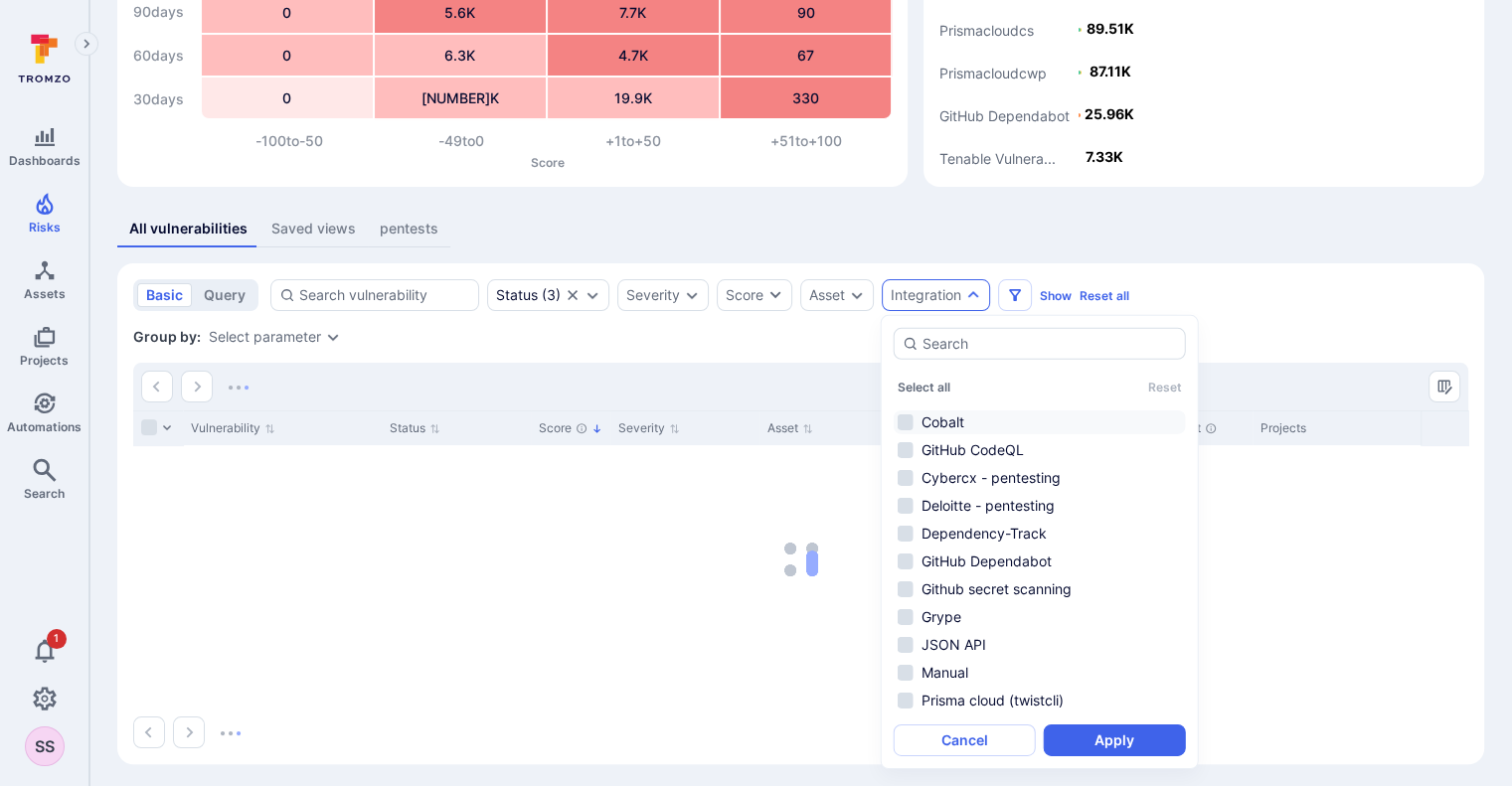 click on "Cobalt" at bounding box center (1040, 422) 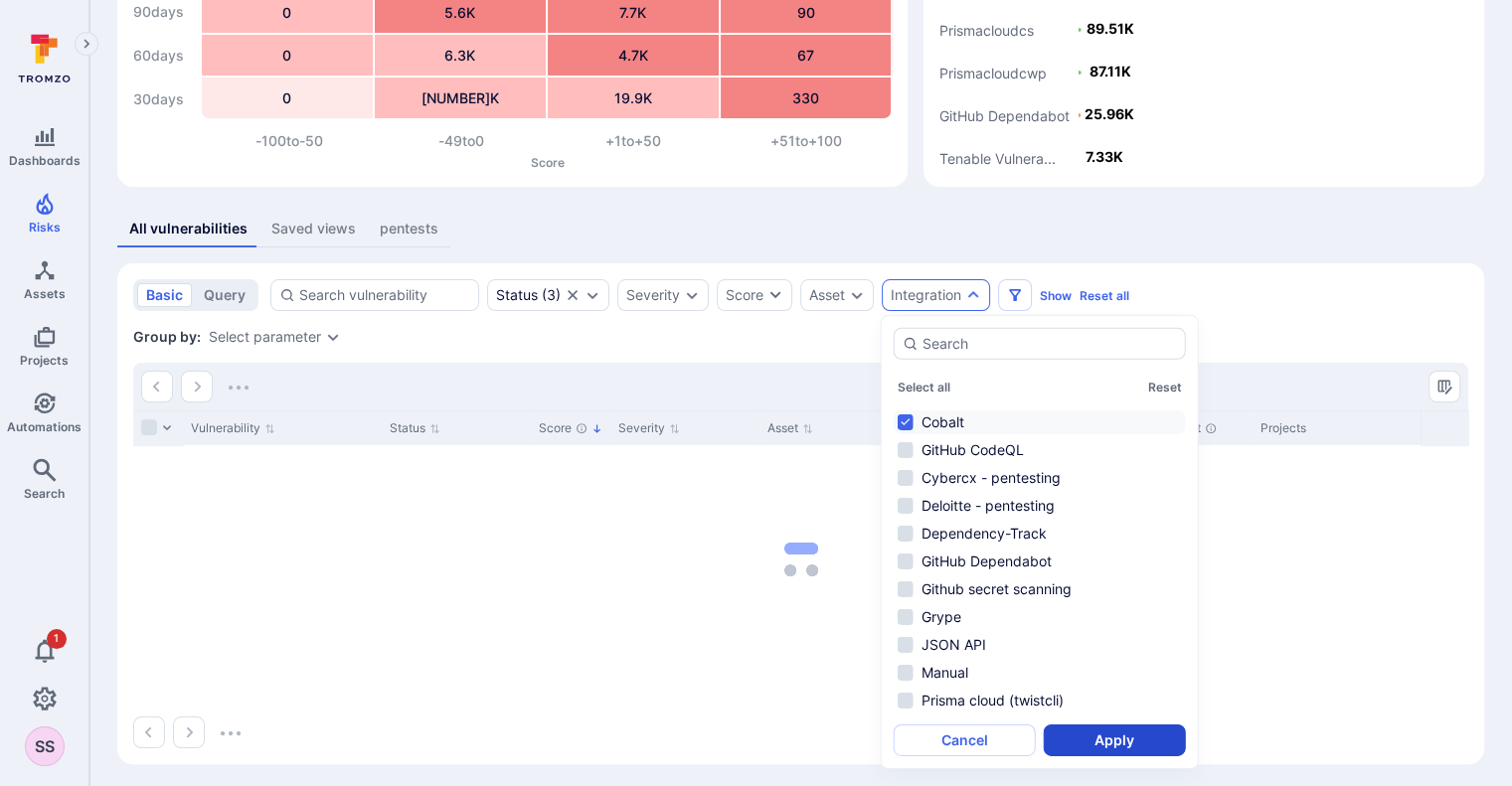 click on "Apply" at bounding box center [1114, 740] 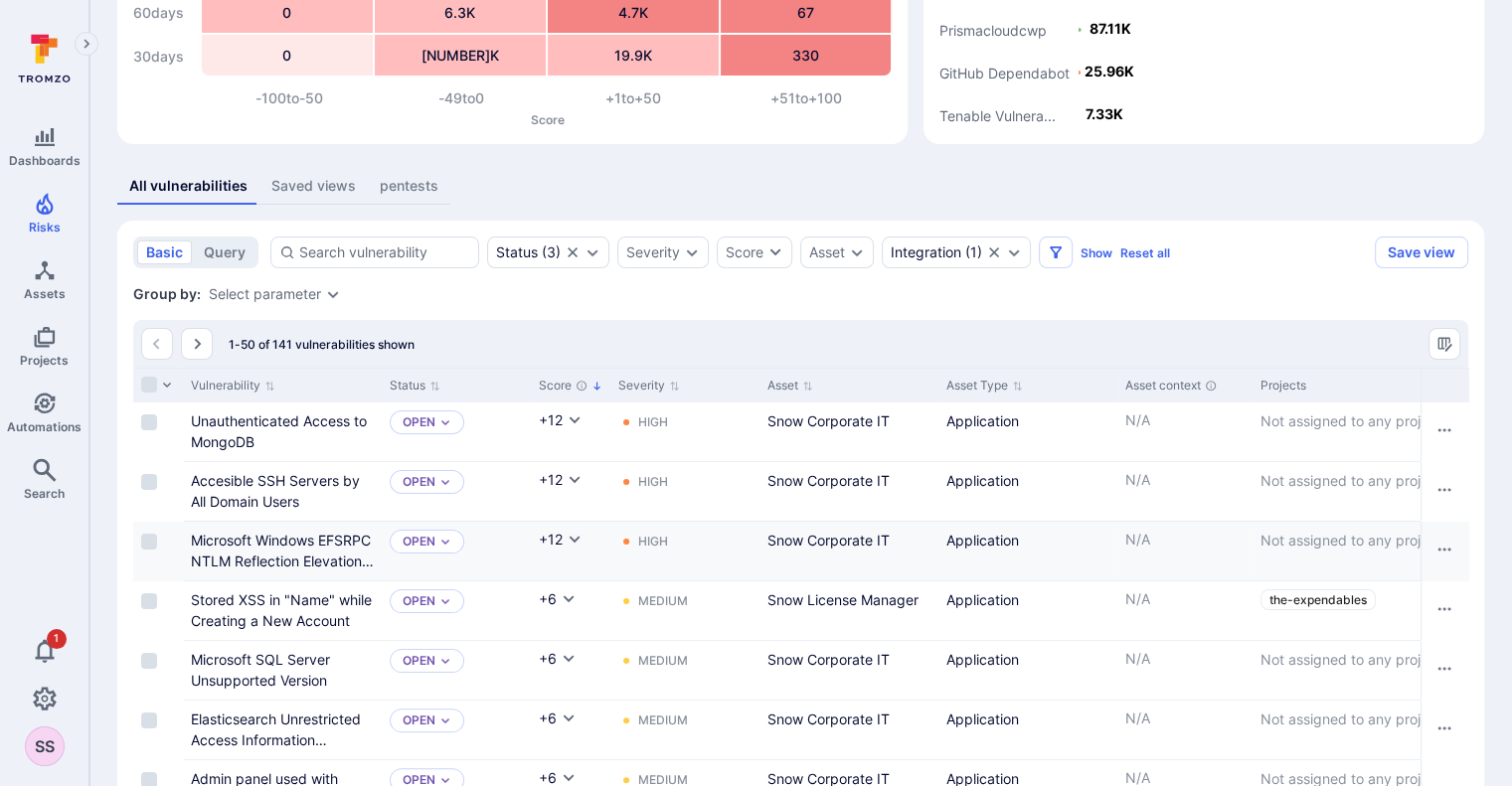 scroll, scrollTop: 215, scrollLeft: 0, axis: vertical 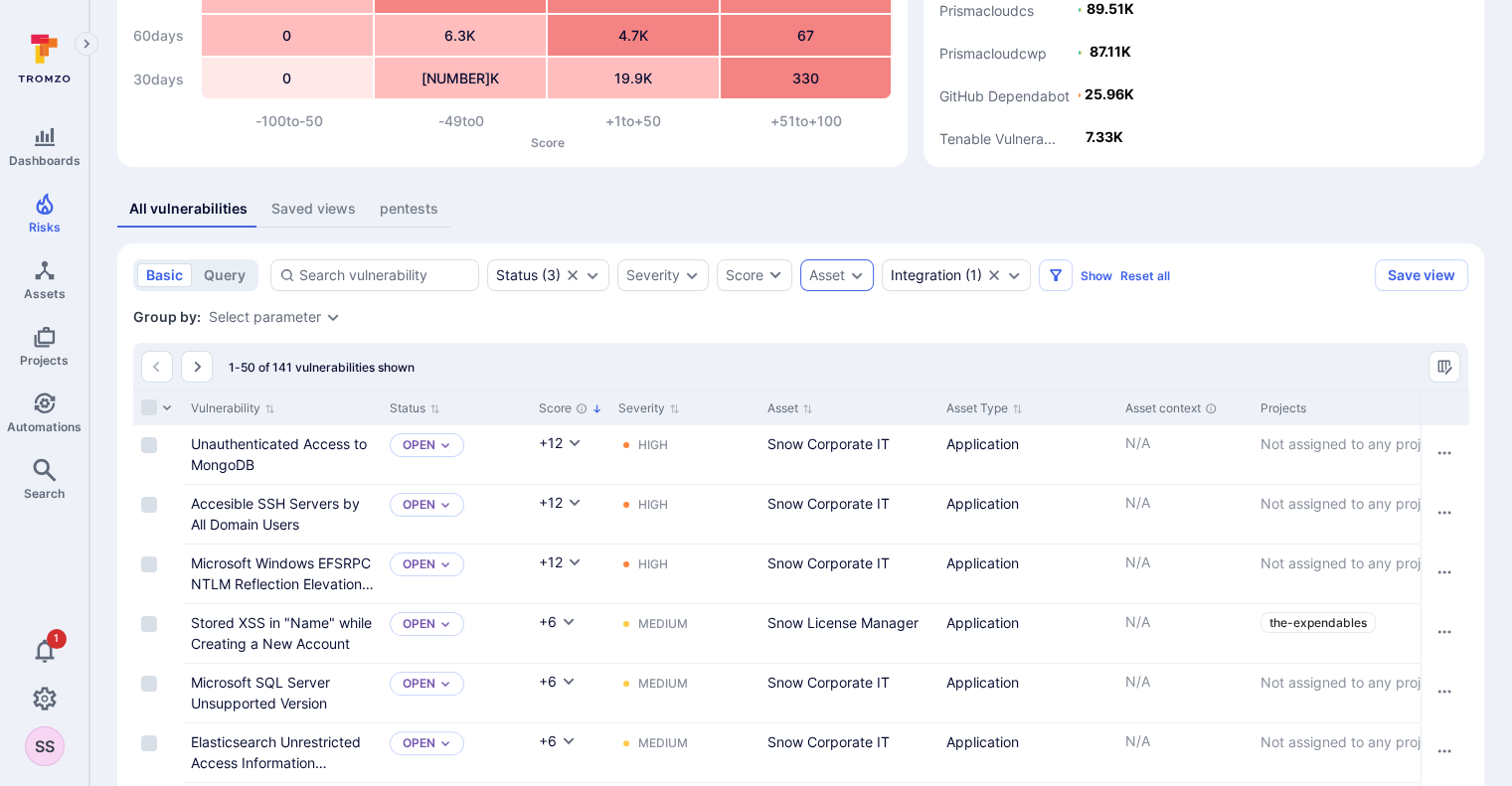 click on "Asset" at bounding box center (837, 275) 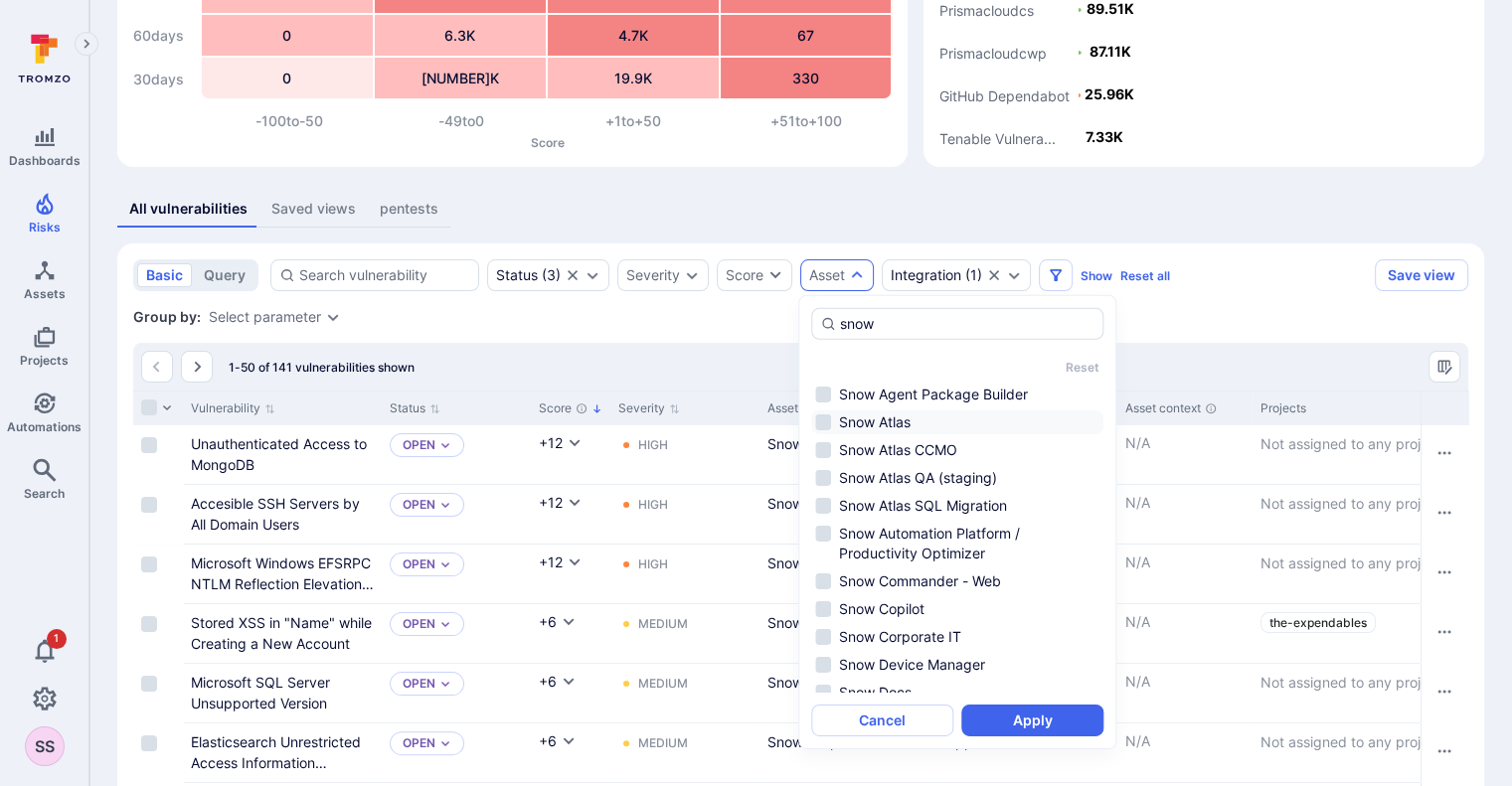click on "Snow Atlas" at bounding box center (957, 422) 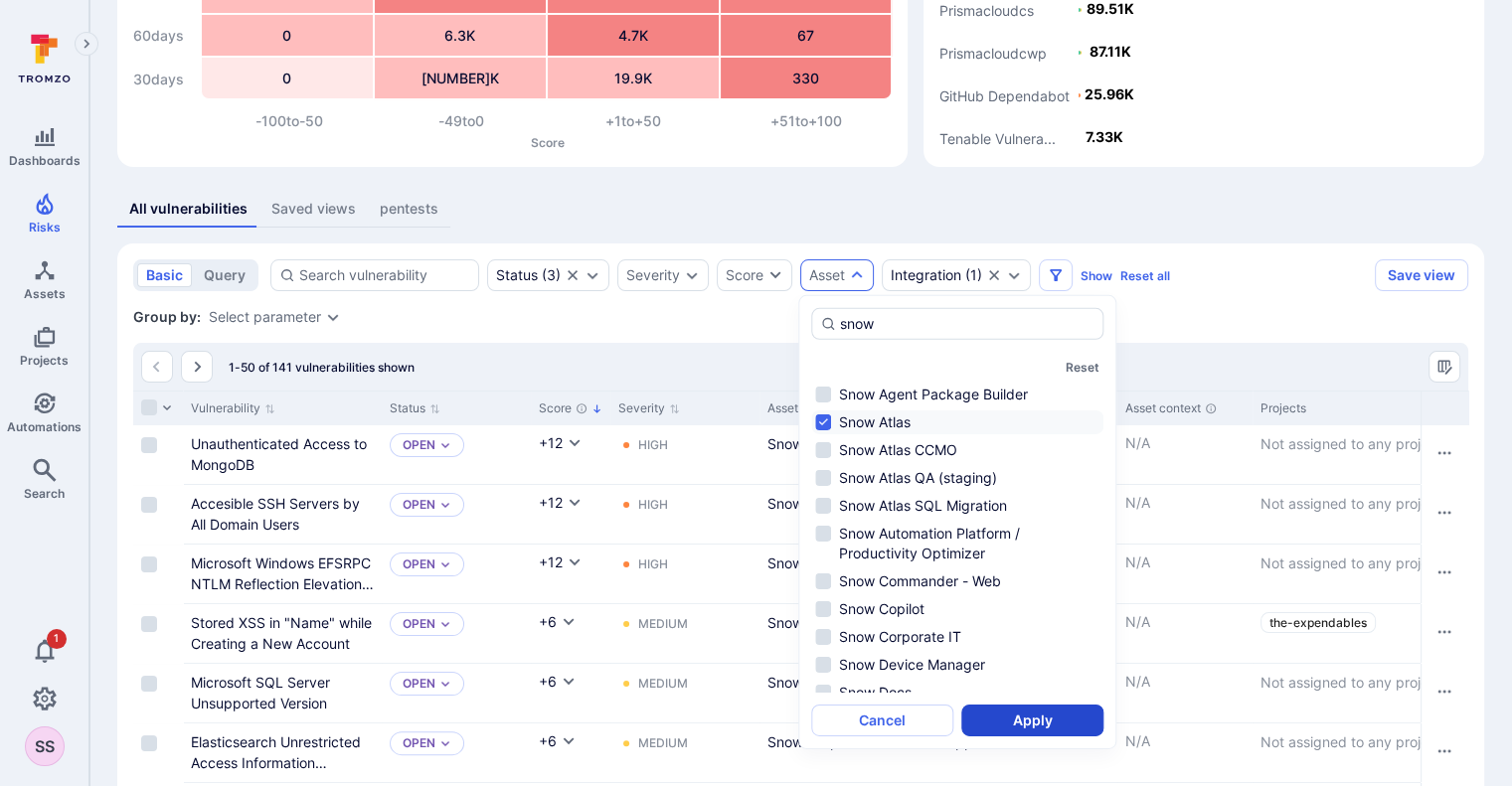 type on "snow" 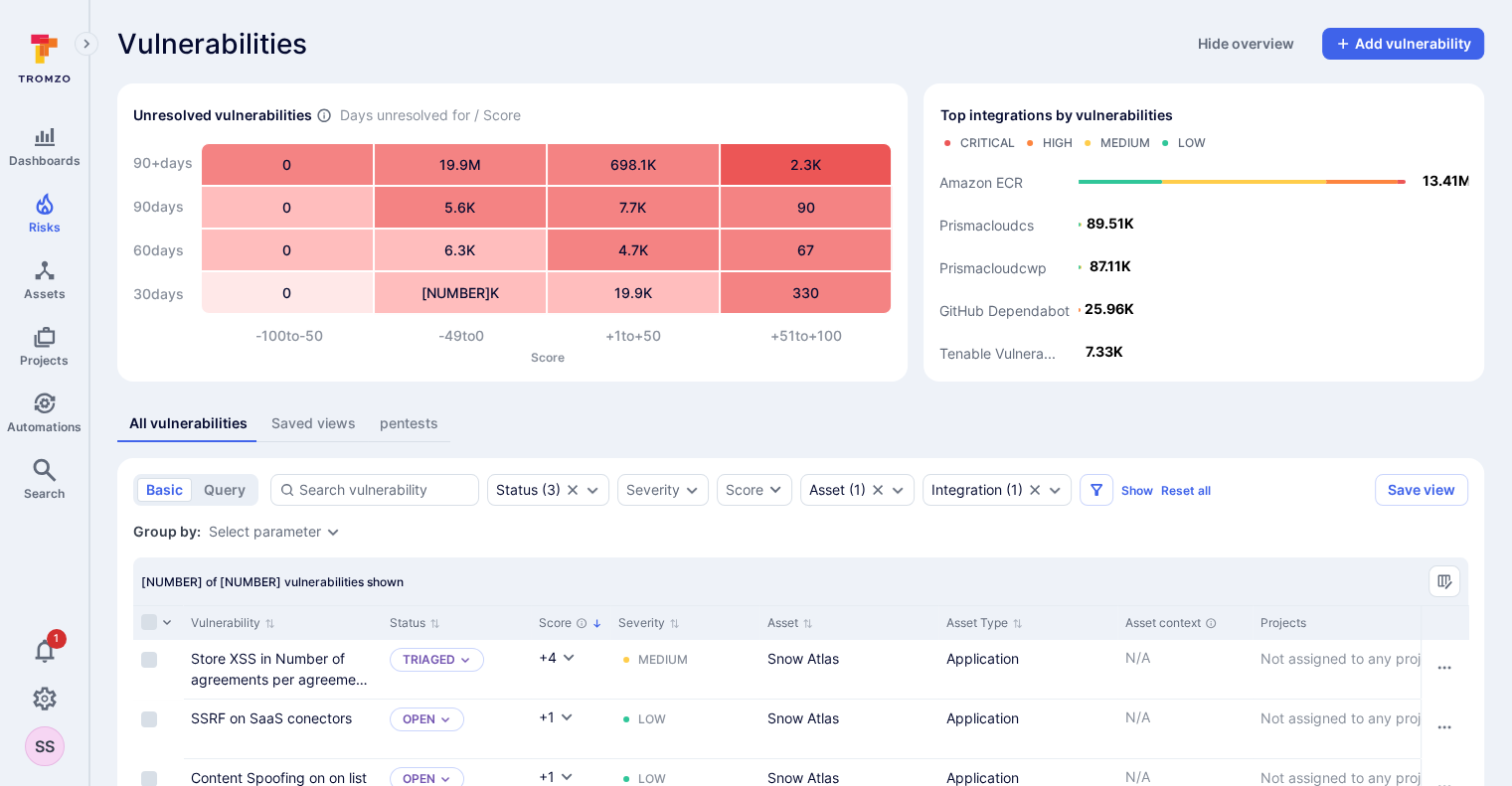 scroll, scrollTop: 0, scrollLeft: 0, axis: both 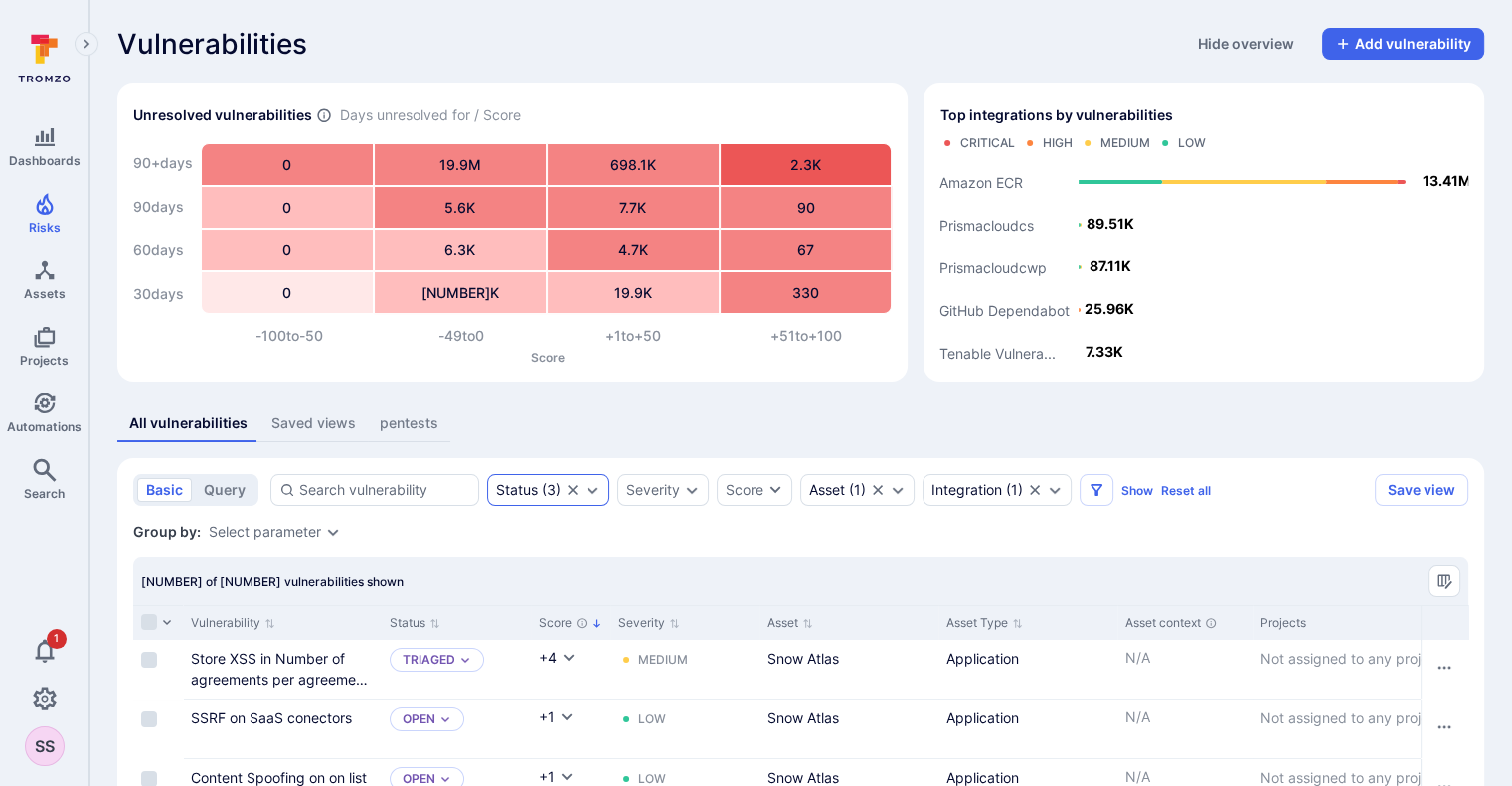 click on "Status  ( 3 )" at bounding box center (528, 490) 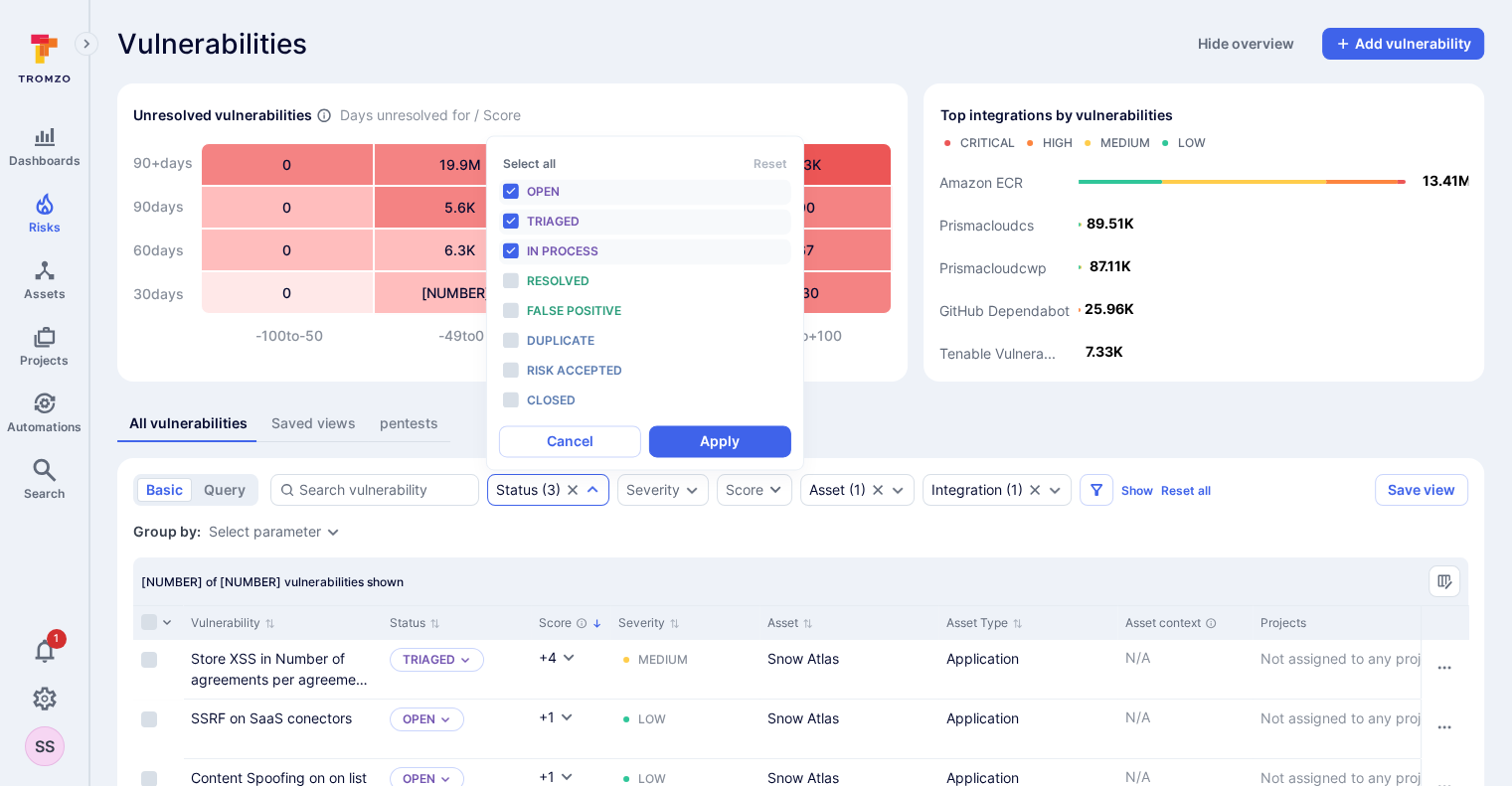 scroll, scrollTop: 16, scrollLeft: 0, axis: vertical 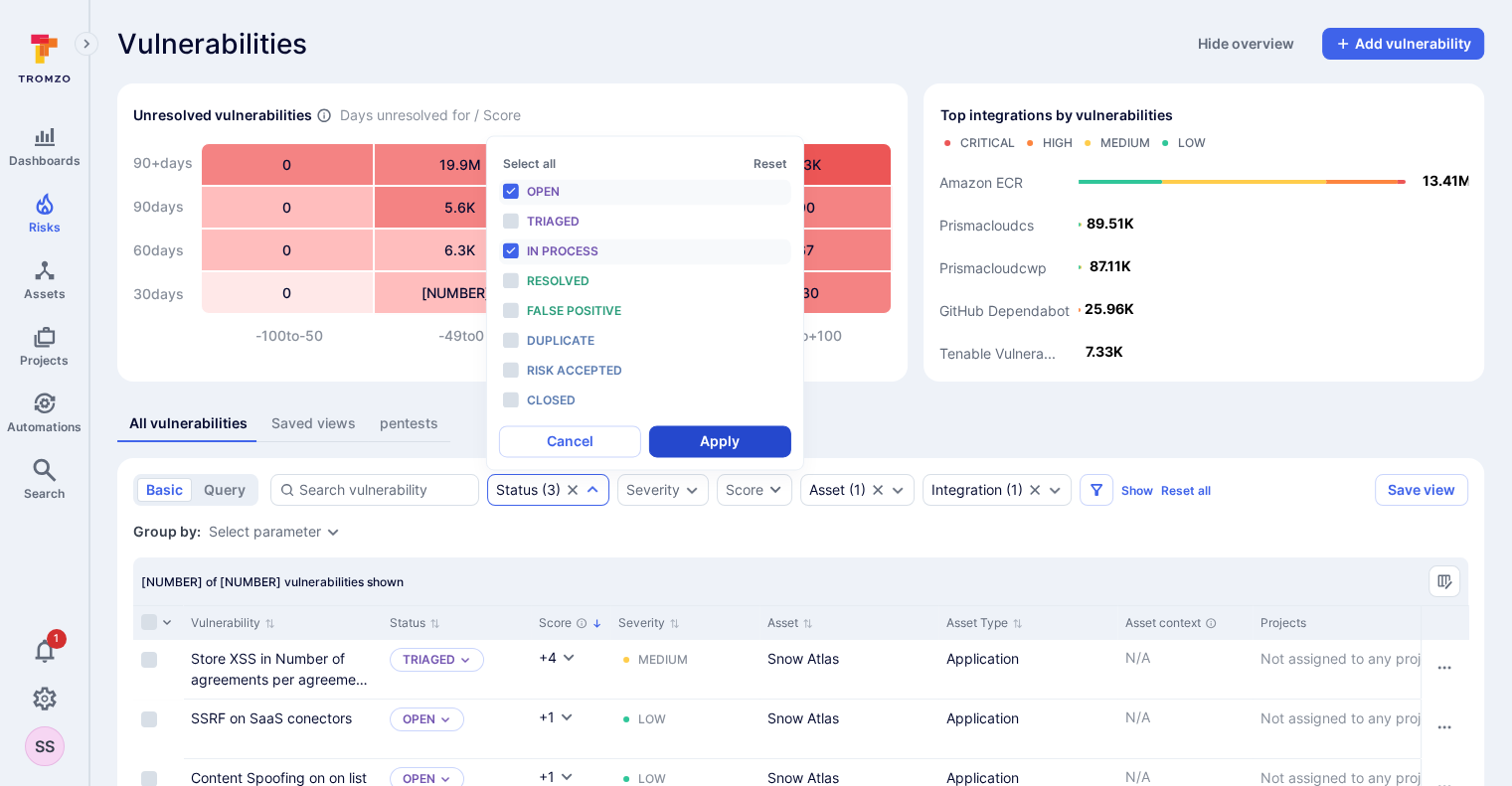 click on "Apply" at bounding box center [720, 441] 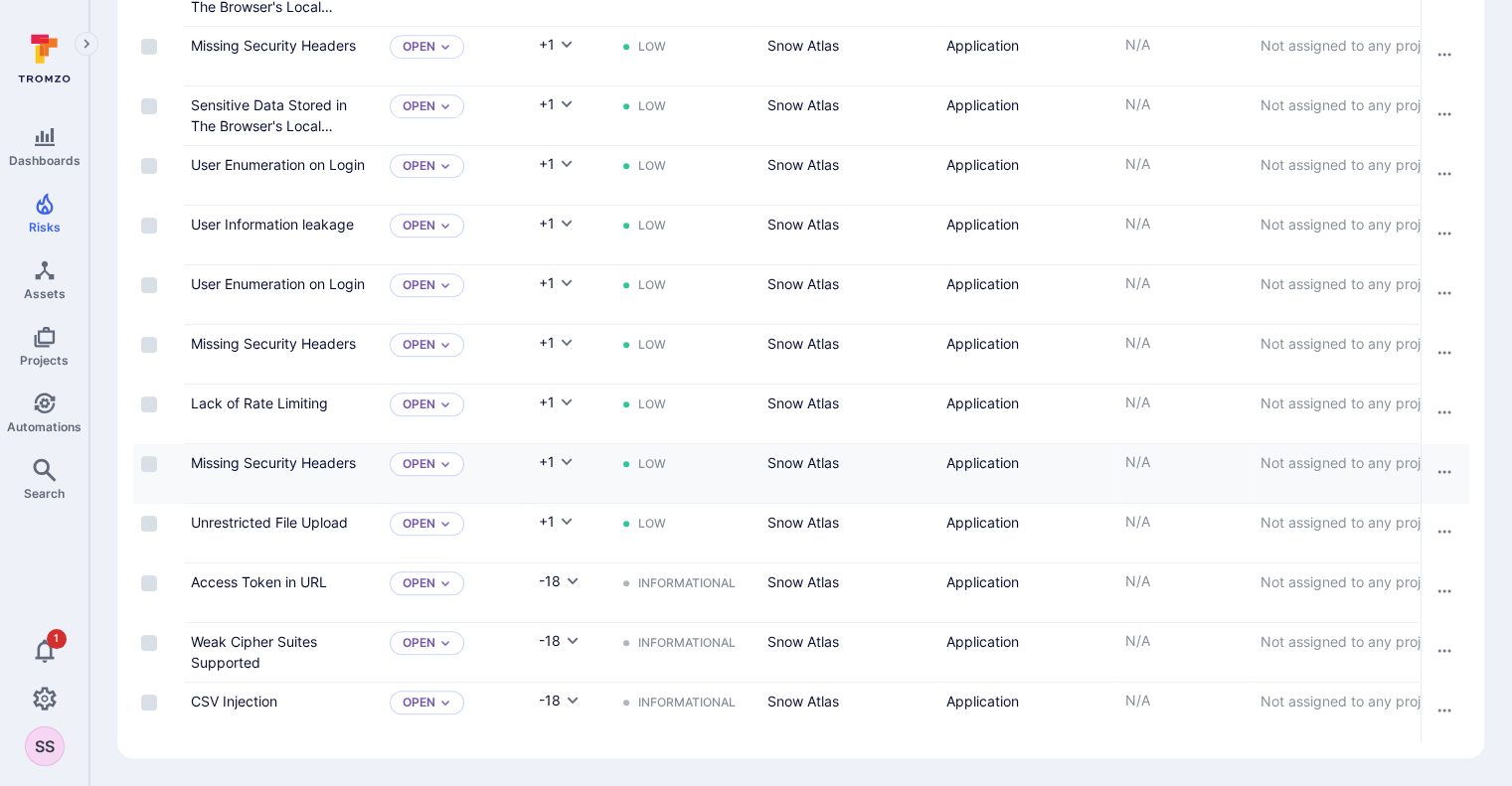 scroll, scrollTop: 921, scrollLeft: 0, axis: vertical 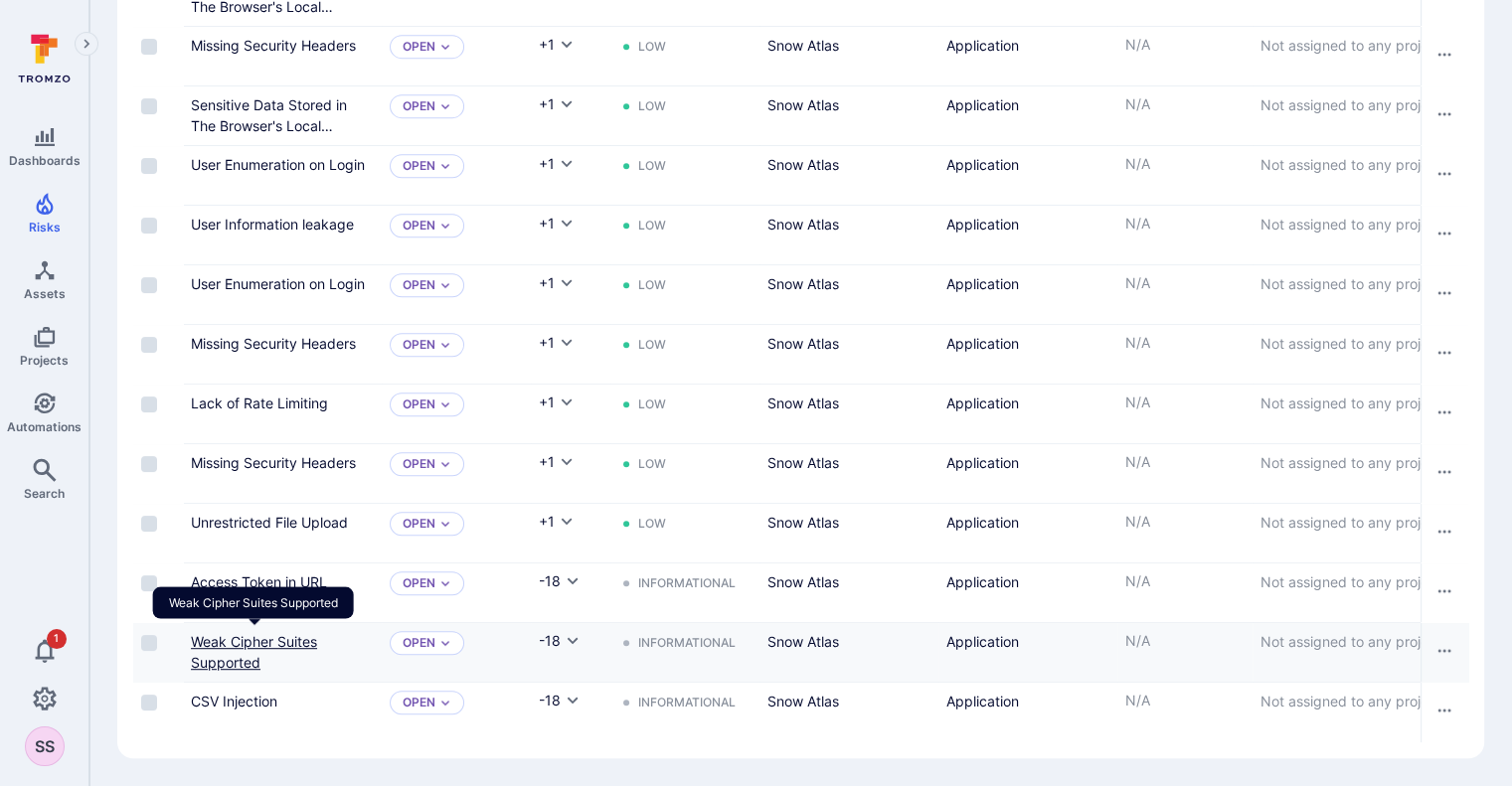 click on "Weak Cipher Suites Supported" at bounding box center (253, 652) 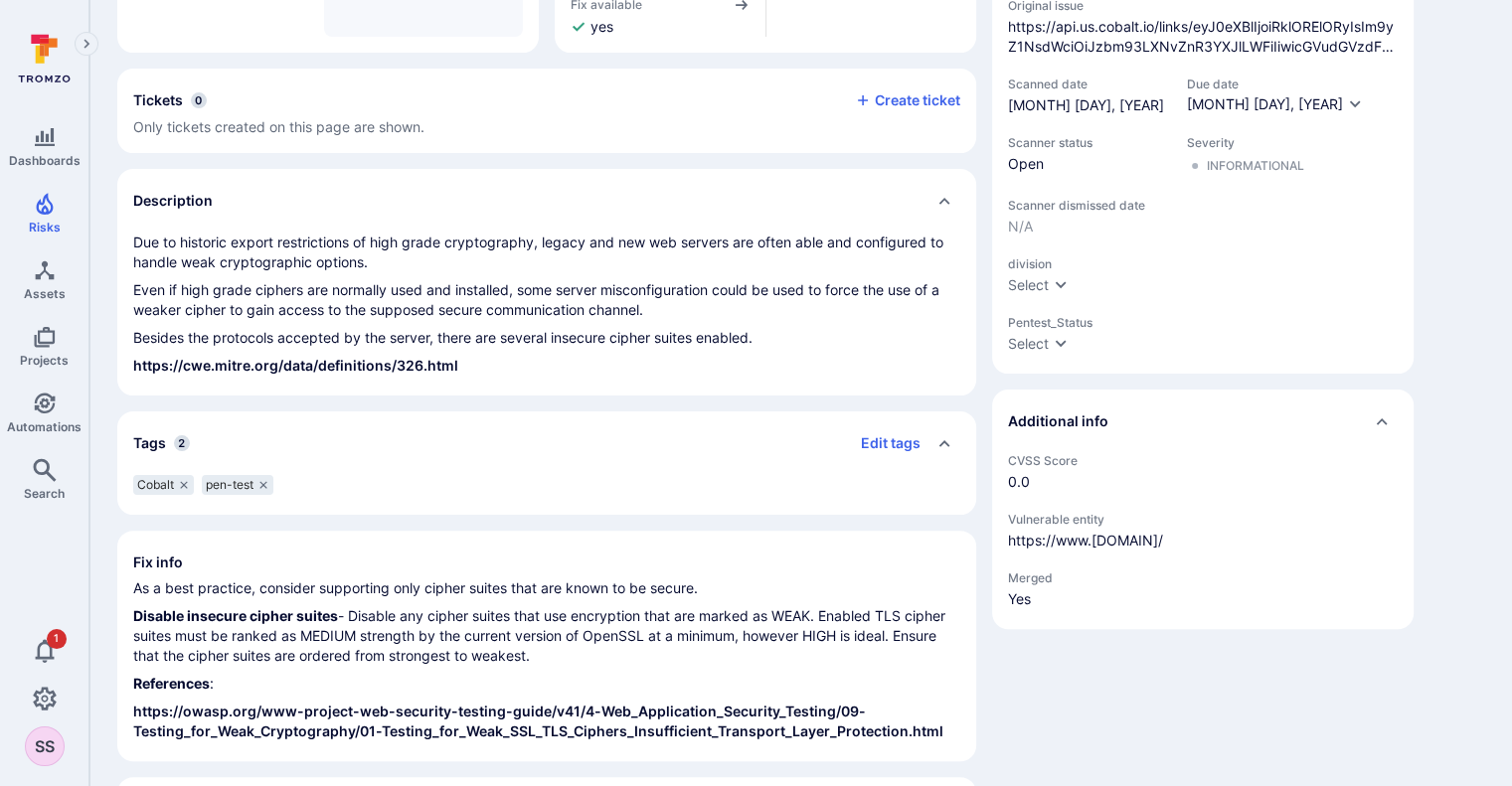 scroll, scrollTop: 0, scrollLeft: 0, axis: both 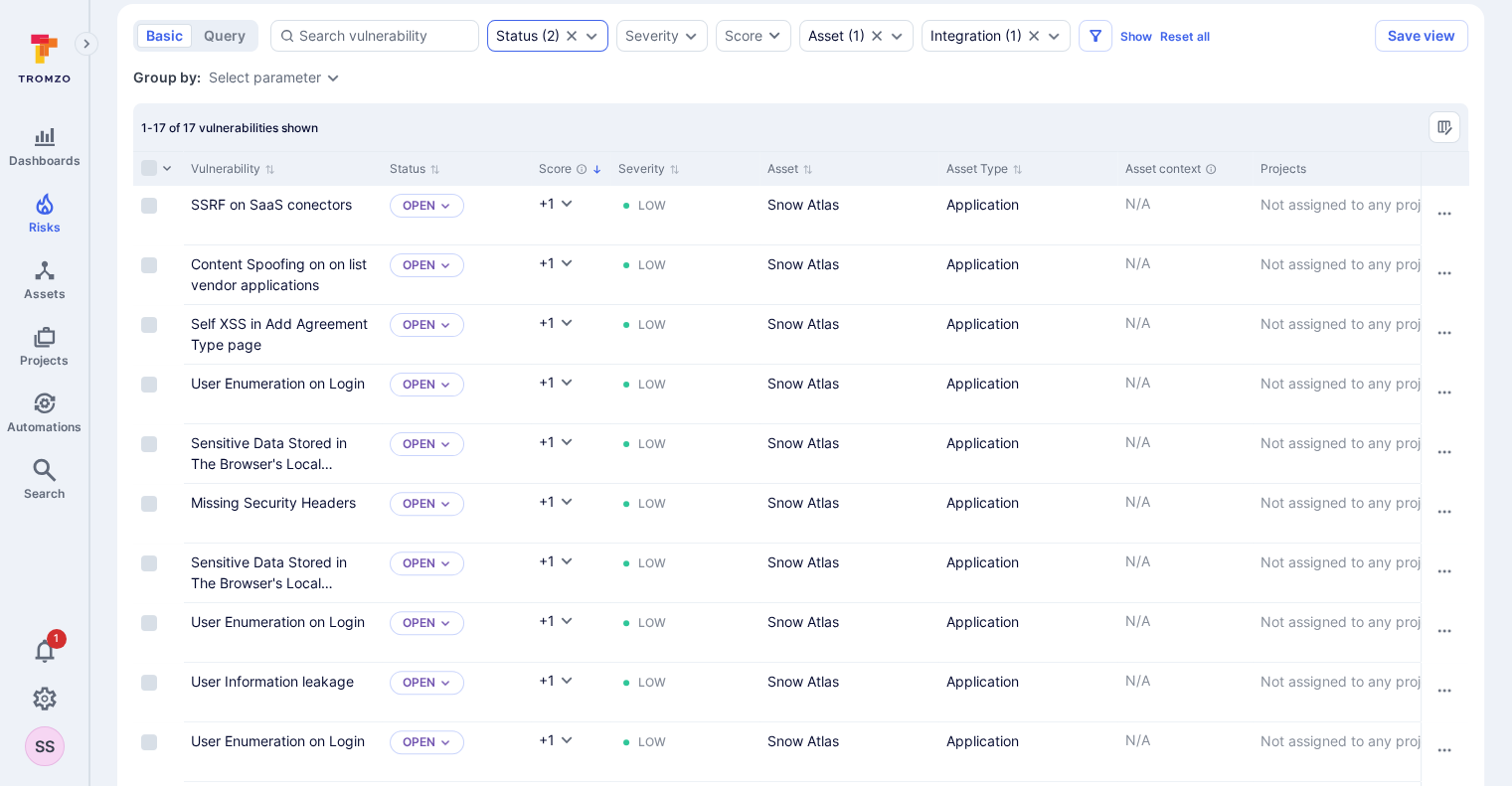 click on "Status  ( 2 )" at bounding box center (548, 36) 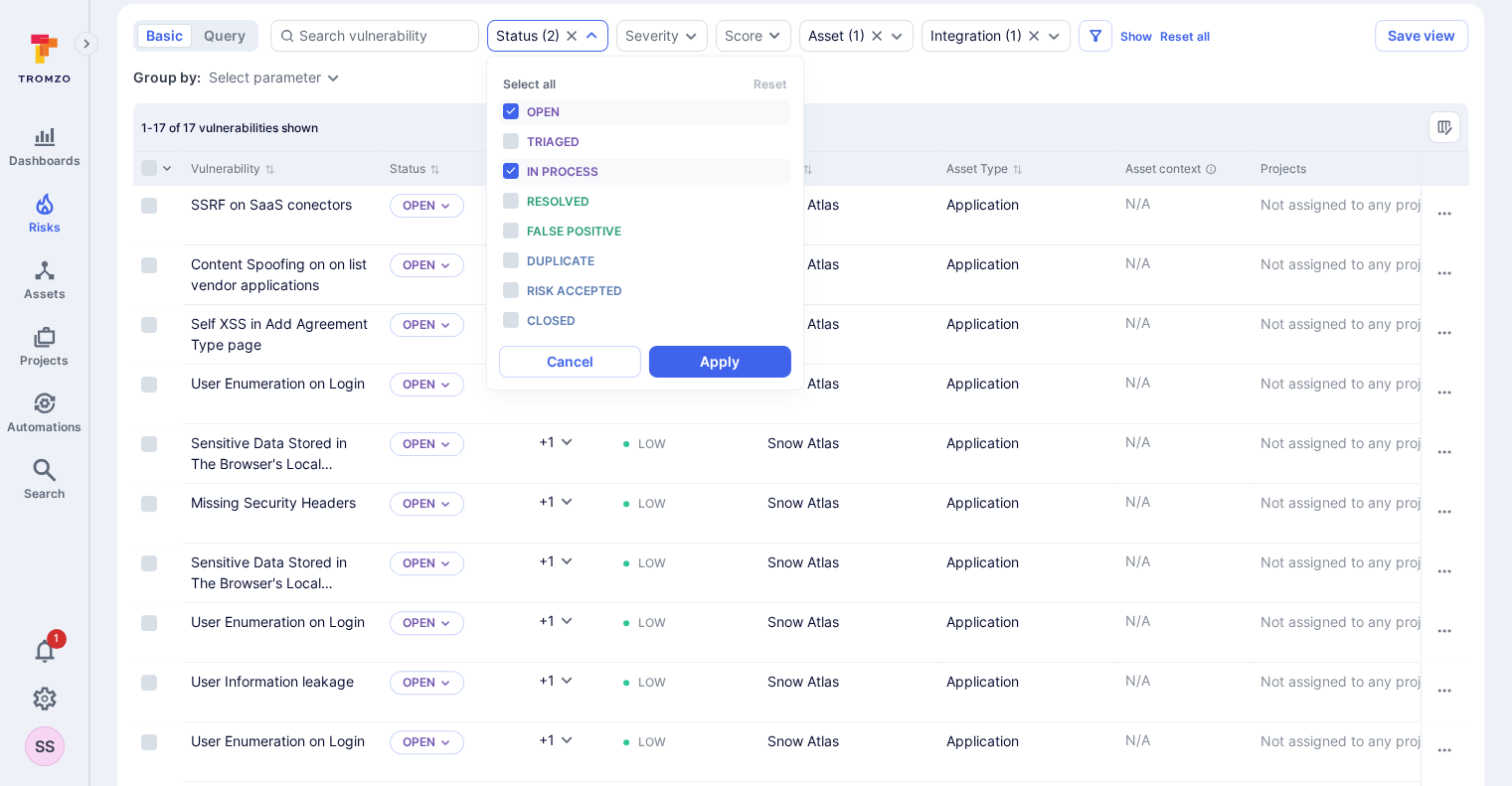 scroll, scrollTop: 16, scrollLeft: 0, axis: vertical 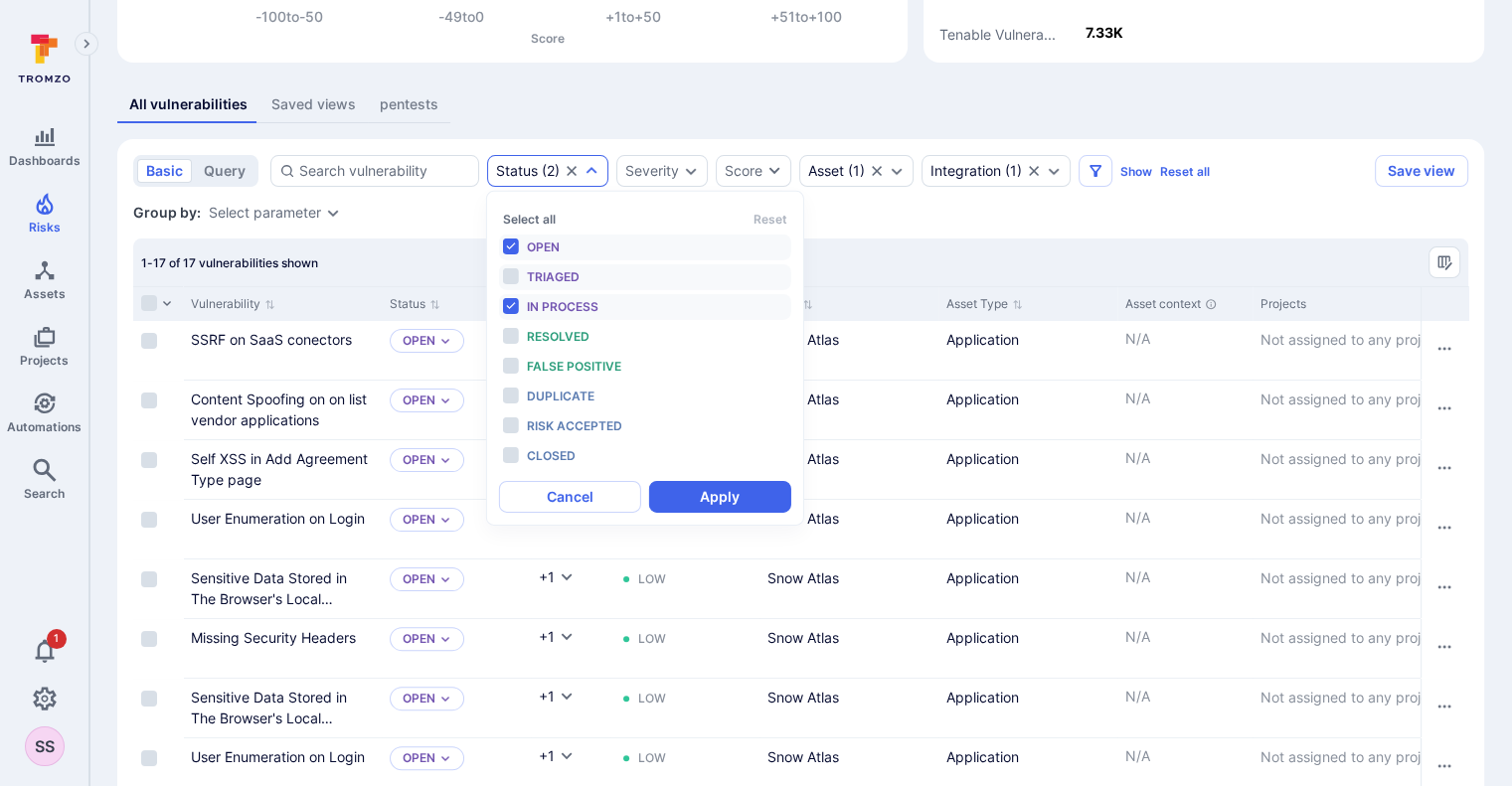 click on "Triaged" at bounding box center (553, 276) 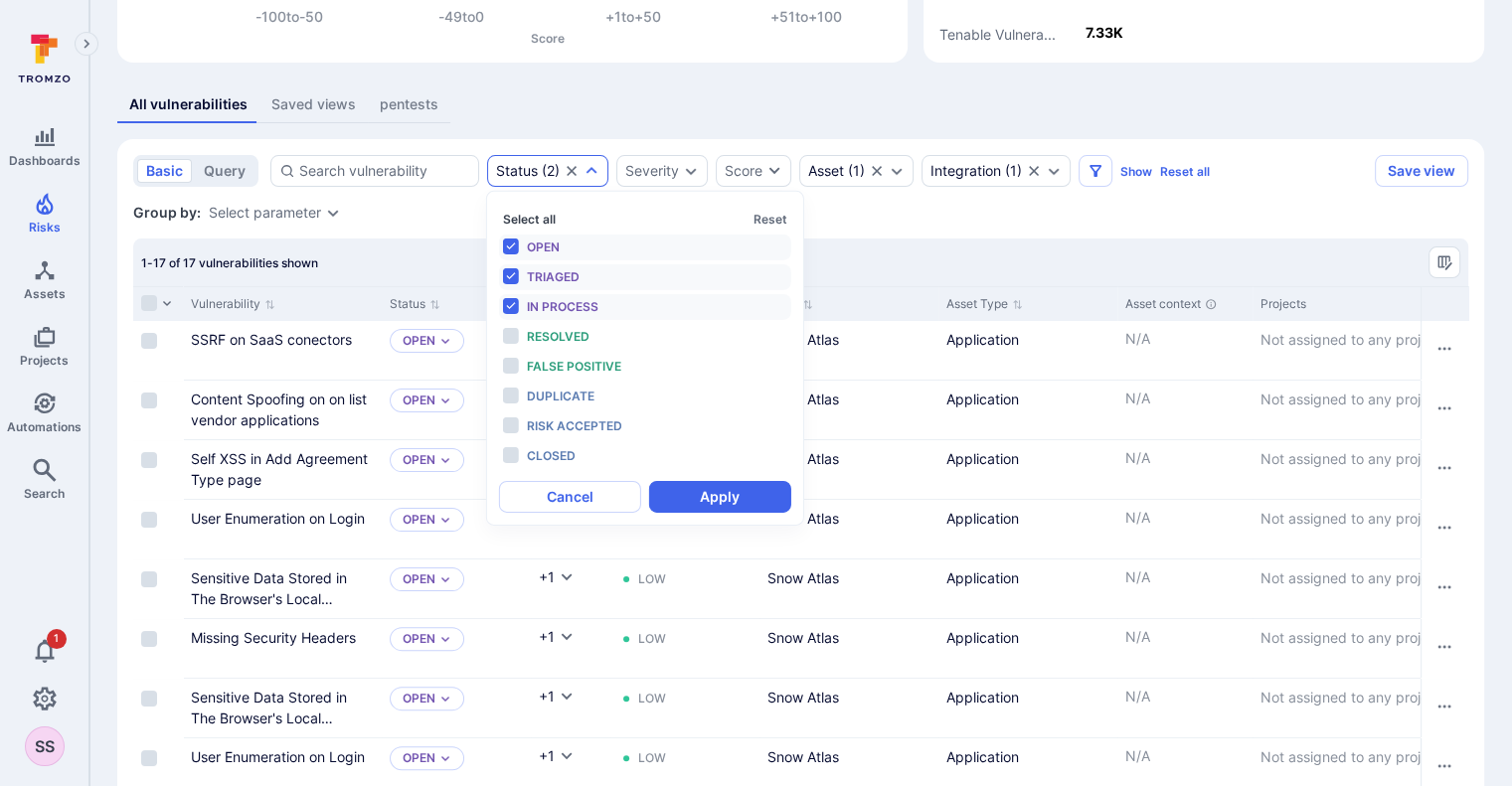 click on "Select all" at bounding box center (529, 219) 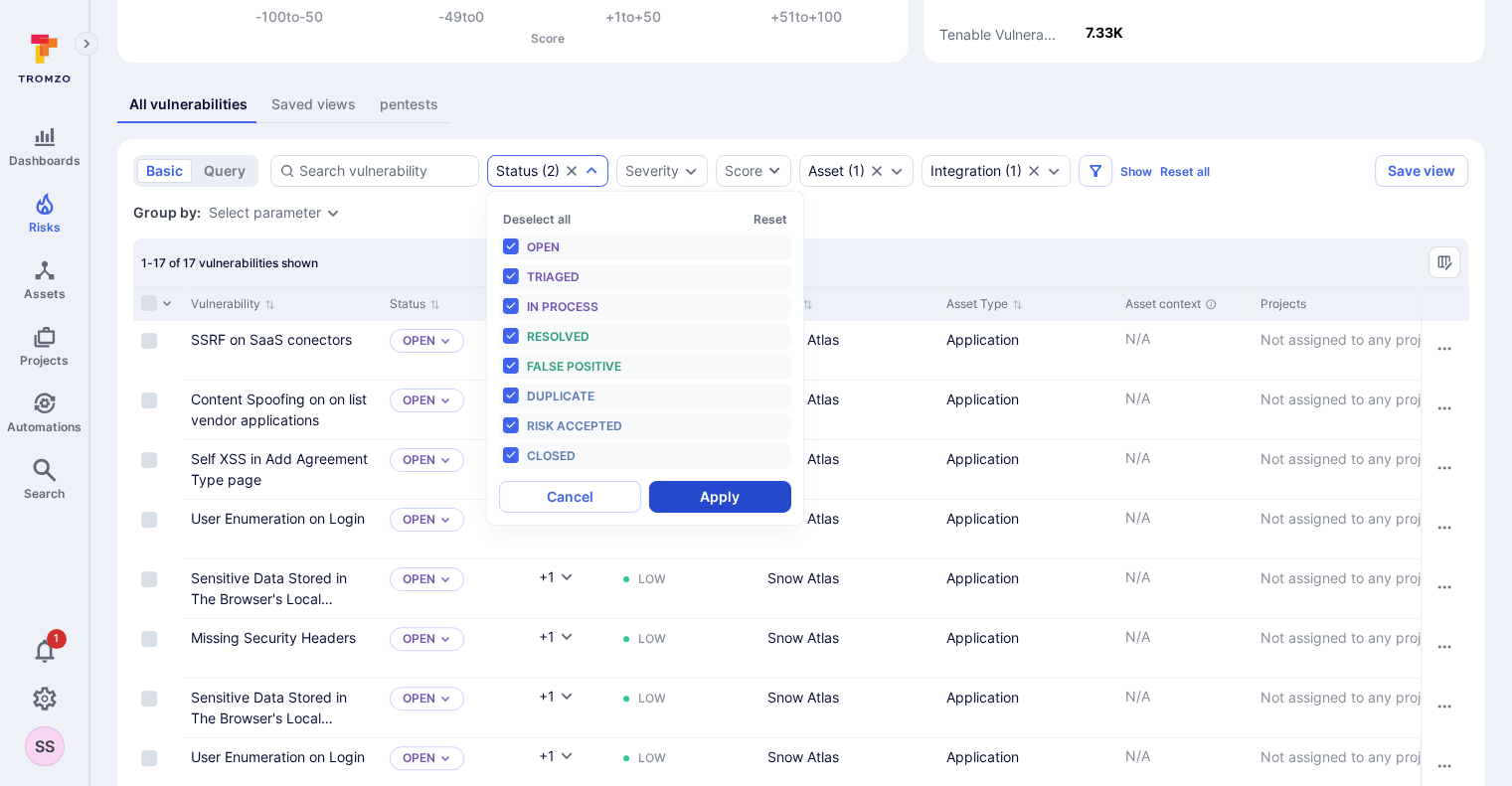 click on "Apply" at bounding box center (720, 497) 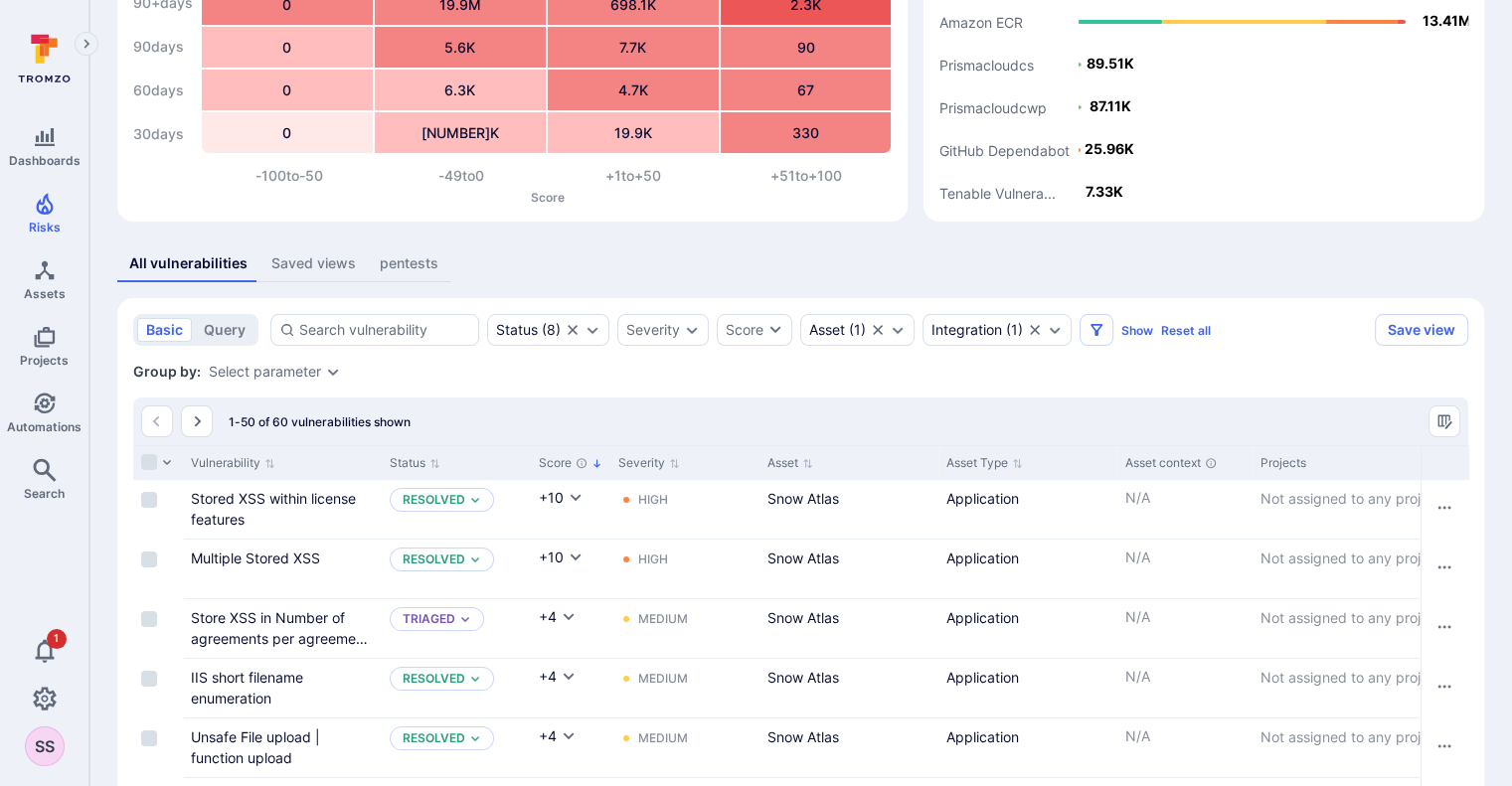 scroll, scrollTop: 0, scrollLeft: 0, axis: both 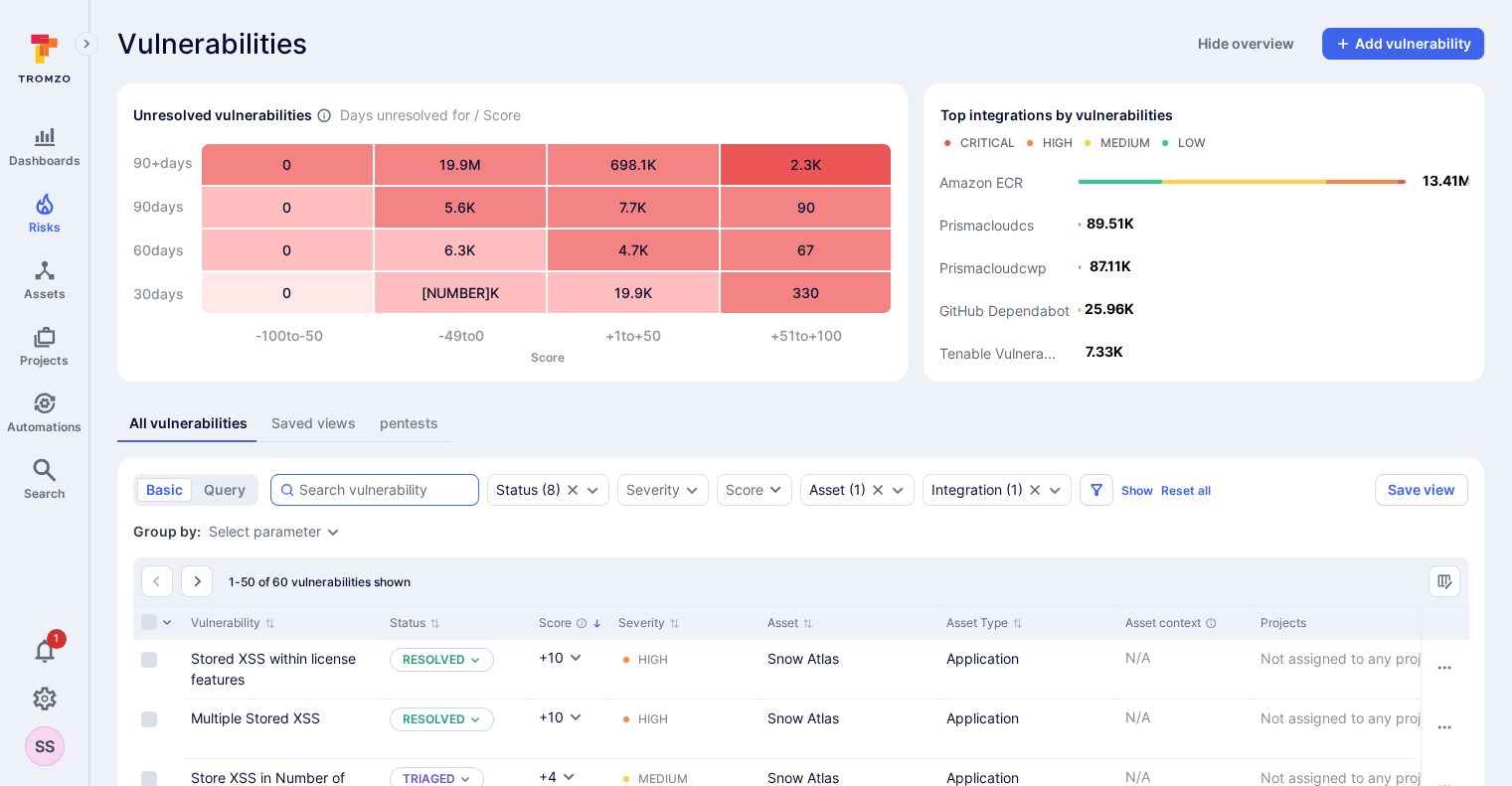 click 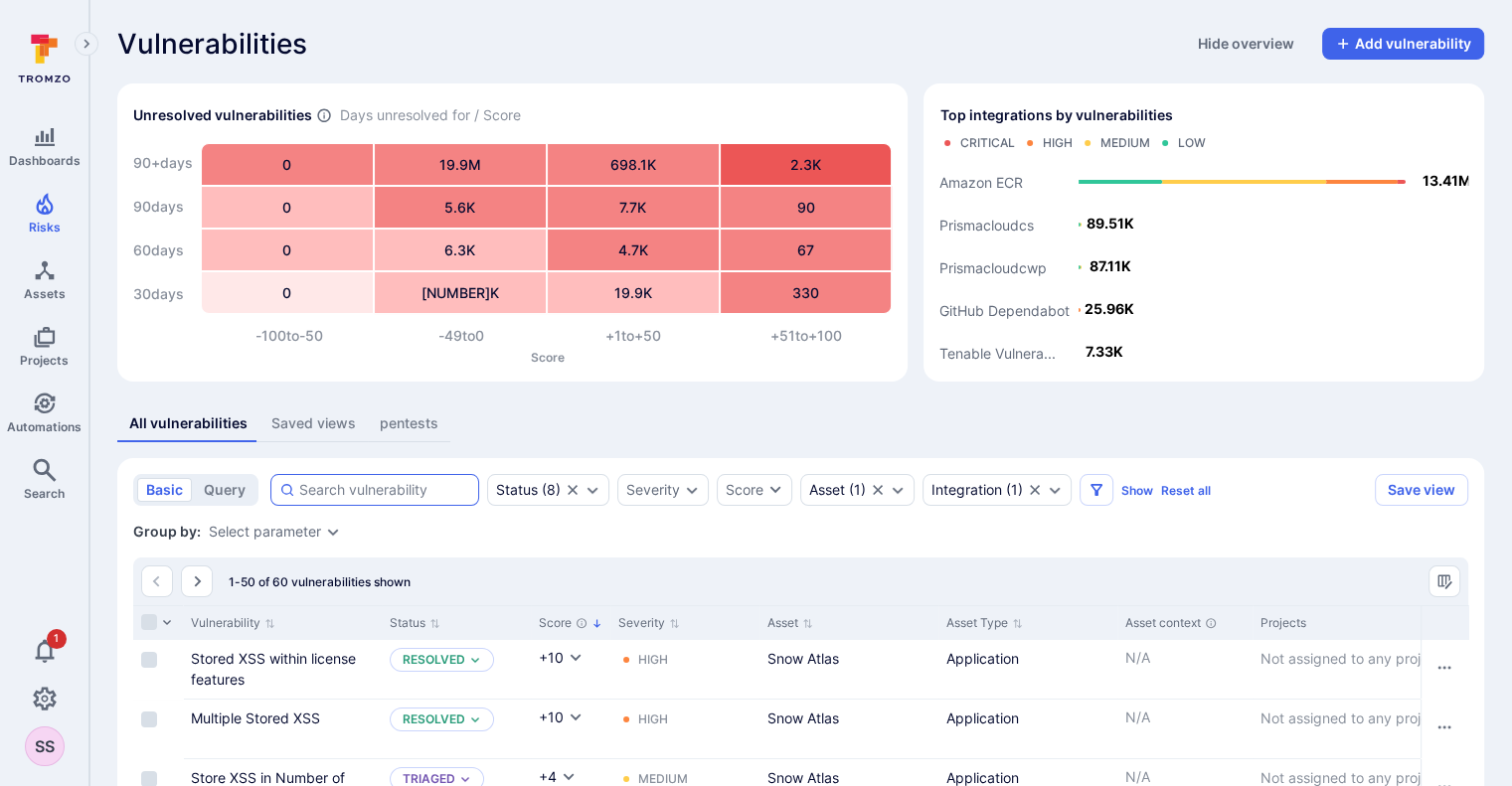 click at bounding box center (385, 490) 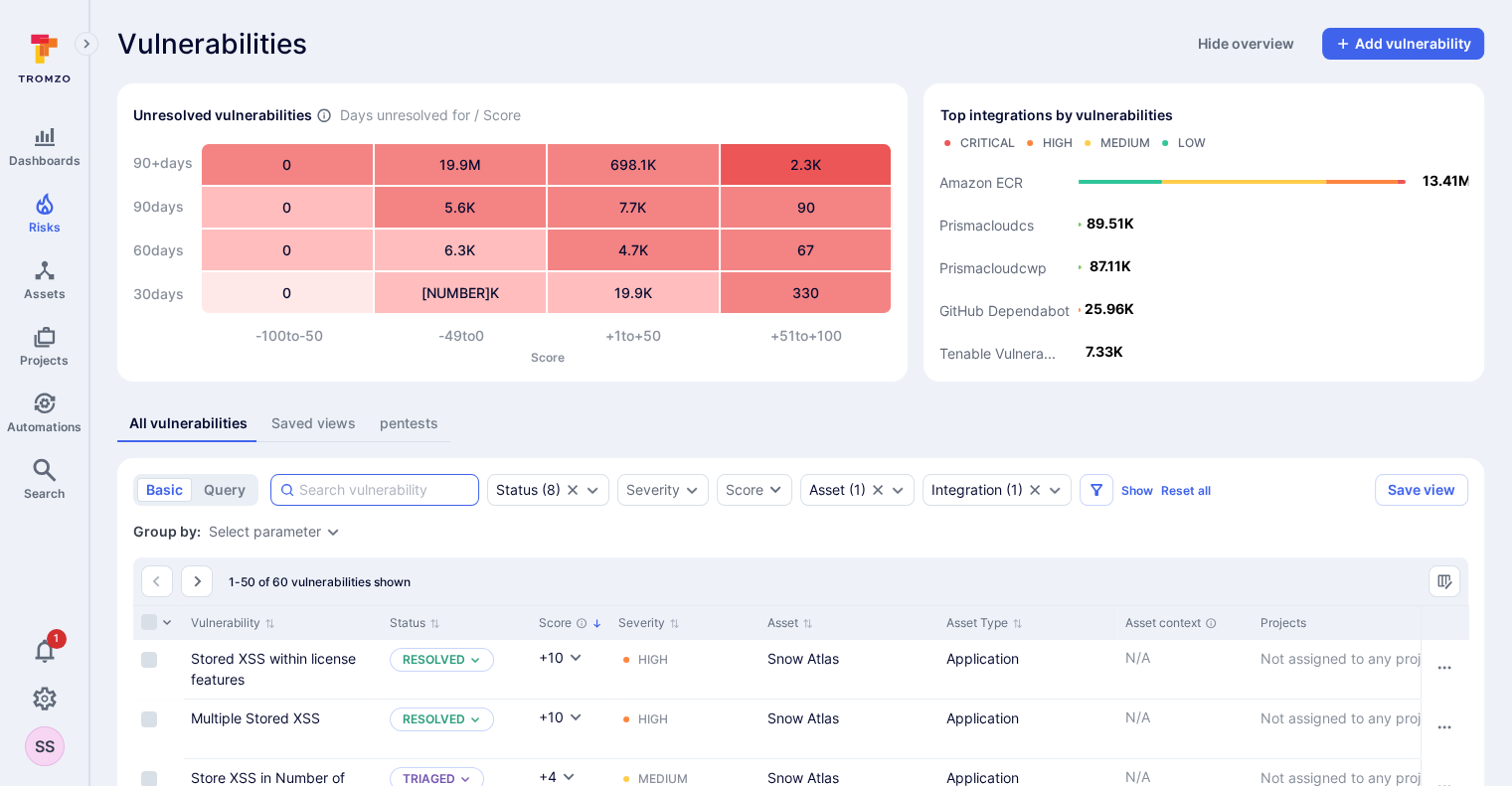 paste on "Use of Weak Hashing Algorithm" 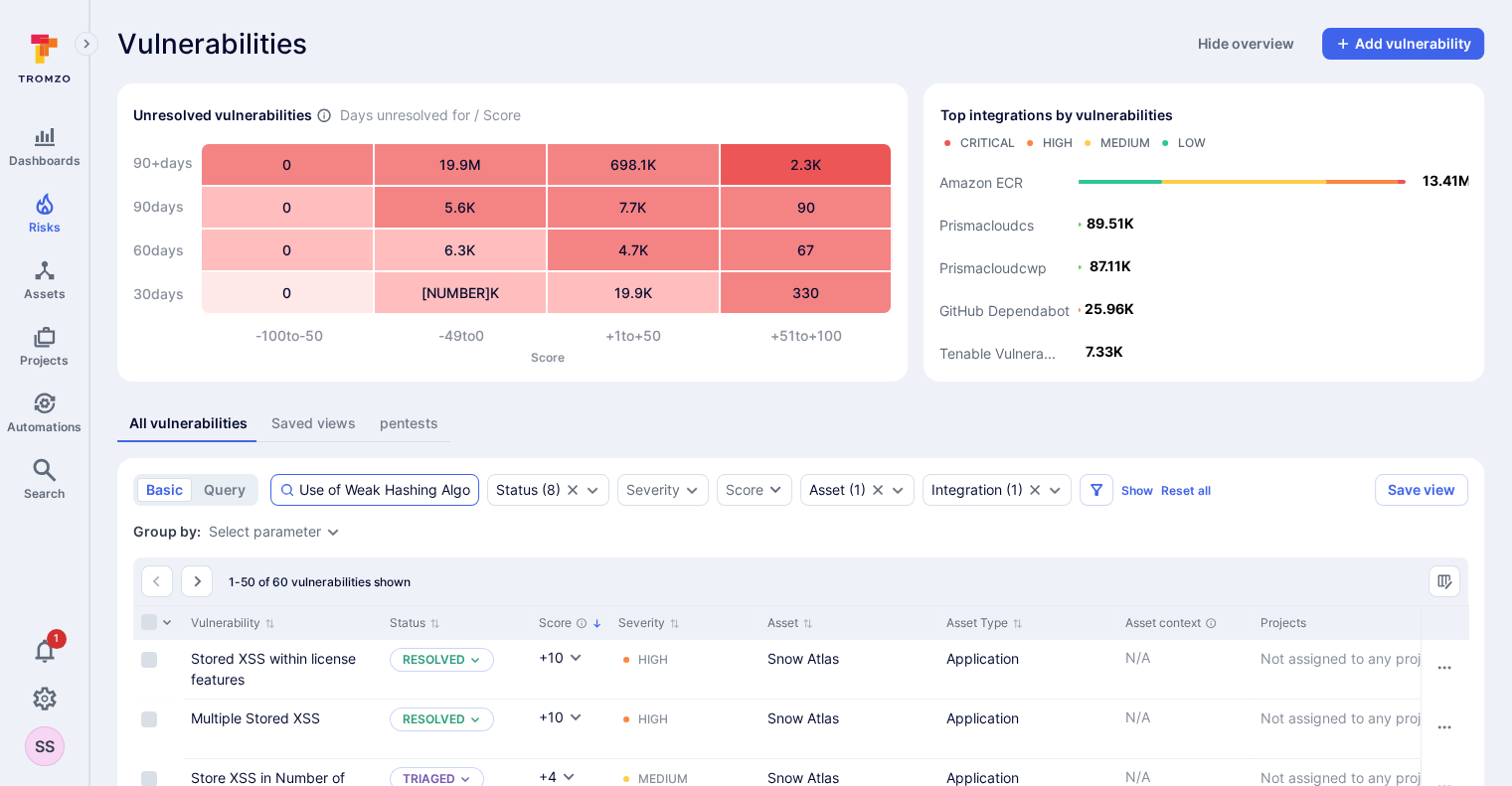 scroll, scrollTop: 0, scrollLeft: 36, axis: horizontal 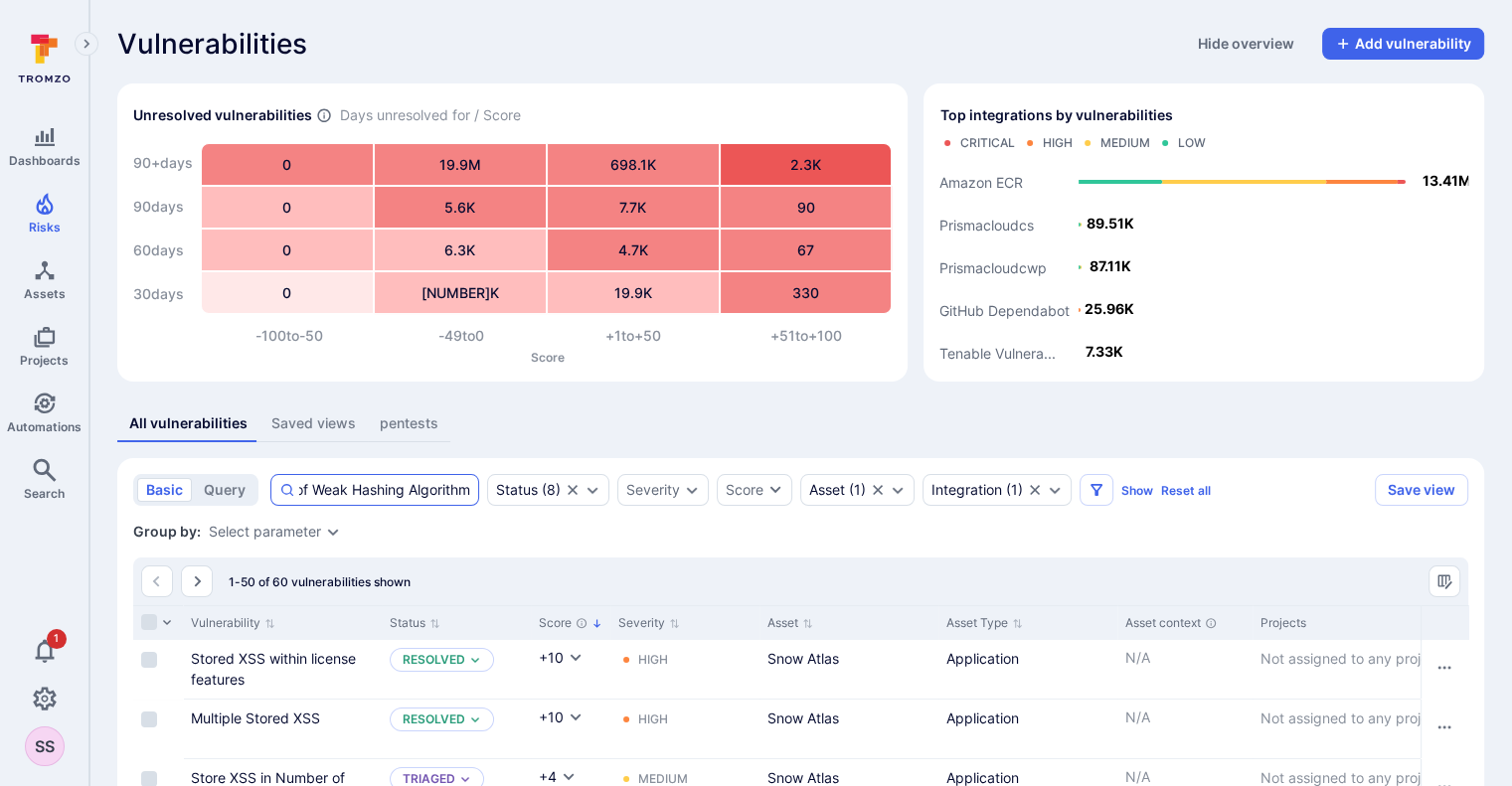 type on "Use of Weak Hashing Algorithm" 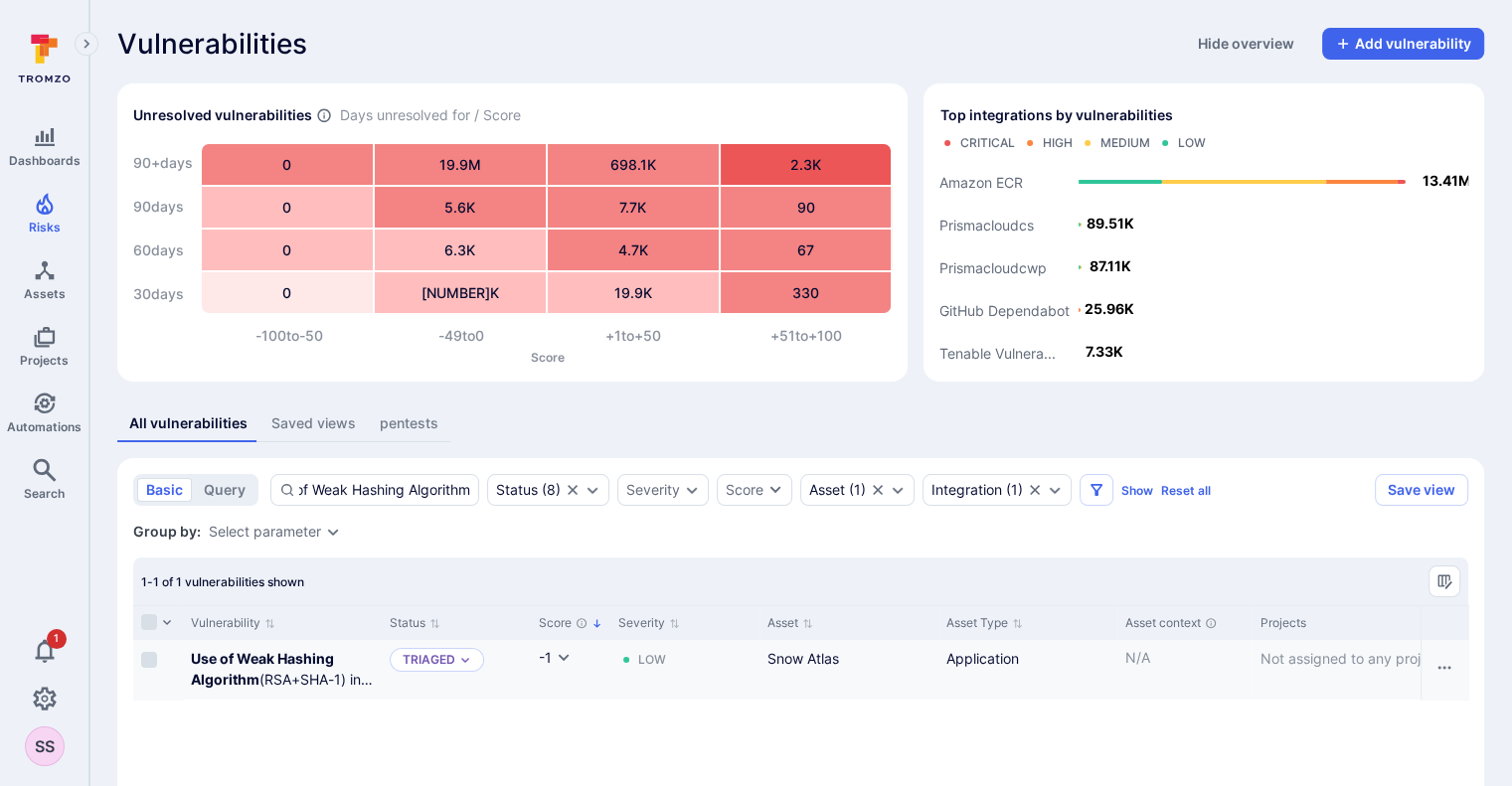 scroll, scrollTop: 160, scrollLeft: 0, axis: vertical 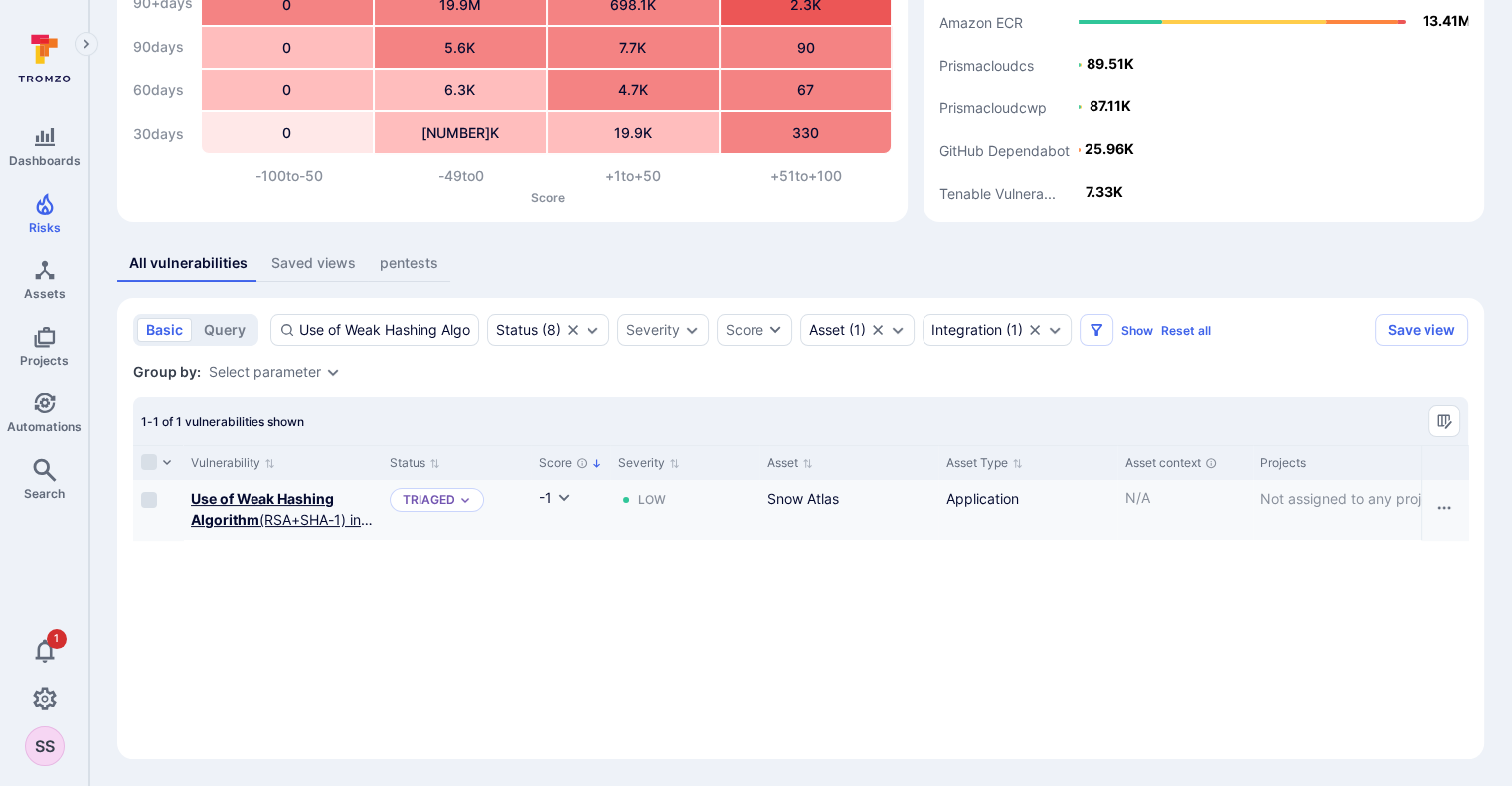 click on "Use of Weak Hashing Algorithm" 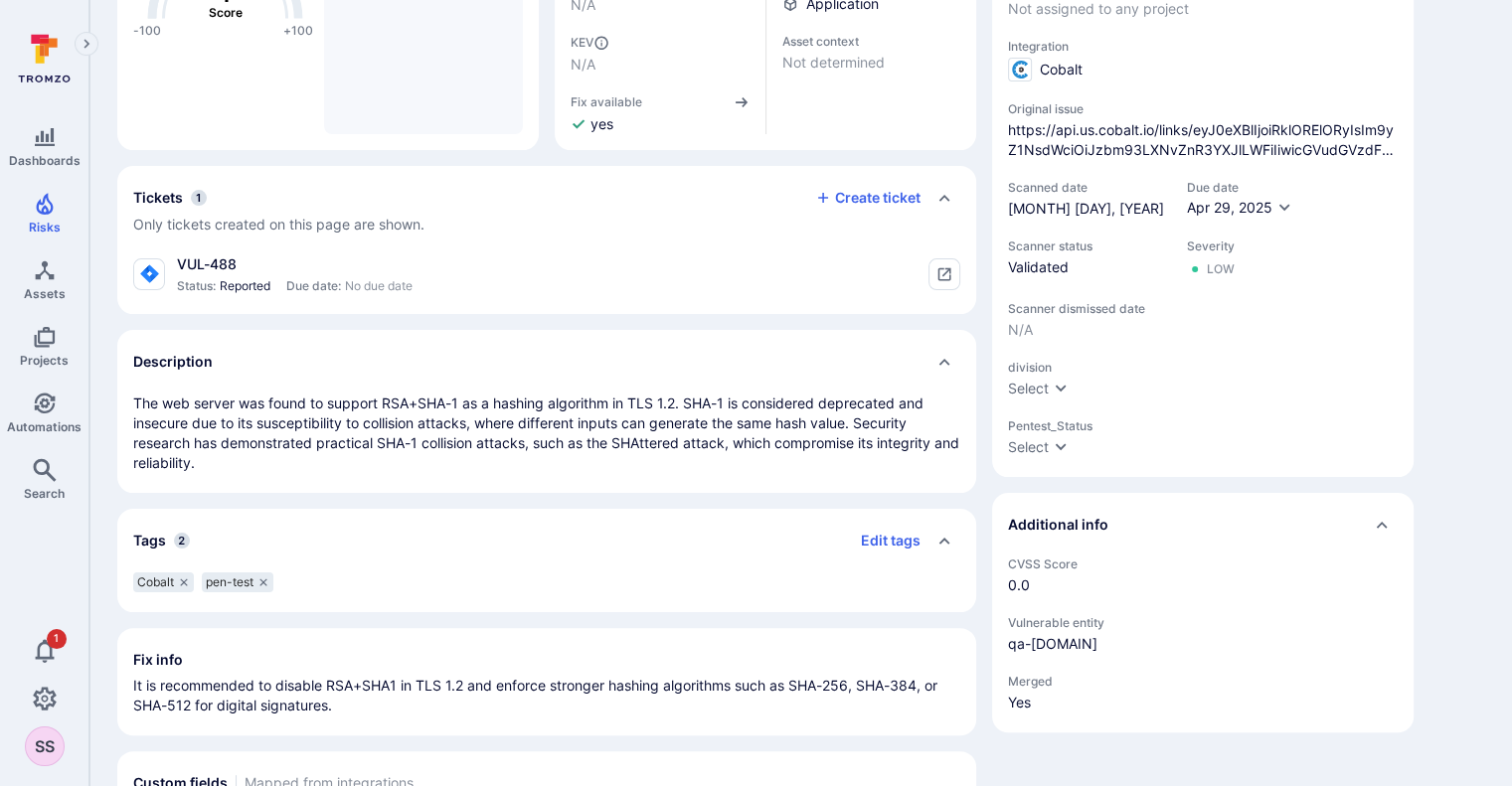 scroll, scrollTop: 0, scrollLeft: 0, axis: both 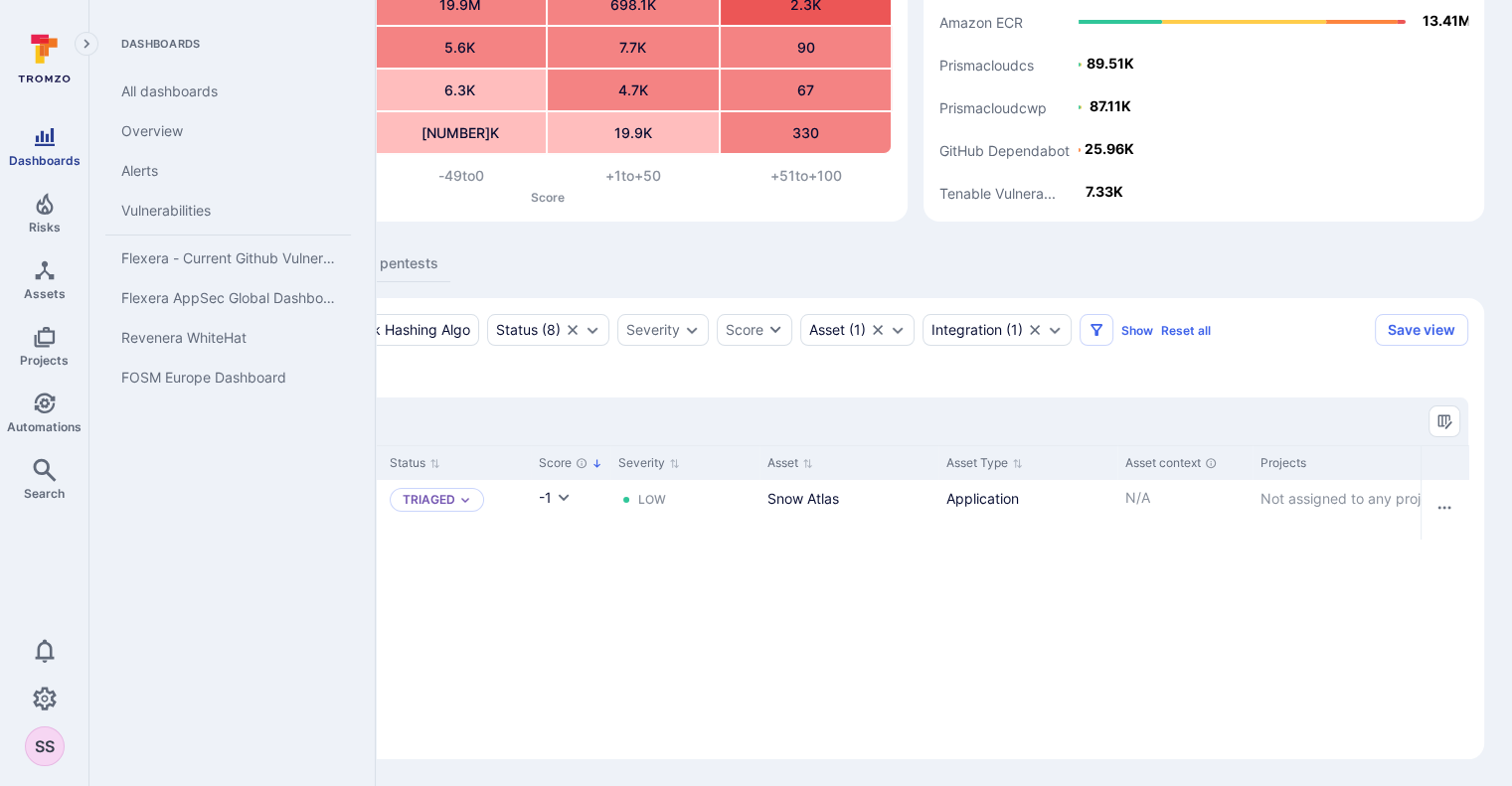click on "Dashboards" at bounding box center (44, 146) 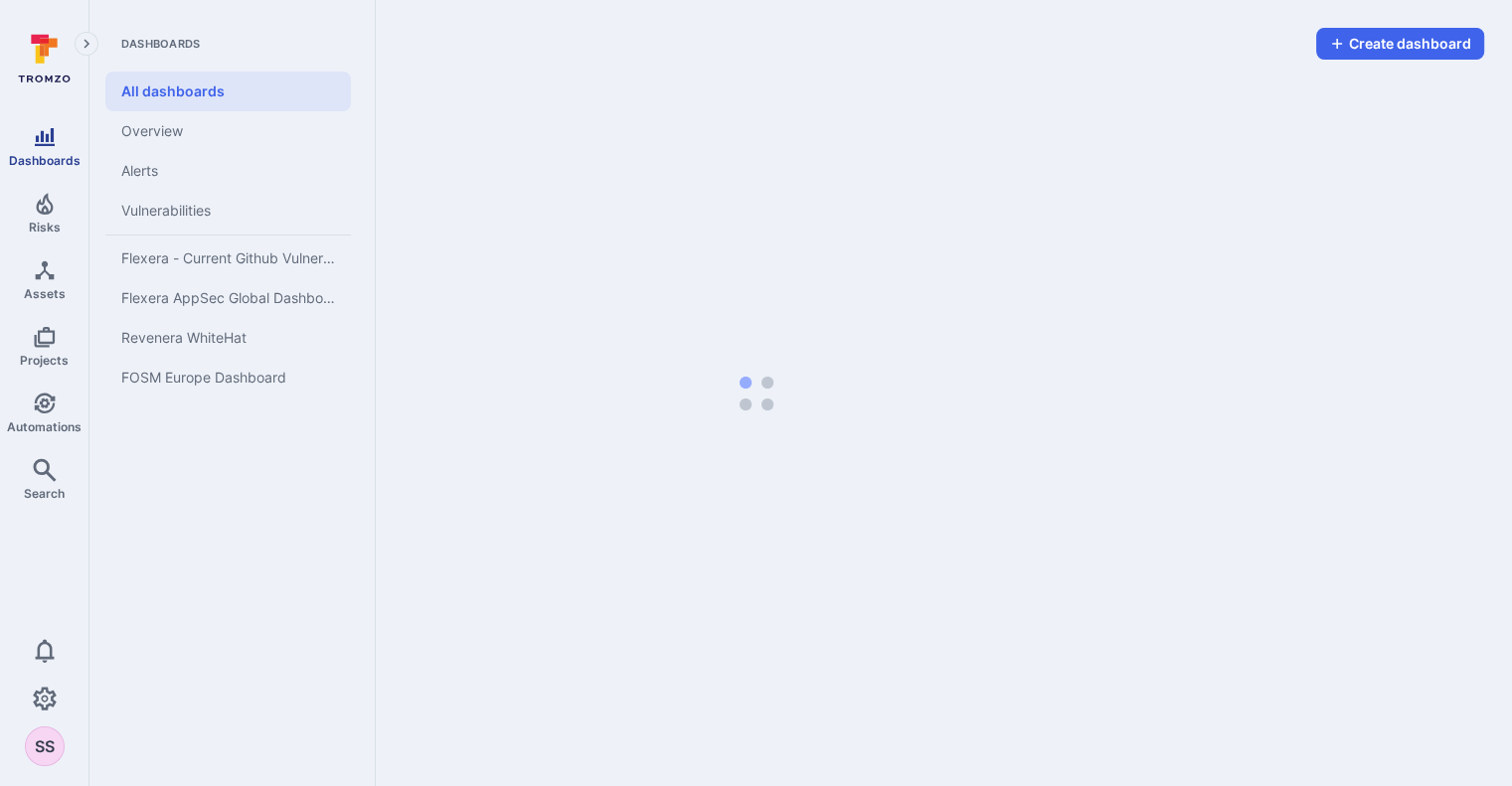 scroll, scrollTop: 0, scrollLeft: 0, axis: both 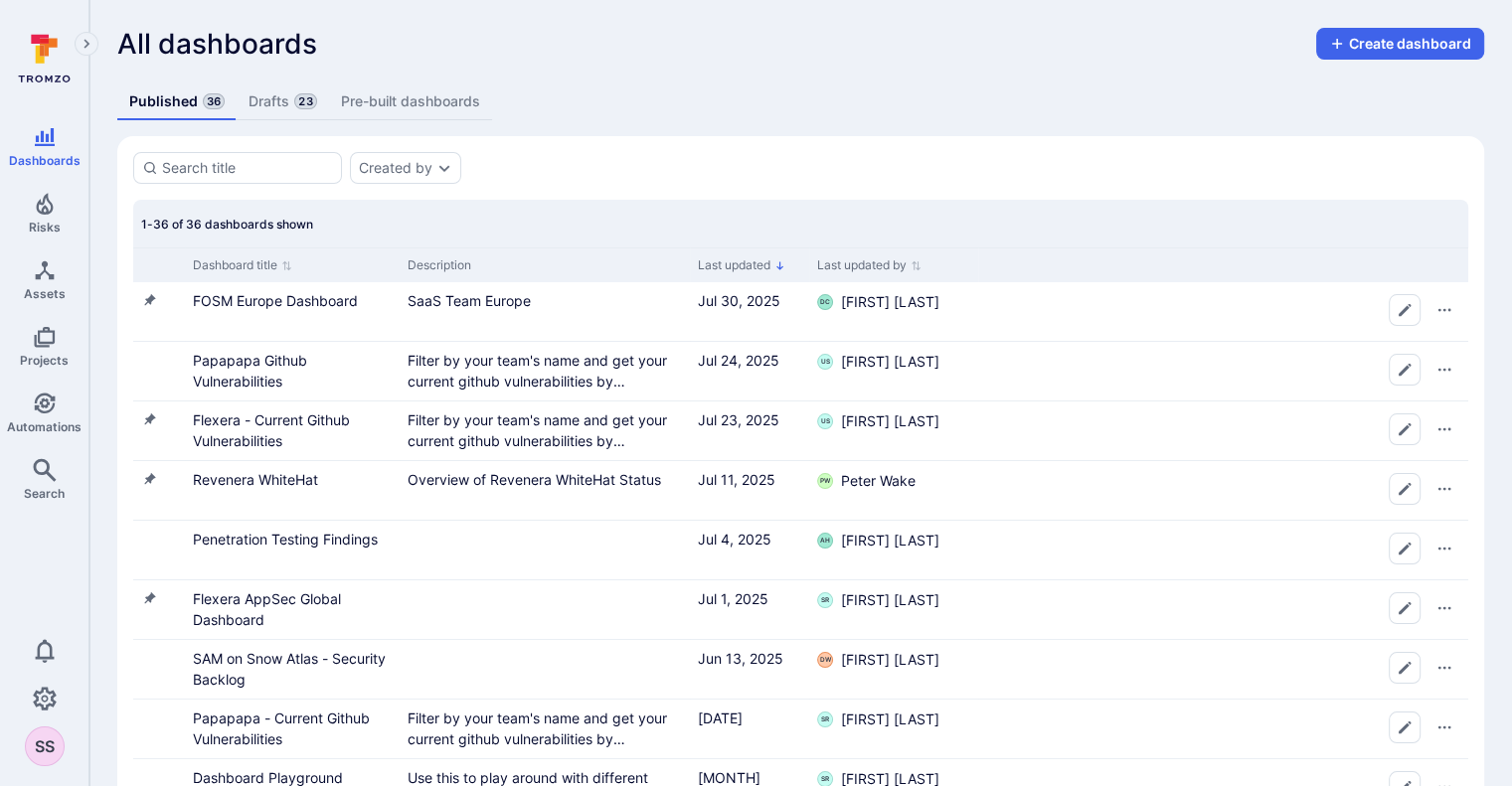 click on "Drafts 23" at bounding box center [282, 101] 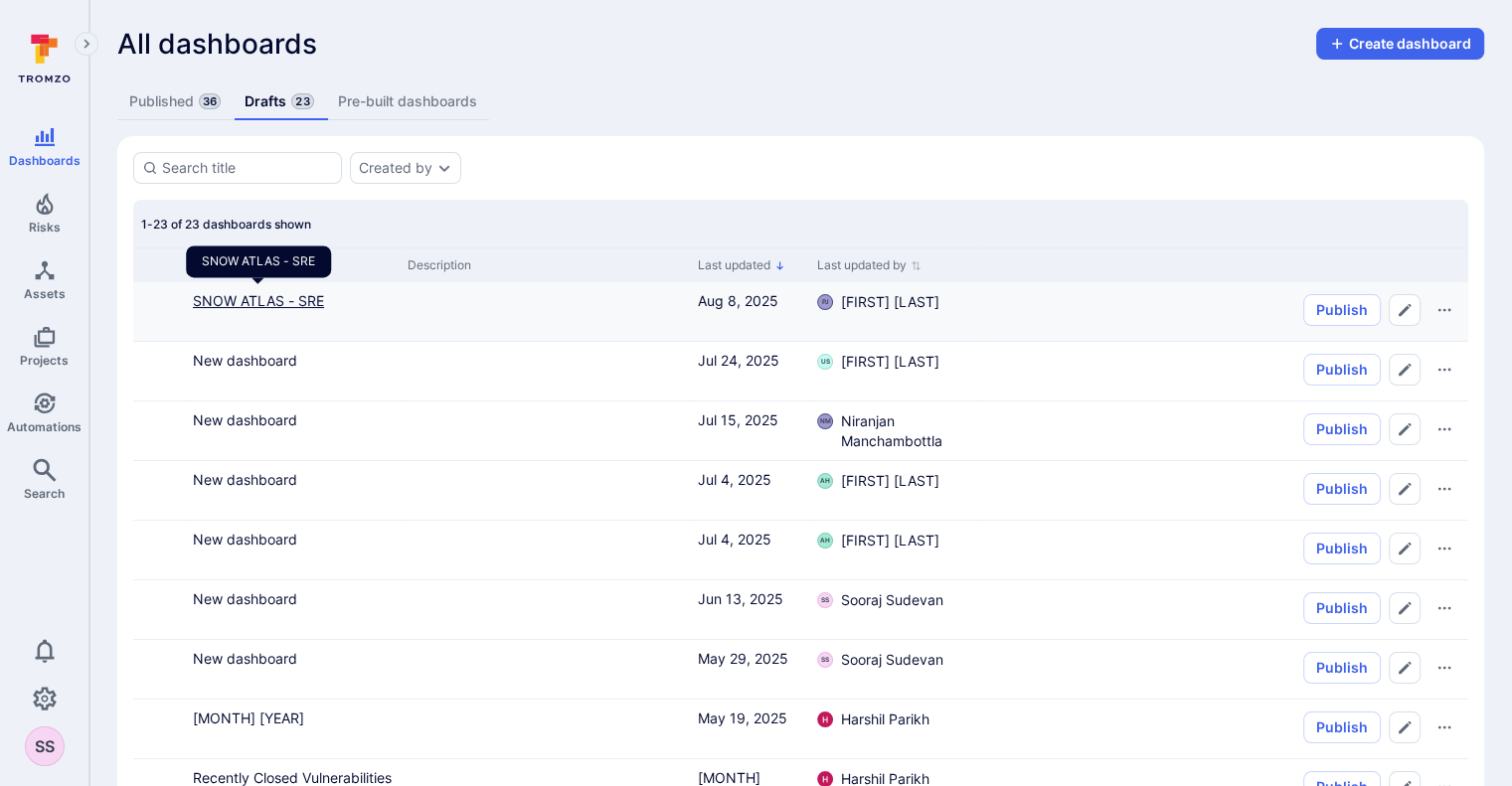 click on "SNOW ATLAS - SRE" at bounding box center (258, 300) 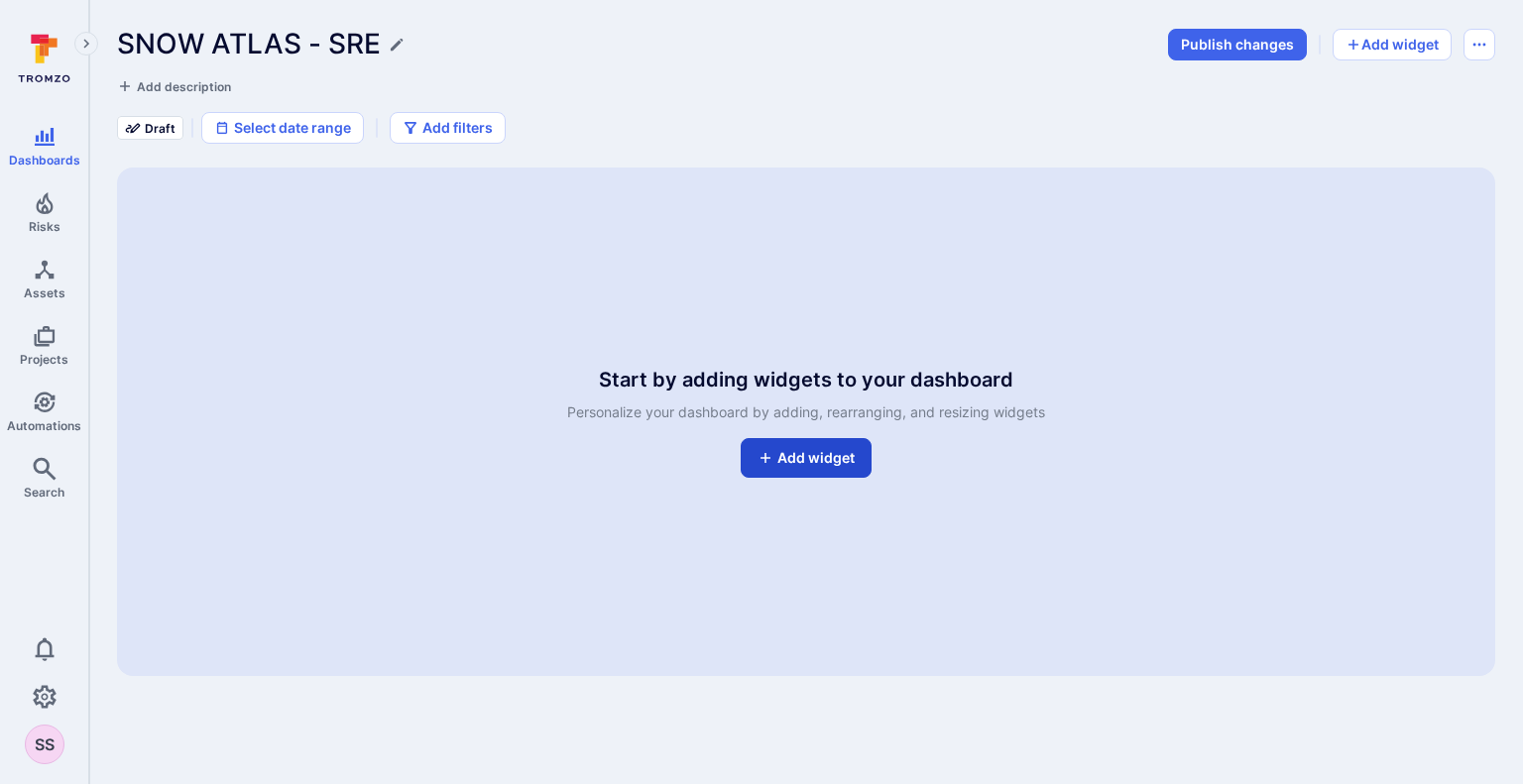 click on "Add widget" at bounding box center (806, 458) 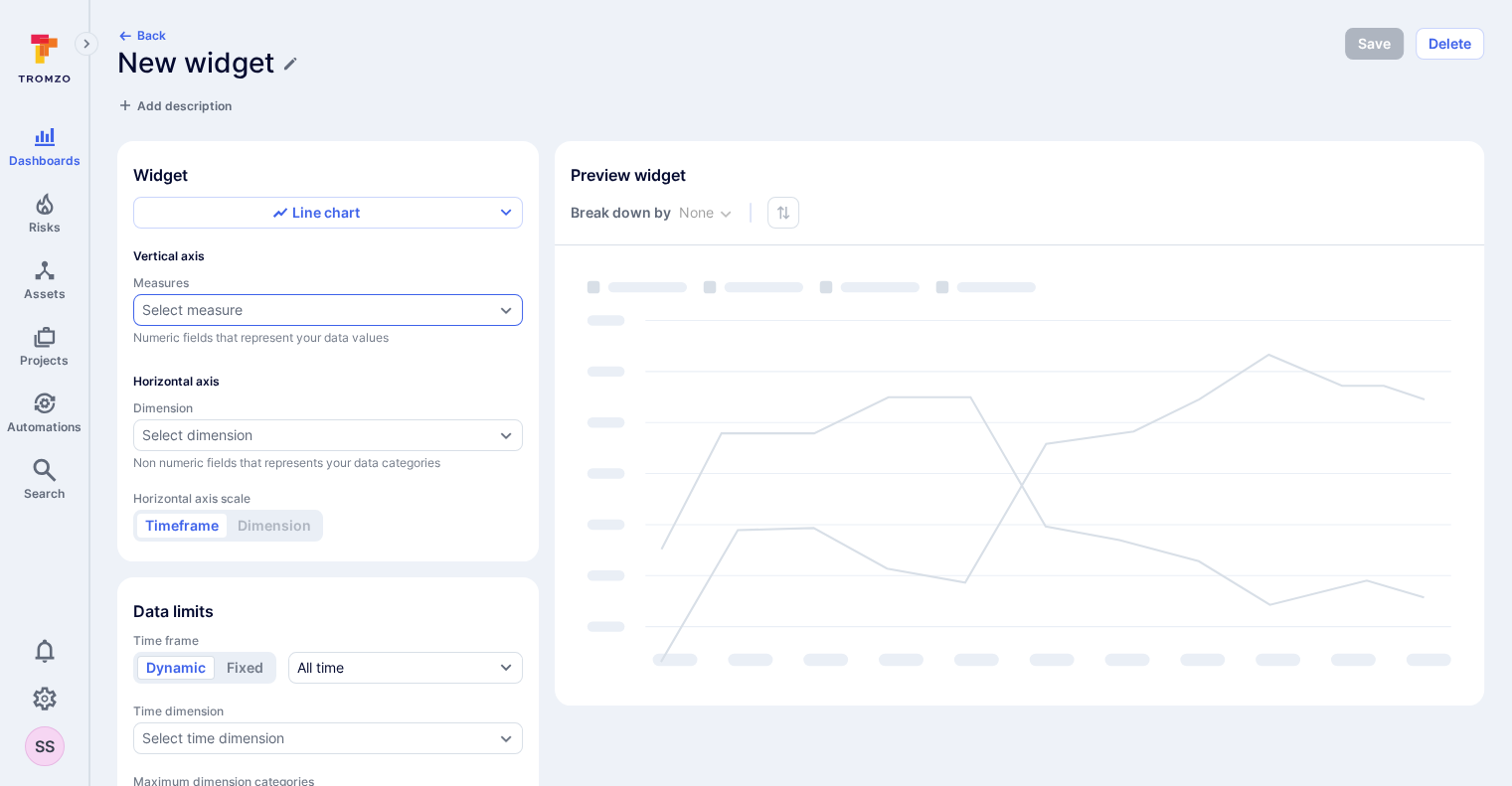 click on "Select measure" at bounding box center (192, 310) 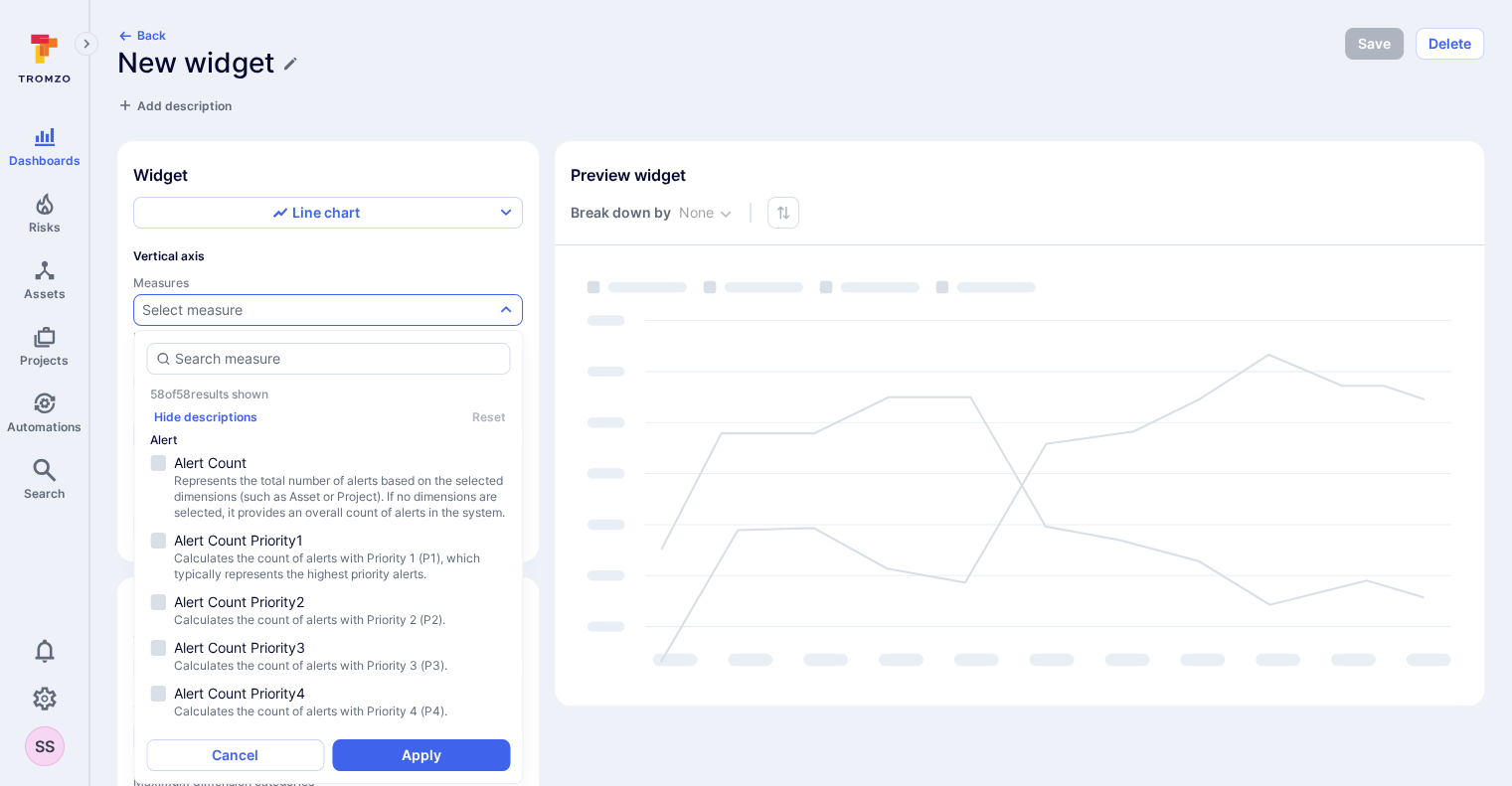 scroll, scrollTop: 210, scrollLeft: 0, axis: vertical 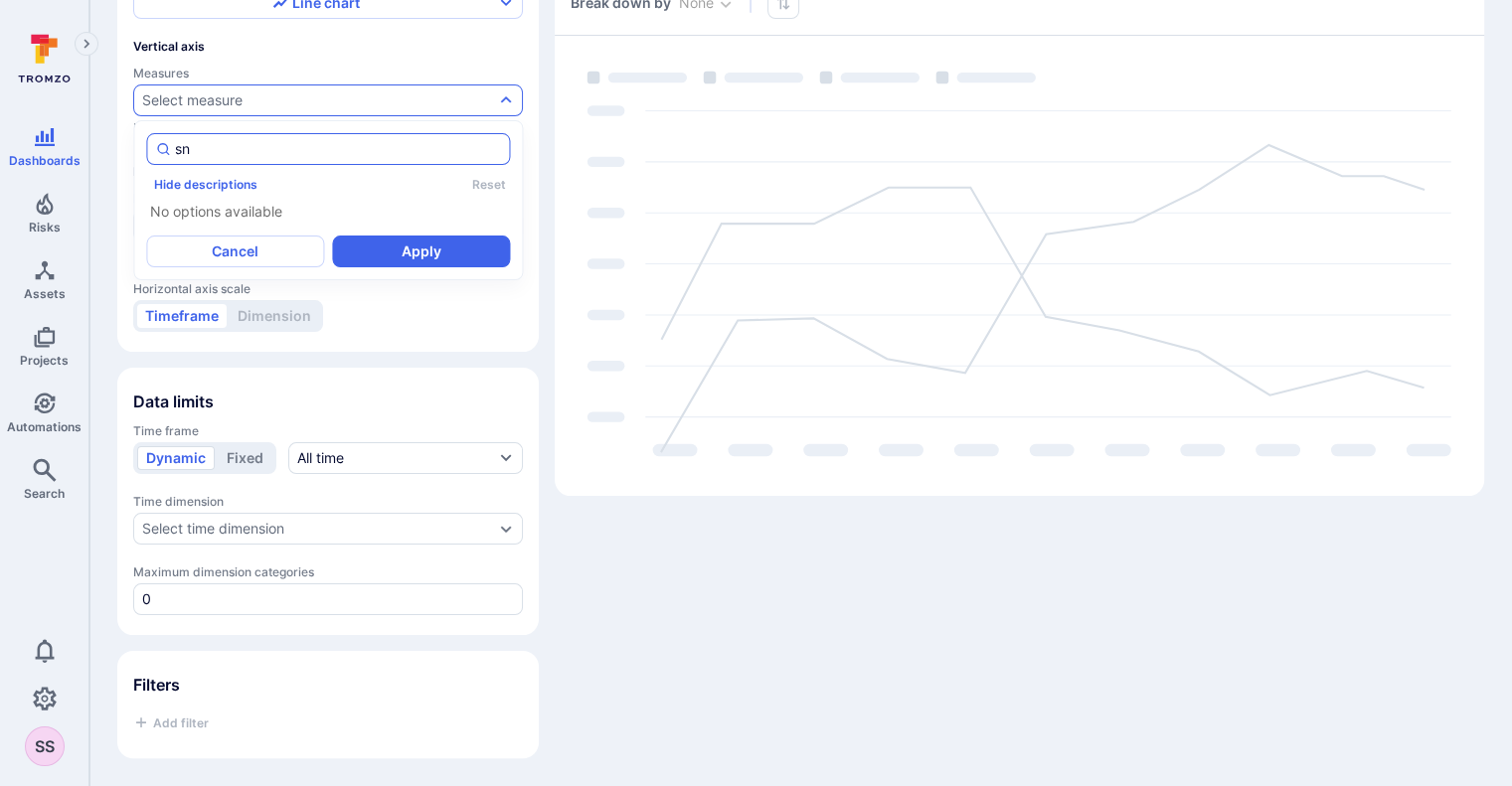 type on "s" 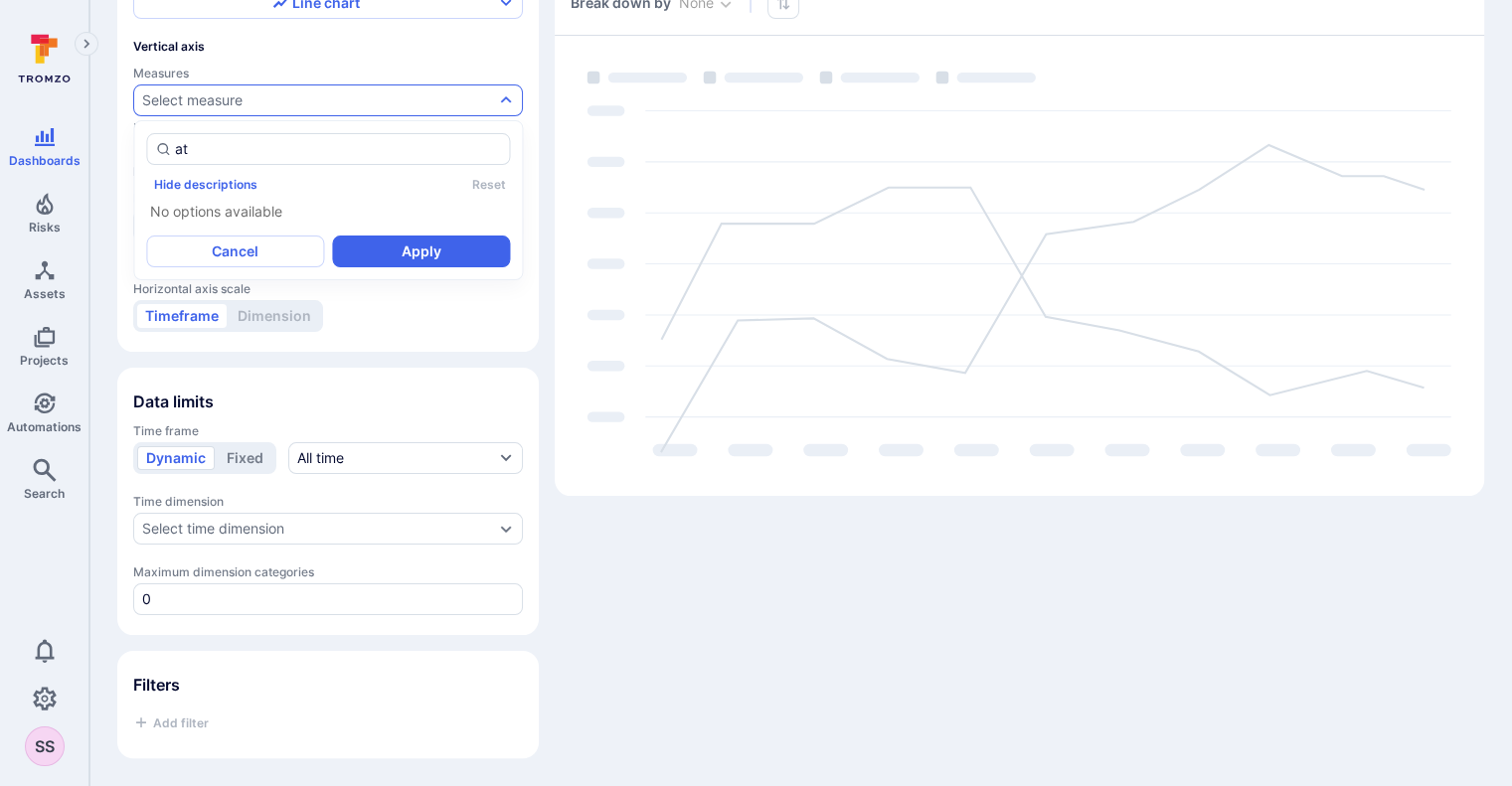 type on "a" 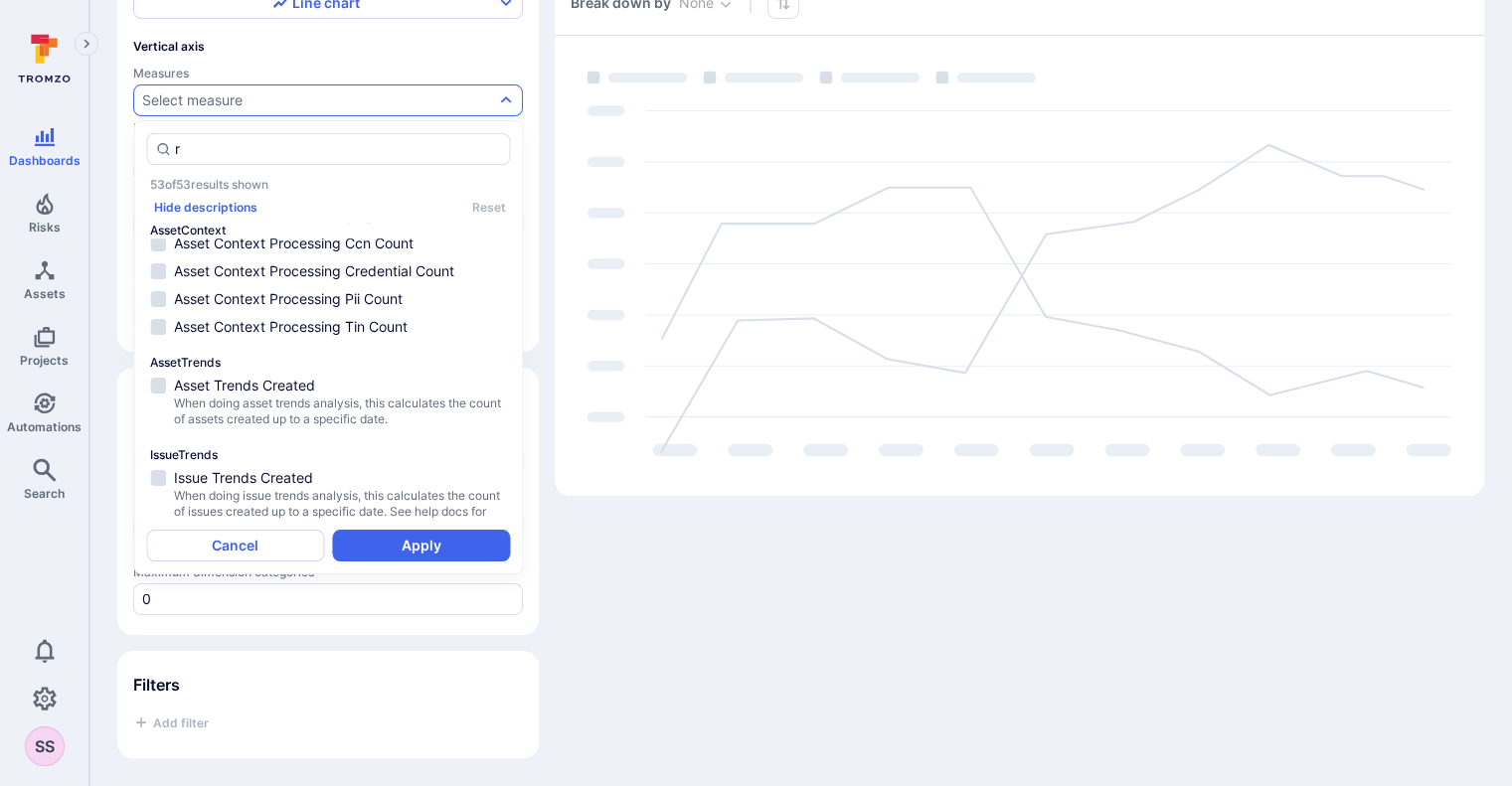scroll, scrollTop: 0, scrollLeft: 0, axis: both 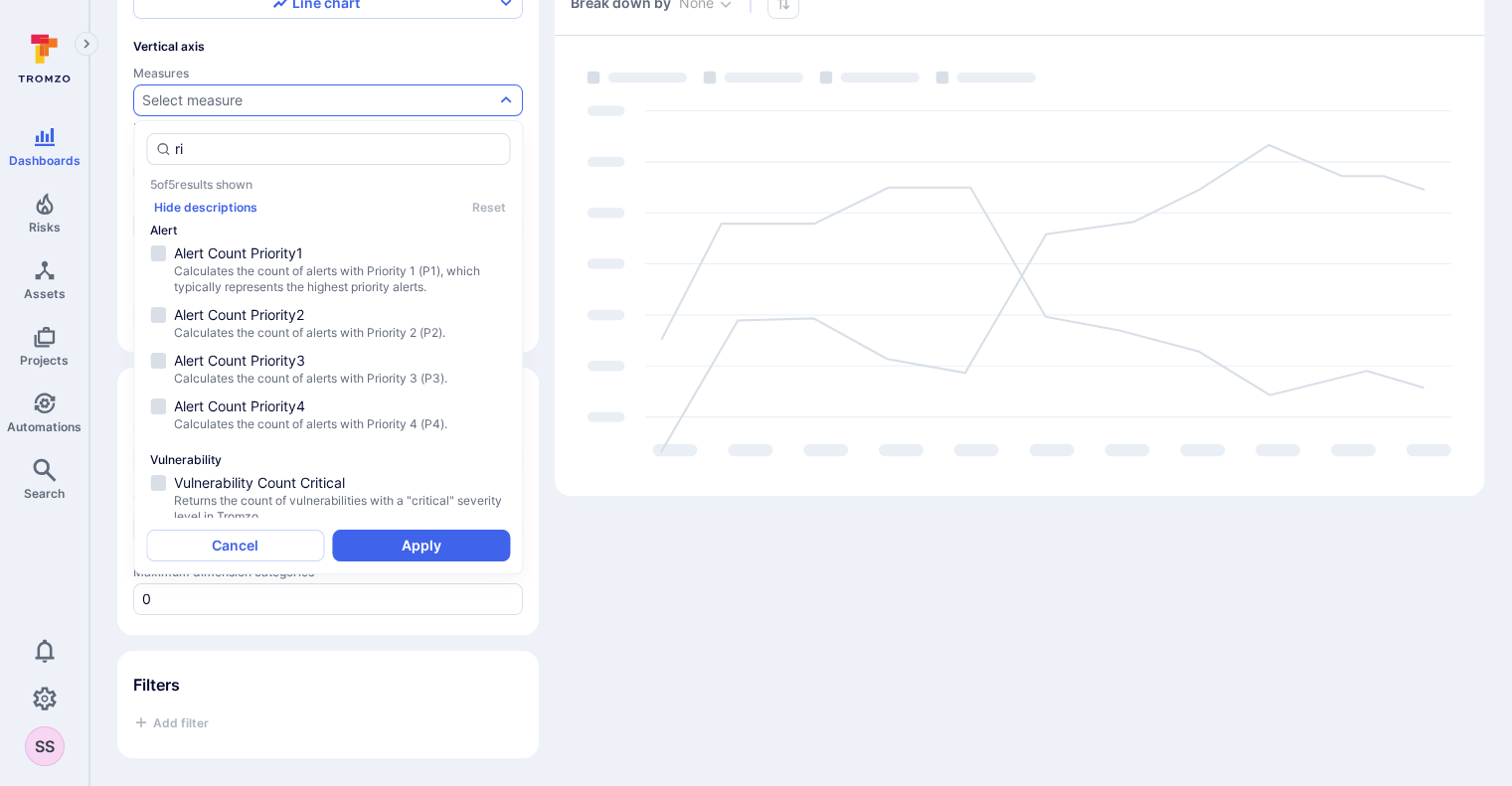 type on "r" 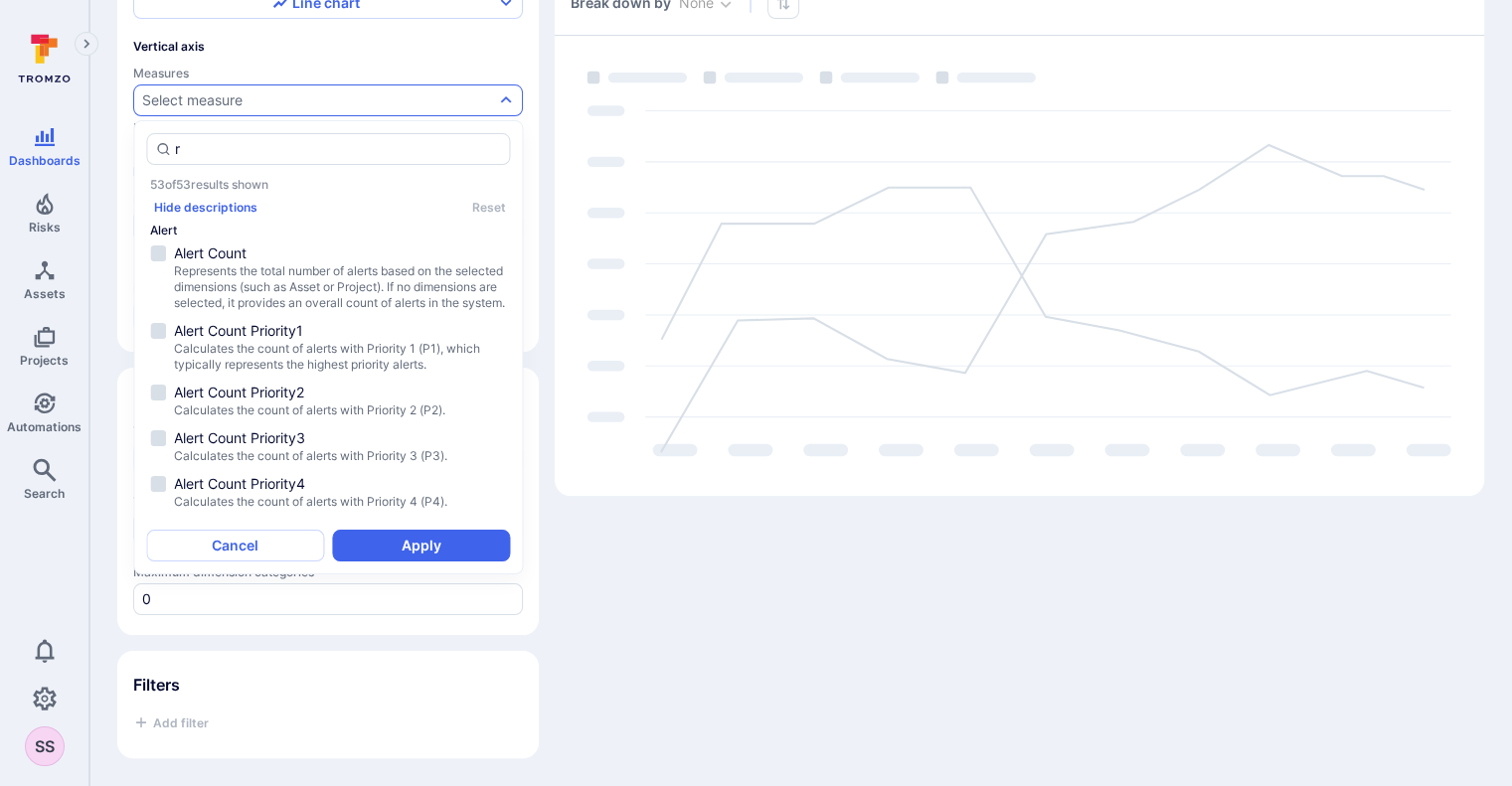 type 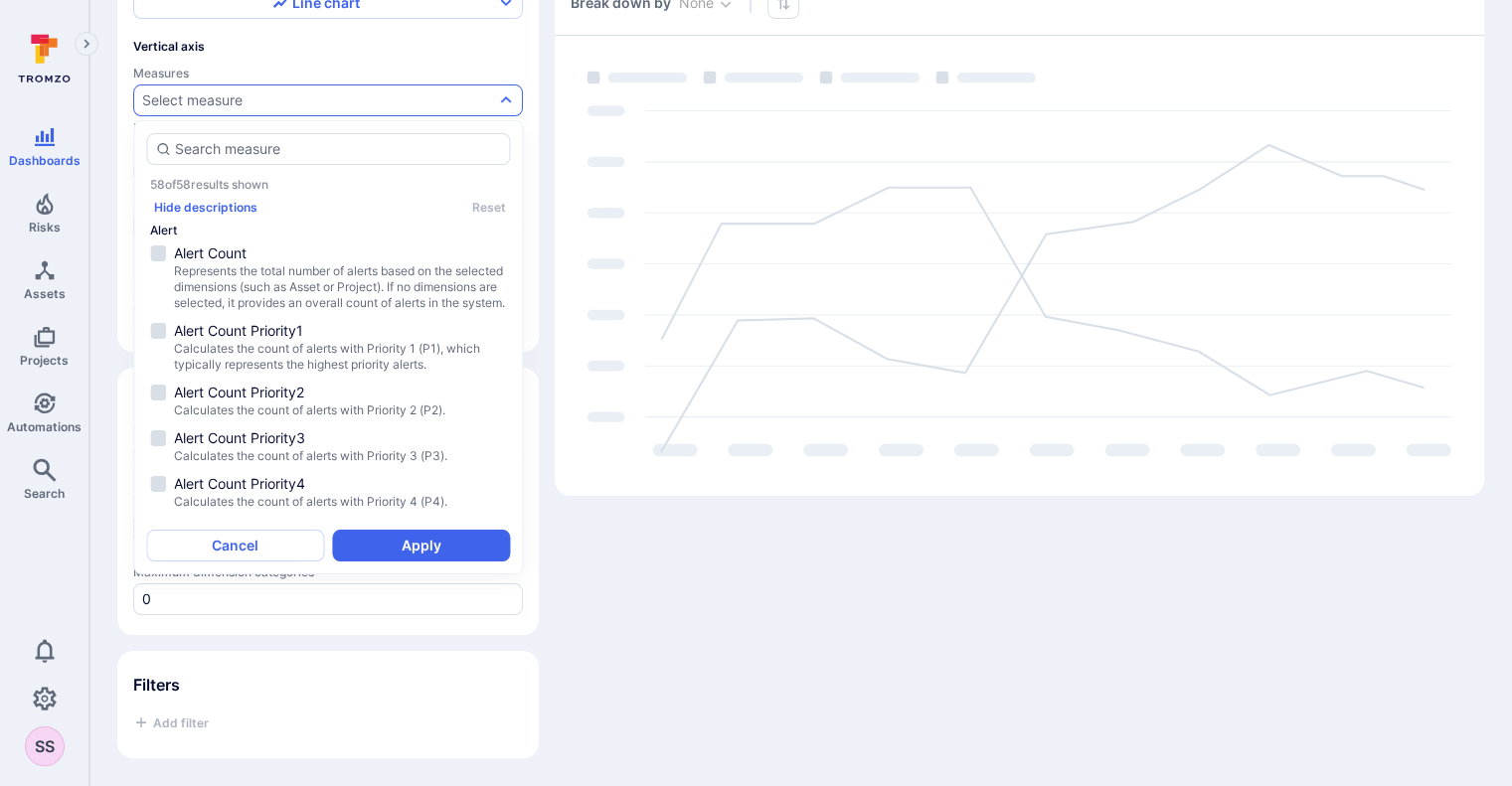 click on "[PRODUCT_NAME]" at bounding box center [800, 345] 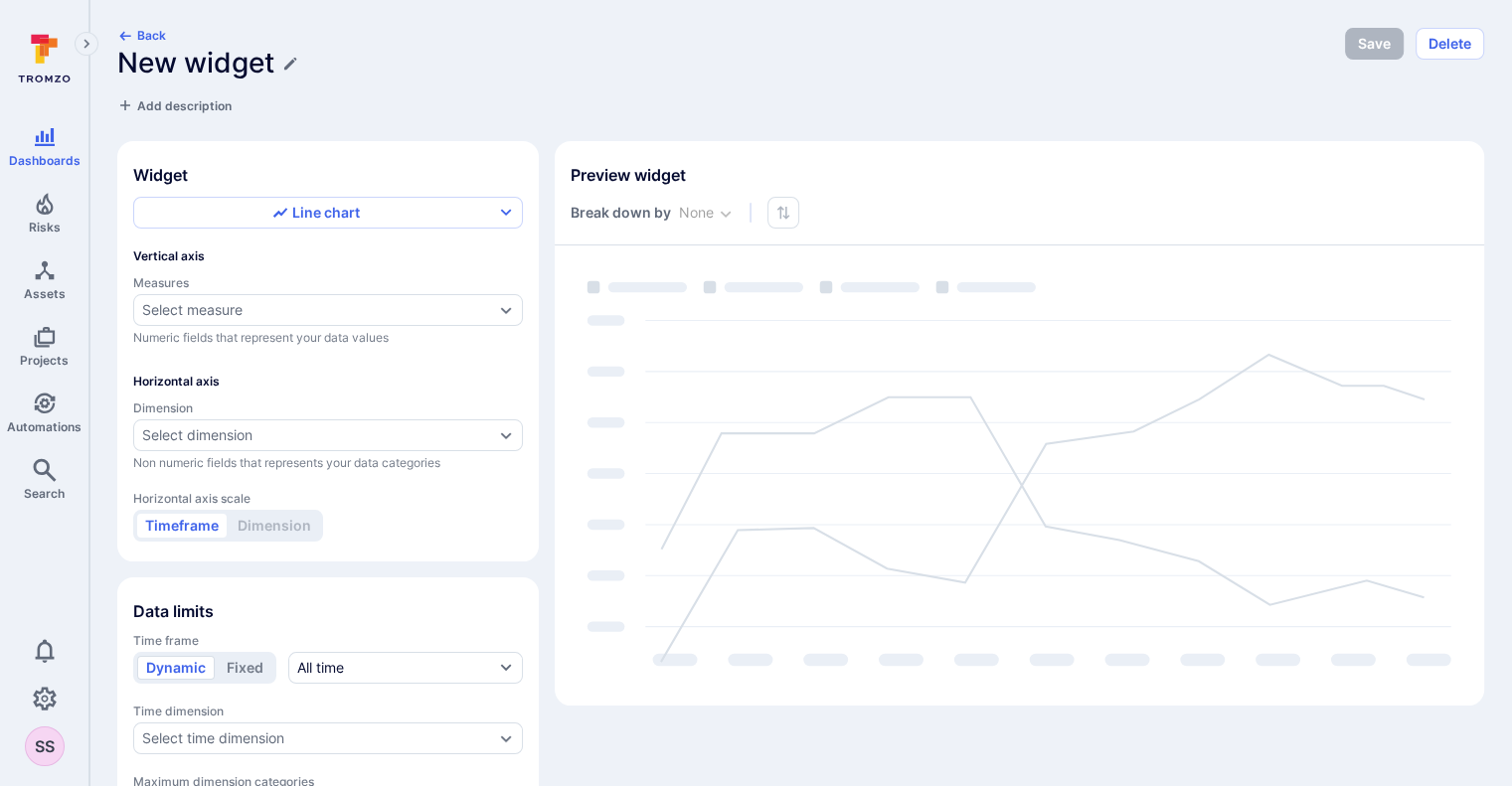 scroll, scrollTop: 0, scrollLeft: 0, axis: both 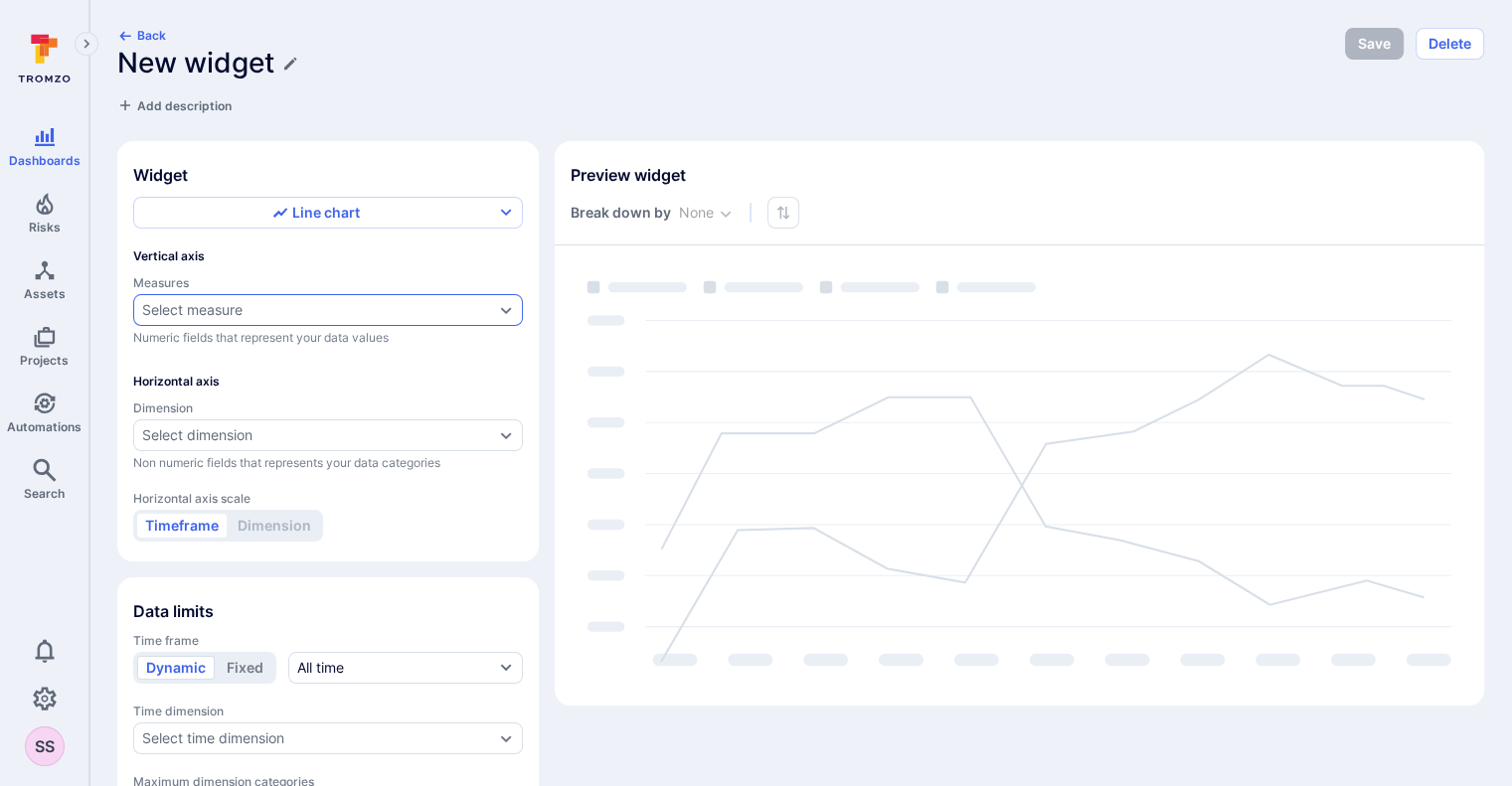 click on "Select measure" at bounding box center [318, 310] 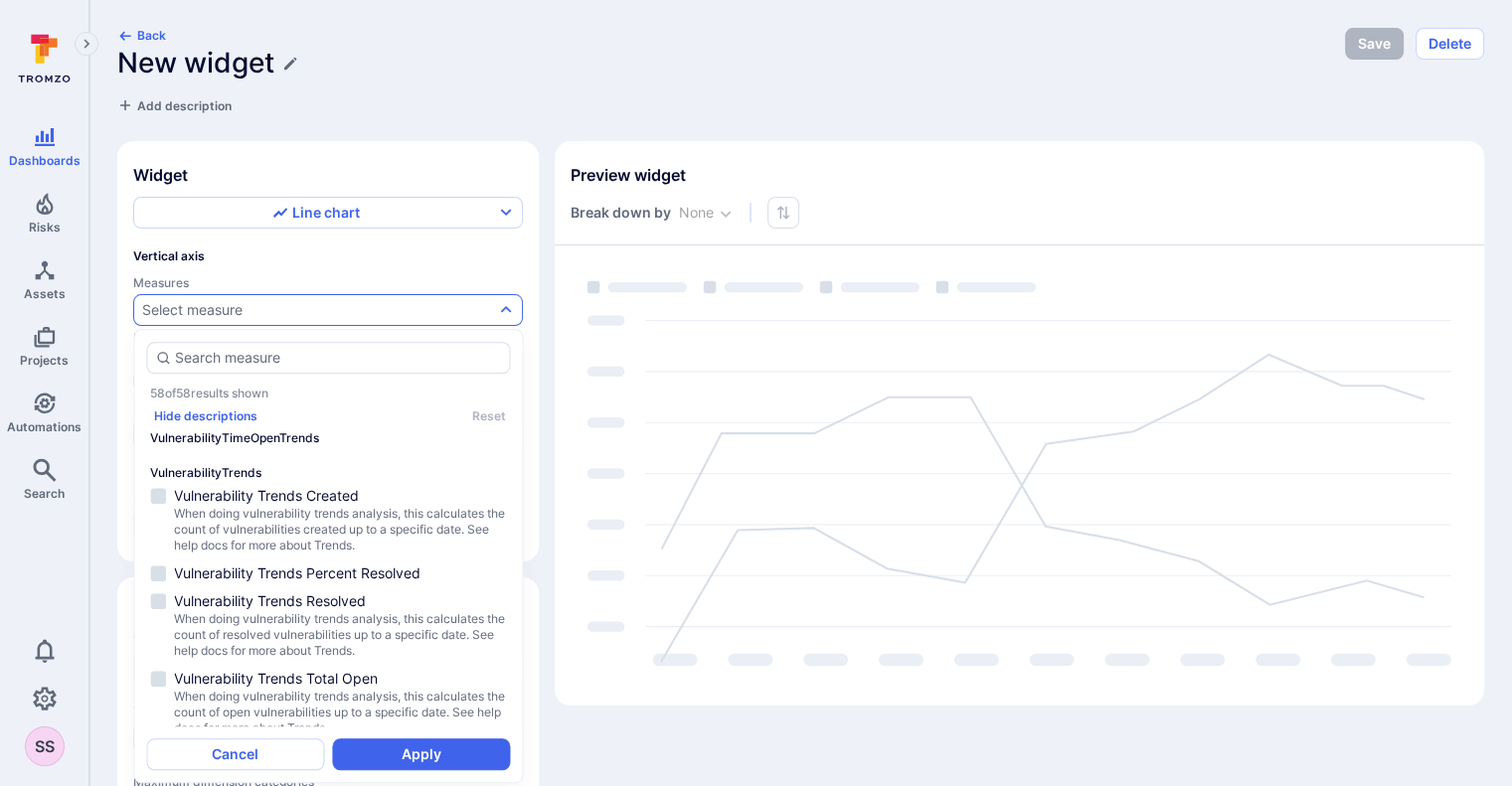scroll, scrollTop: 3593, scrollLeft: 0, axis: vertical 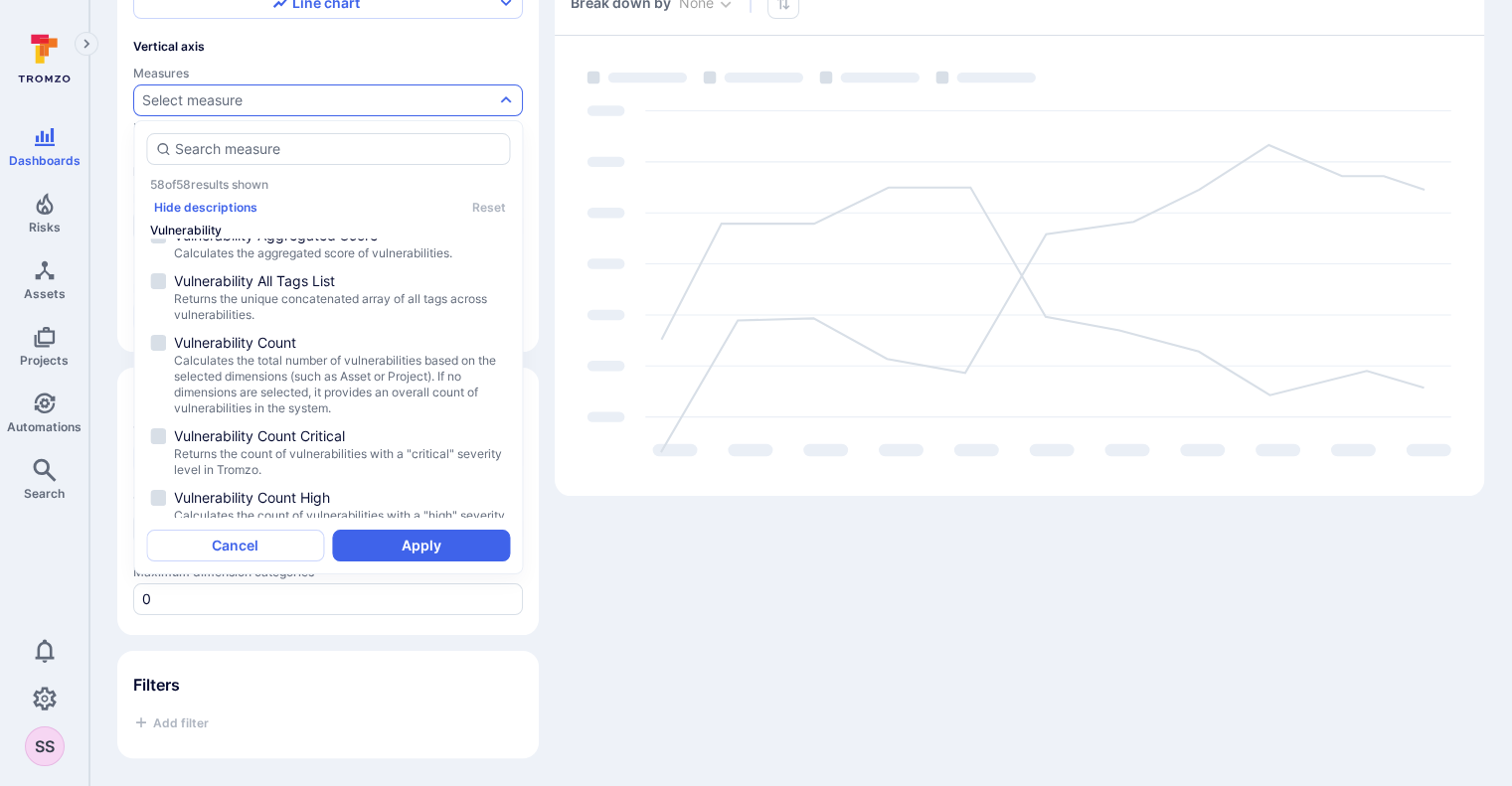 click on "Vulnerability Count" at bounding box center (340, 343) 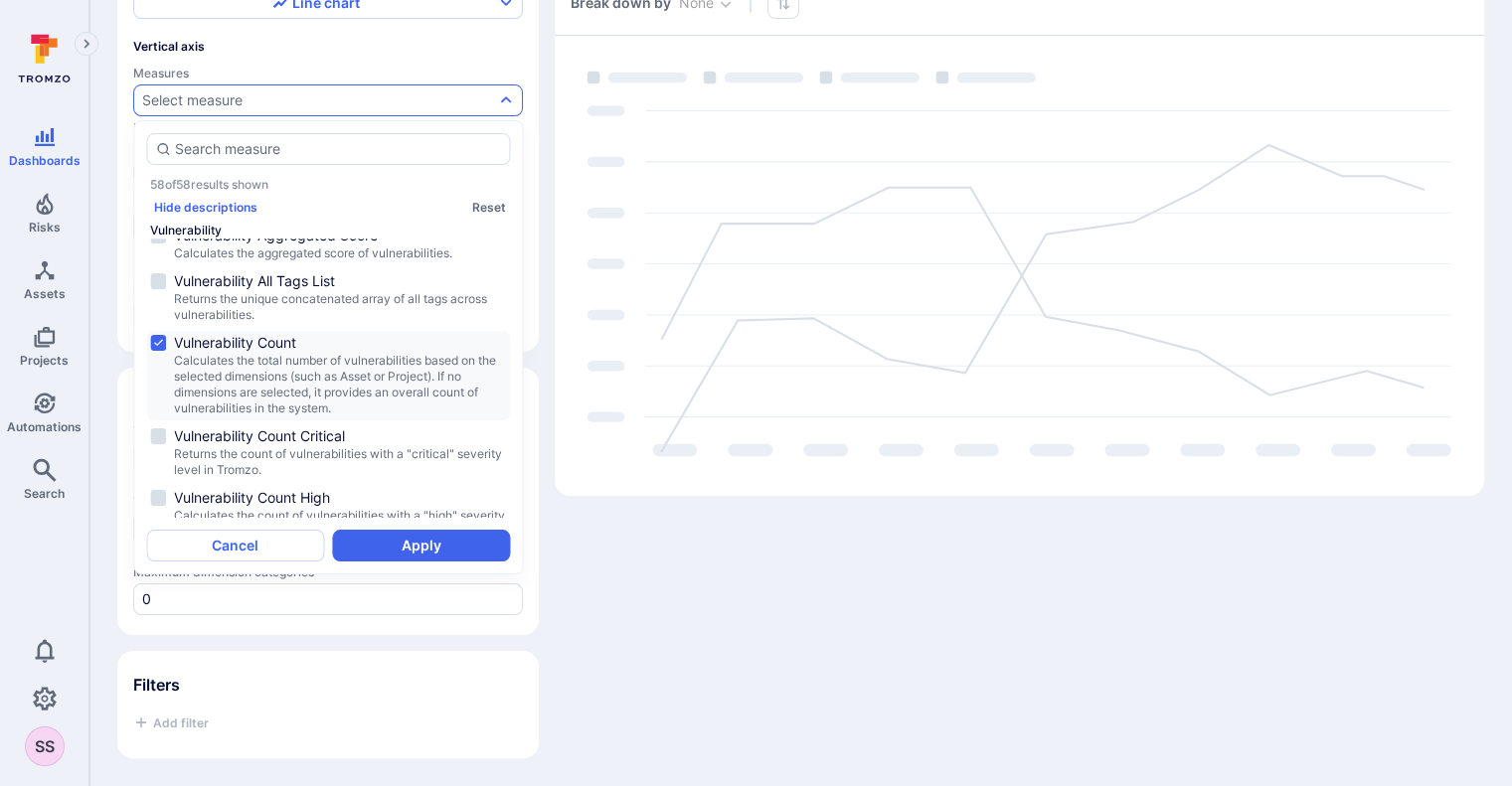 click on "Vulnerability Count" at bounding box center [340, 343] 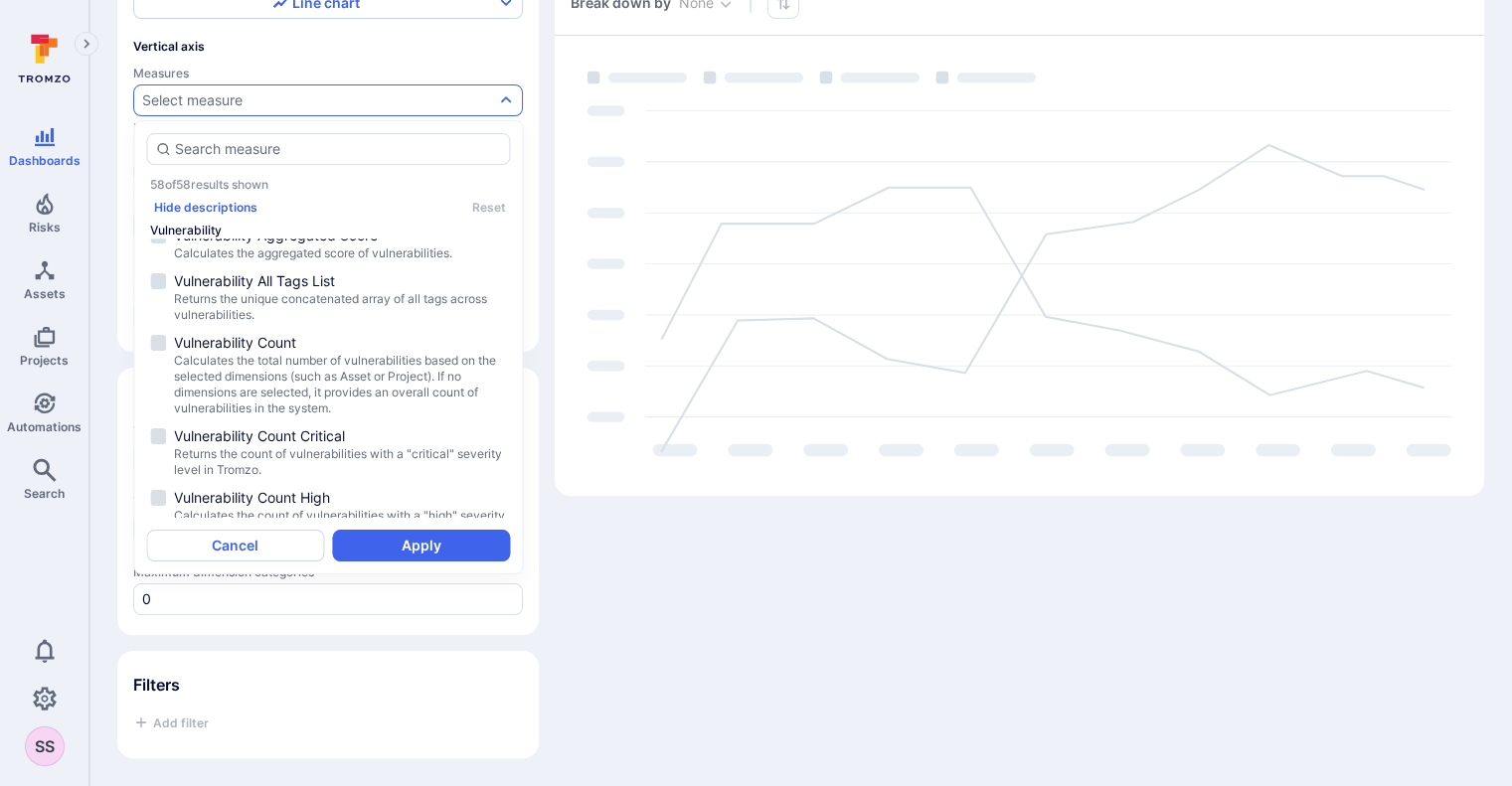 click on "Vulnerability Count" at bounding box center [340, 343] 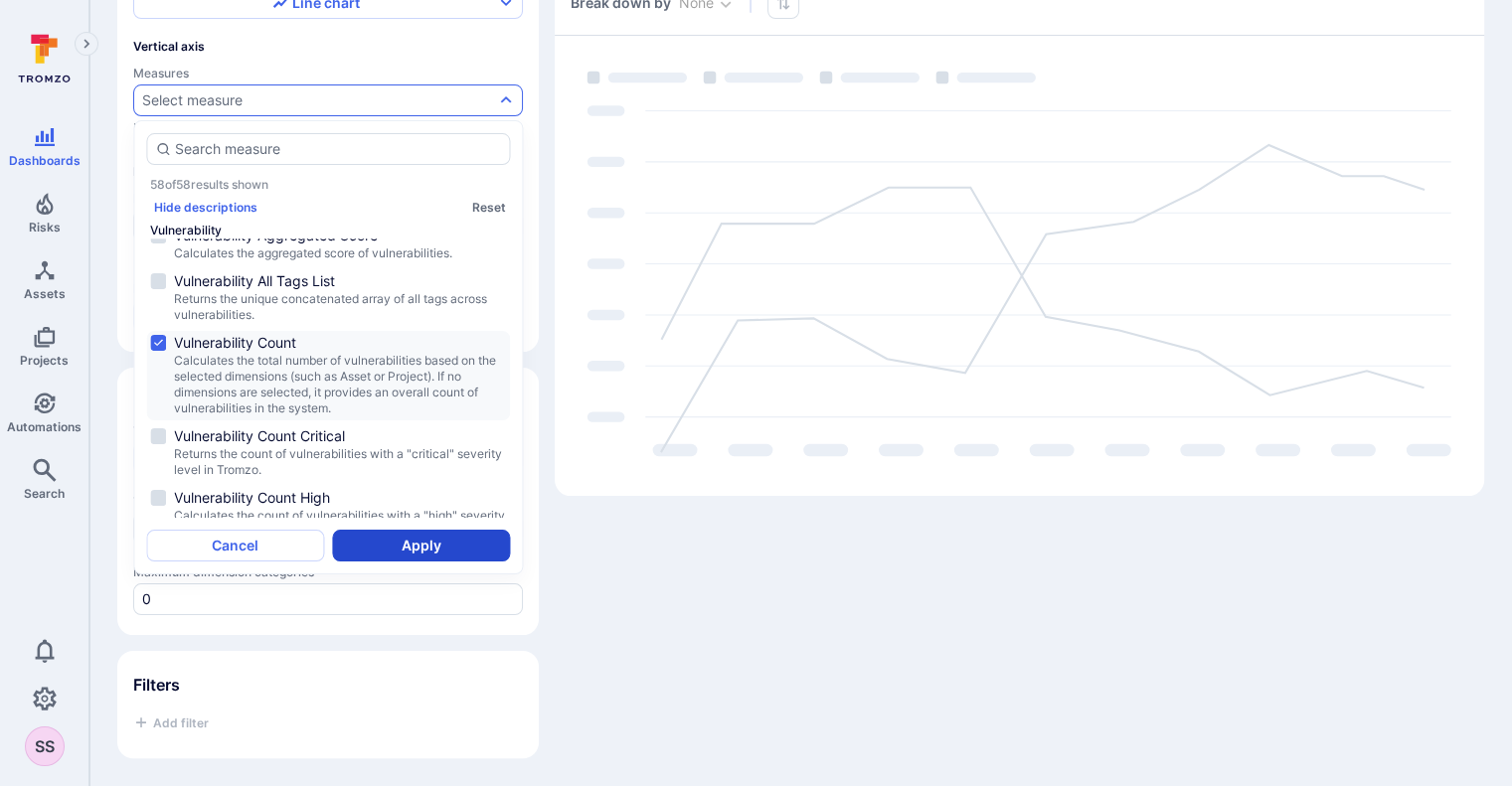 click on "Apply" at bounding box center (420, 546) 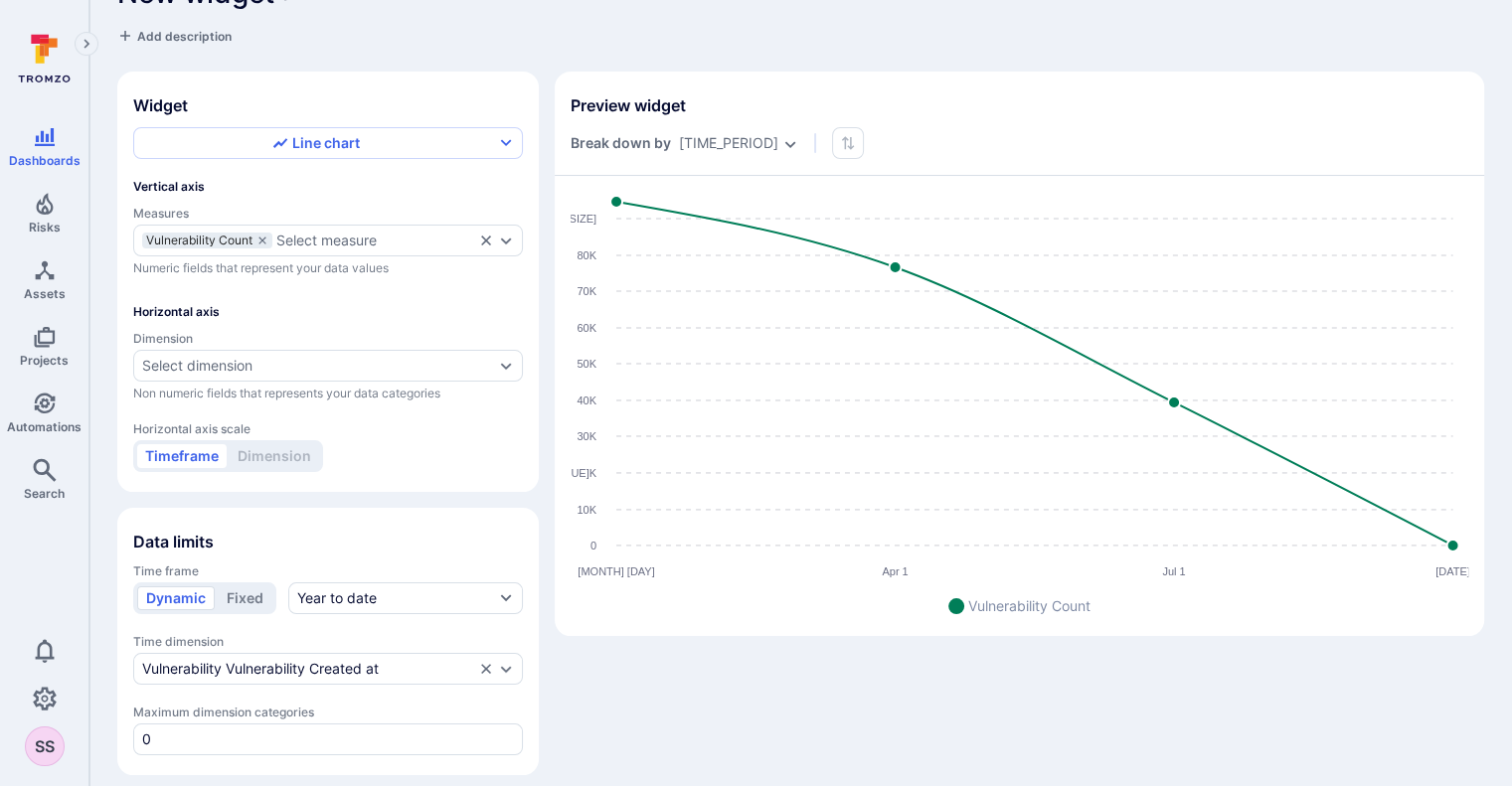 scroll, scrollTop: 67, scrollLeft: 0, axis: vertical 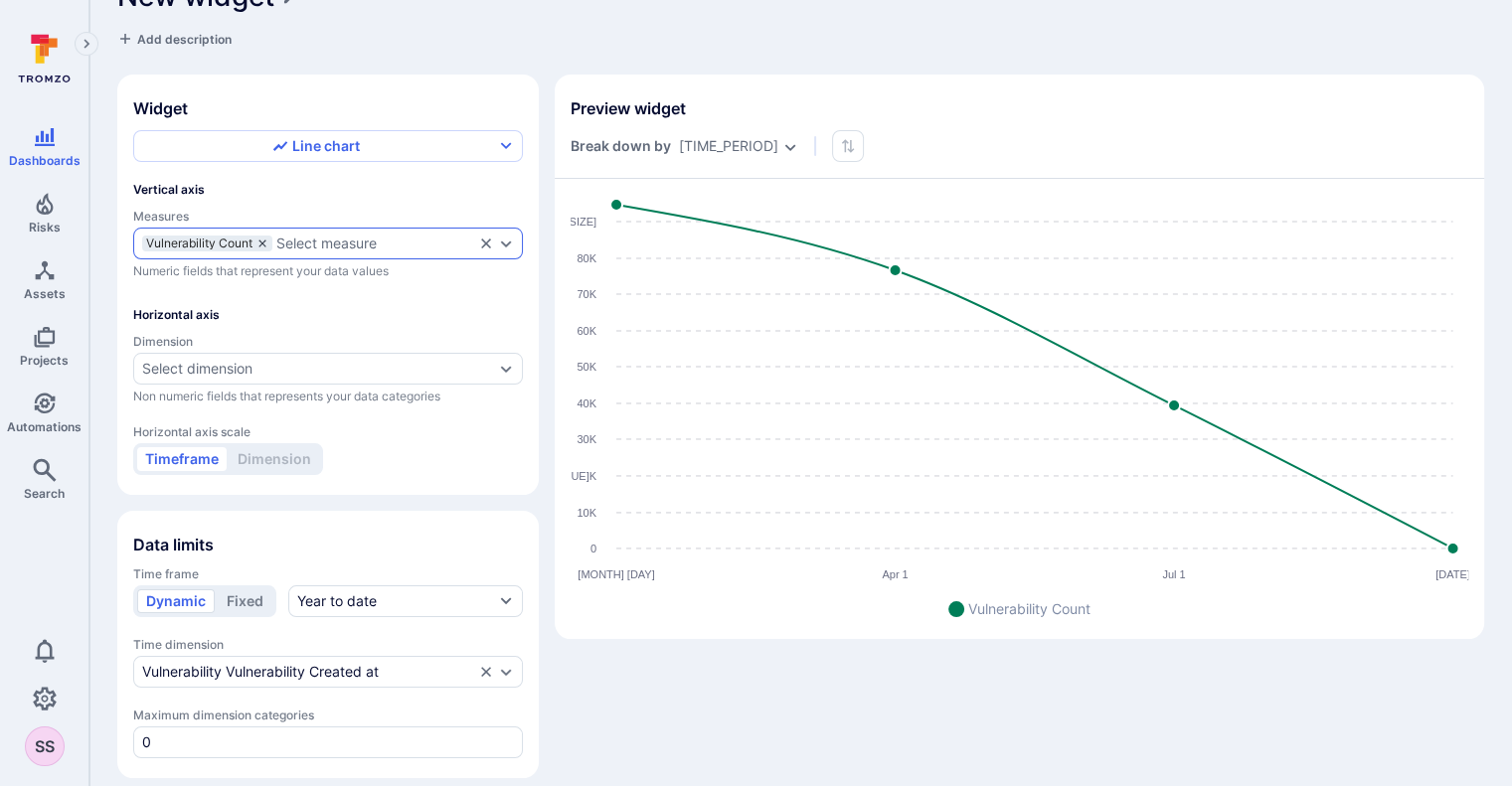 click 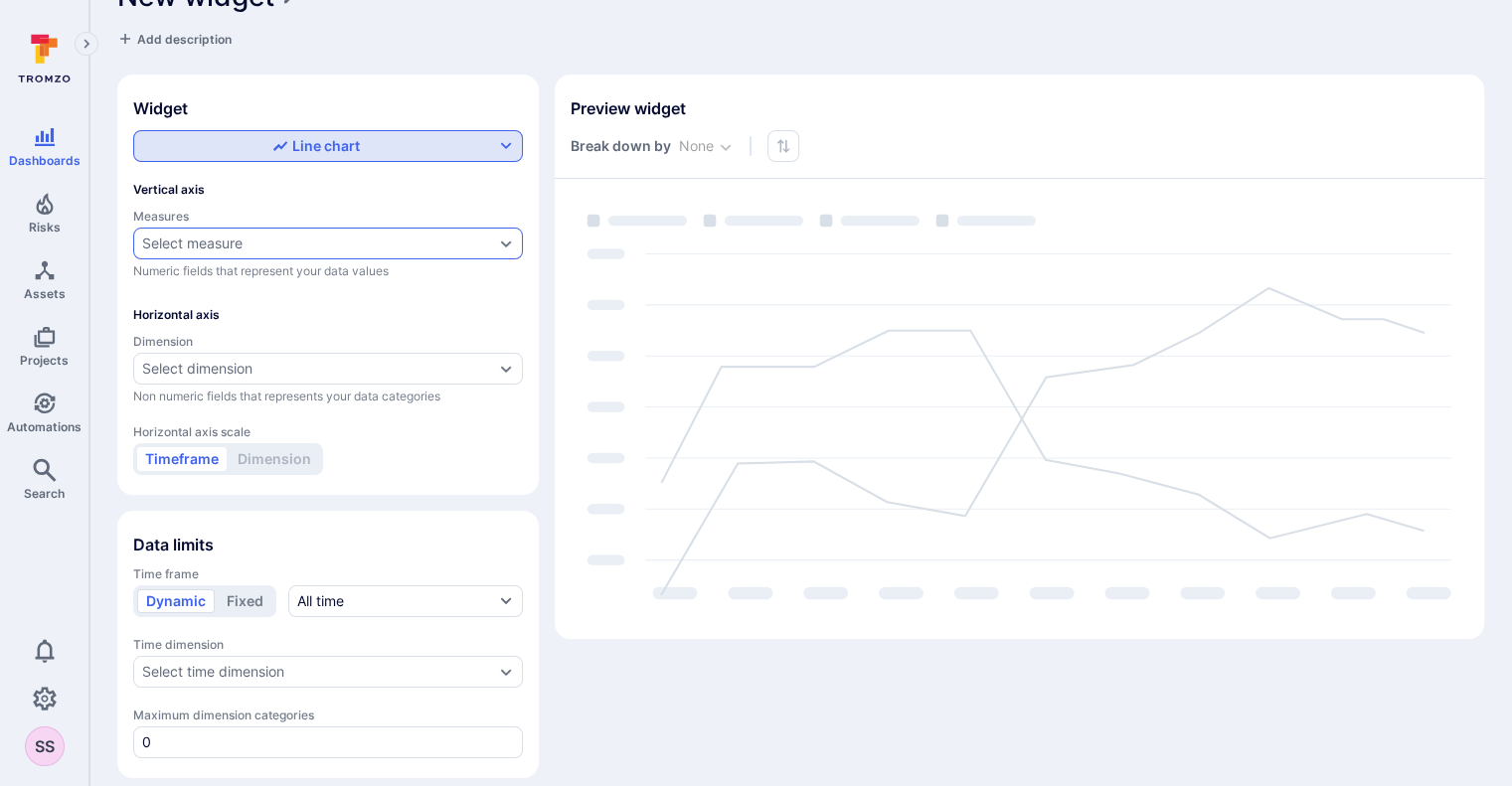 click on "Line chart" at bounding box center (316, 146) 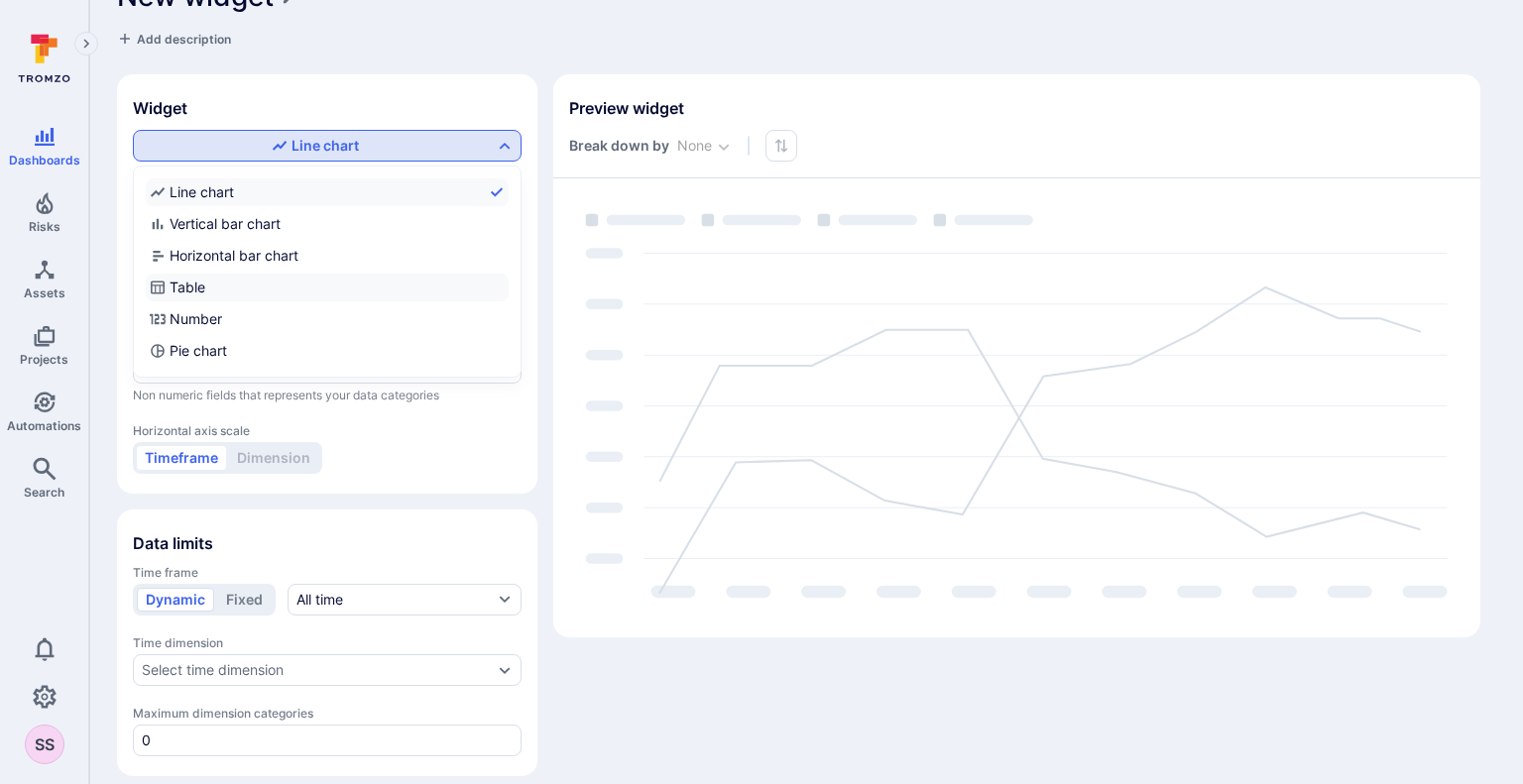 click on "Table" at bounding box center (327, 287) 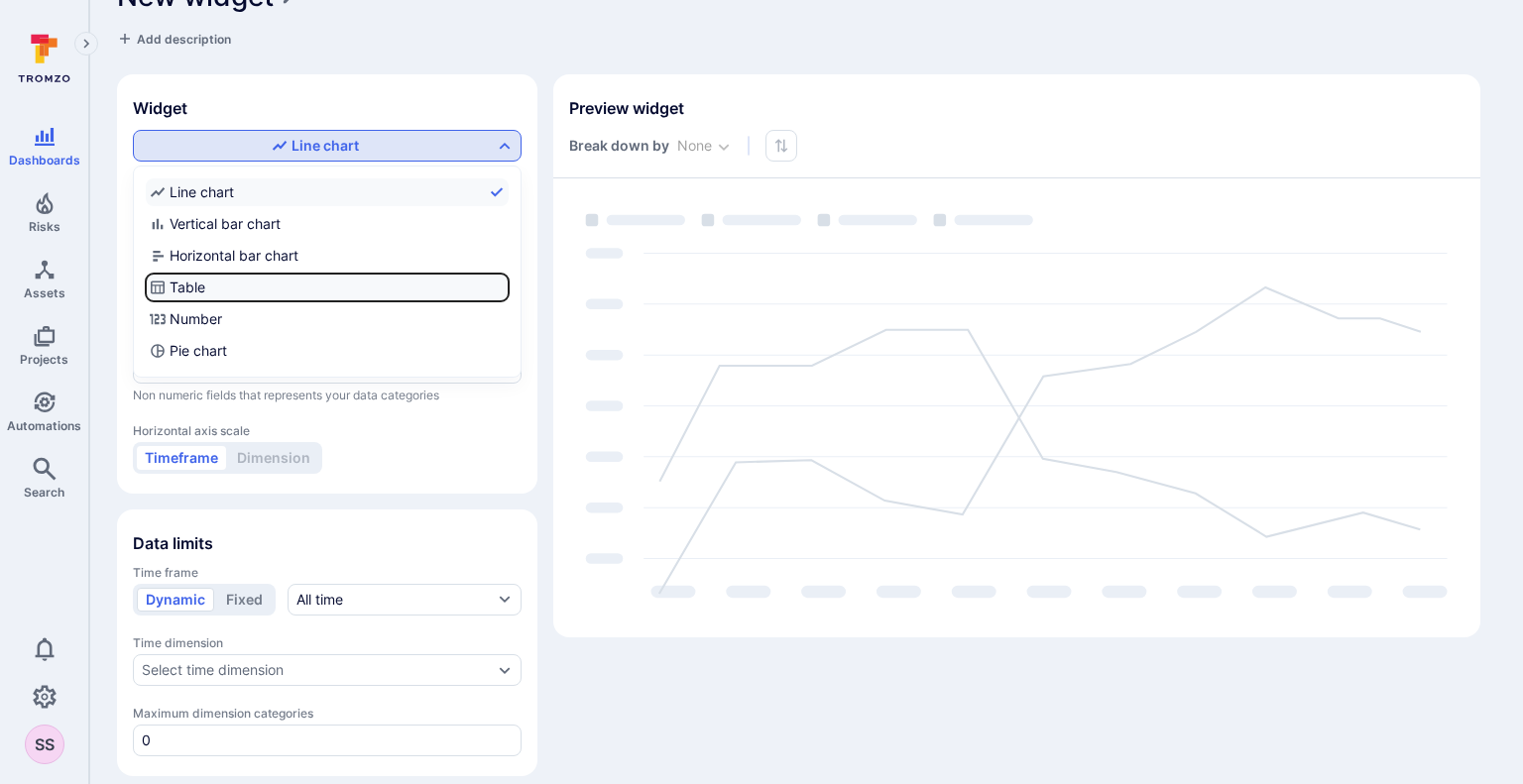click on "Table" at bounding box center [505, 287] 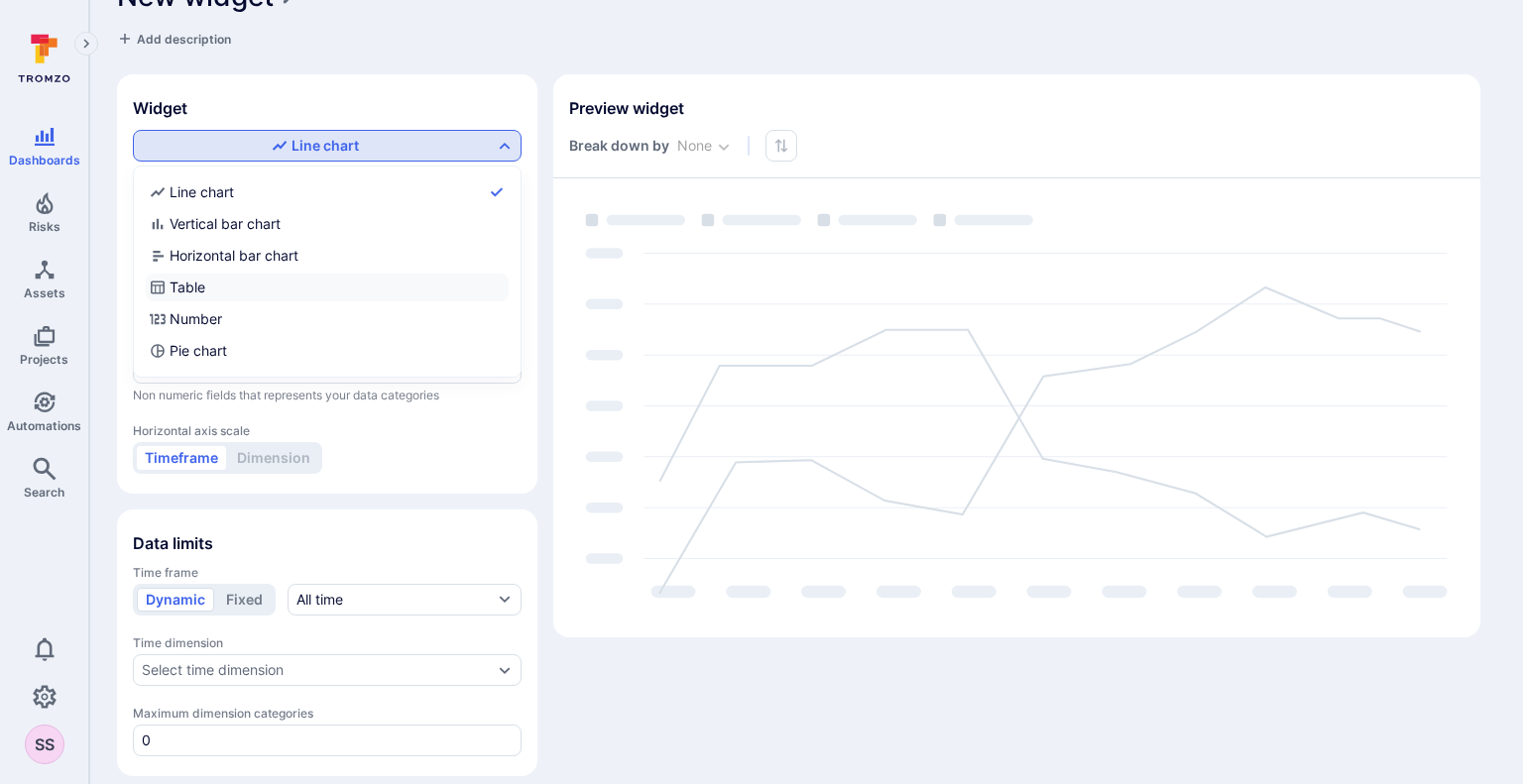 checkbox on "true" 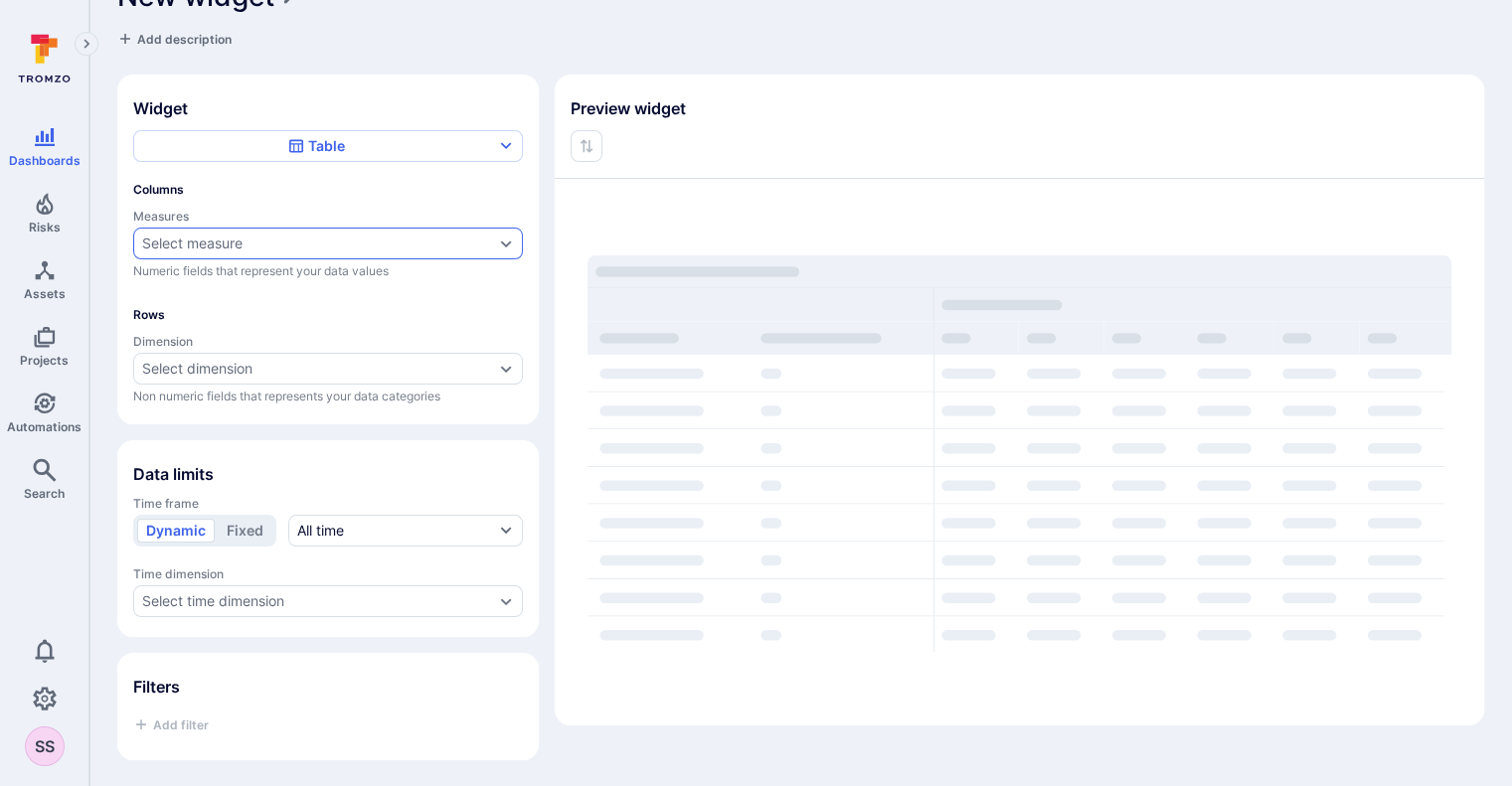 click on "Select measure" at bounding box center [318, 243] 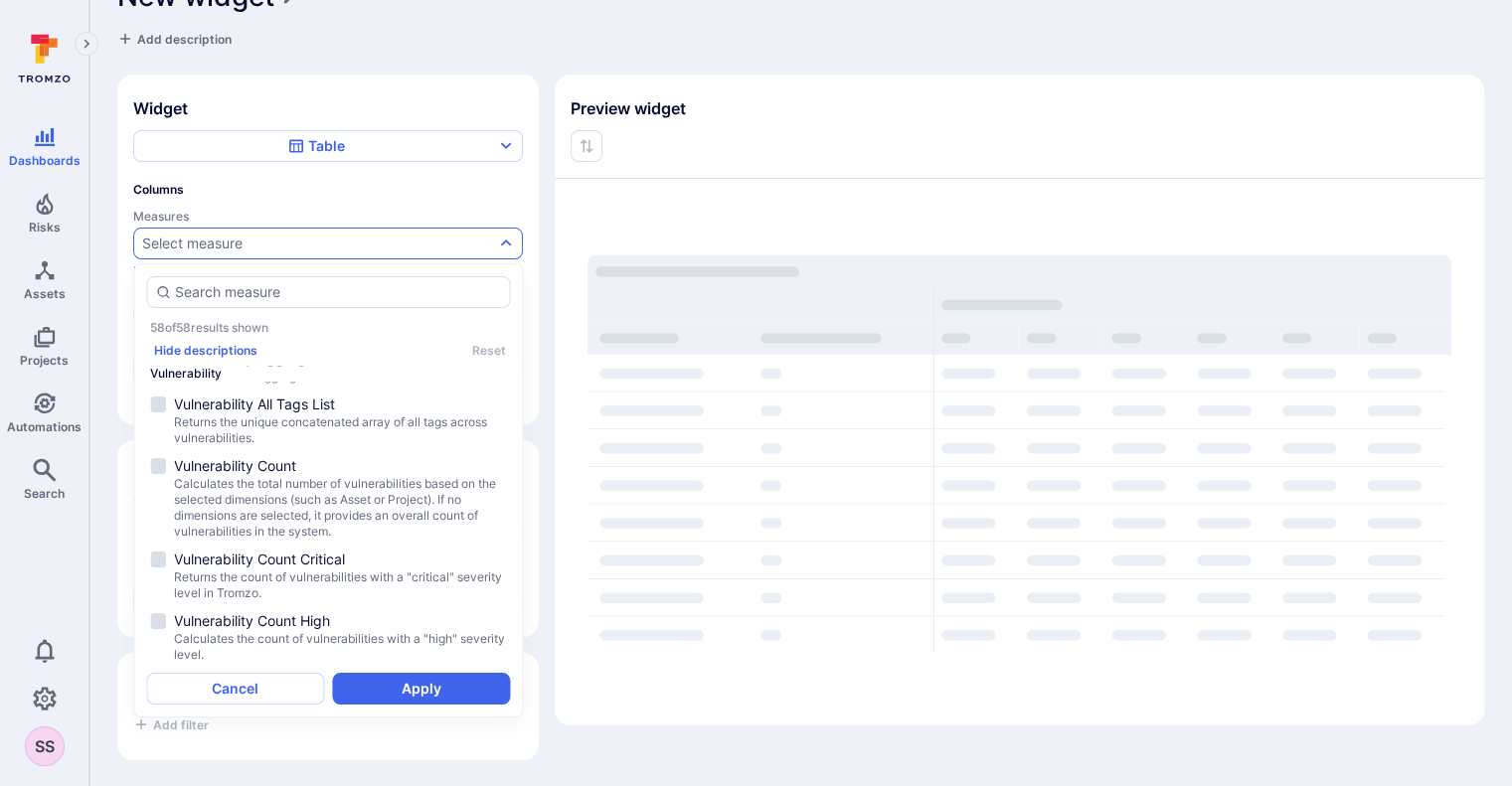 scroll, scrollTop: 2352, scrollLeft: 0, axis: vertical 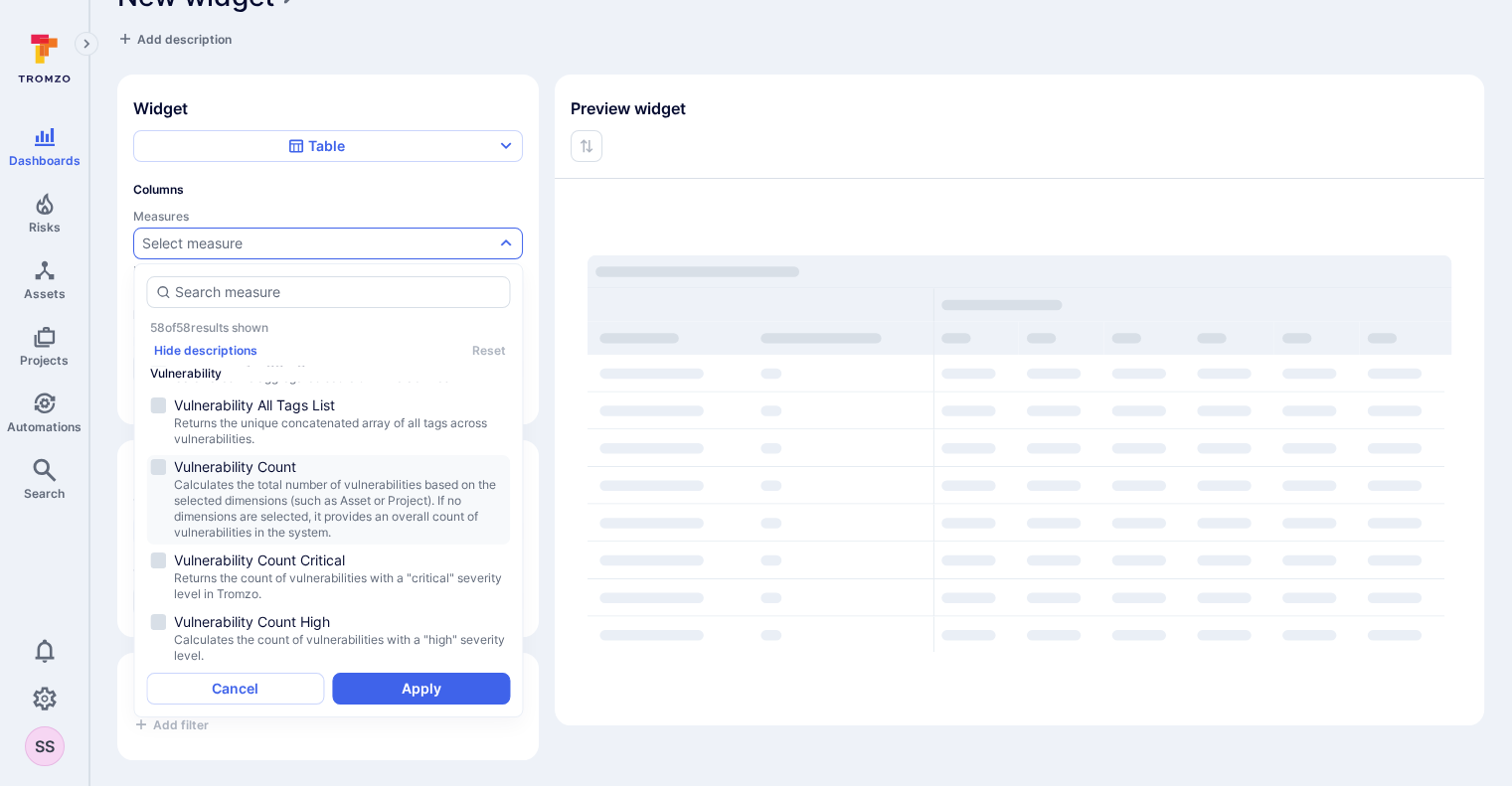 click on "Vulnerability Count" at bounding box center [340, 467] 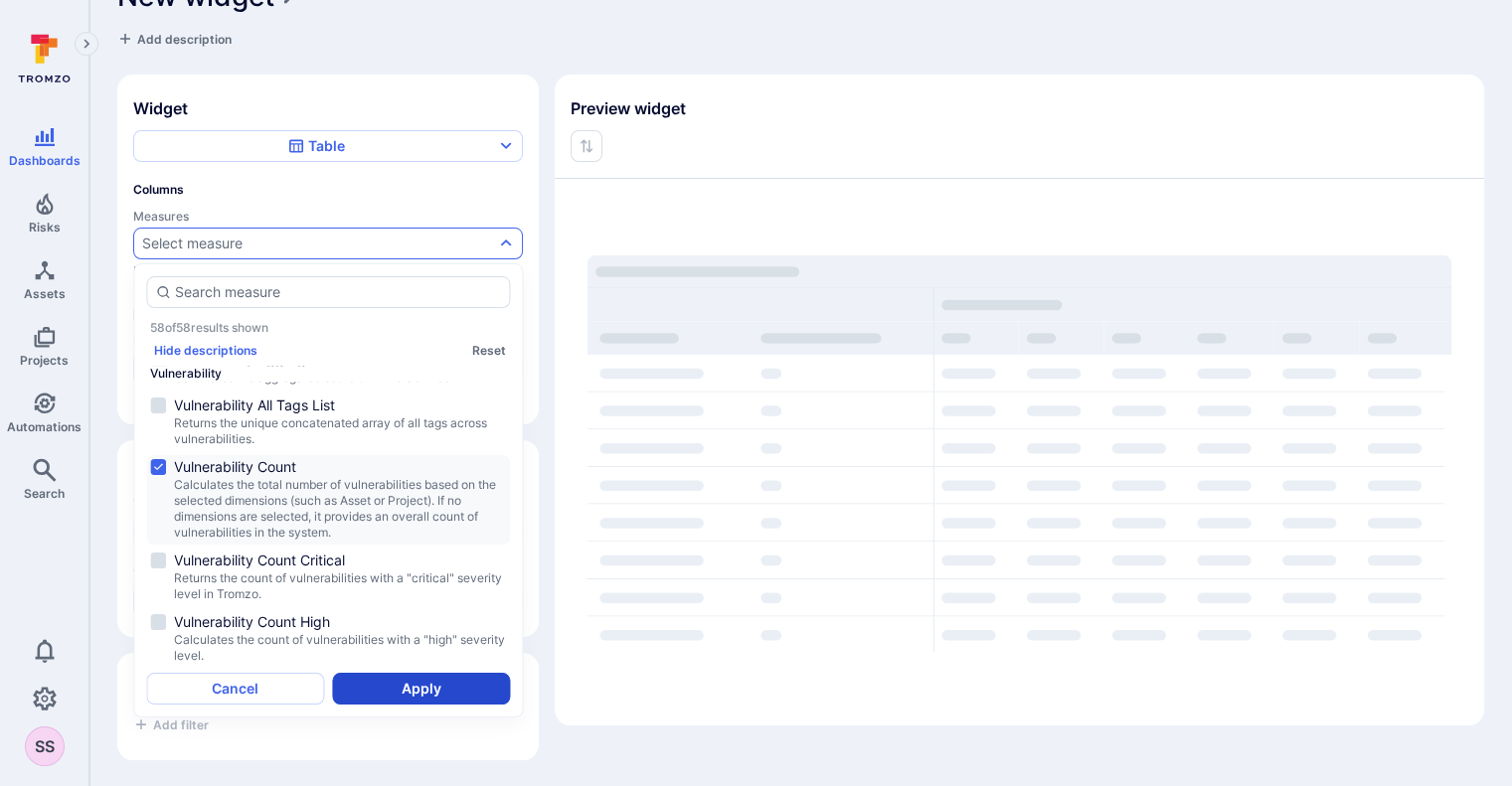 click on "Apply" at bounding box center [420, 689] 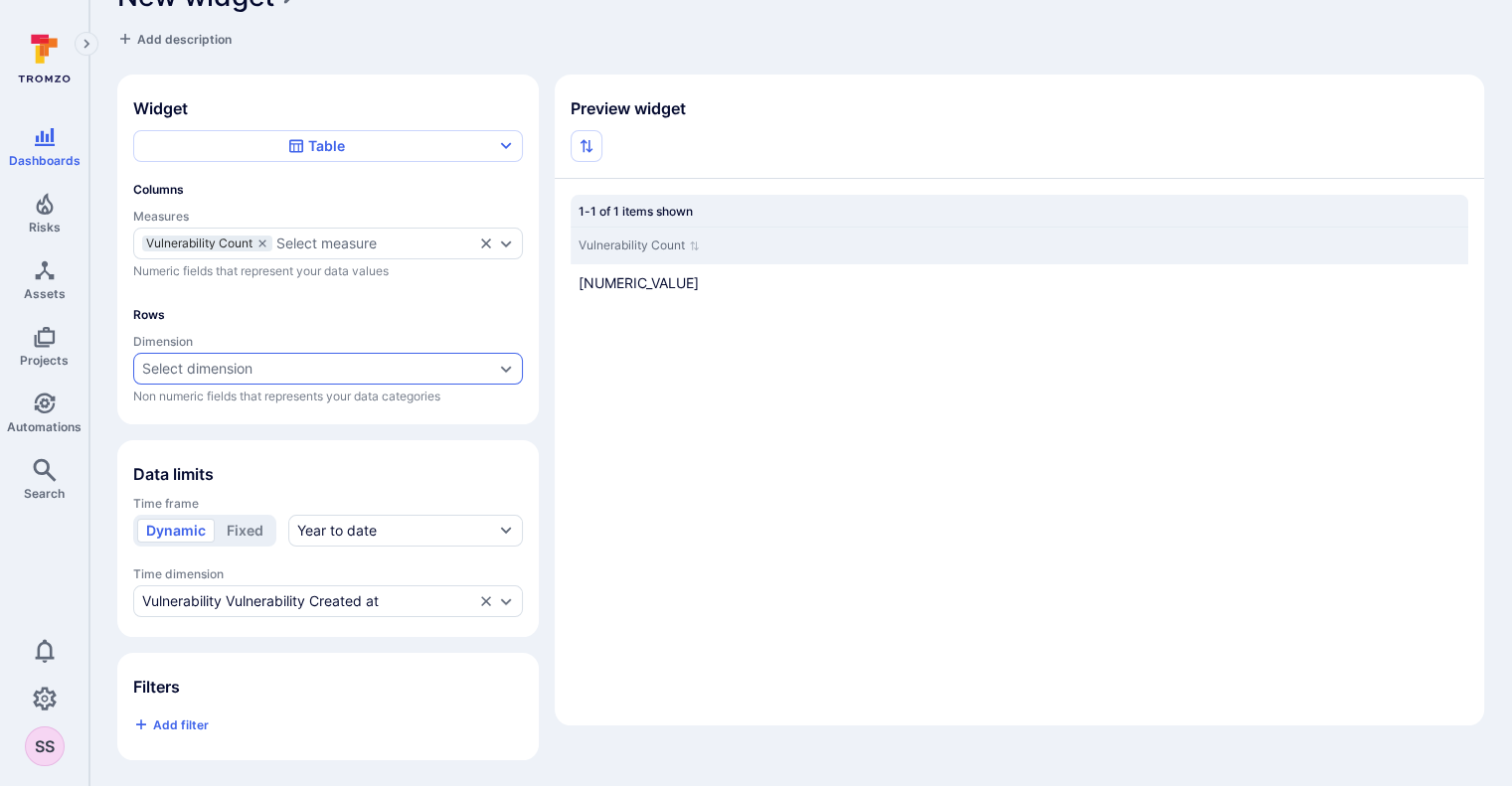 click on "Select dimension" at bounding box center [328, 369] 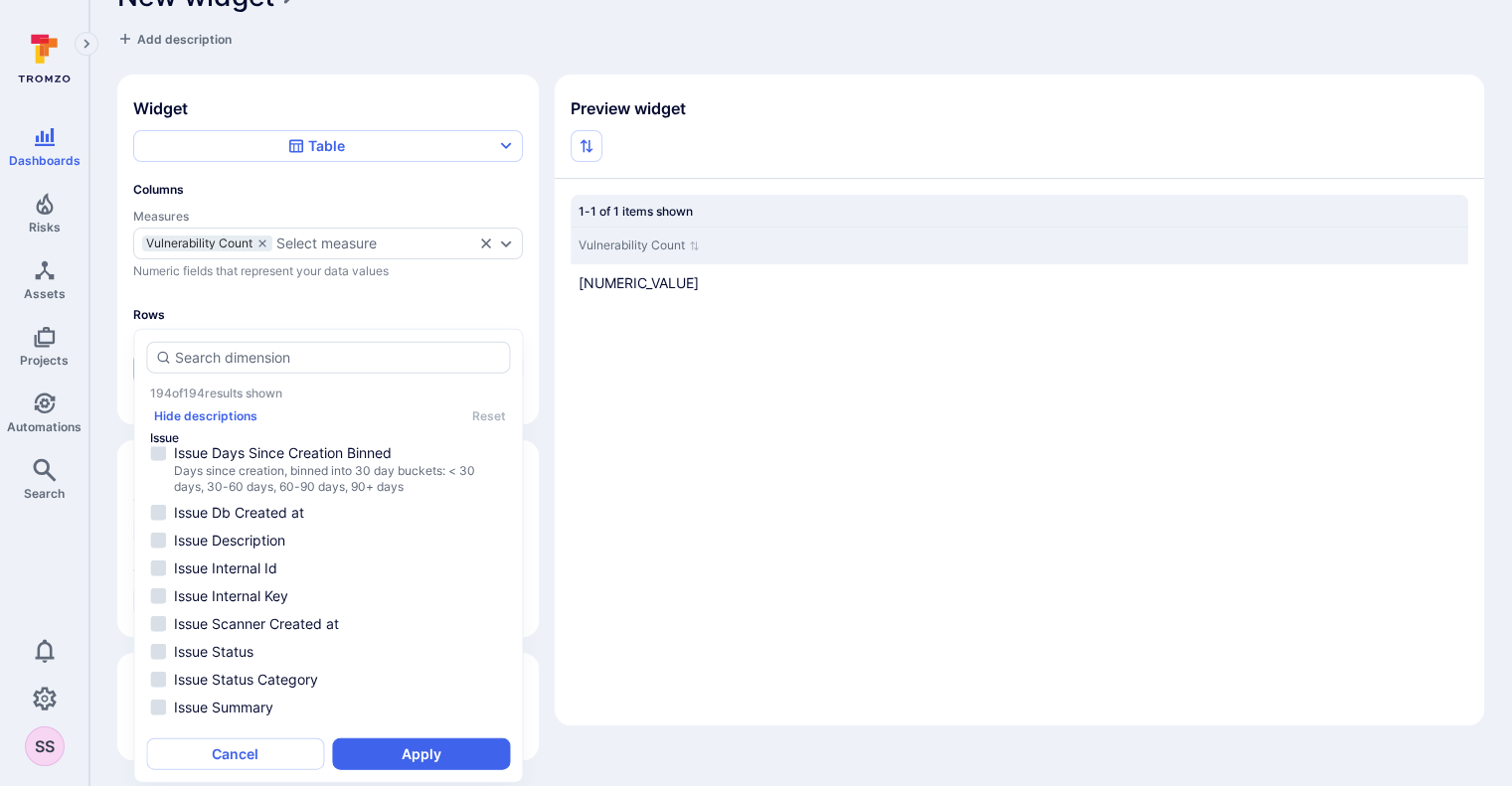 scroll, scrollTop: 3231, scrollLeft: 0, axis: vertical 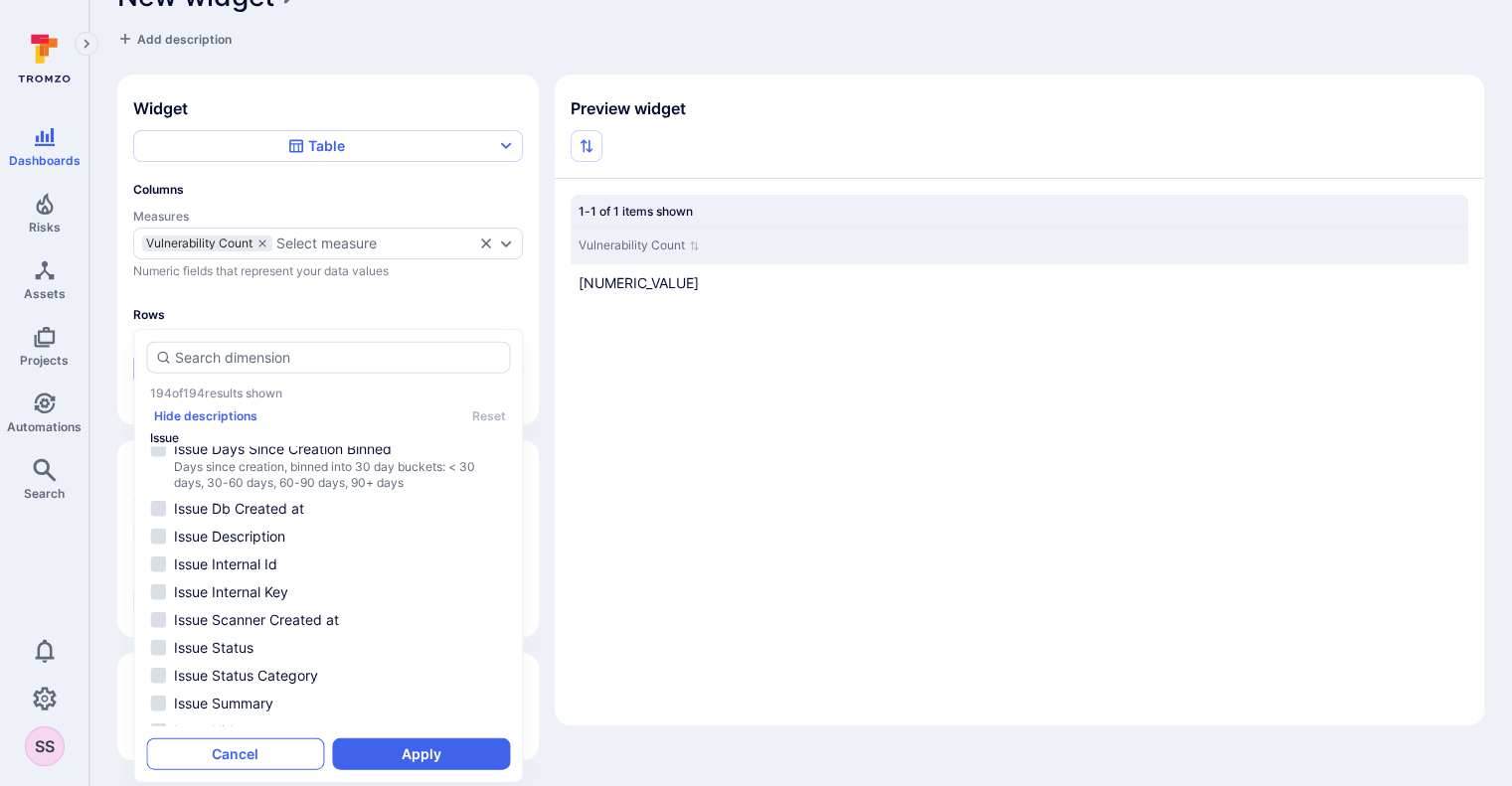 click on "Cancel" at bounding box center (235, 754) 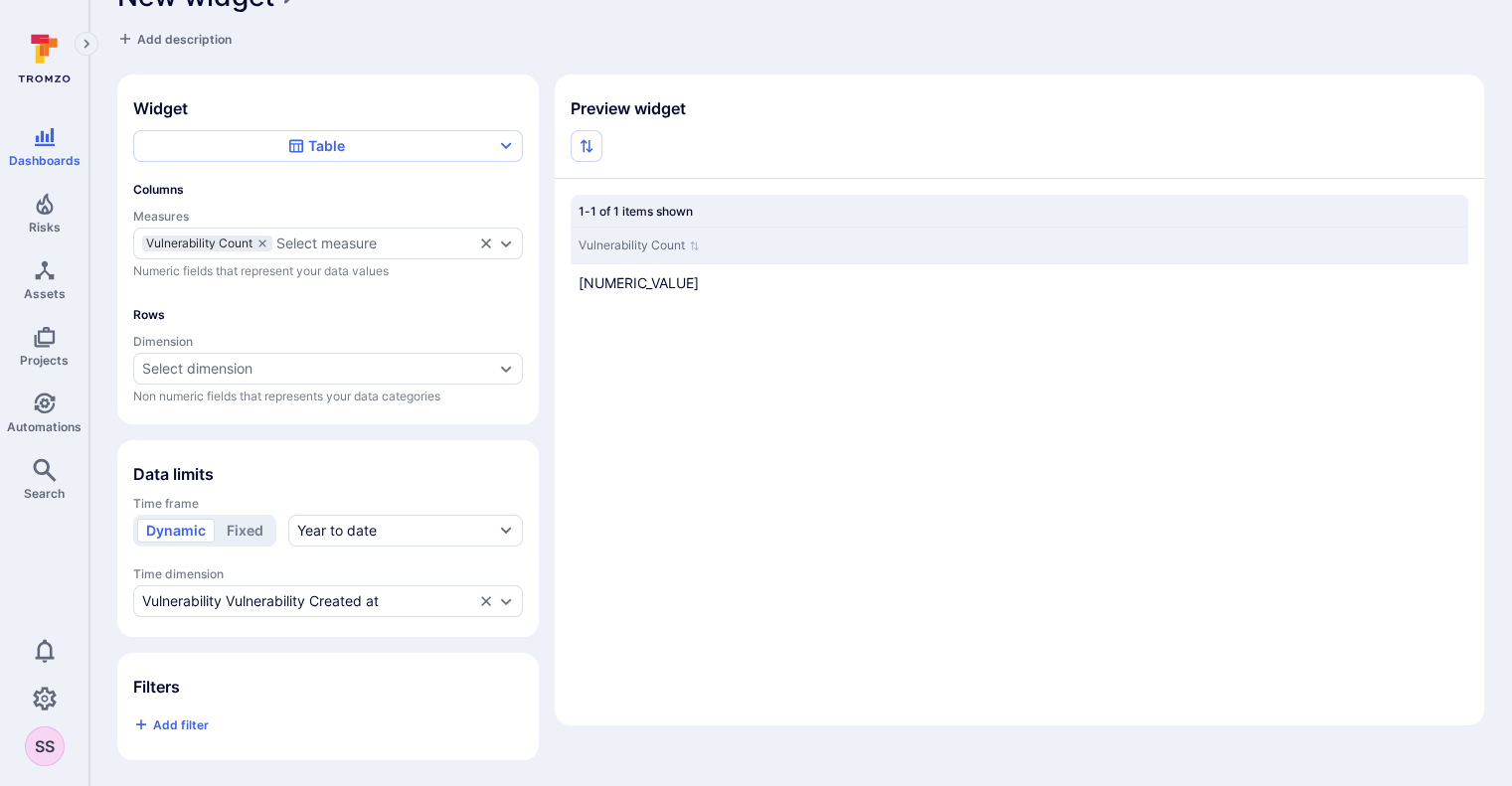 scroll, scrollTop: 0, scrollLeft: 0, axis: both 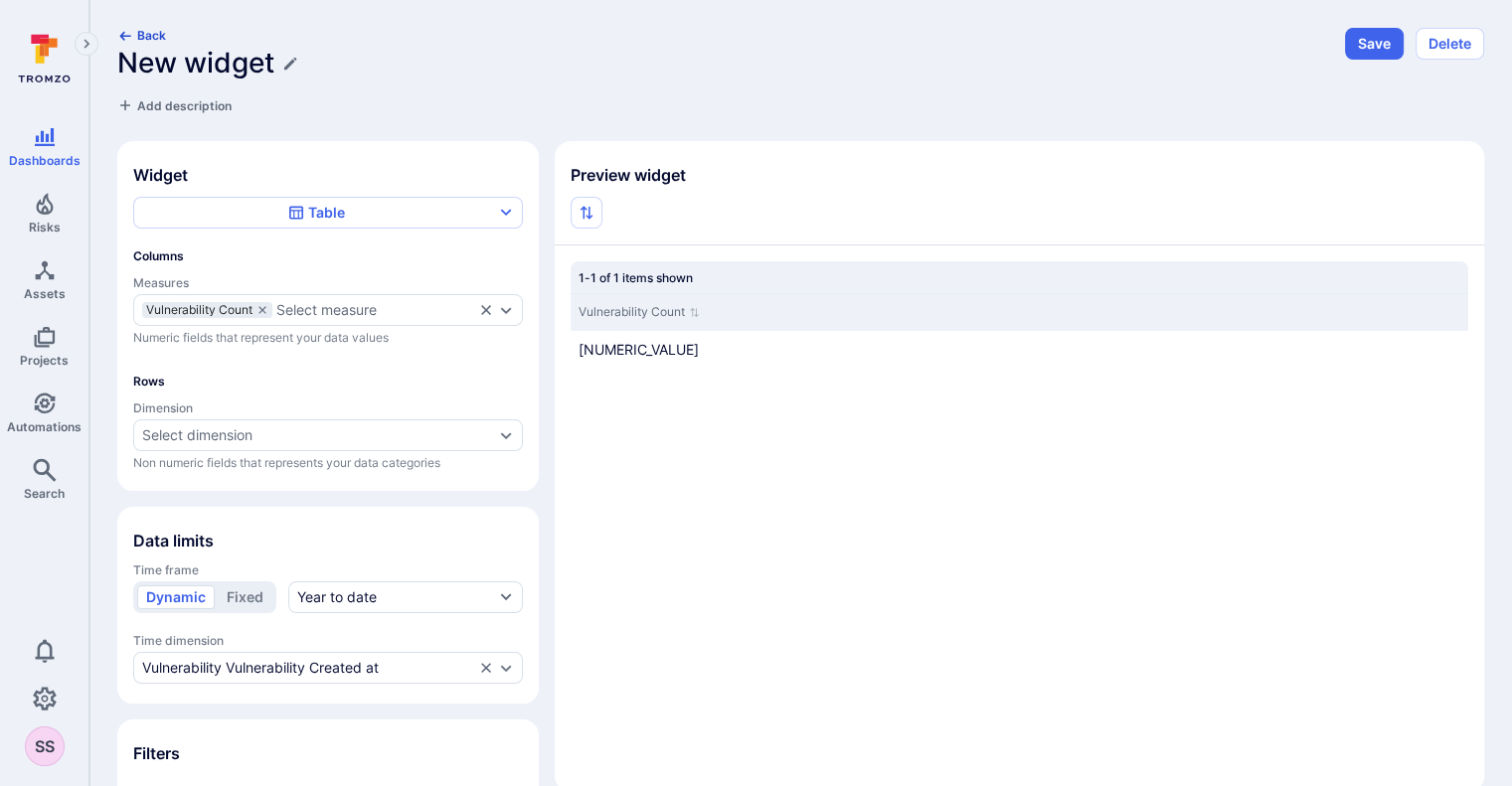 click 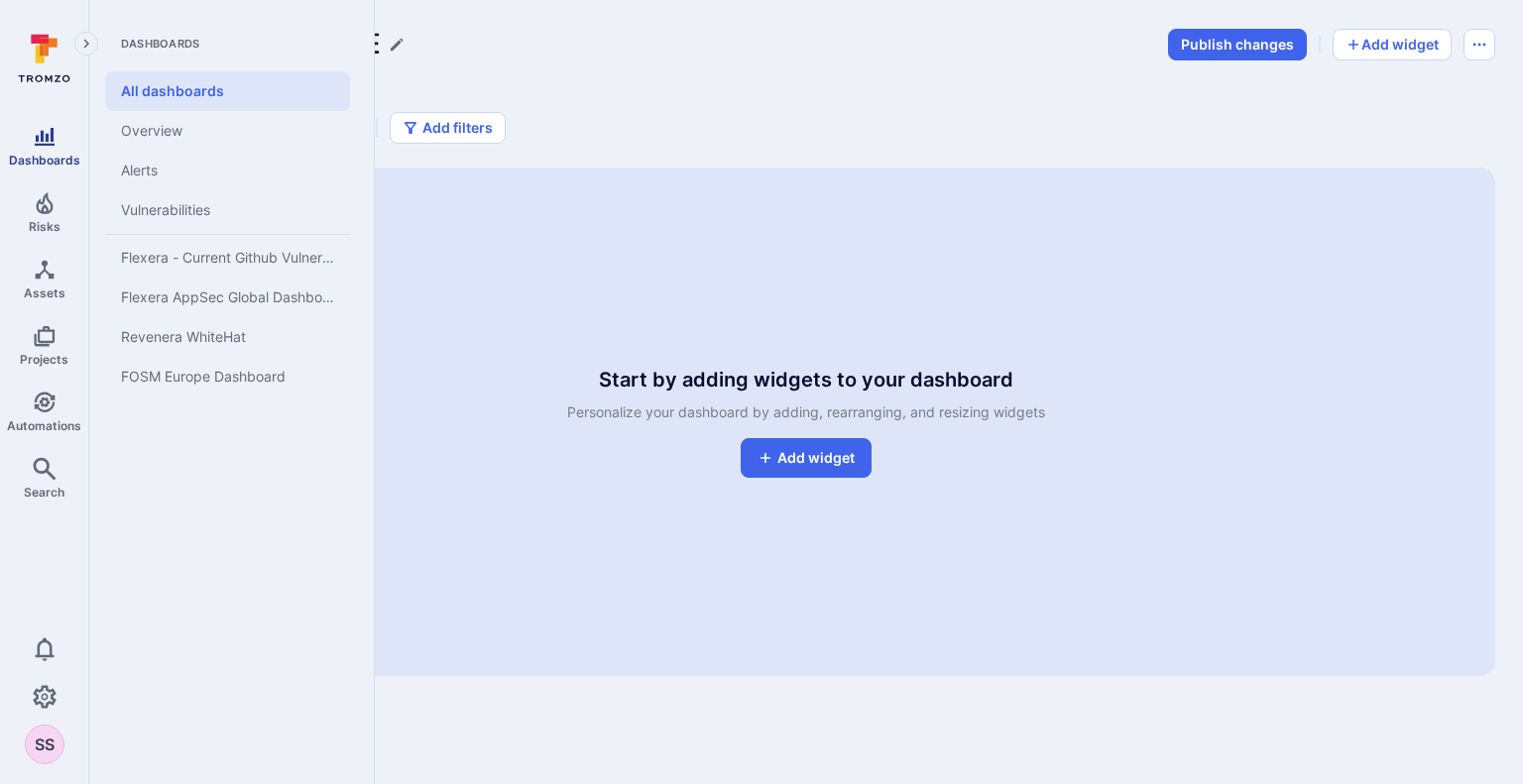 click 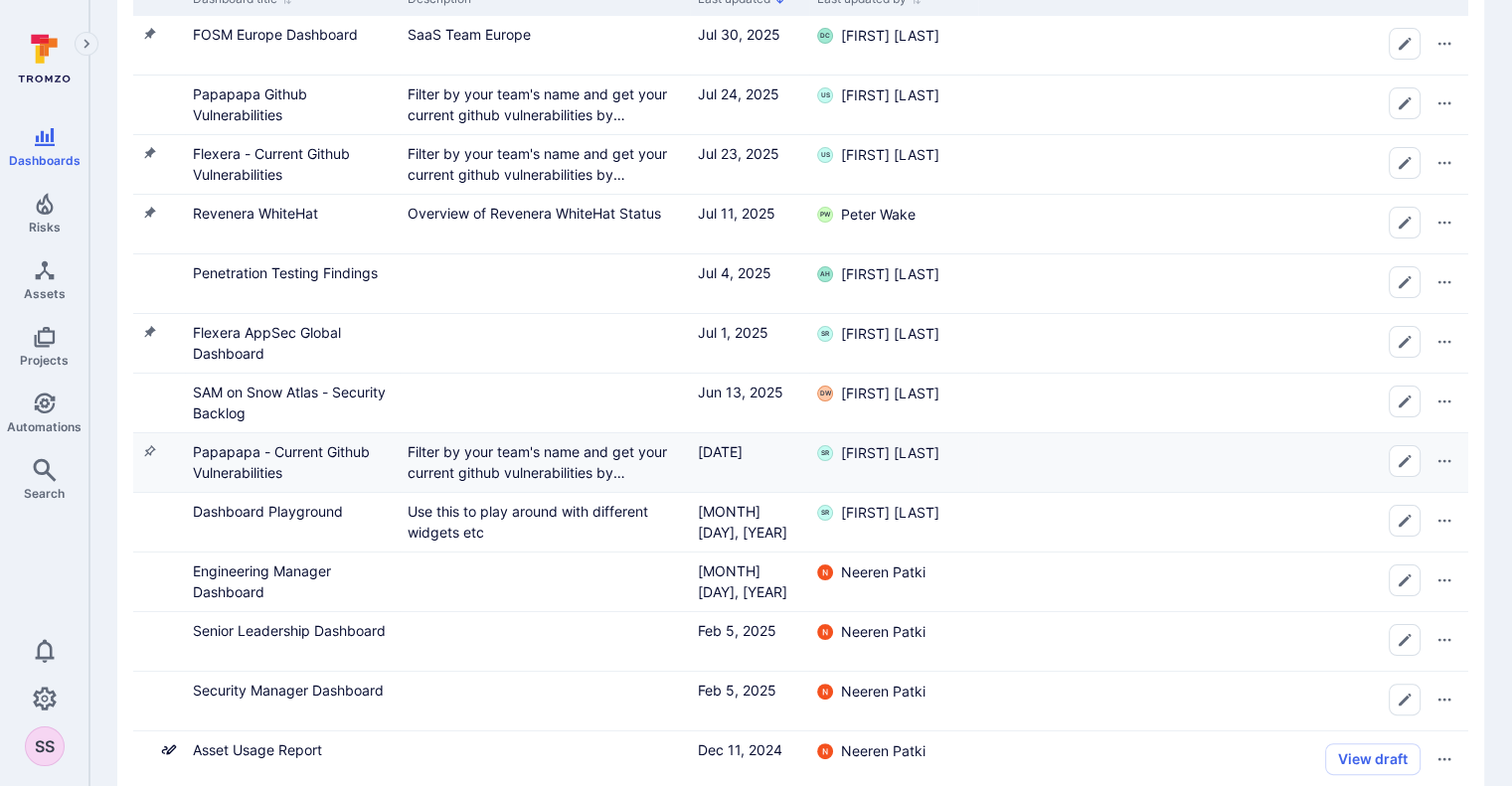 scroll, scrollTop: 278, scrollLeft: 0, axis: vertical 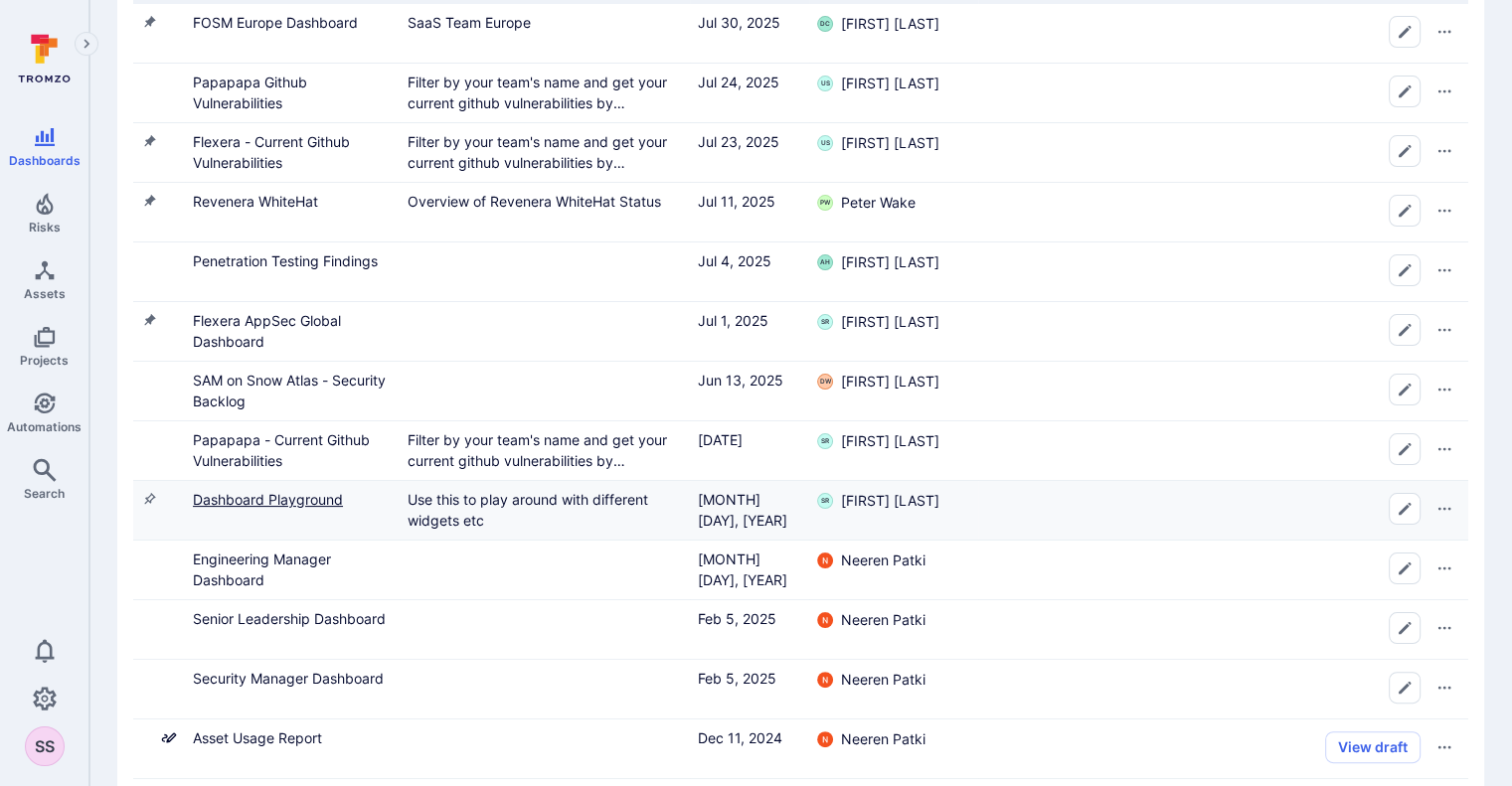click on "Dashboard Playground" at bounding box center (267, 499) 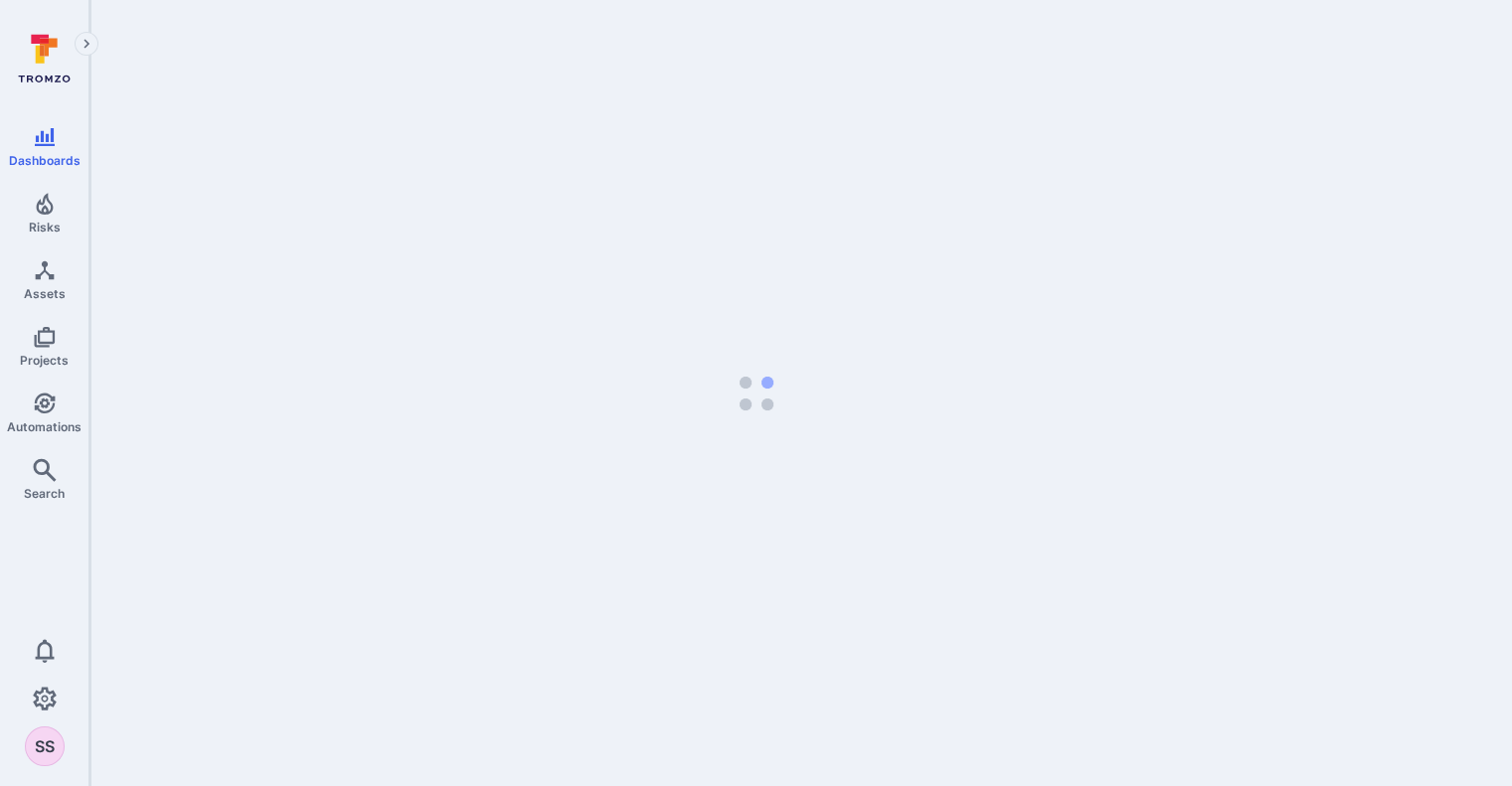 scroll, scrollTop: 0, scrollLeft: 0, axis: both 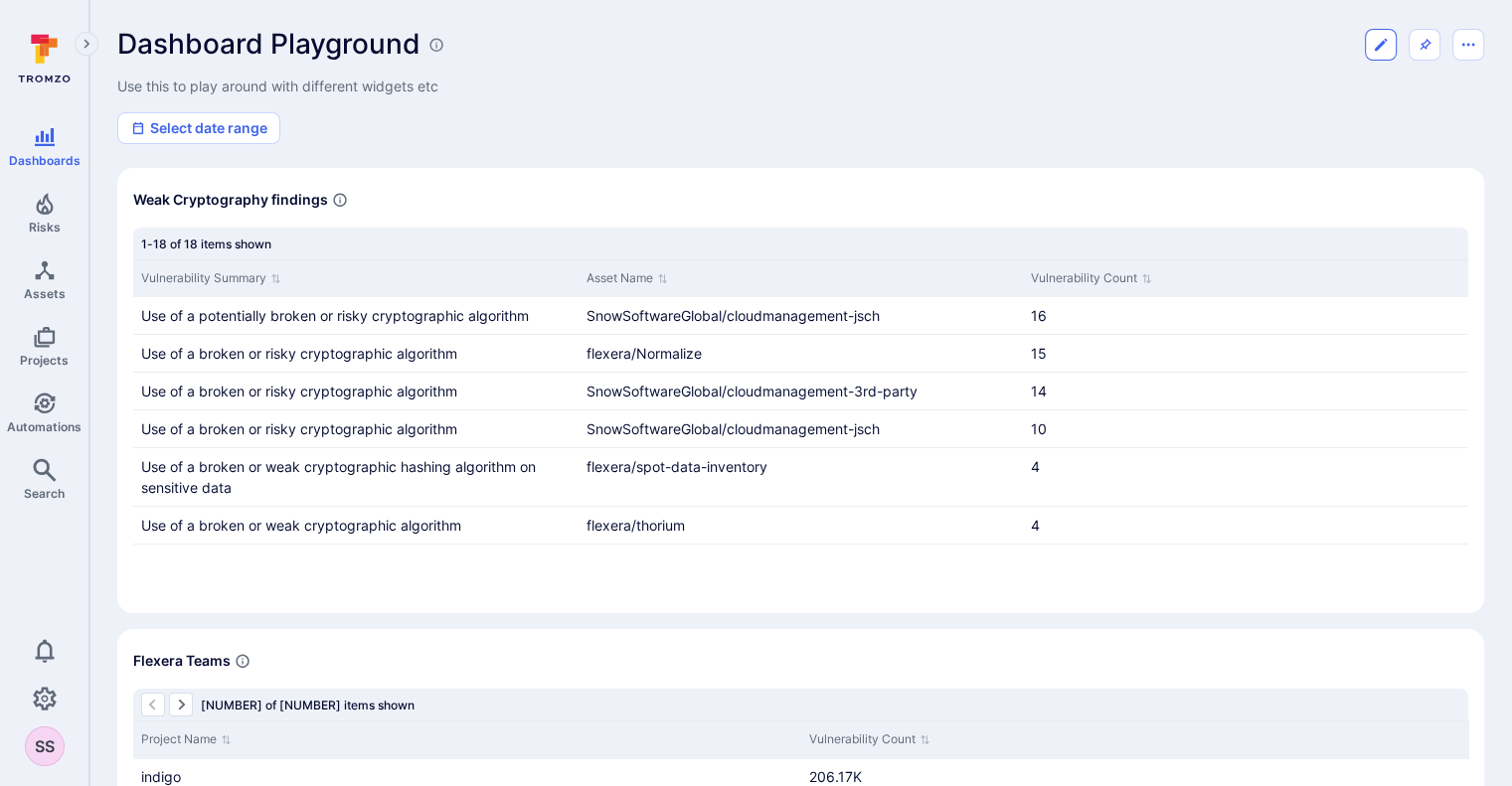 click 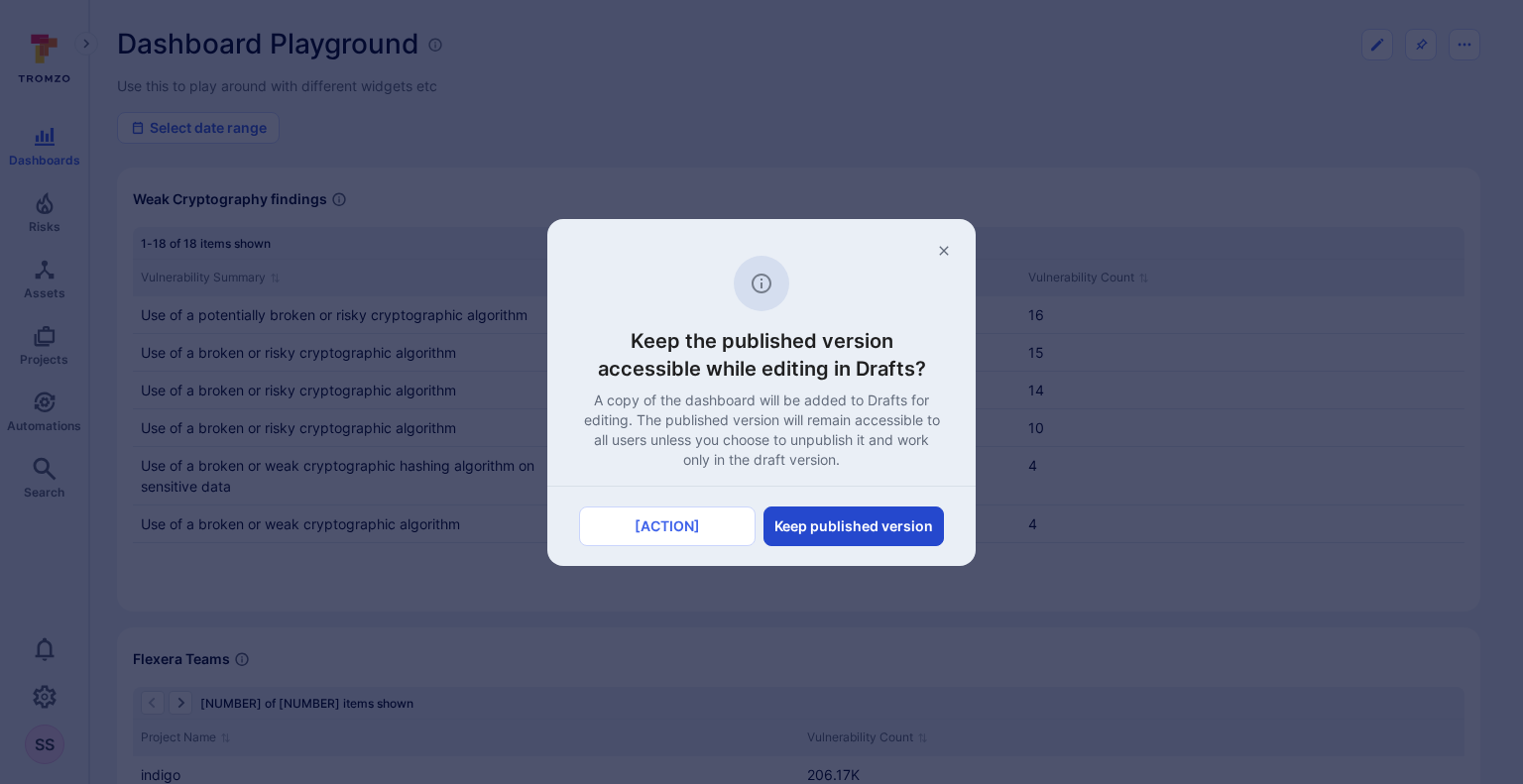 click on "Keep published version" at bounding box center [854, 526] 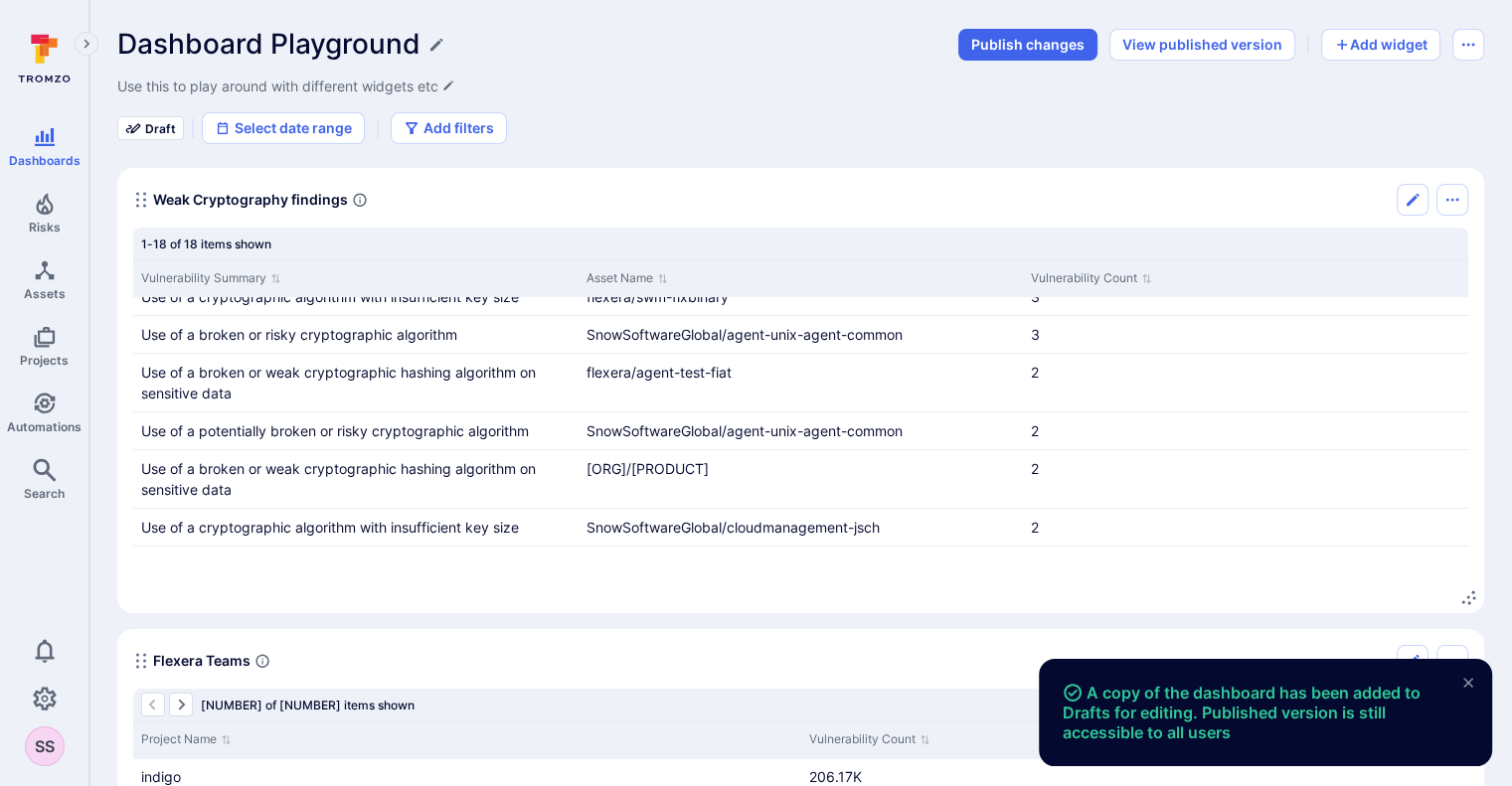 scroll, scrollTop: 269, scrollLeft: 0, axis: vertical 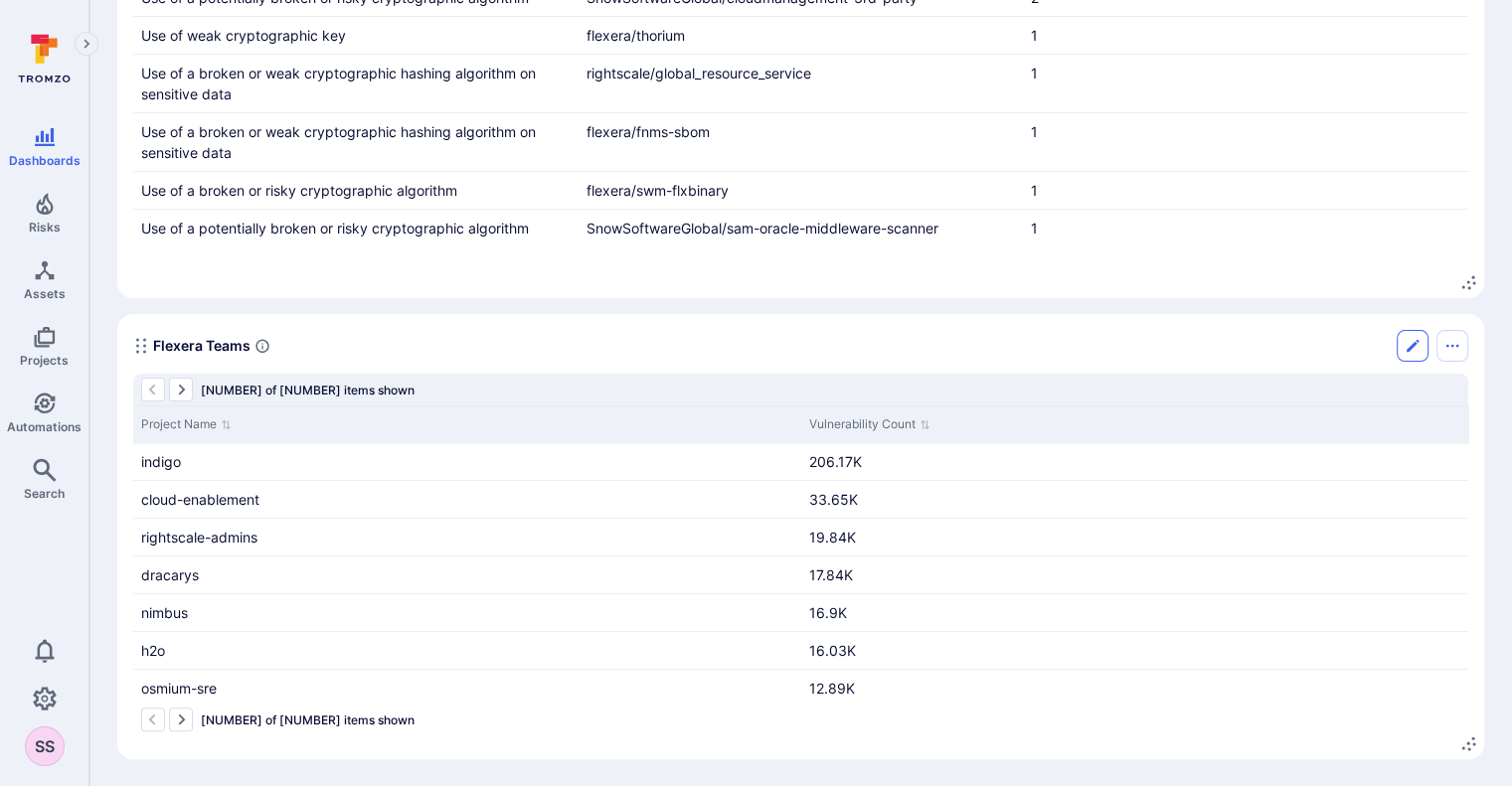 click 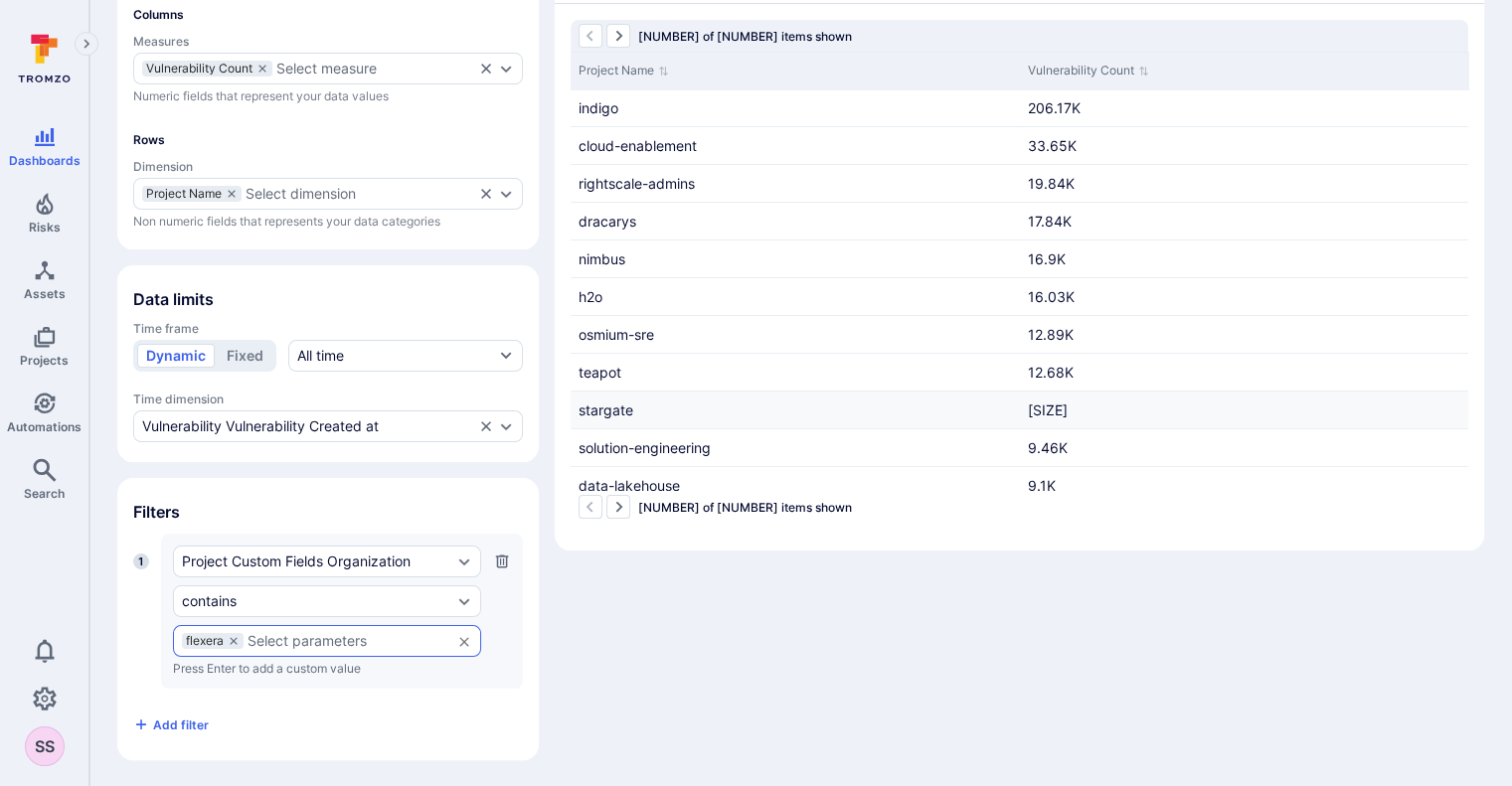 scroll, scrollTop: 240, scrollLeft: 0, axis: vertical 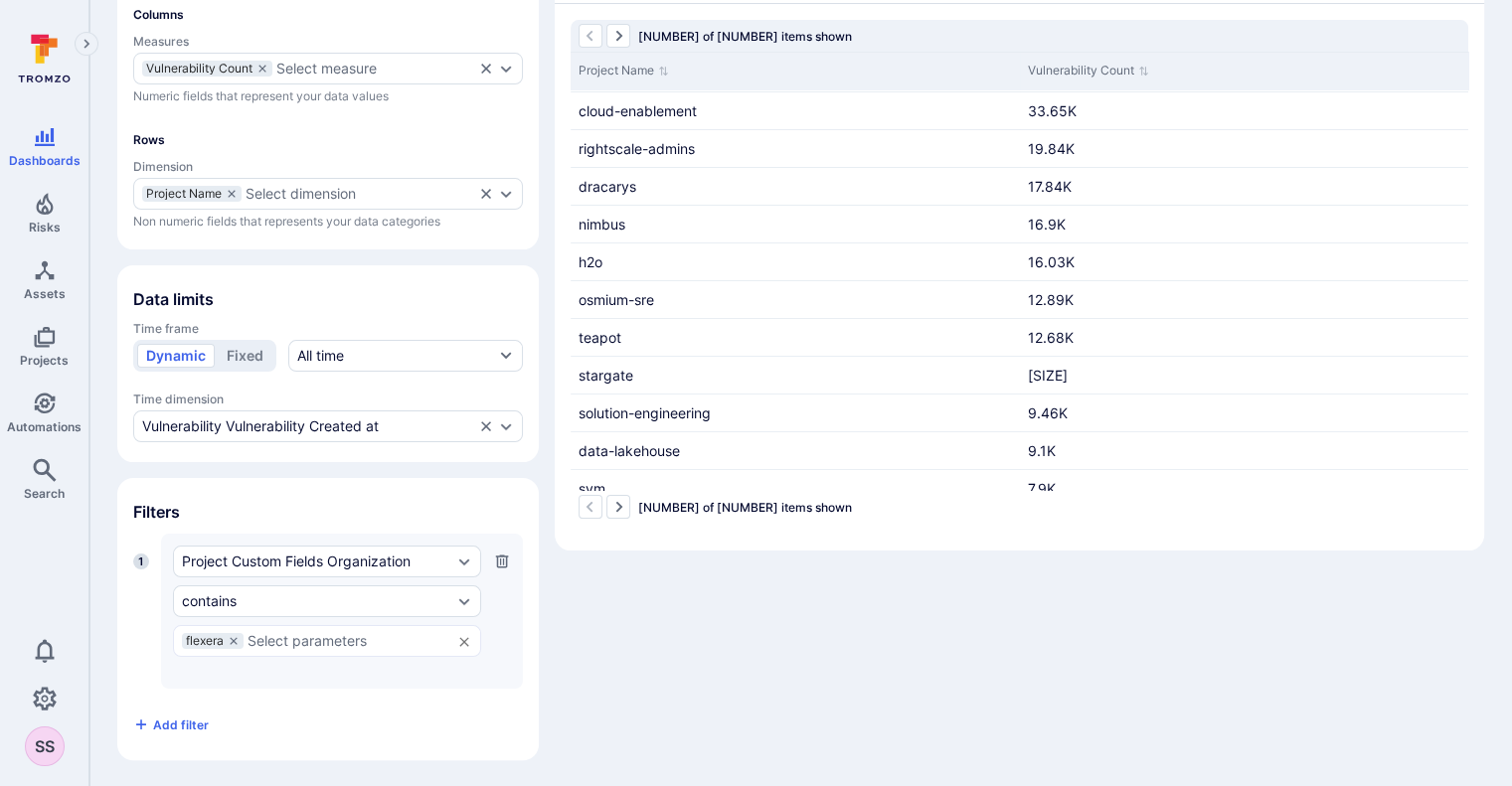 click on "[METRIC_NAME] [METRIC_VALUE] [DIMENSION_NAME] [DIMENSION_VALUE] [TIME_FRAME] [FILTER_TYPE] [FILTER_VALUE] [ITEM_COUNT] [PROJECT_NAME] [VULNERABILITY_COUNT]" at bounding box center [800, 330] 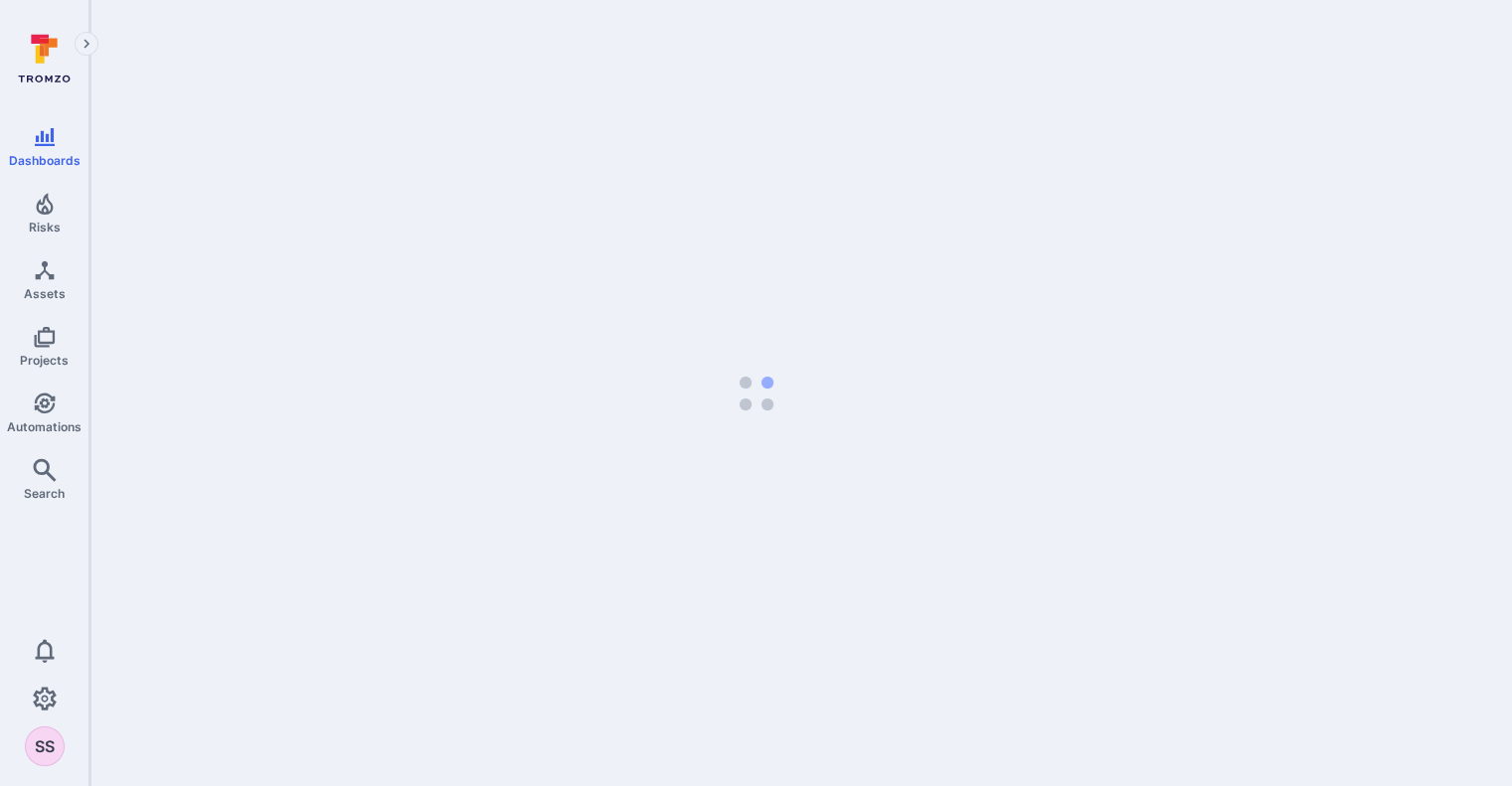 scroll, scrollTop: 0, scrollLeft: 0, axis: both 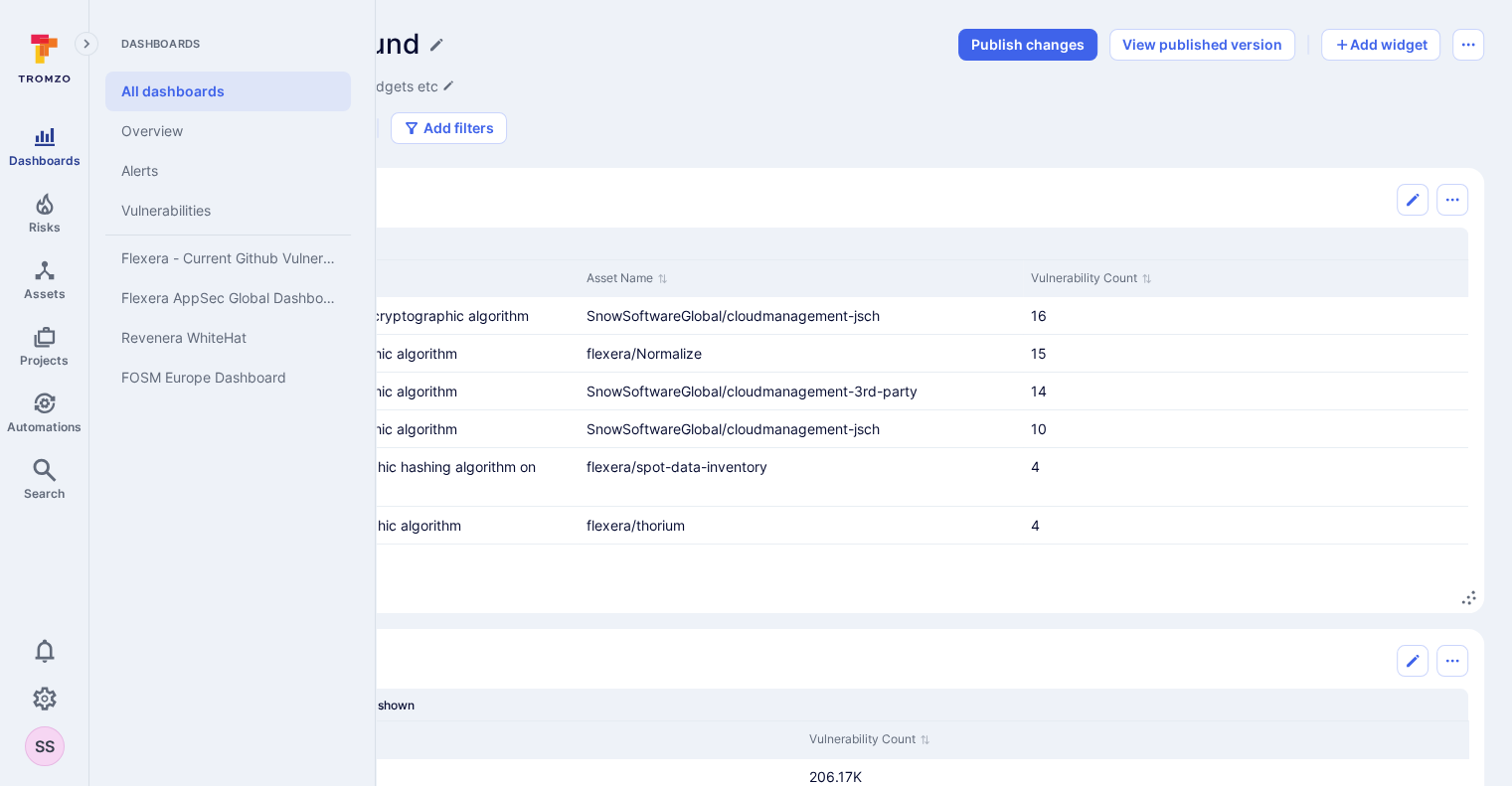 click 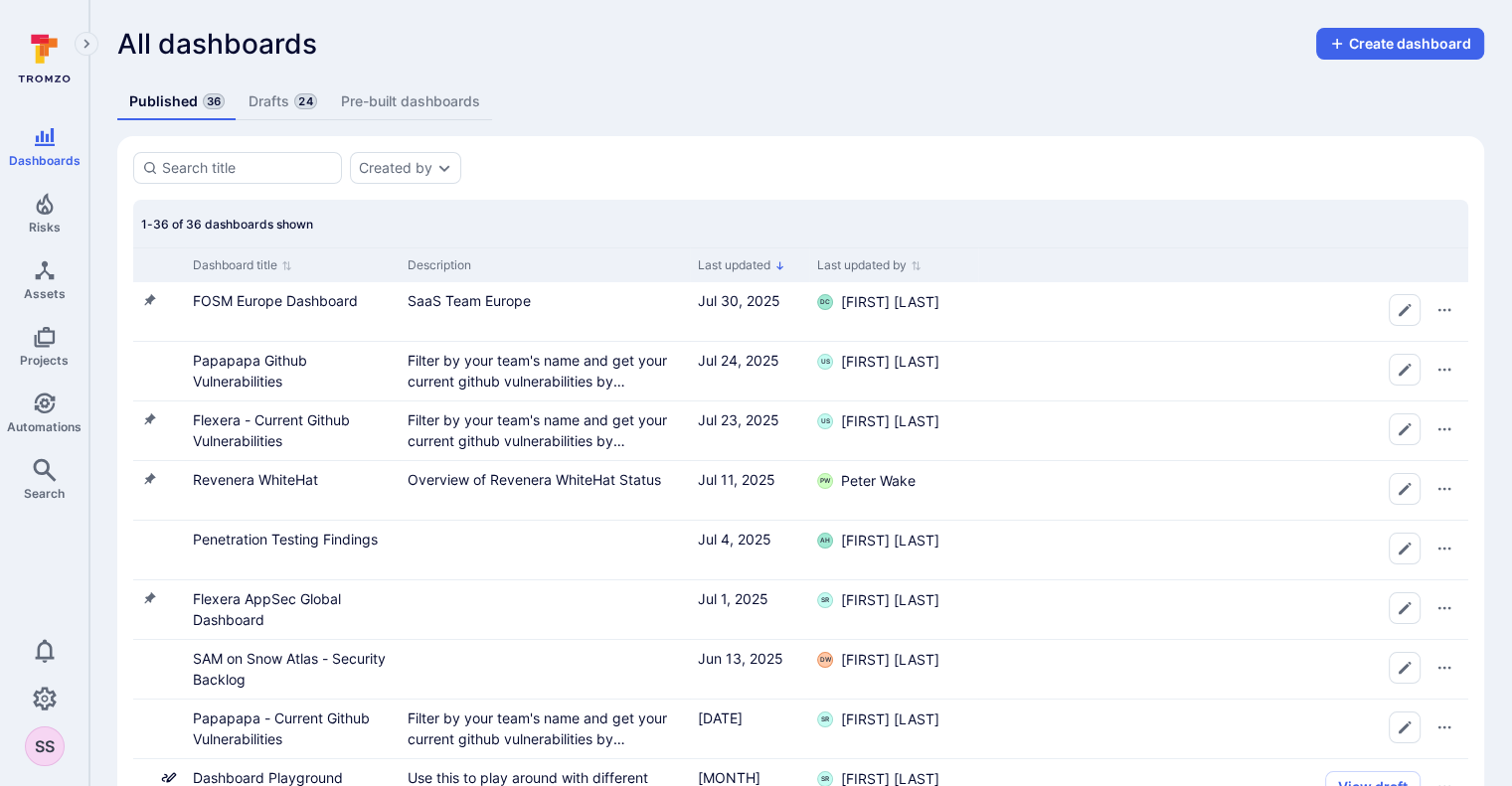 click on "Drafts 24" at bounding box center (282, 101) 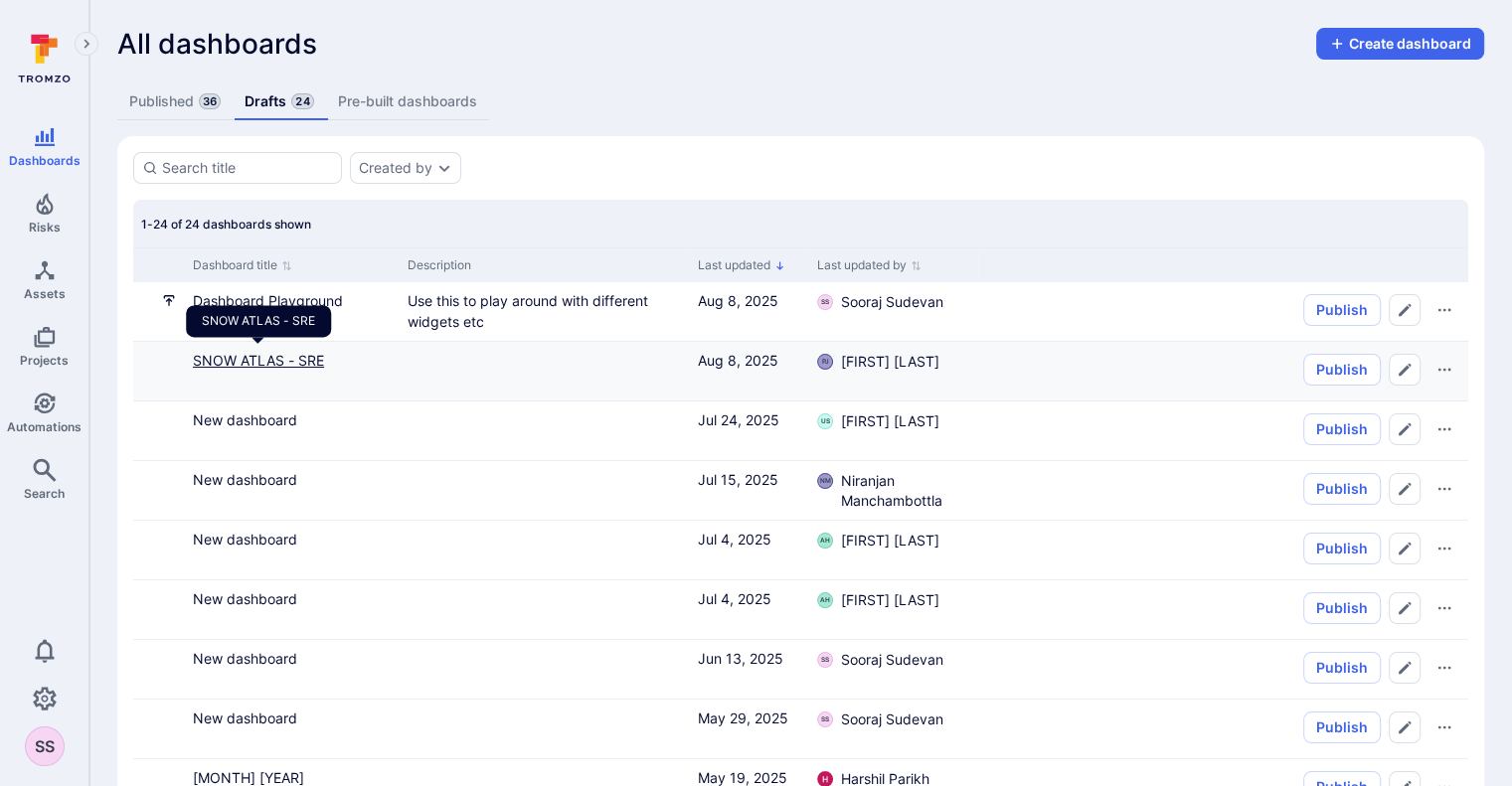 click on "SNOW ATLAS - SRE" at bounding box center (258, 360) 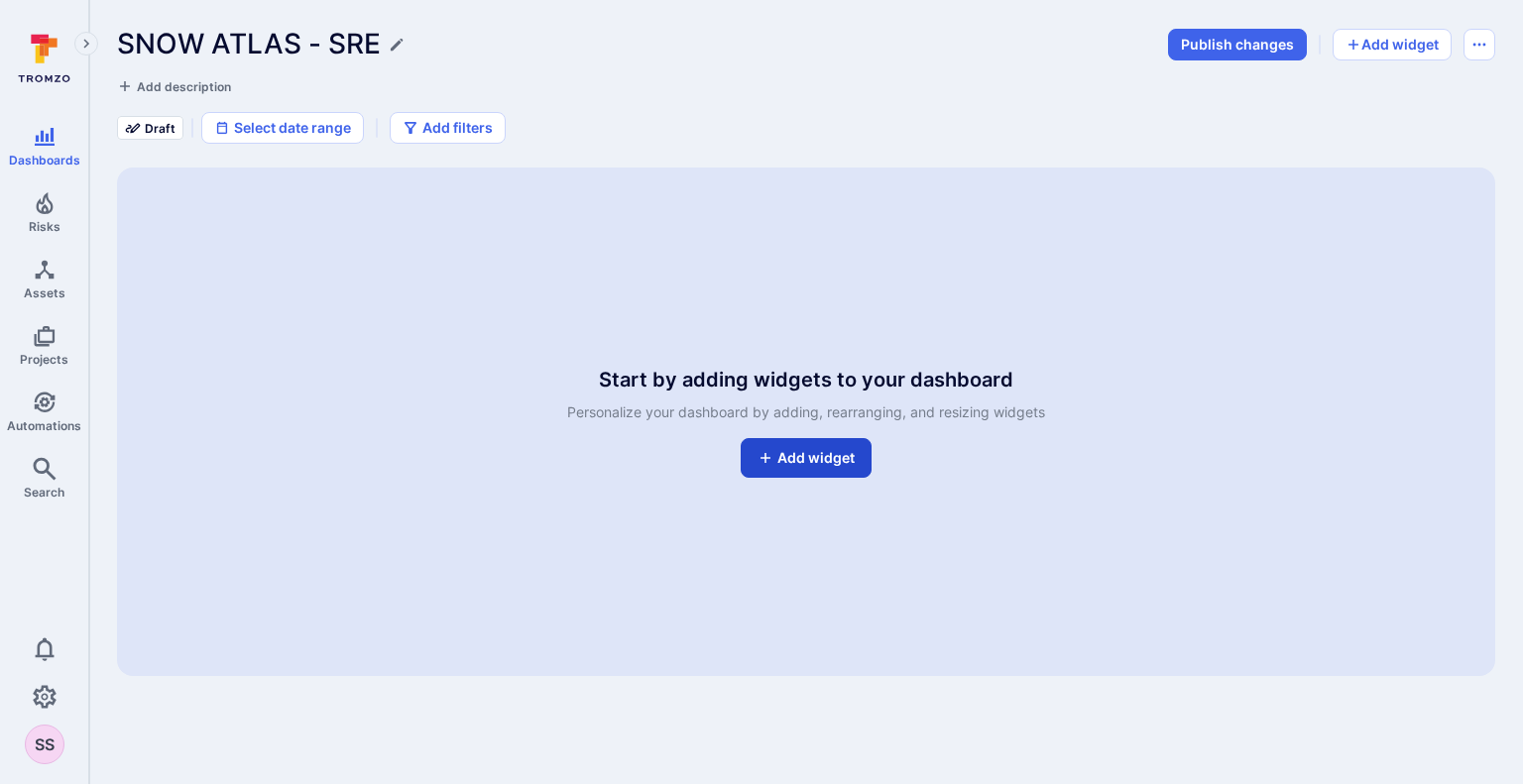 click on "Add widget" at bounding box center [806, 458] 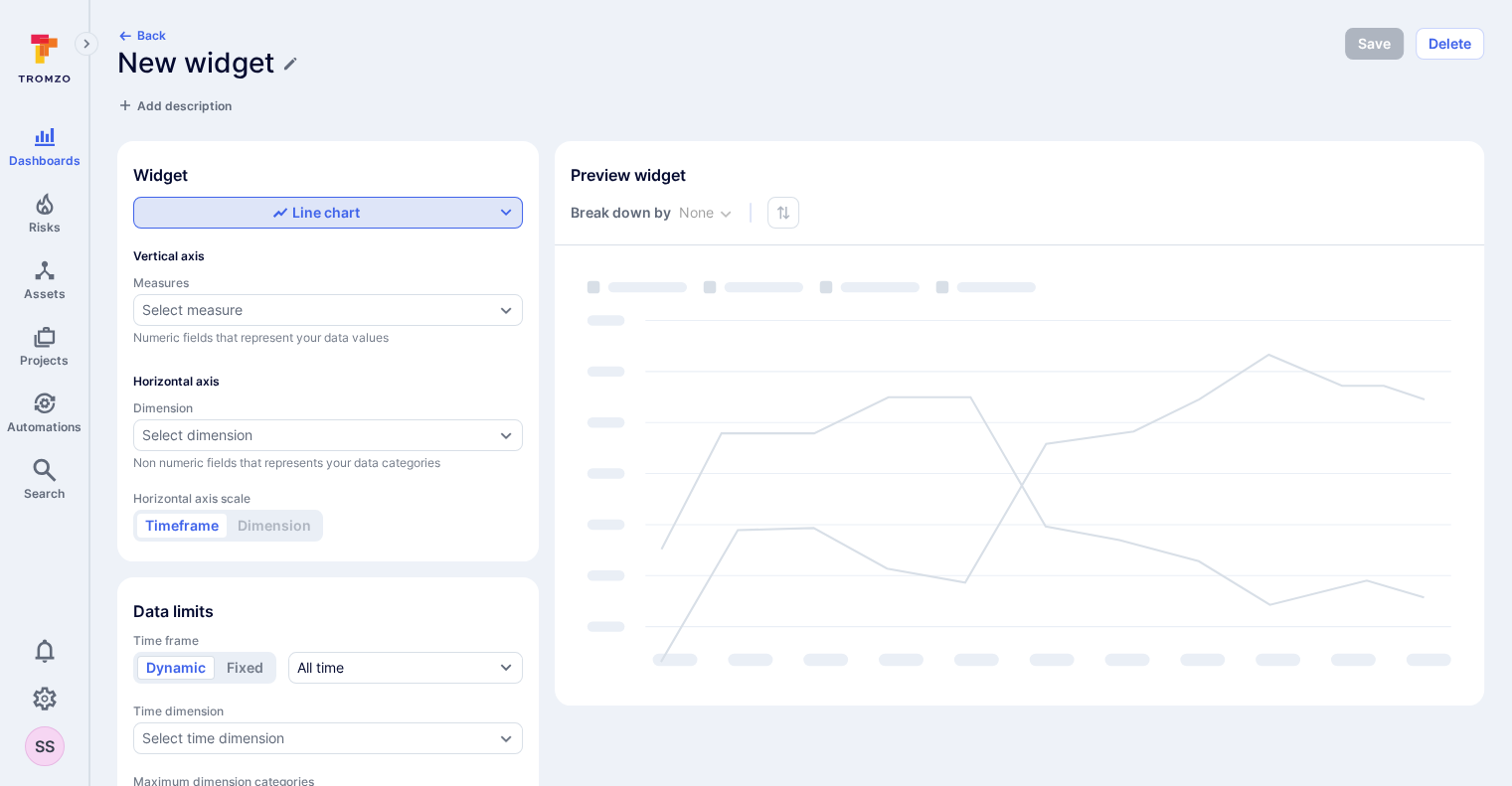 click on "Line chart" at bounding box center [328, 213] 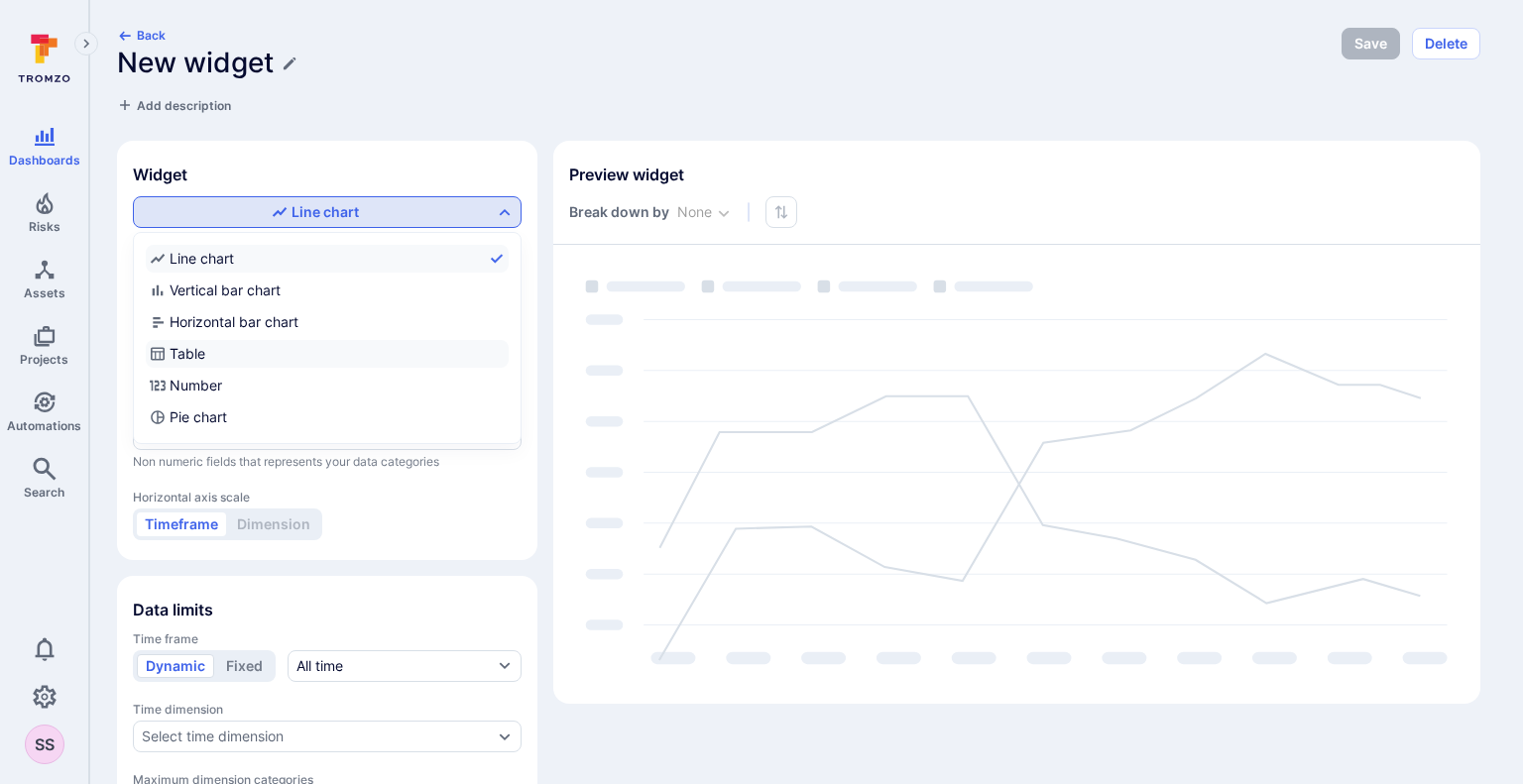 click on "Table" at bounding box center [327, 354] 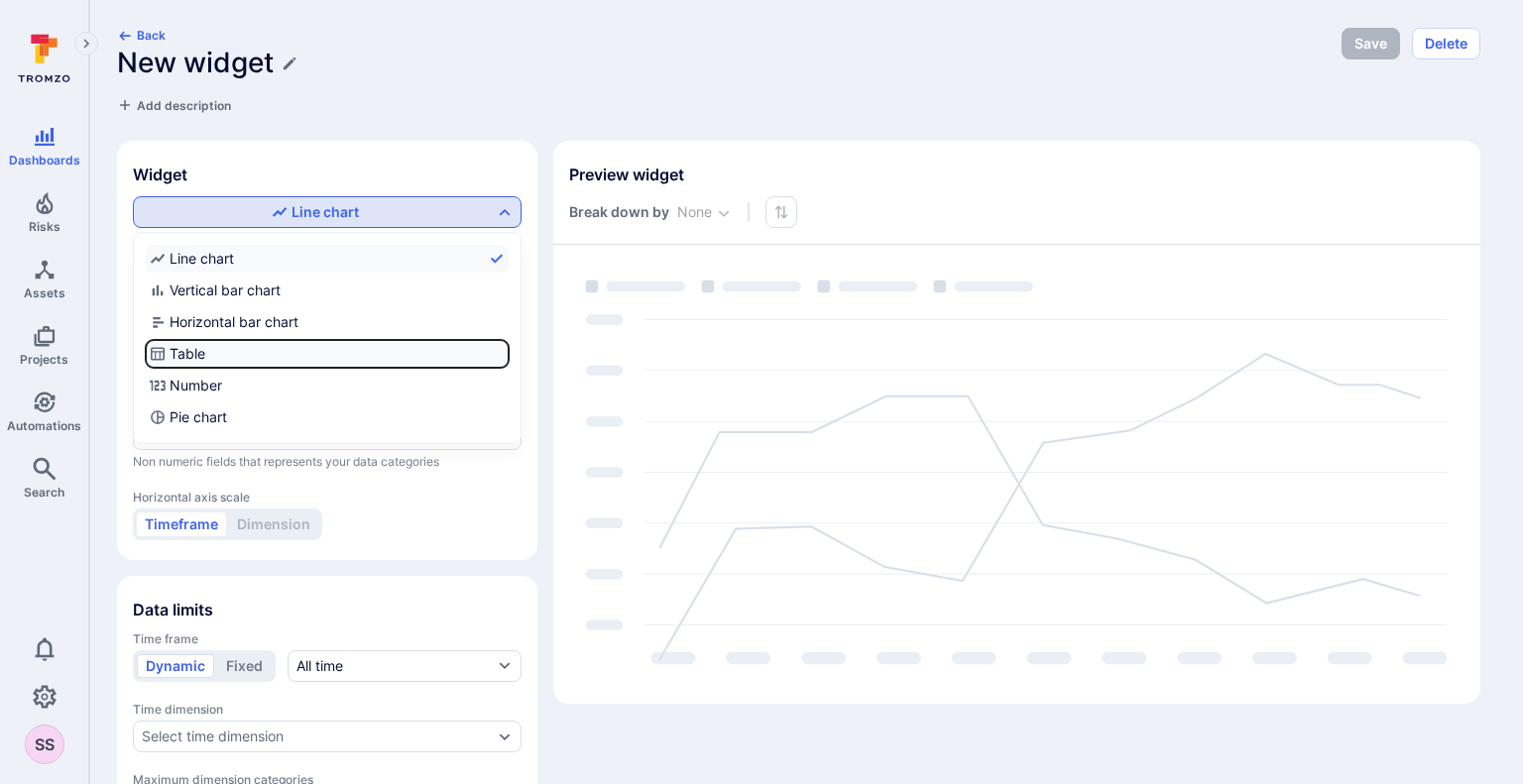 click on "Table" at bounding box center [505, 354] 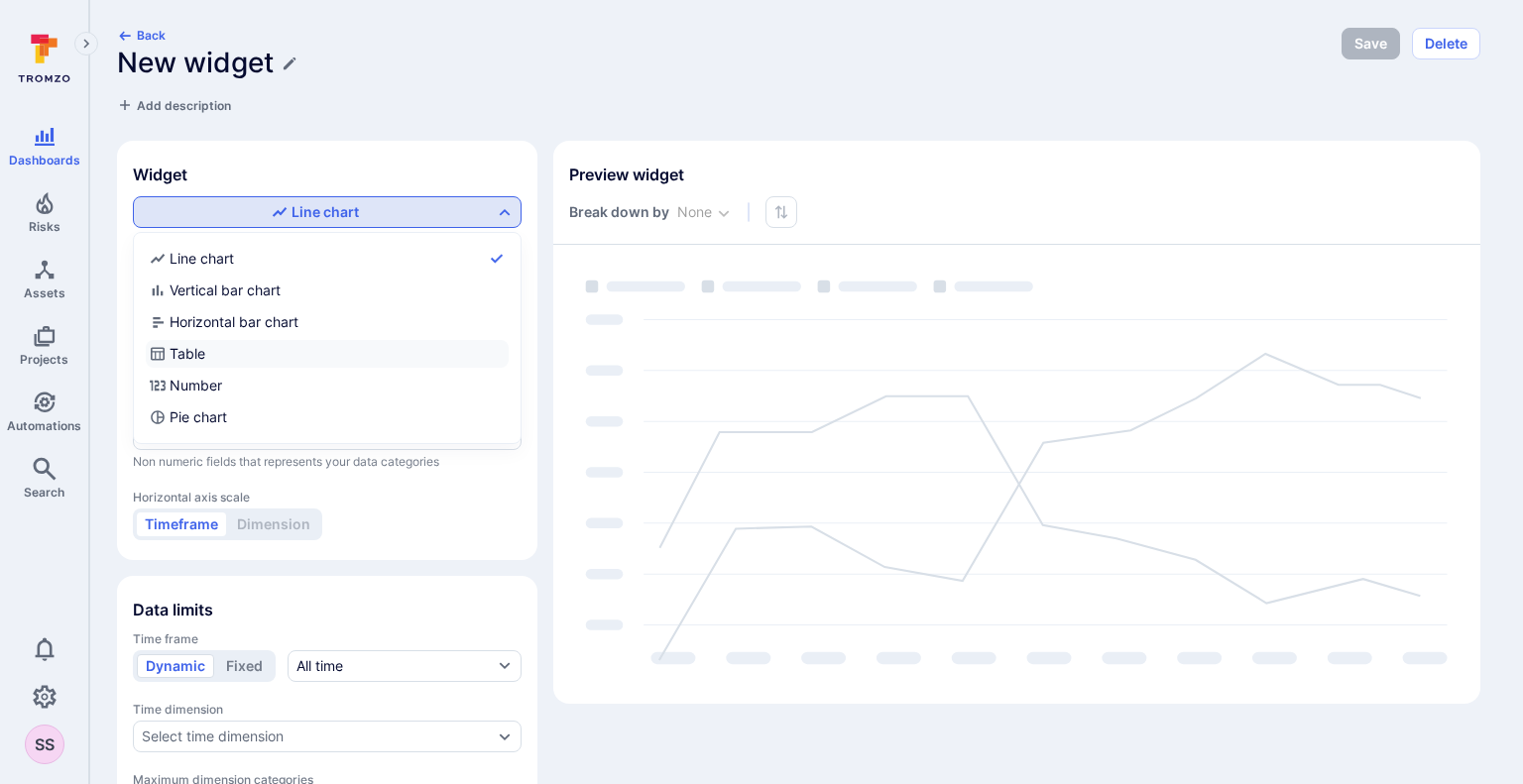 checkbox on "true" 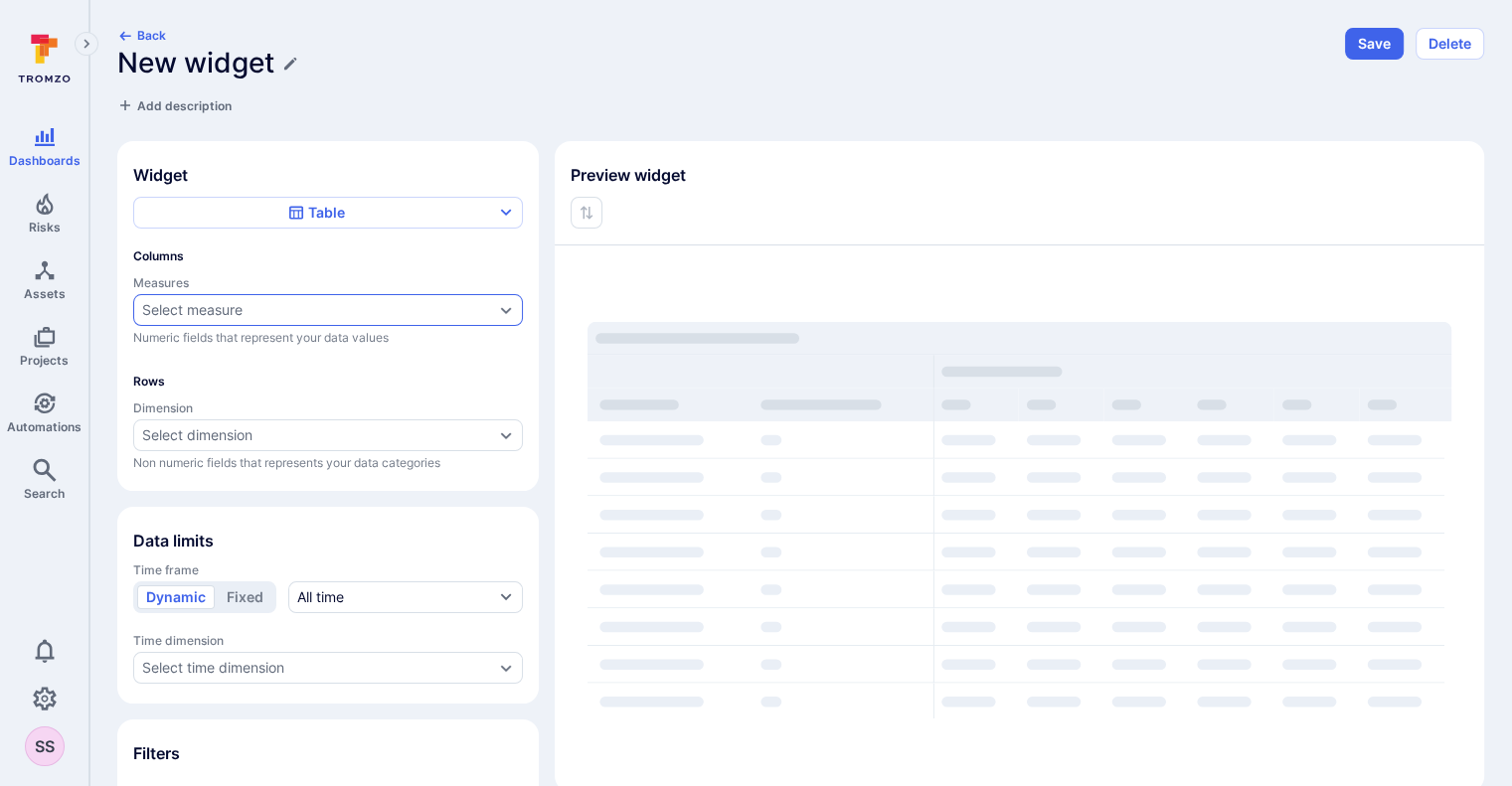 click on "Select measure" at bounding box center (318, 310) 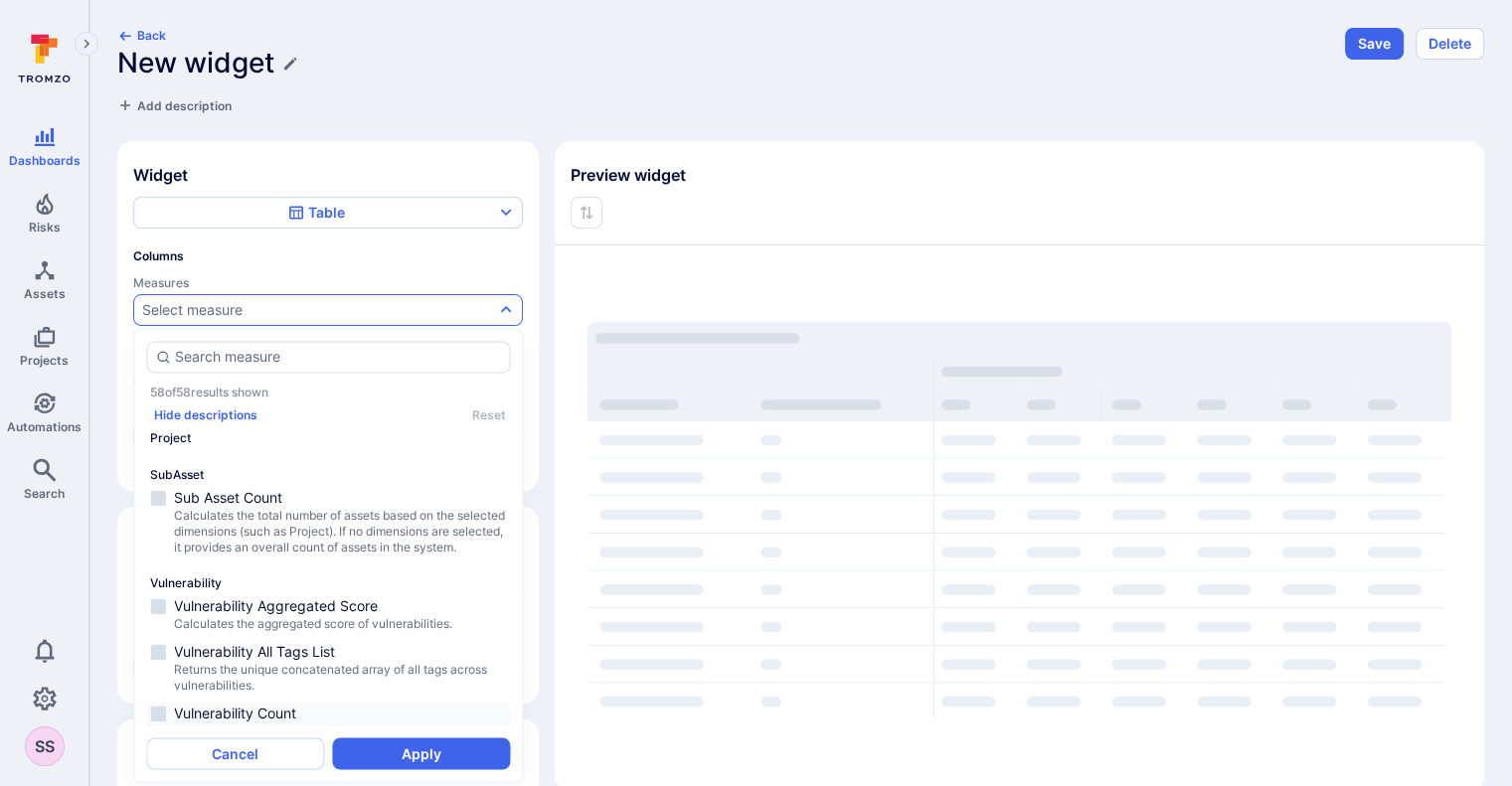 scroll, scrollTop: 2388, scrollLeft: 0, axis: vertical 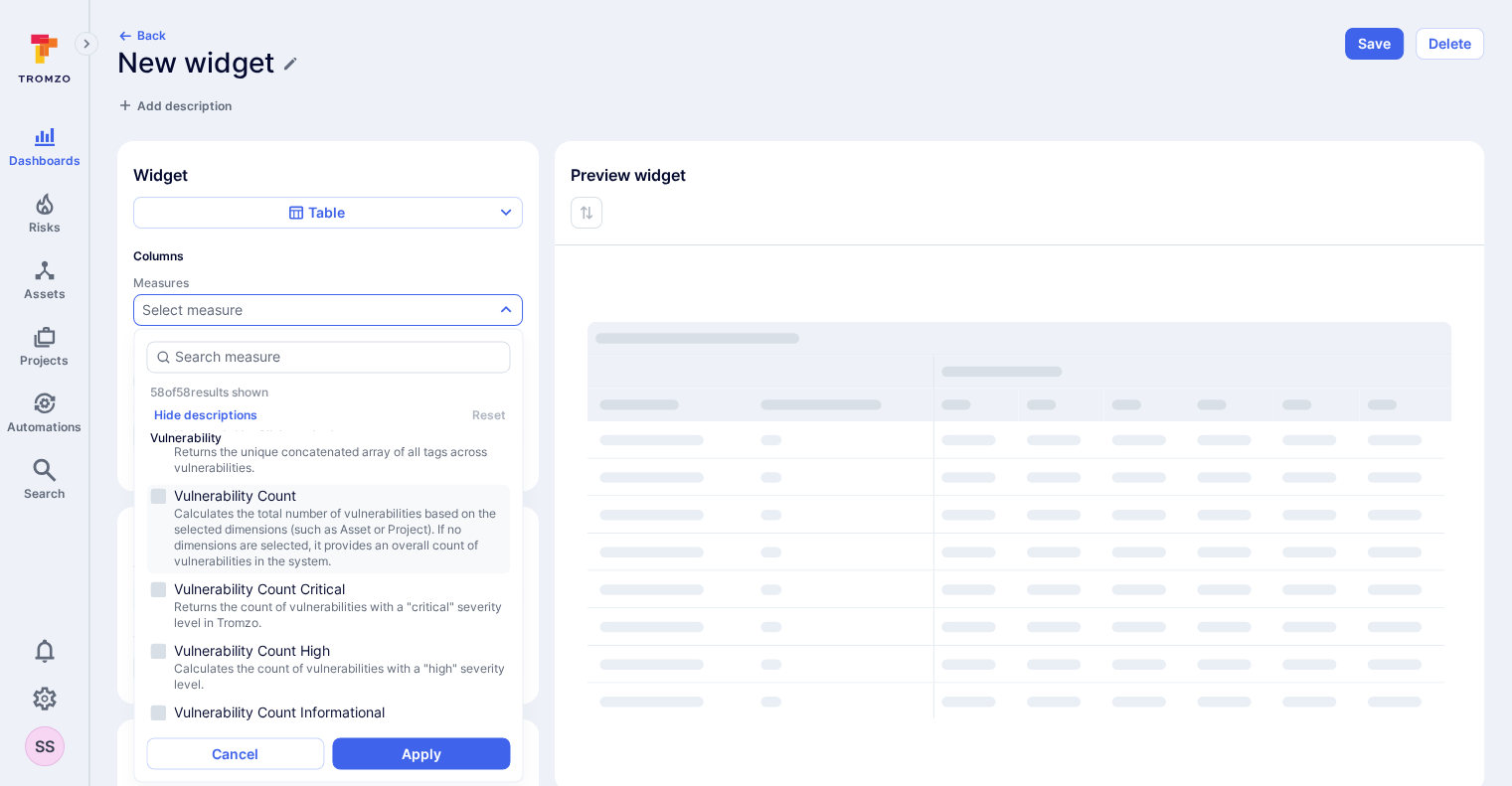 click on "Vulnerability Count" at bounding box center (340, 496) 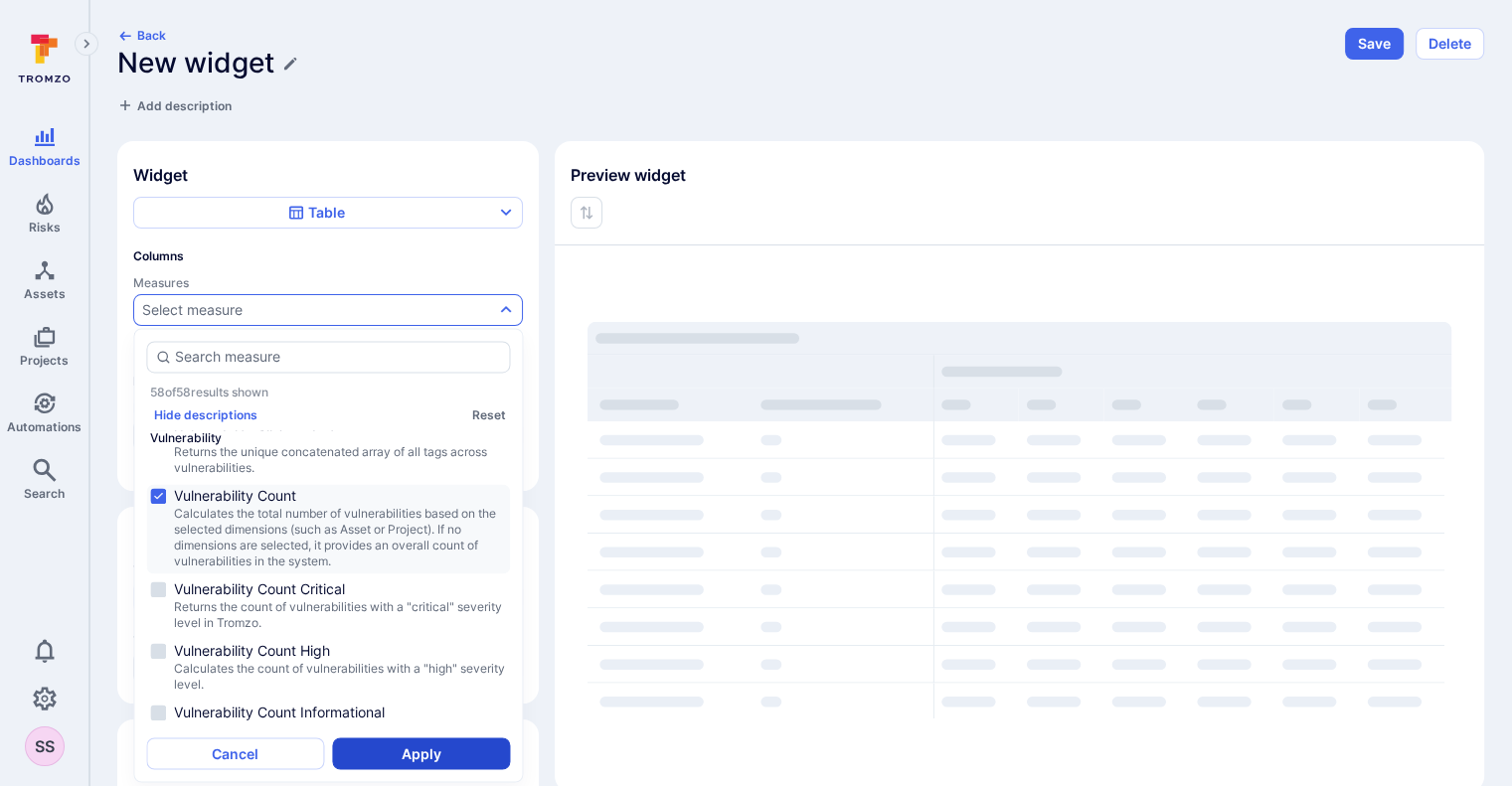 click on "Apply" at bounding box center (420, 753) 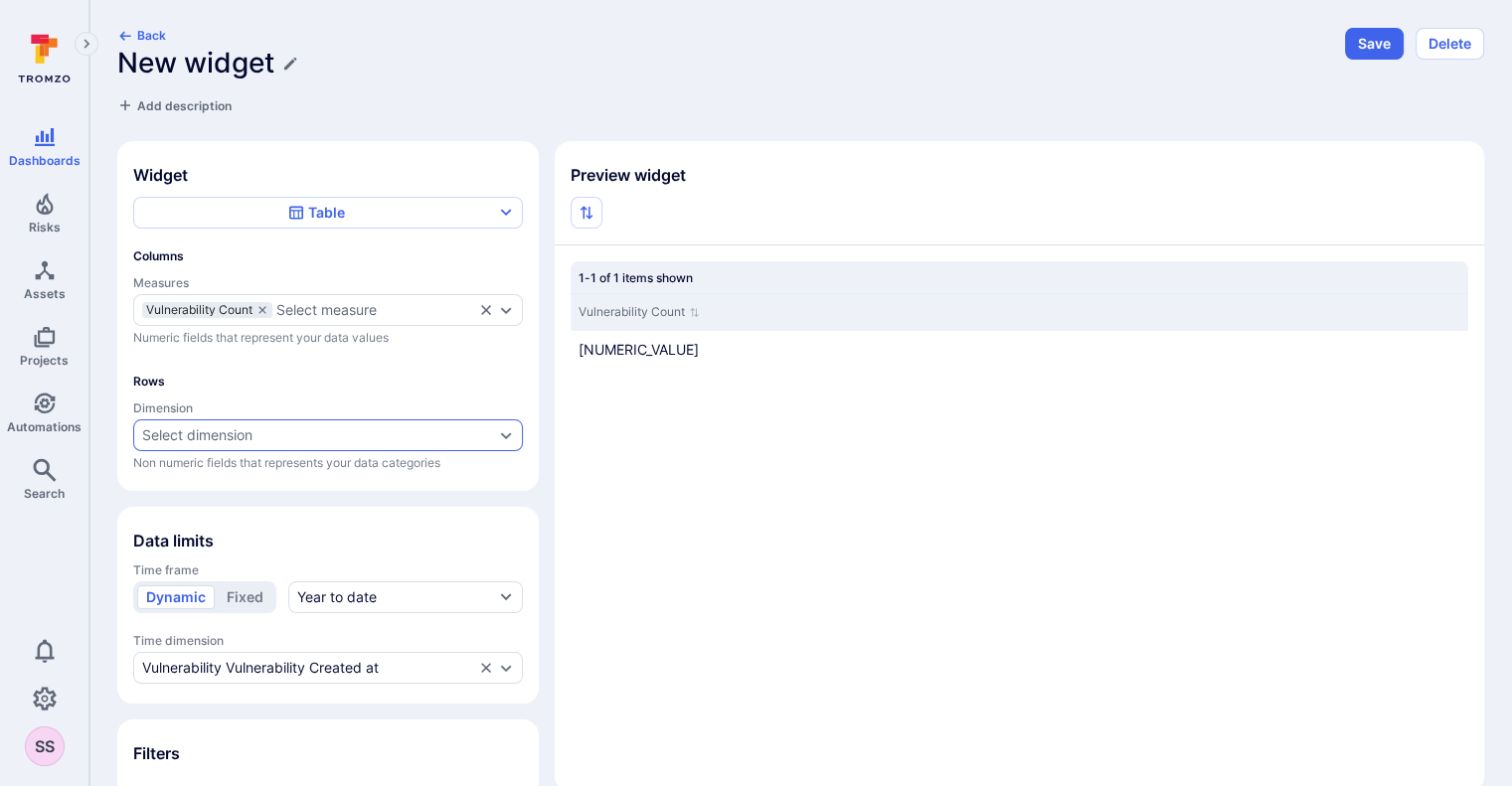 click on "Select dimension" at bounding box center [197, 435] 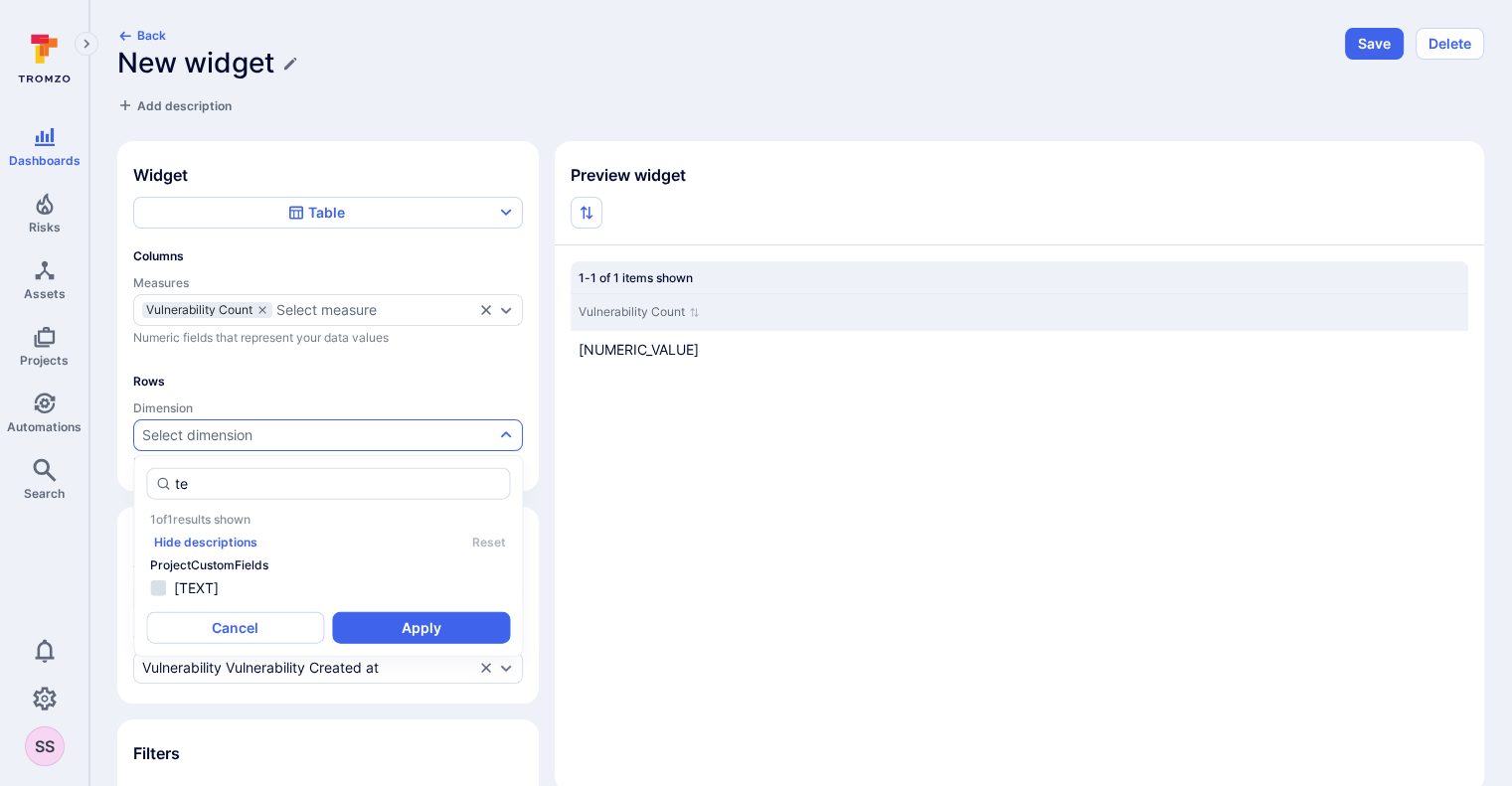 type on "t" 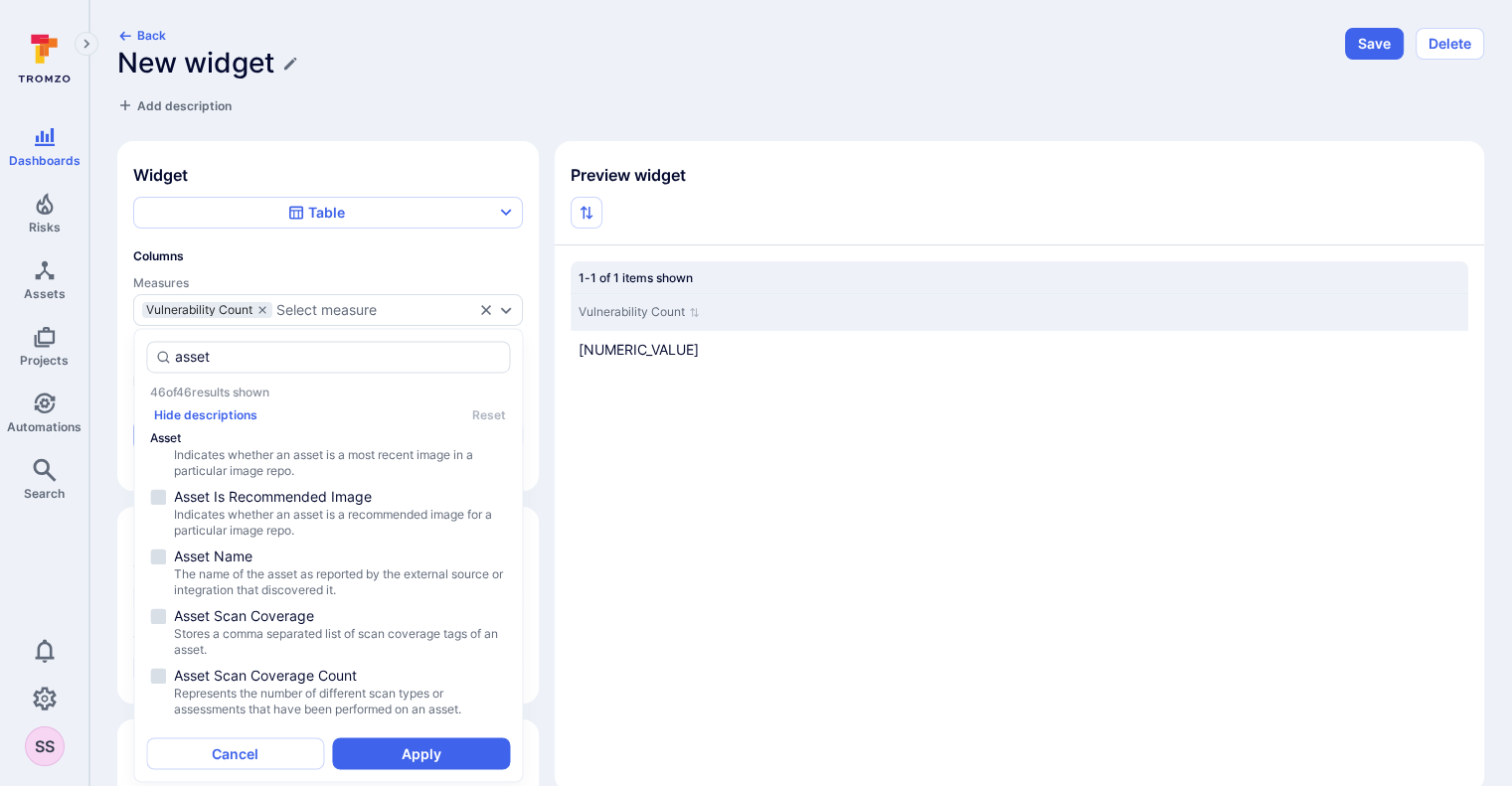 scroll, scrollTop: 231, scrollLeft: 0, axis: vertical 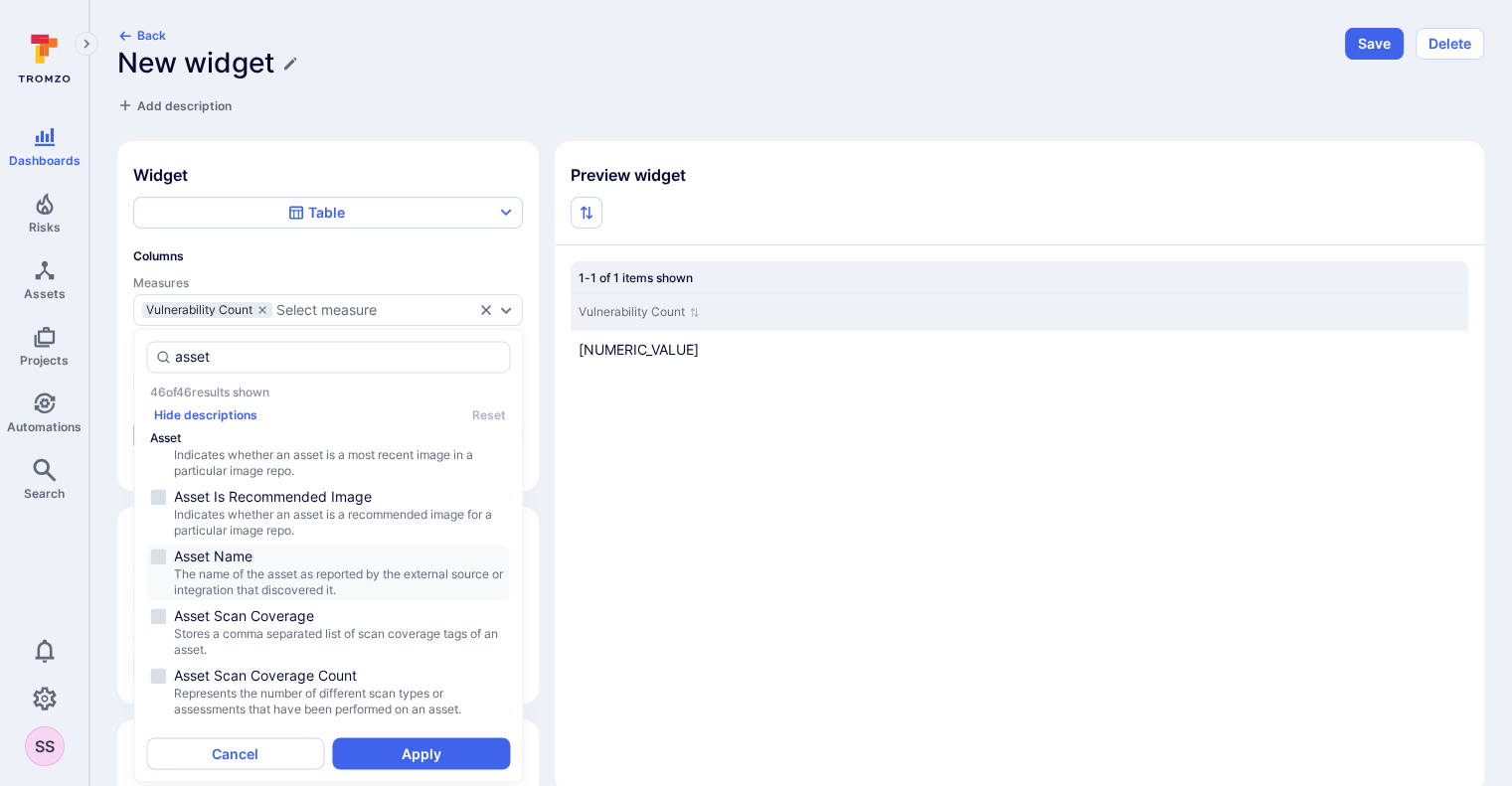 click on "The name of the asset as reported by the external source or integration that discovered it." at bounding box center (340, 582) 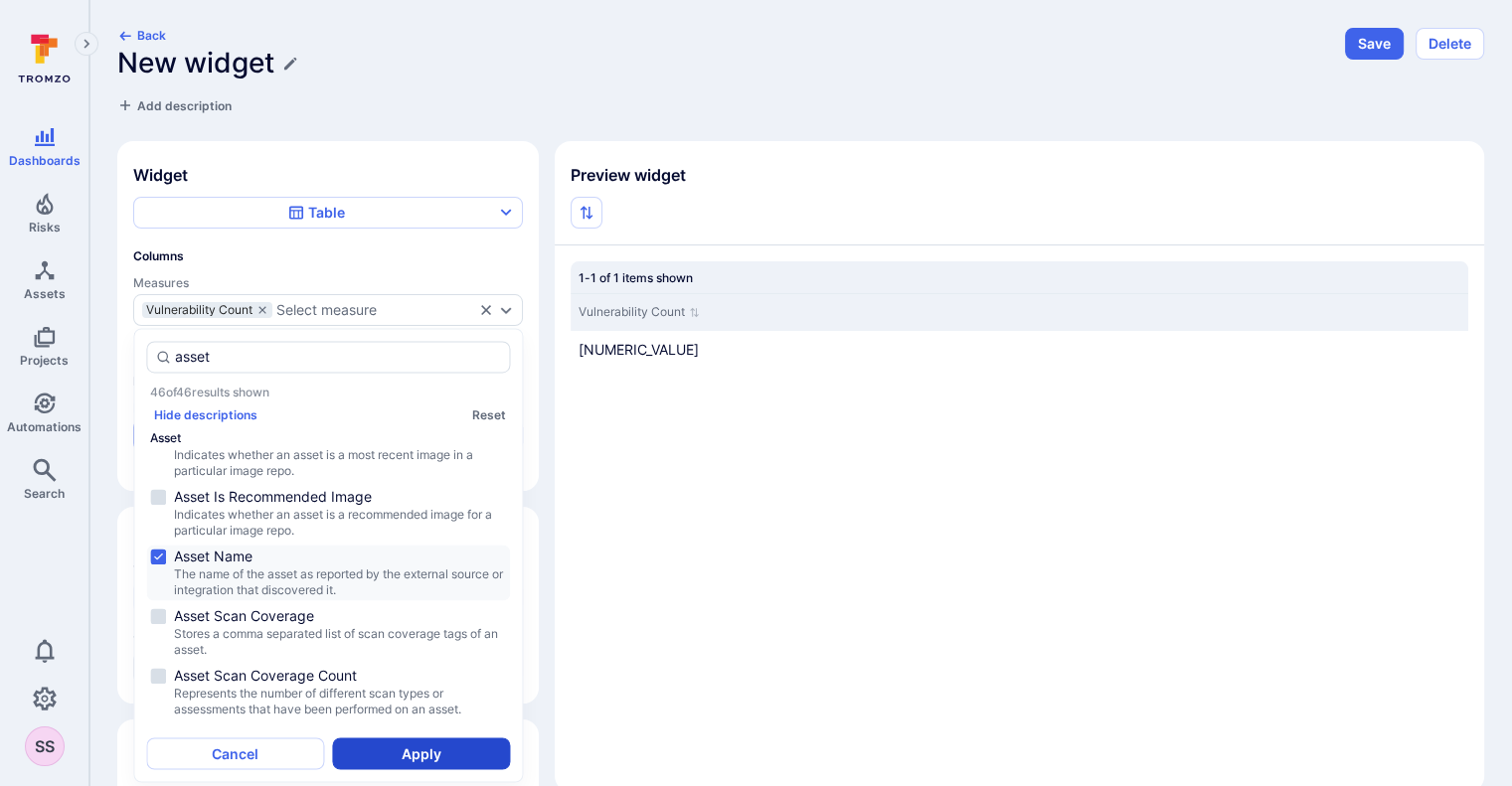 type on "asset" 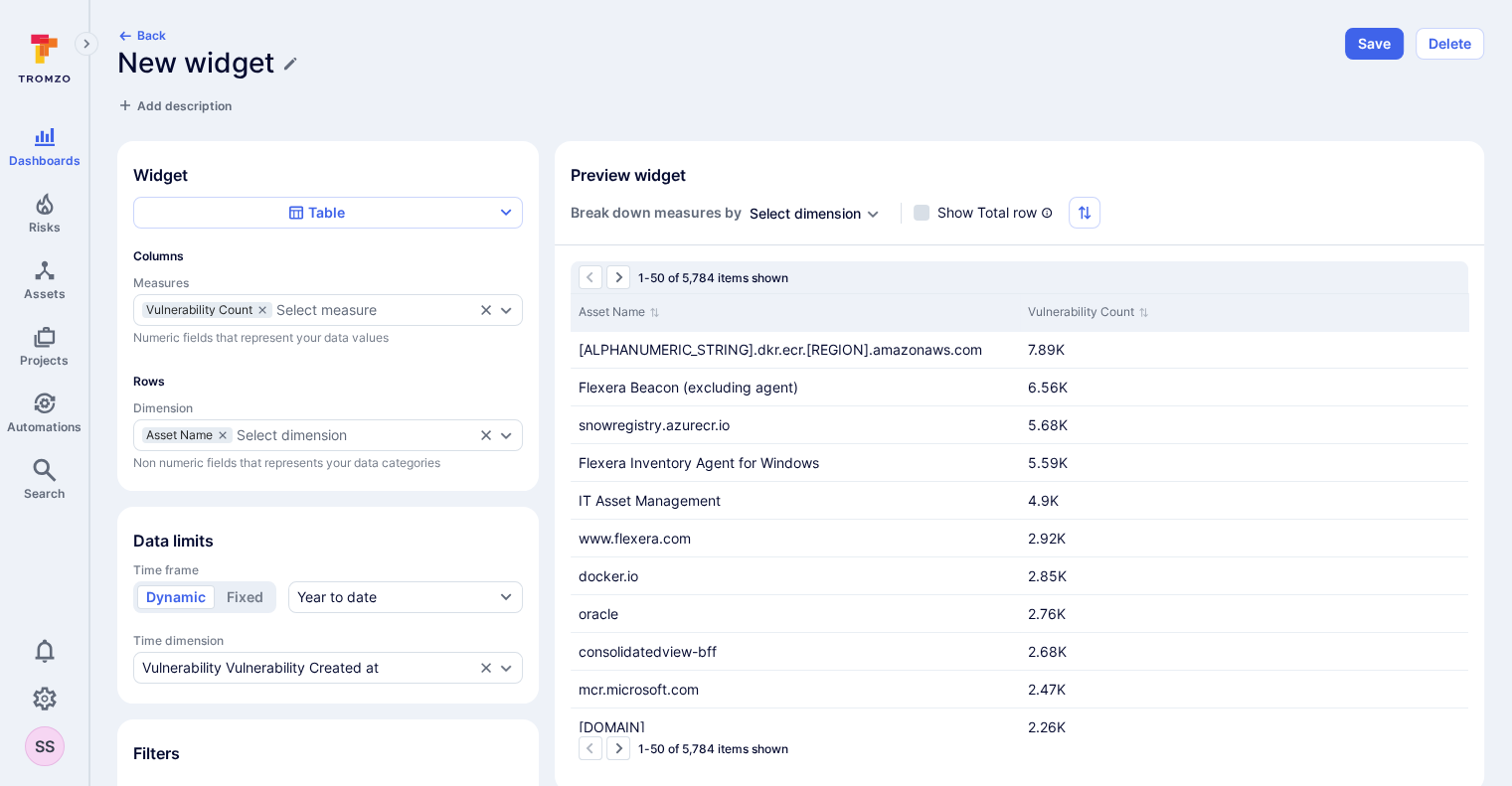 scroll, scrollTop: 68, scrollLeft: 0, axis: vertical 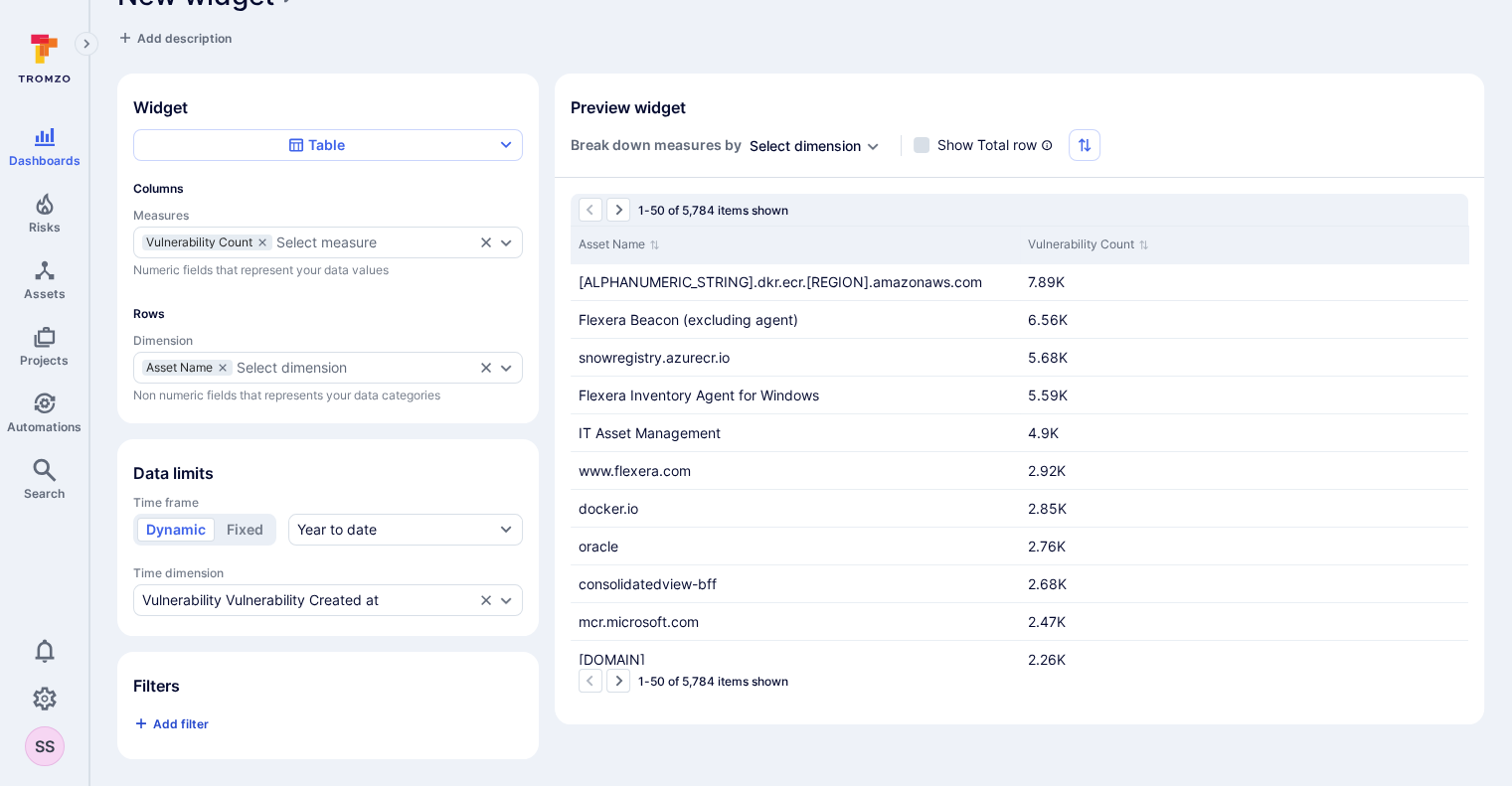 click on "Add filter" at bounding box center (181, 723) 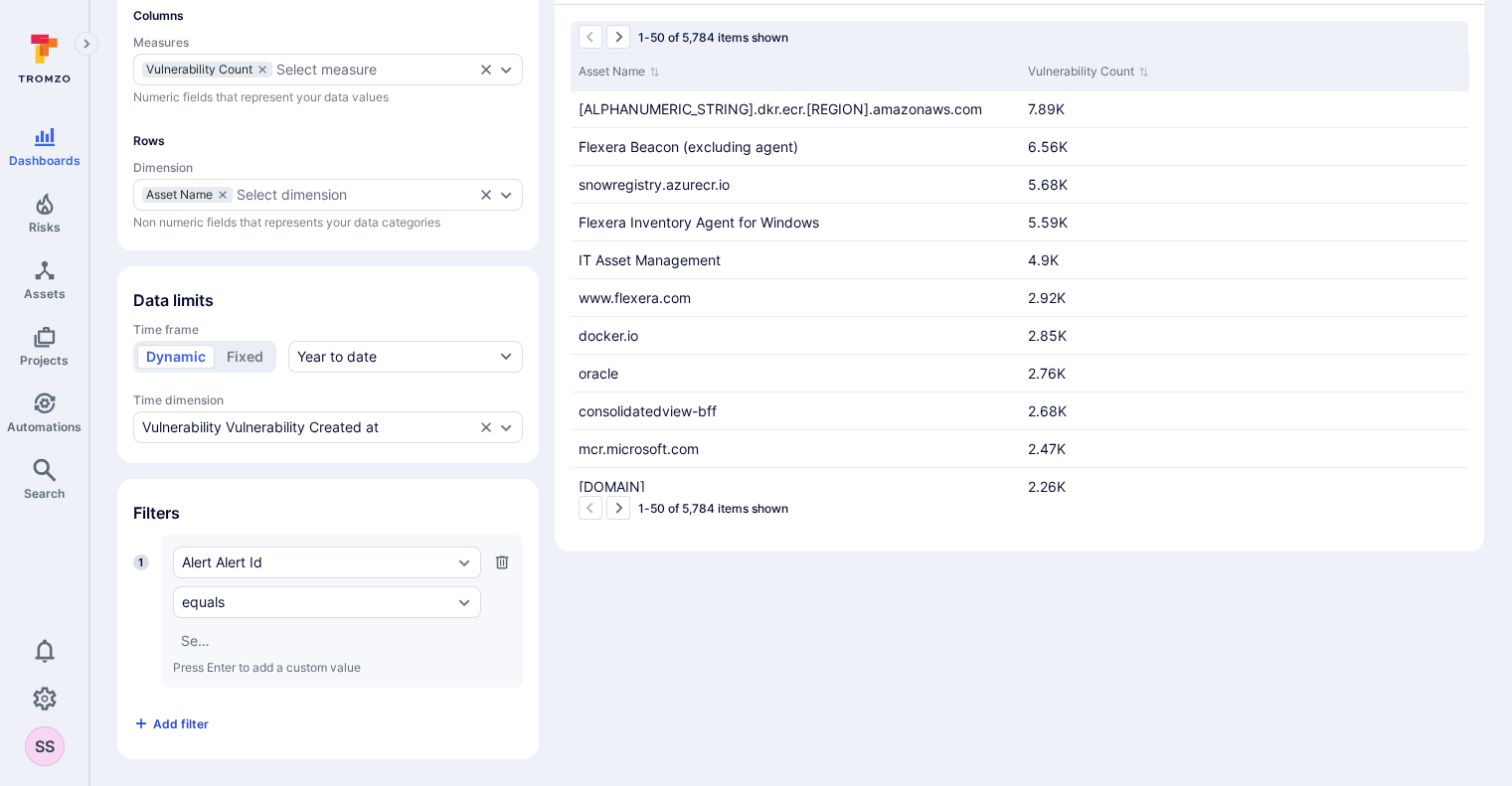 scroll, scrollTop: 241, scrollLeft: 0, axis: vertical 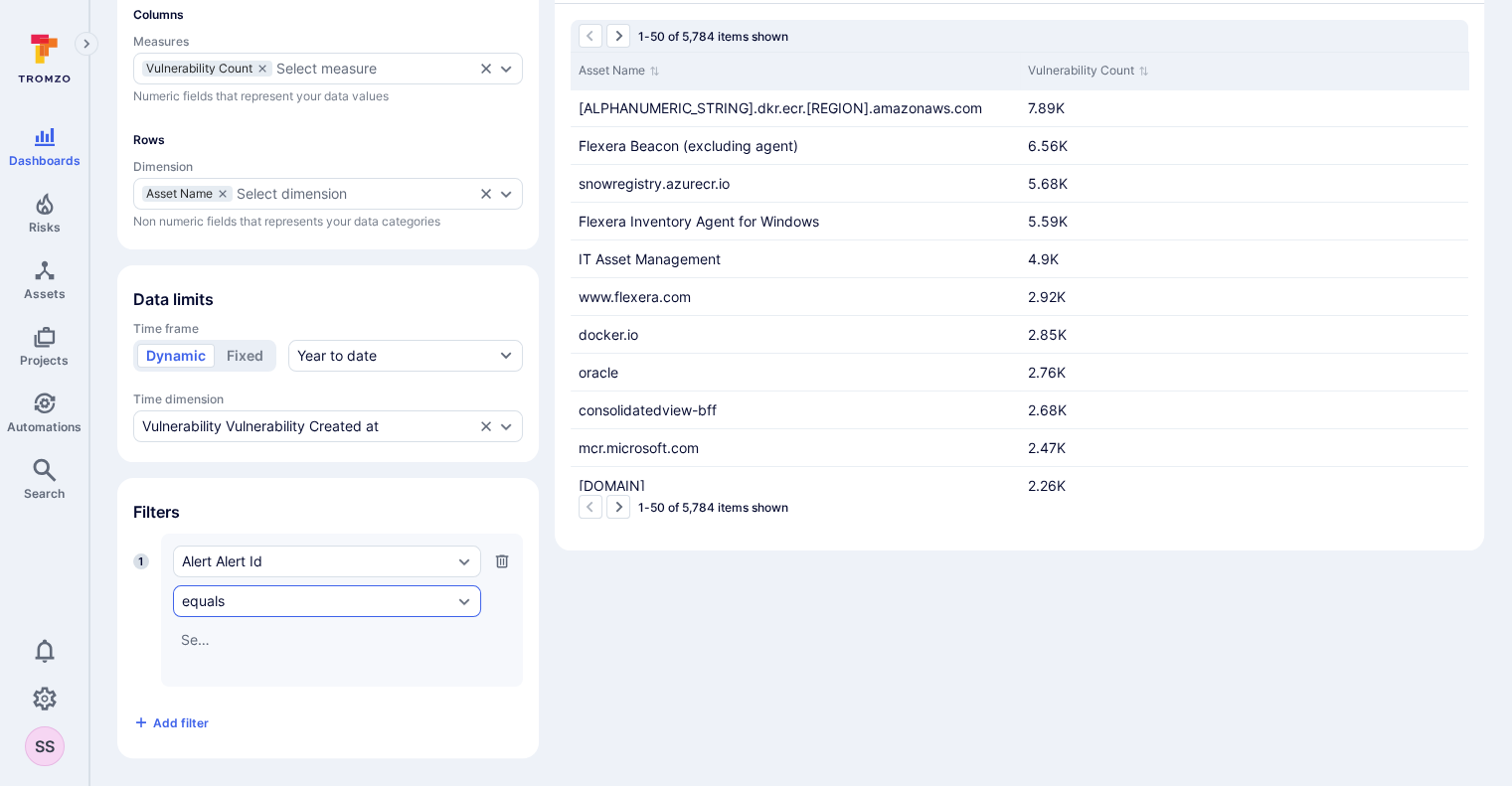 click on "equals" at bounding box center [327, 601] 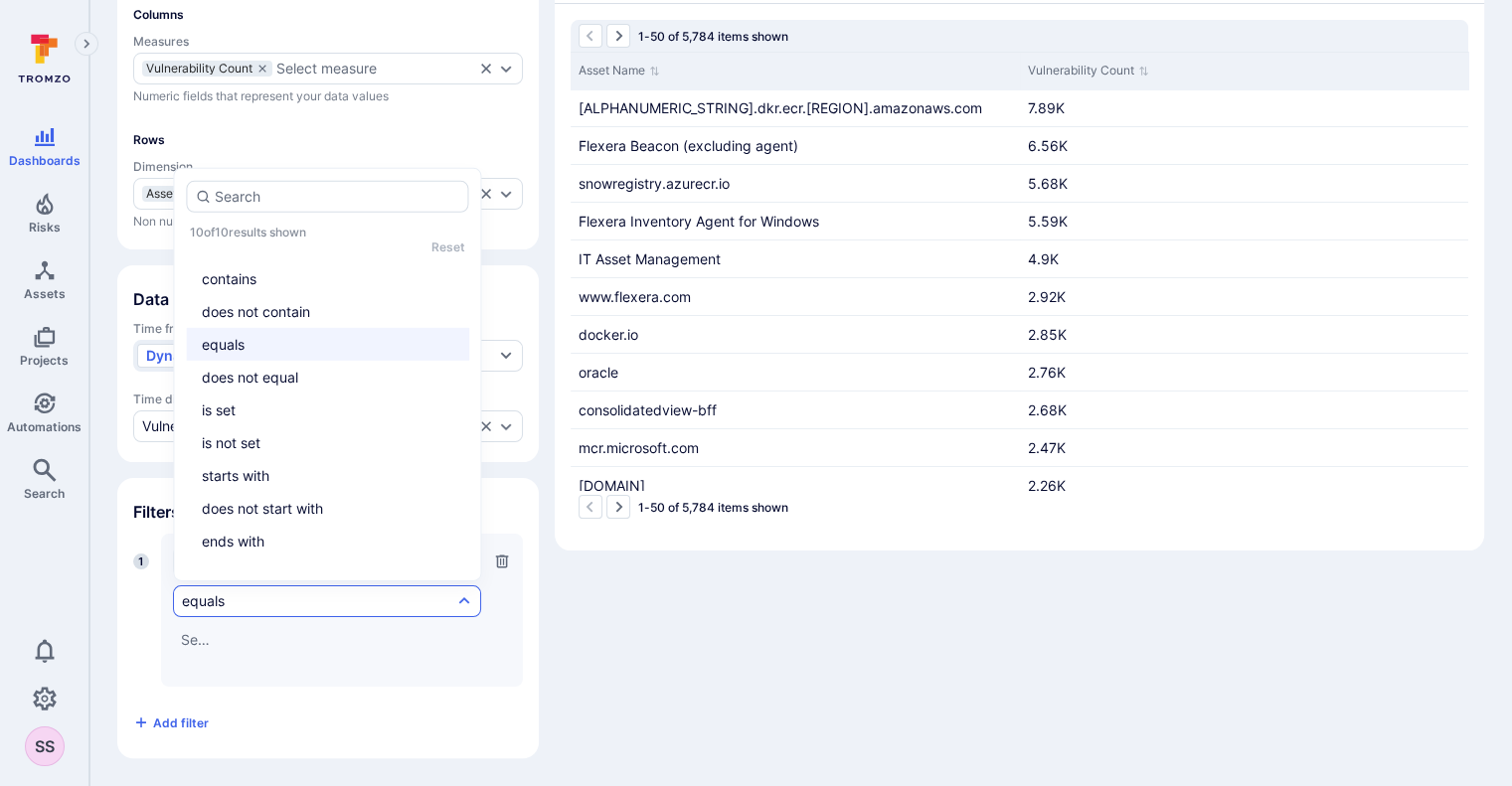 click on "contains" at bounding box center (327, 277) 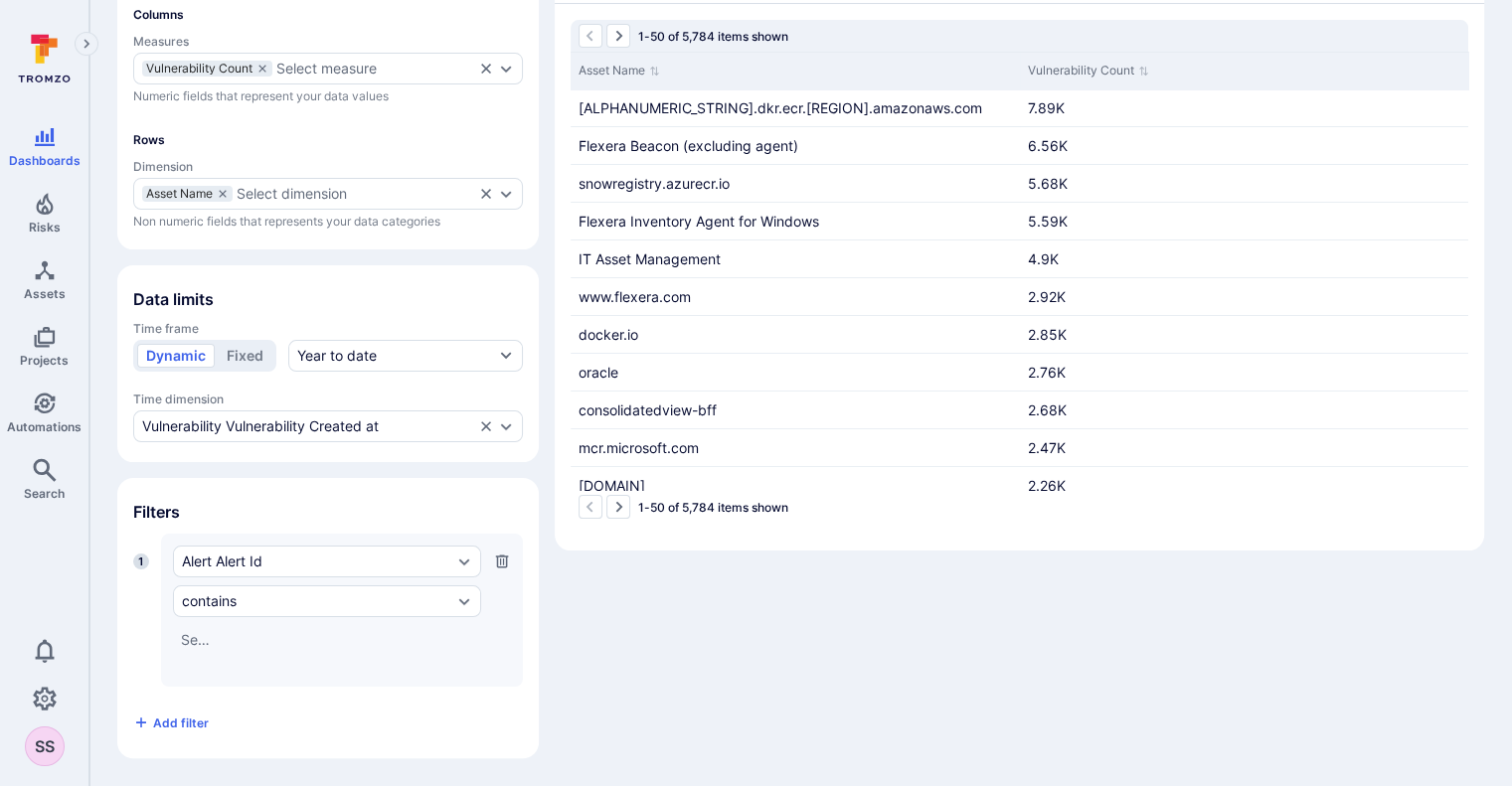 click at bounding box center [196, 640] 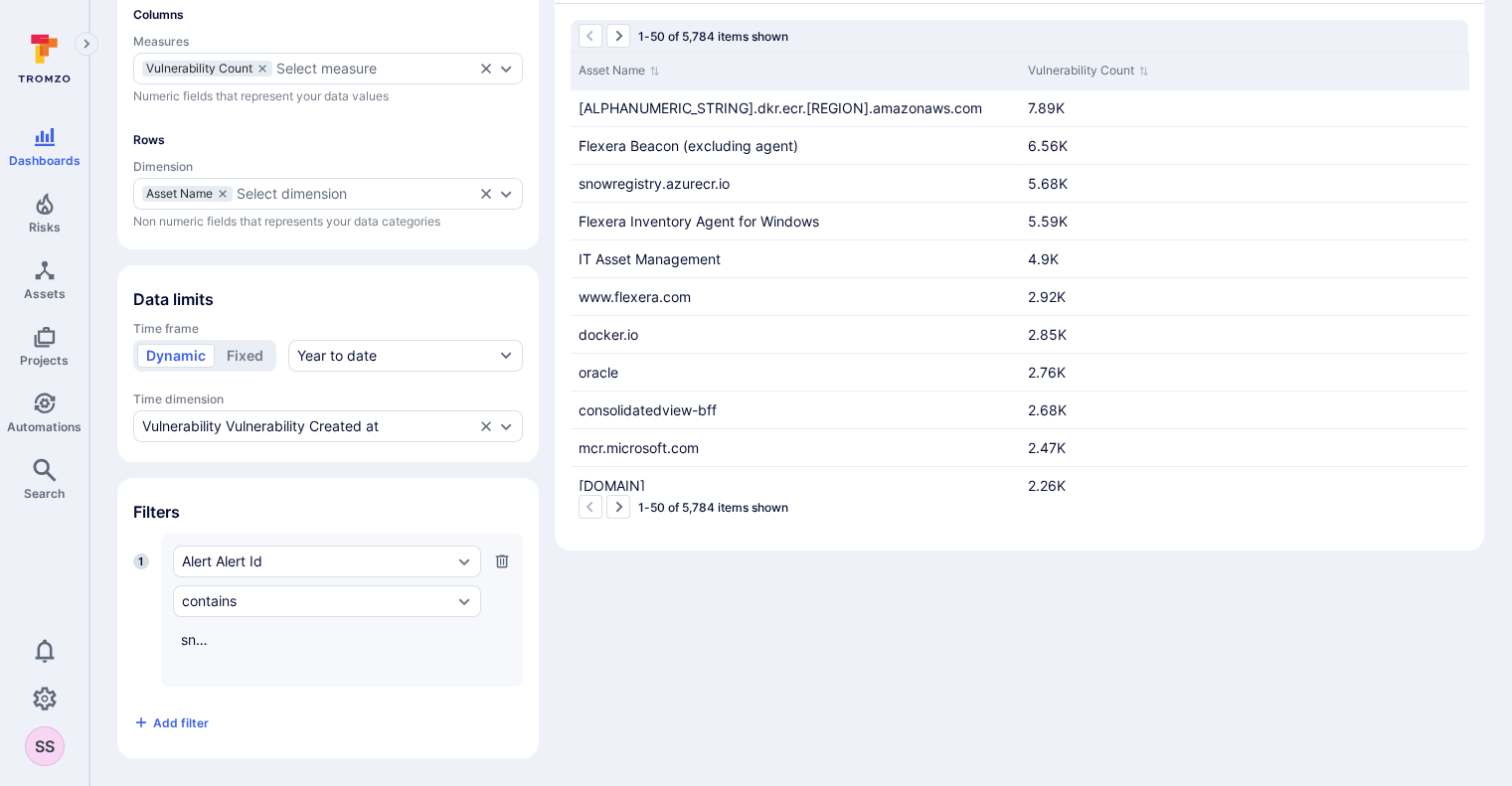 click on "snow" at bounding box center (196, 640) 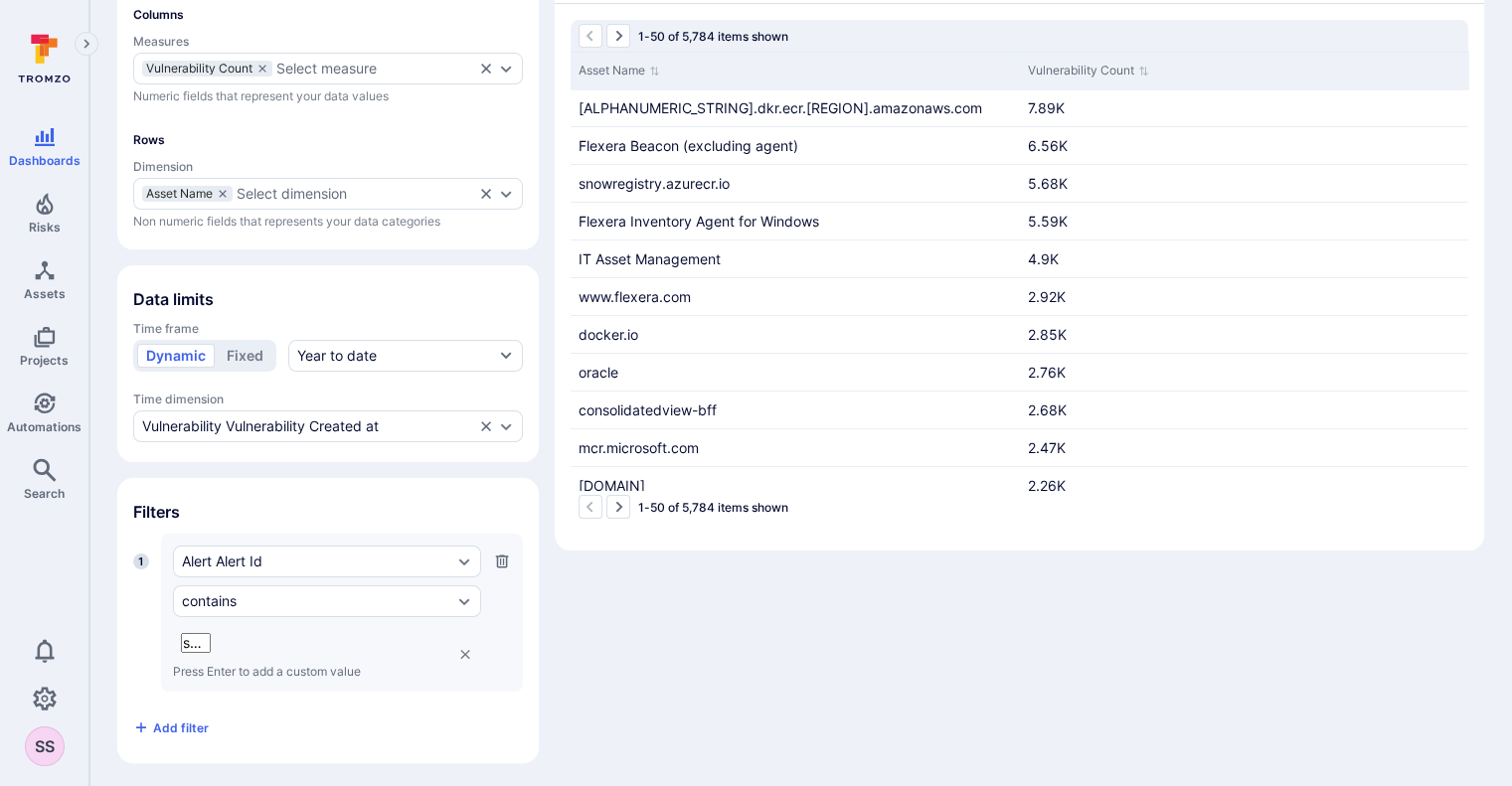 click on "snow" at bounding box center [327, 642] 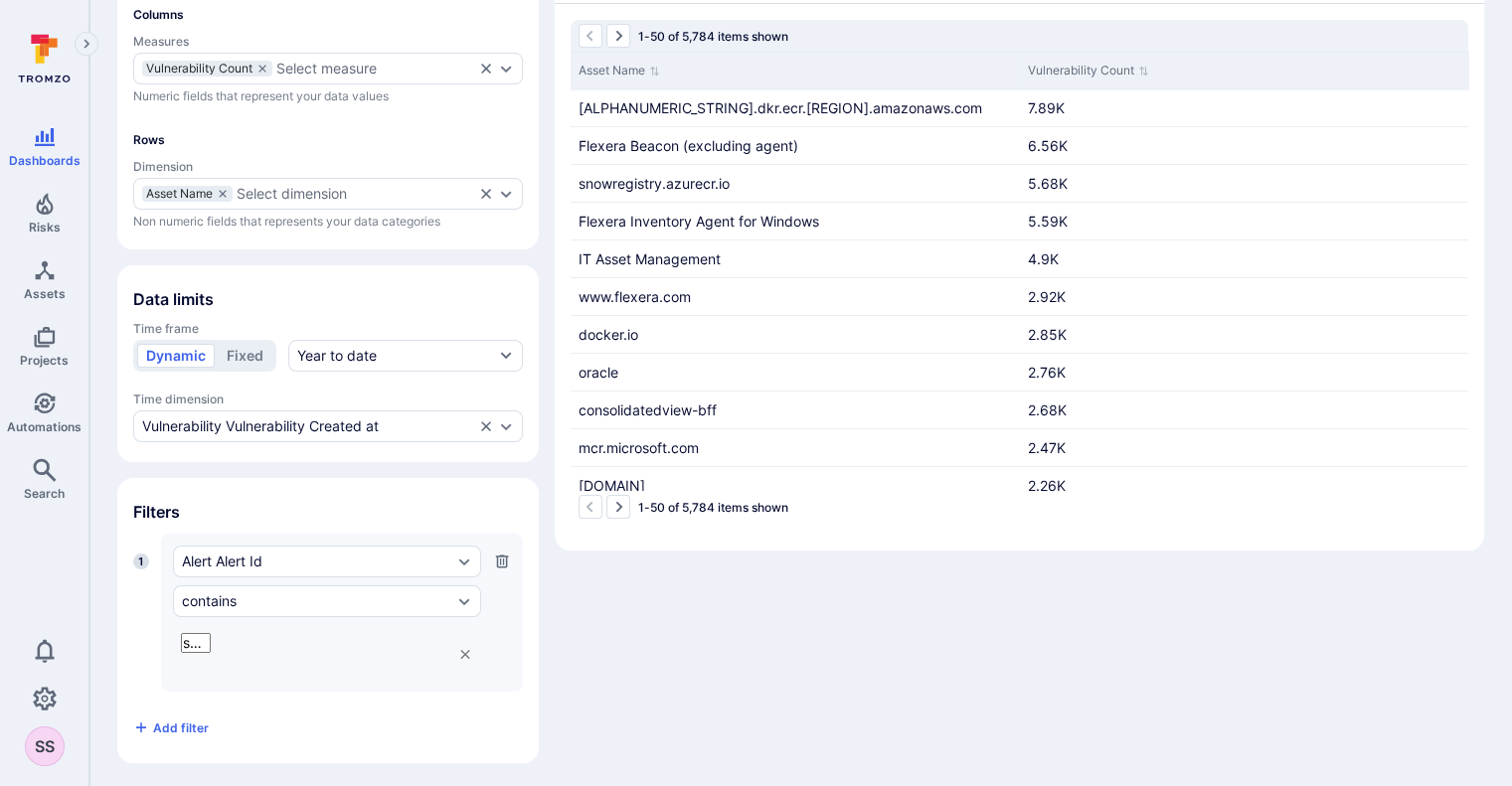 click on "Asset Name Vulnerability Count 479353902725.dkr.ecr.us-east-1.amazonaws.com 7.89K Flexera Beacon (excluding agent) 6.56K snowregistry.azurecr.io 5.68K Flexera Inventory Agent for Windows 5.59K IT Asset Management 4.9K www.flexera.com 2.92K docker.io 2.85K oracle 2.76K consolidatedview-bff 2.68K mcr.microsoft.com 2.47K www.revenera.com 2.26K licenses 2.01K oss/kubernetes/pause 1.96K oss/kubernetes/pause:3.9-hotfix-20230808 1.96K Spider Web/Recognition/License/Admin 1.96K computers 1.71K flexnetoperations.com 1.66K" at bounding box center [800, 331] 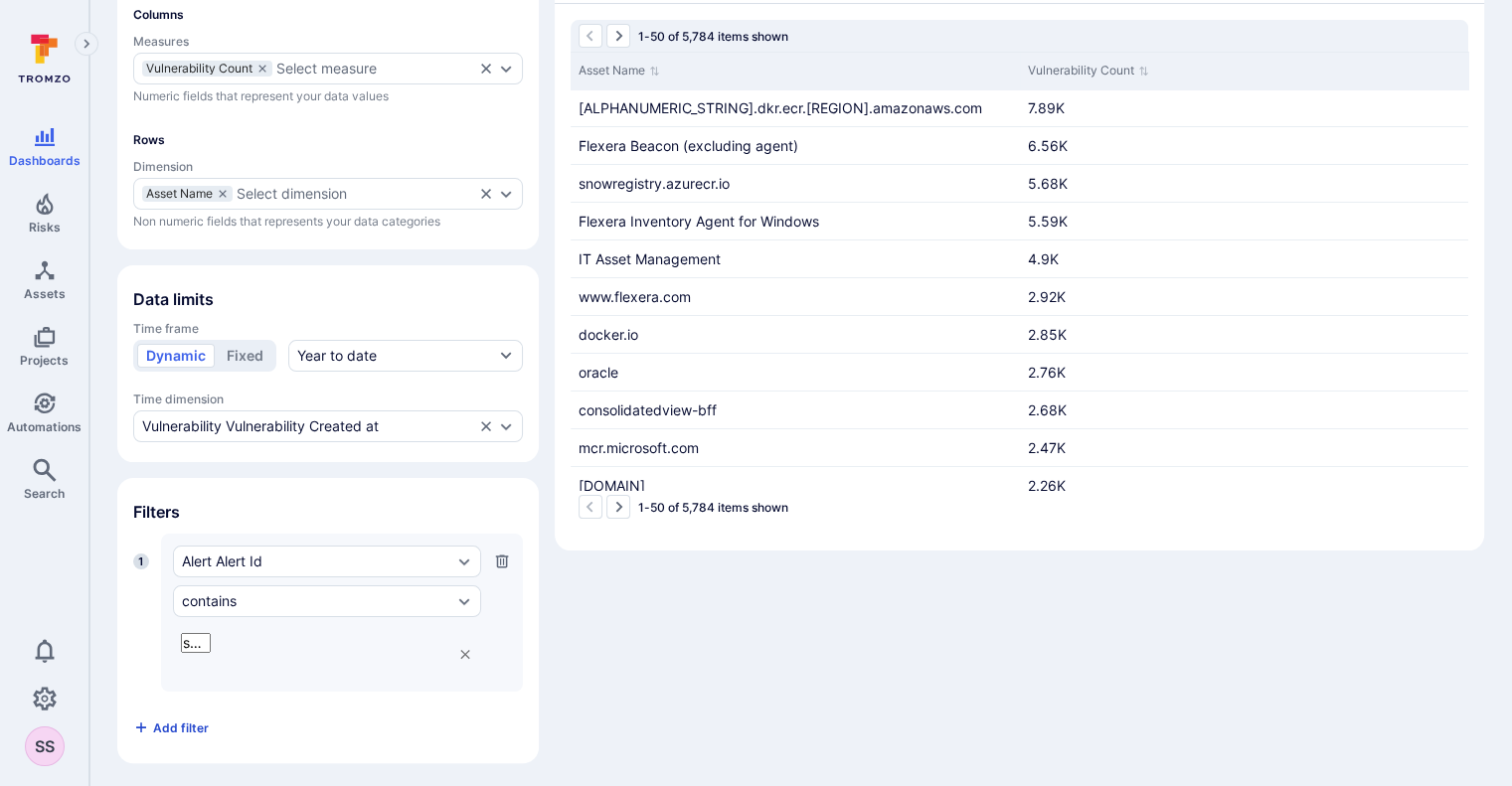 click on "Add filter" at bounding box center (171, 727) 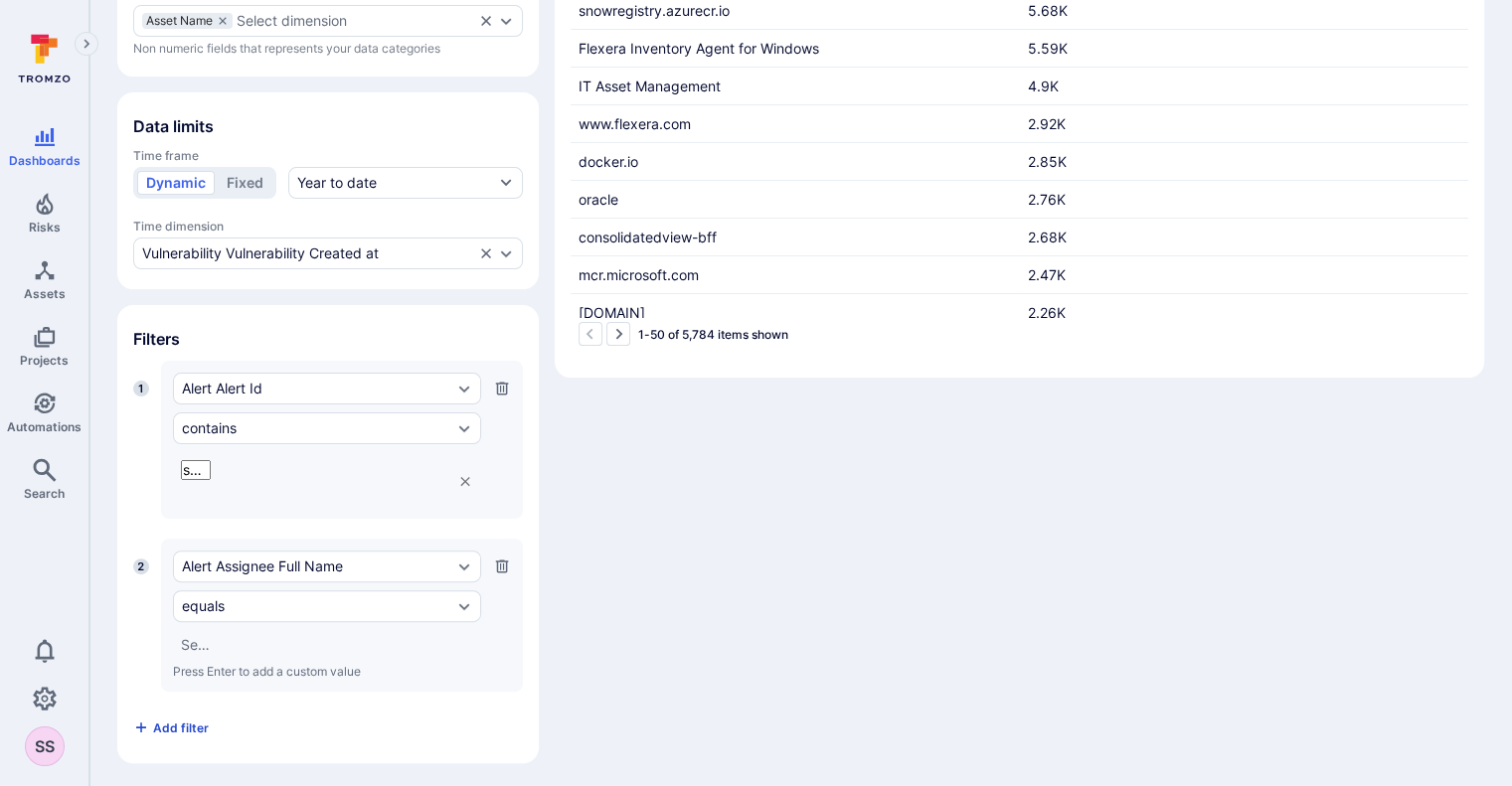 scroll, scrollTop: 415, scrollLeft: 0, axis: vertical 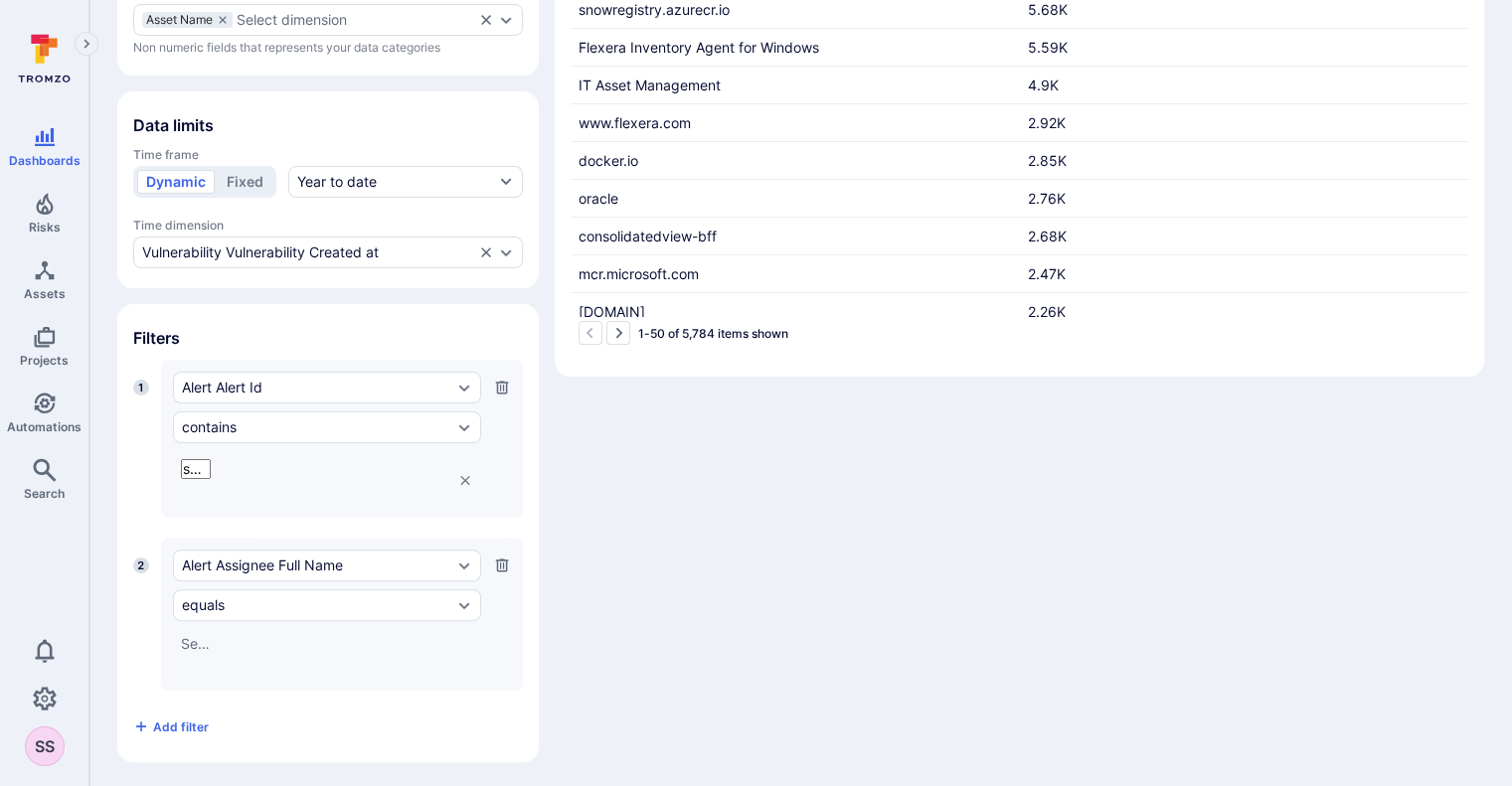 click at bounding box center [502, 565] 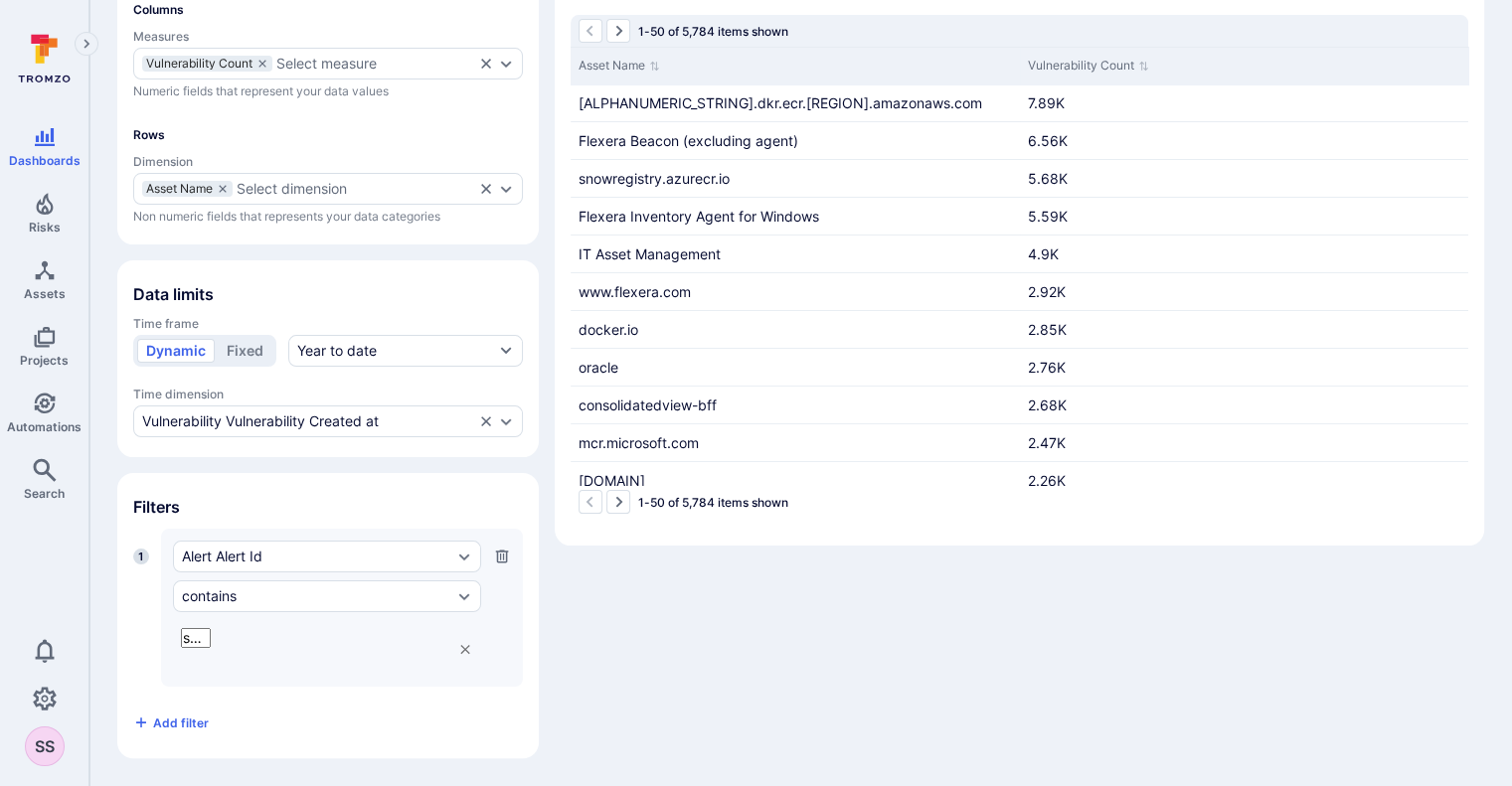 scroll, scrollTop: 241, scrollLeft: 0, axis: vertical 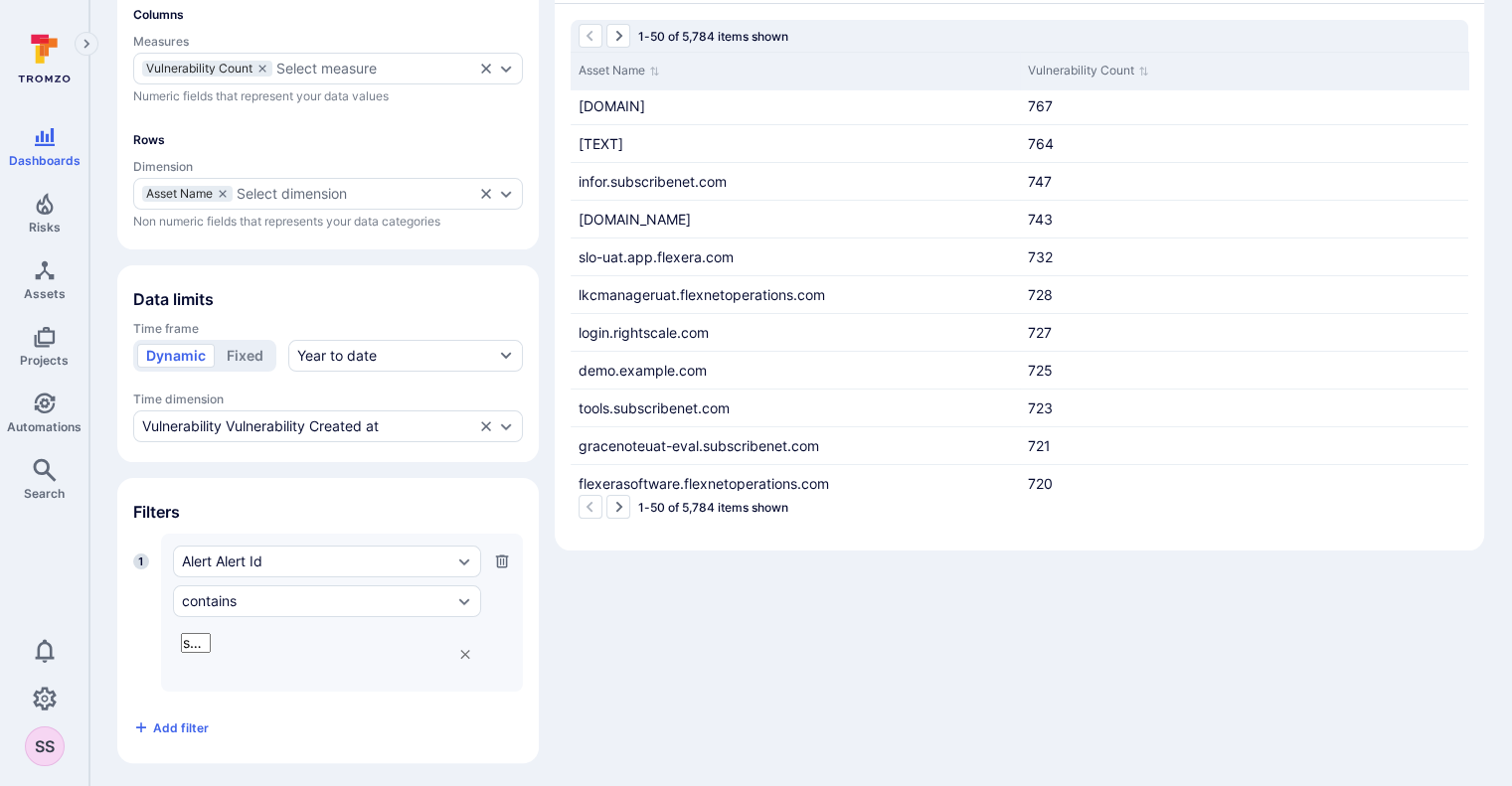drag, startPoint x: 303, startPoint y: 659, endPoint x: 300, endPoint y: 640, distance: 19.235384 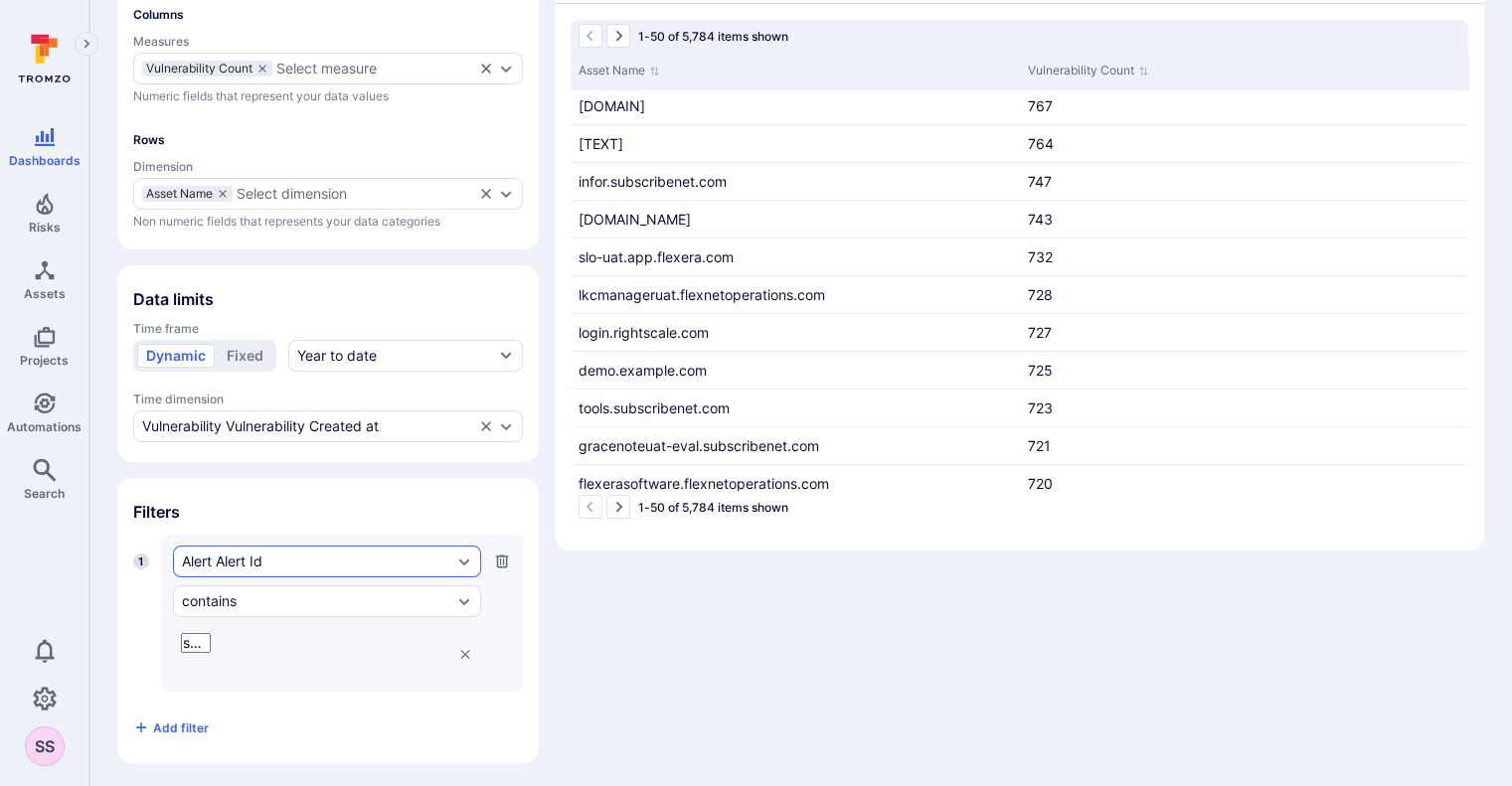 click on "Alert Alert Id" at bounding box center (317, 561) 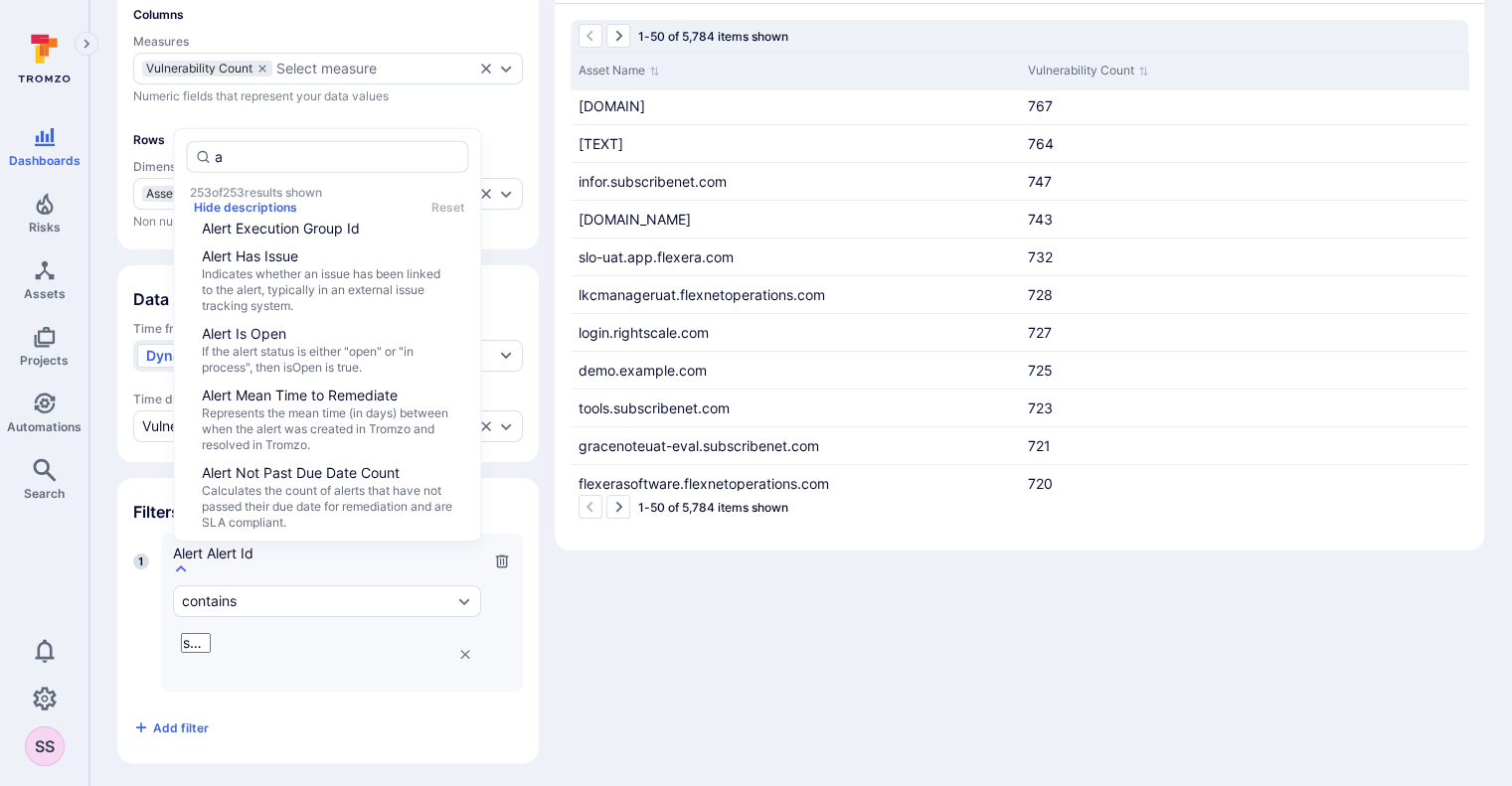 scroll, scrollTop: 0, scrollLeft: 0, axis: both 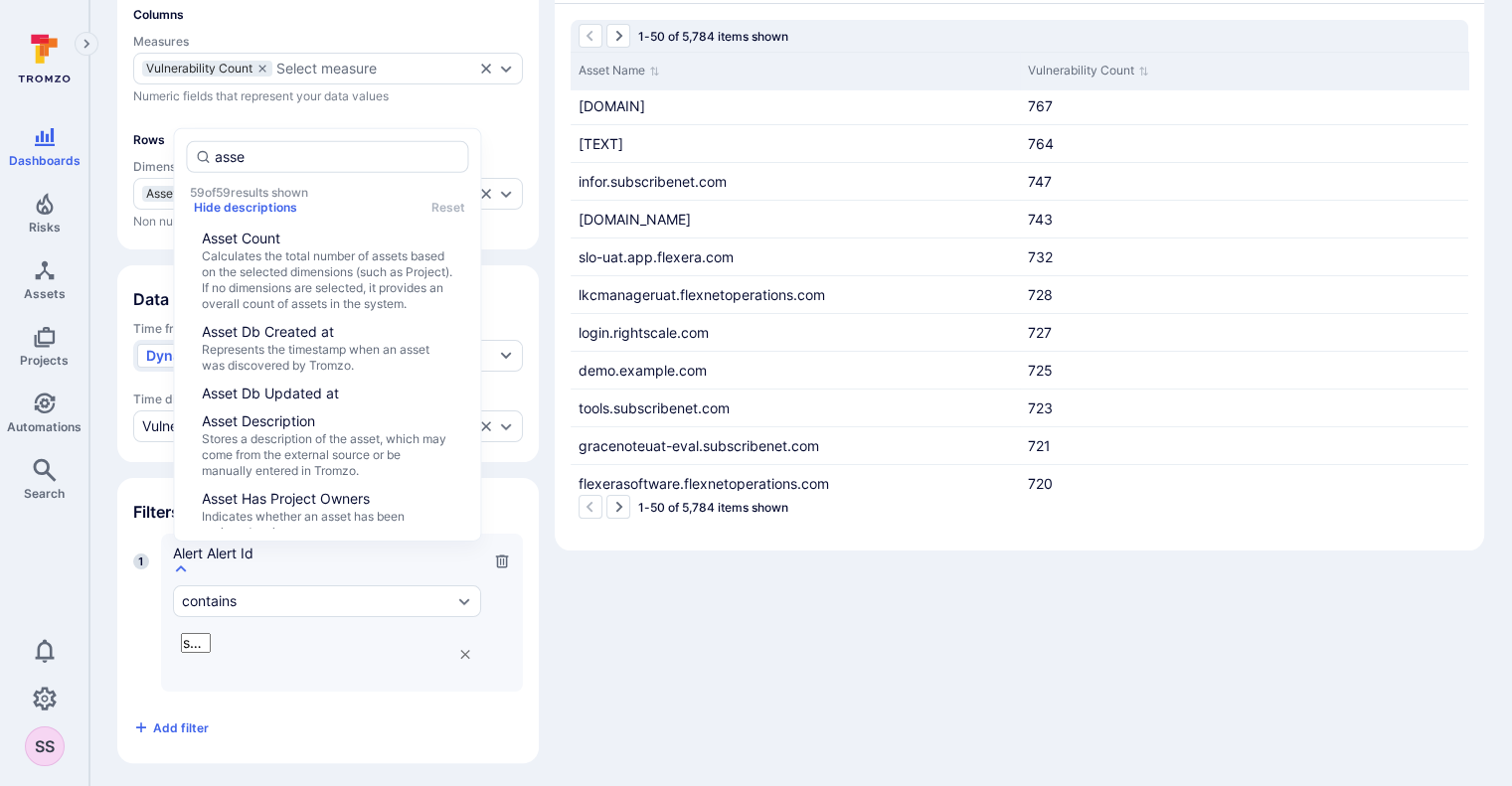 type on "asset" 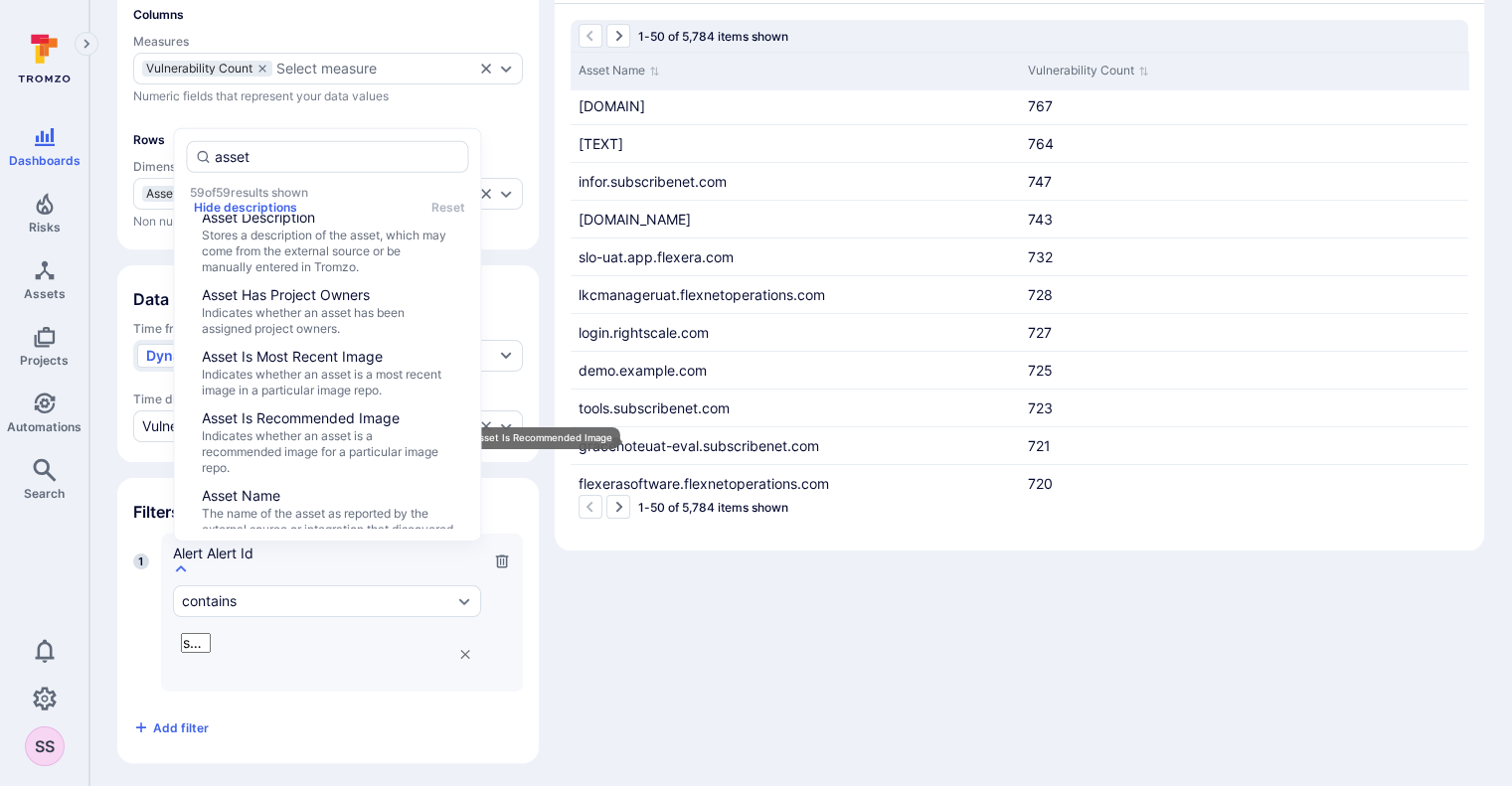 scroll, scrollTop: 202, scrollLeft: 0, axis: vertical 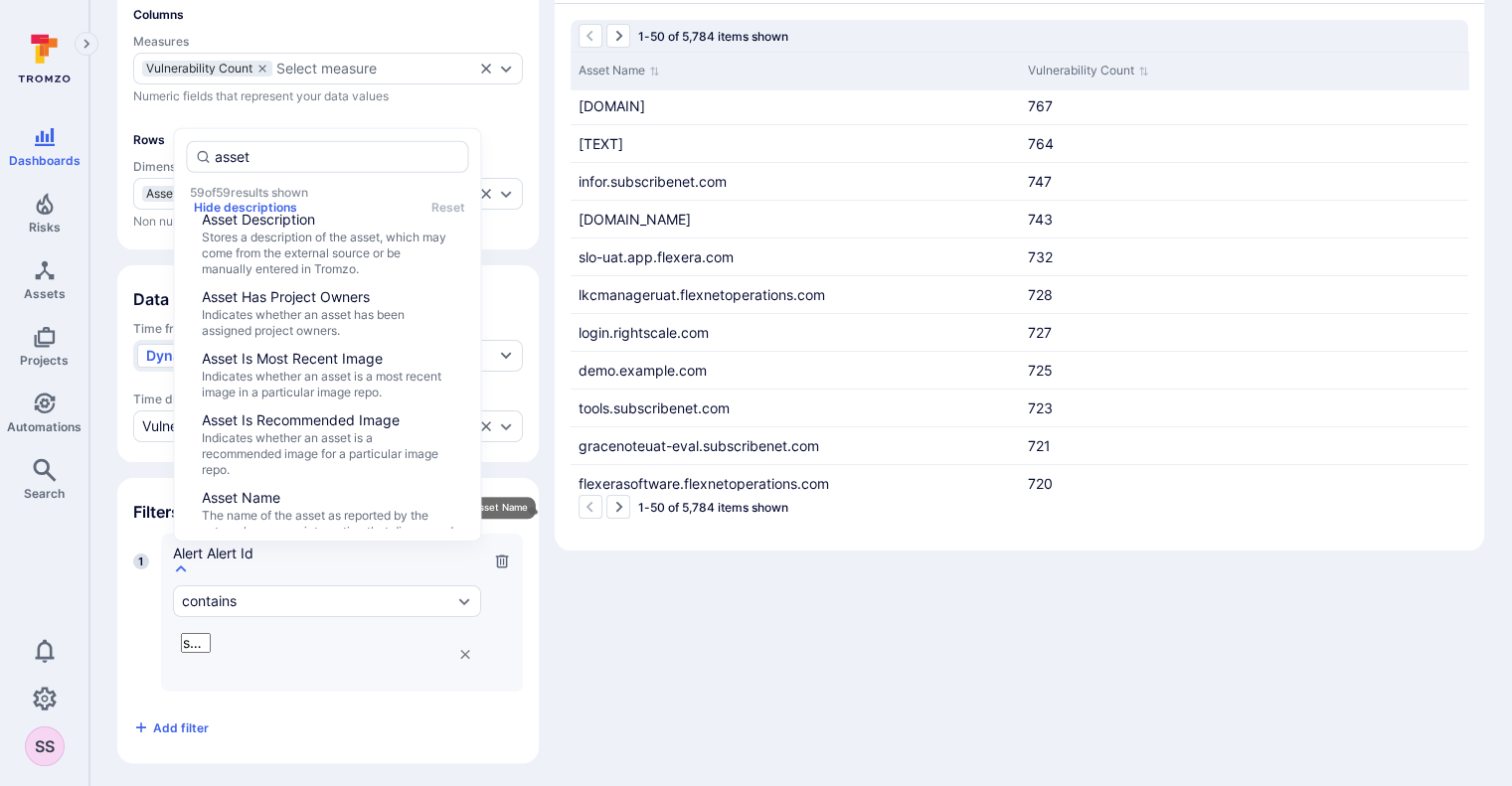 click on "The name of the asset as reported by the external source or integration that discovered it." at bounding box center [327, 531] 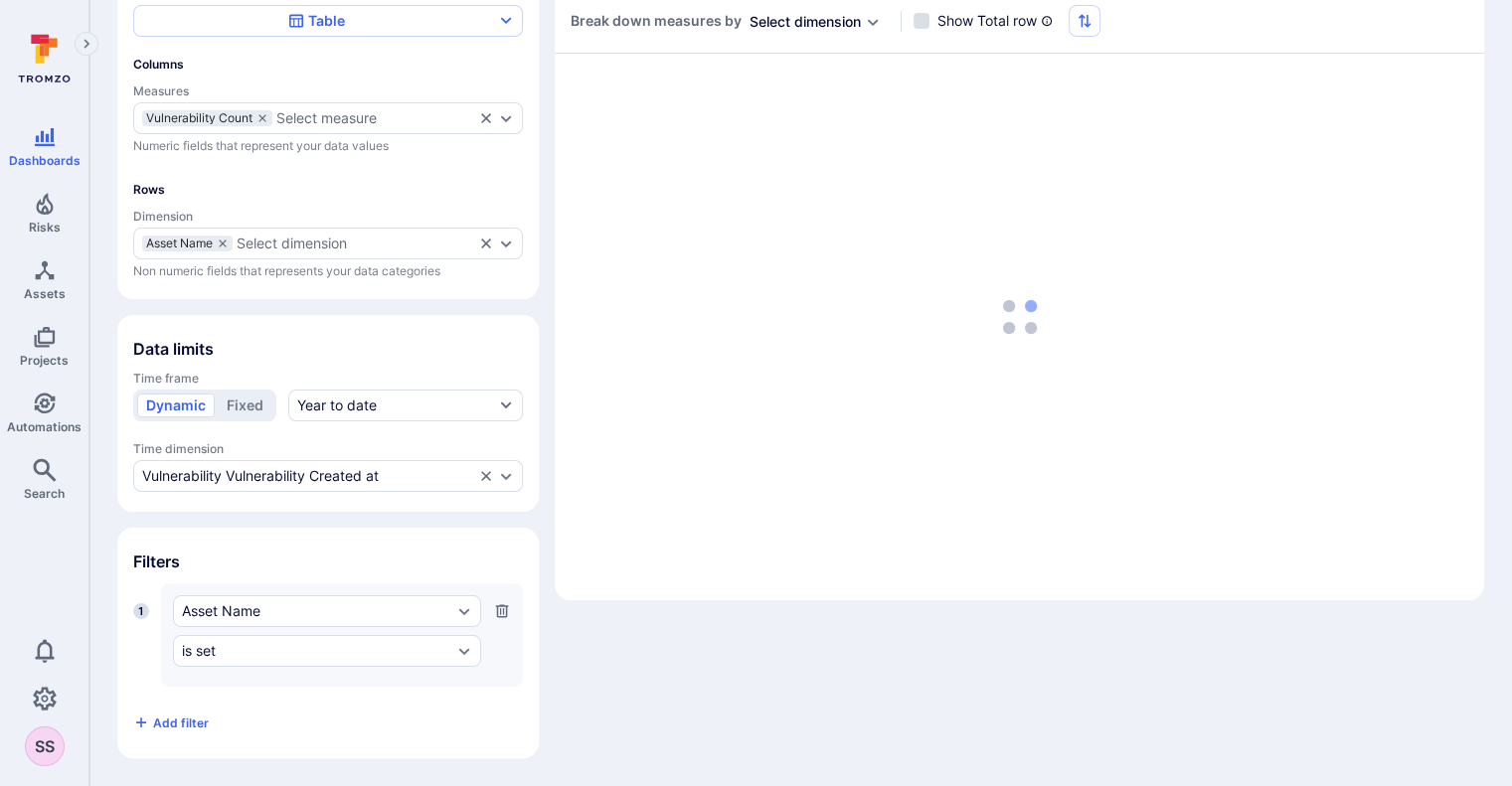 scroll, scrollTop: 191, scrollLeft: 0, axis: vertical 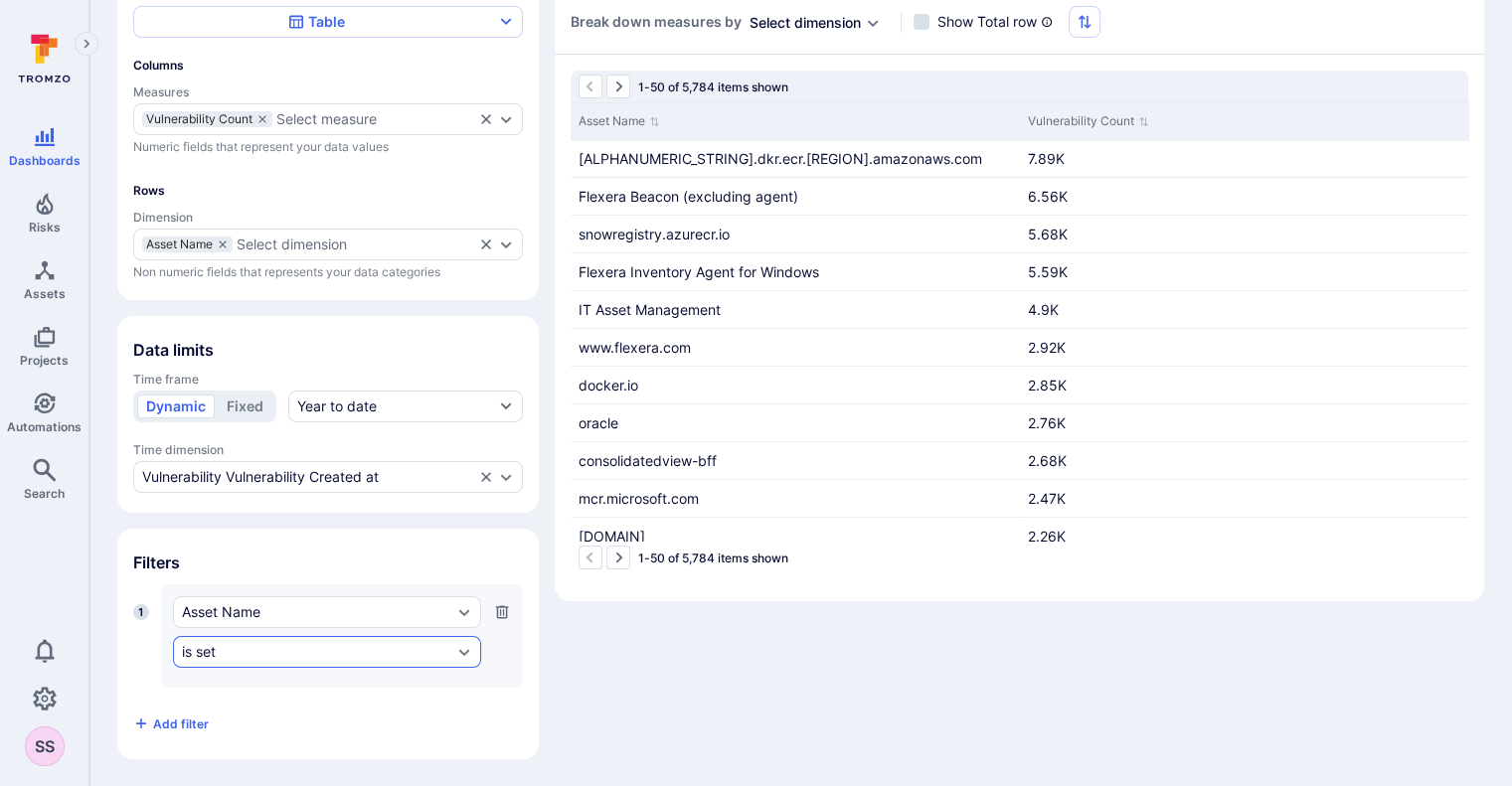 click on "is set" at bounding box center (327, 652) 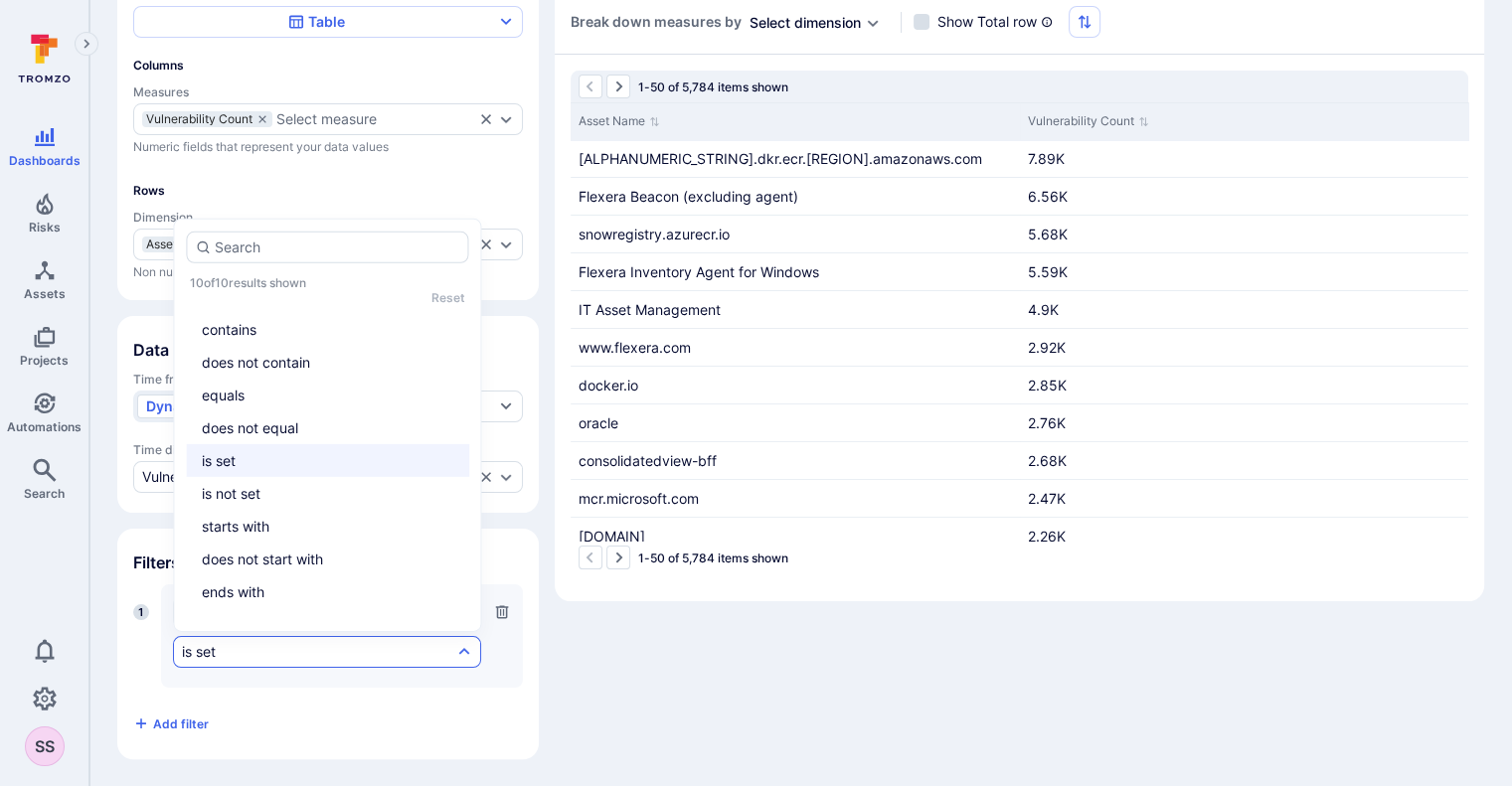 click on "contains" at bounding box center [327, 328] 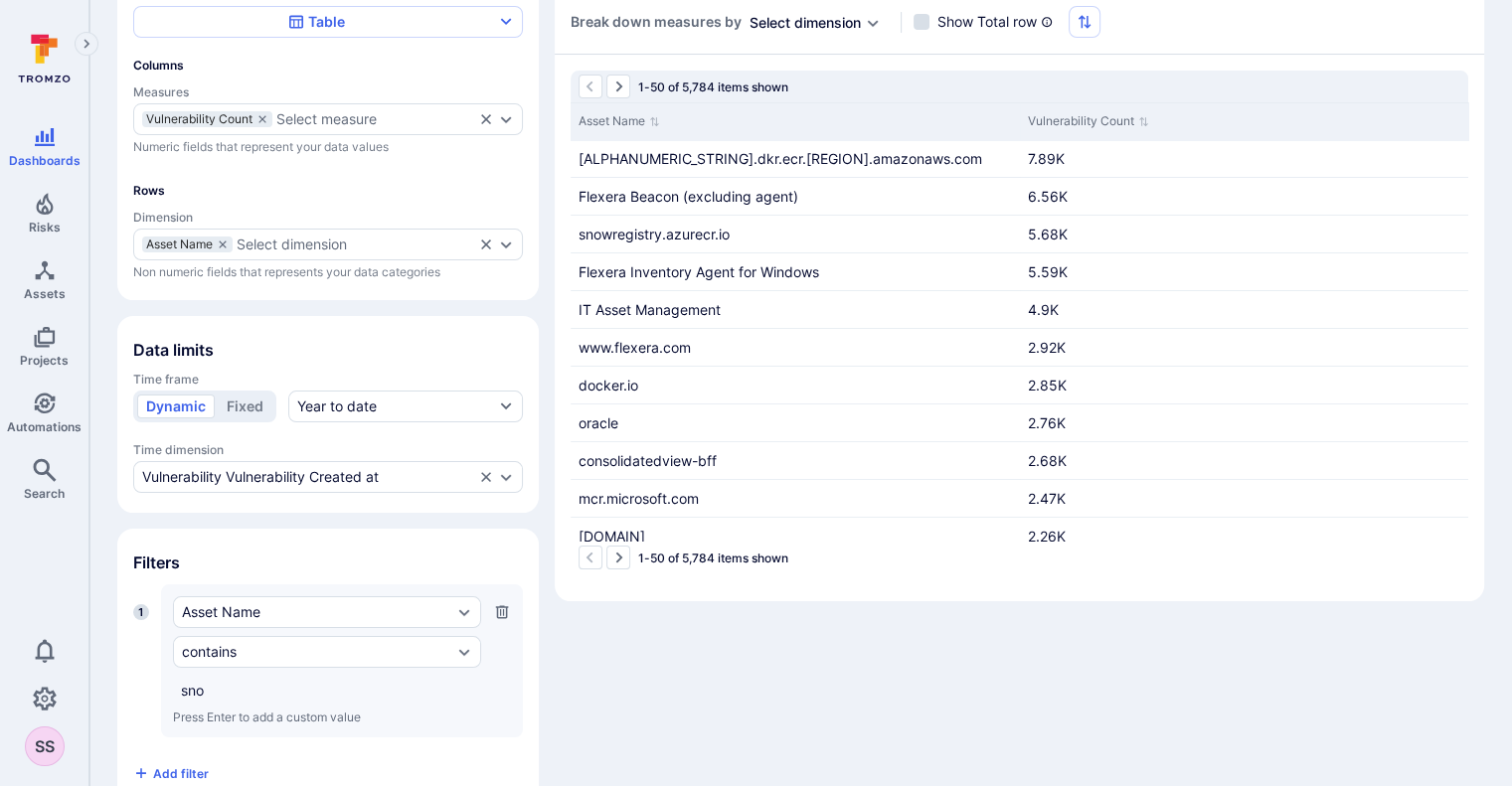 type on "snow" 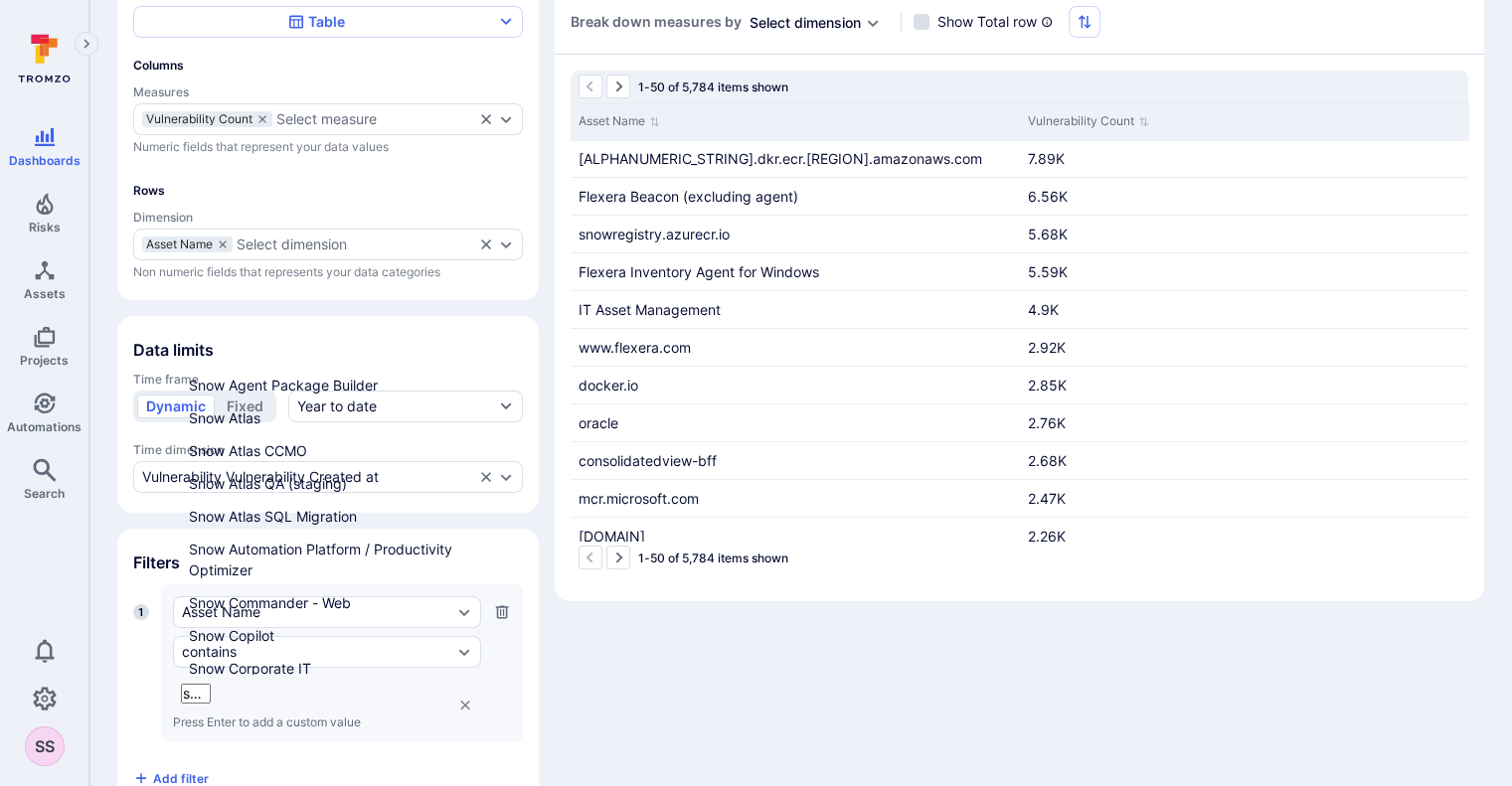 click on "Snow Atlas" at bounding box center [326, 417] 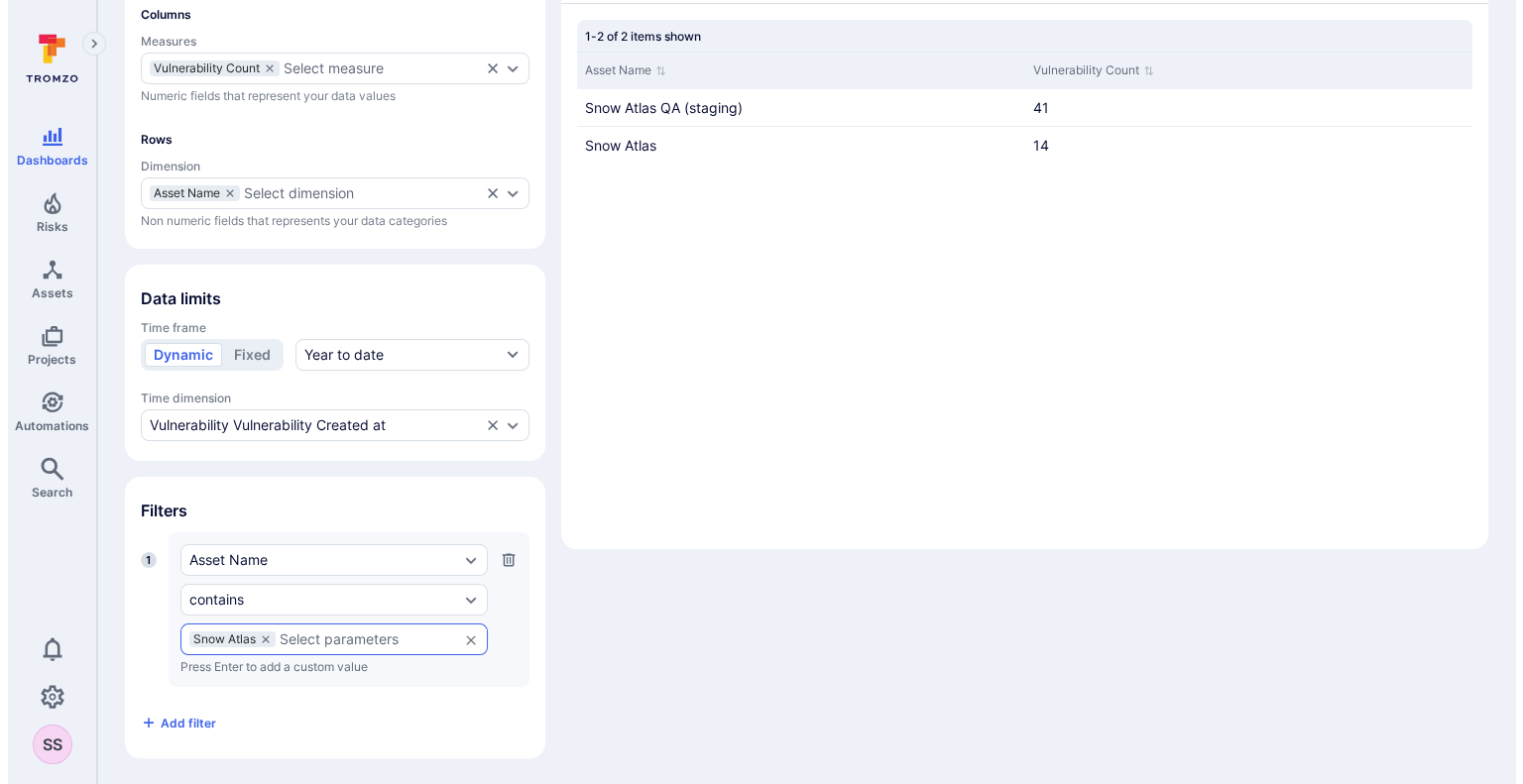 scroll, scrollTop: 0, scrollLeft: 0, axis: both 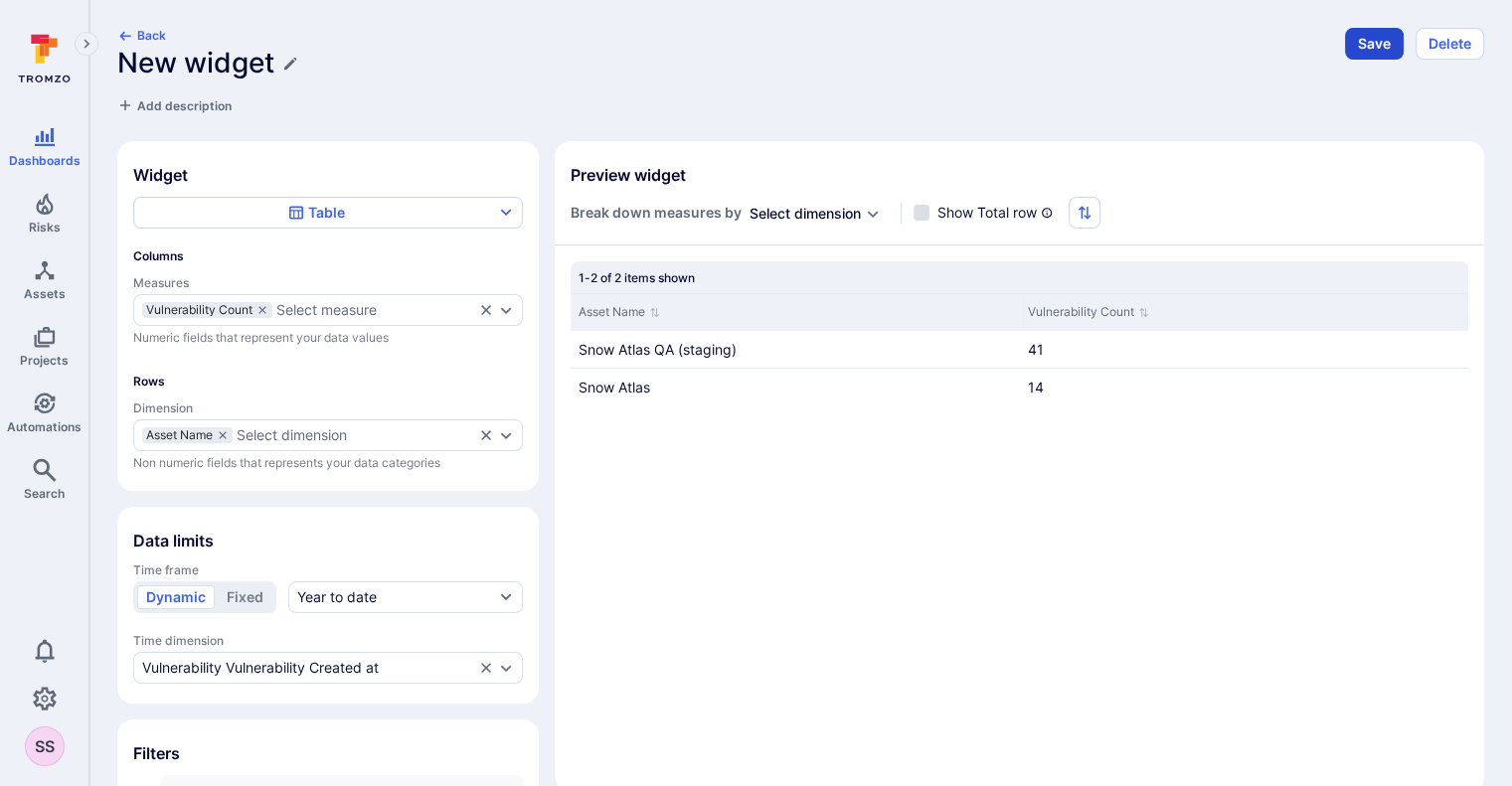 click on "Save" at bounding box center (1374, 44) 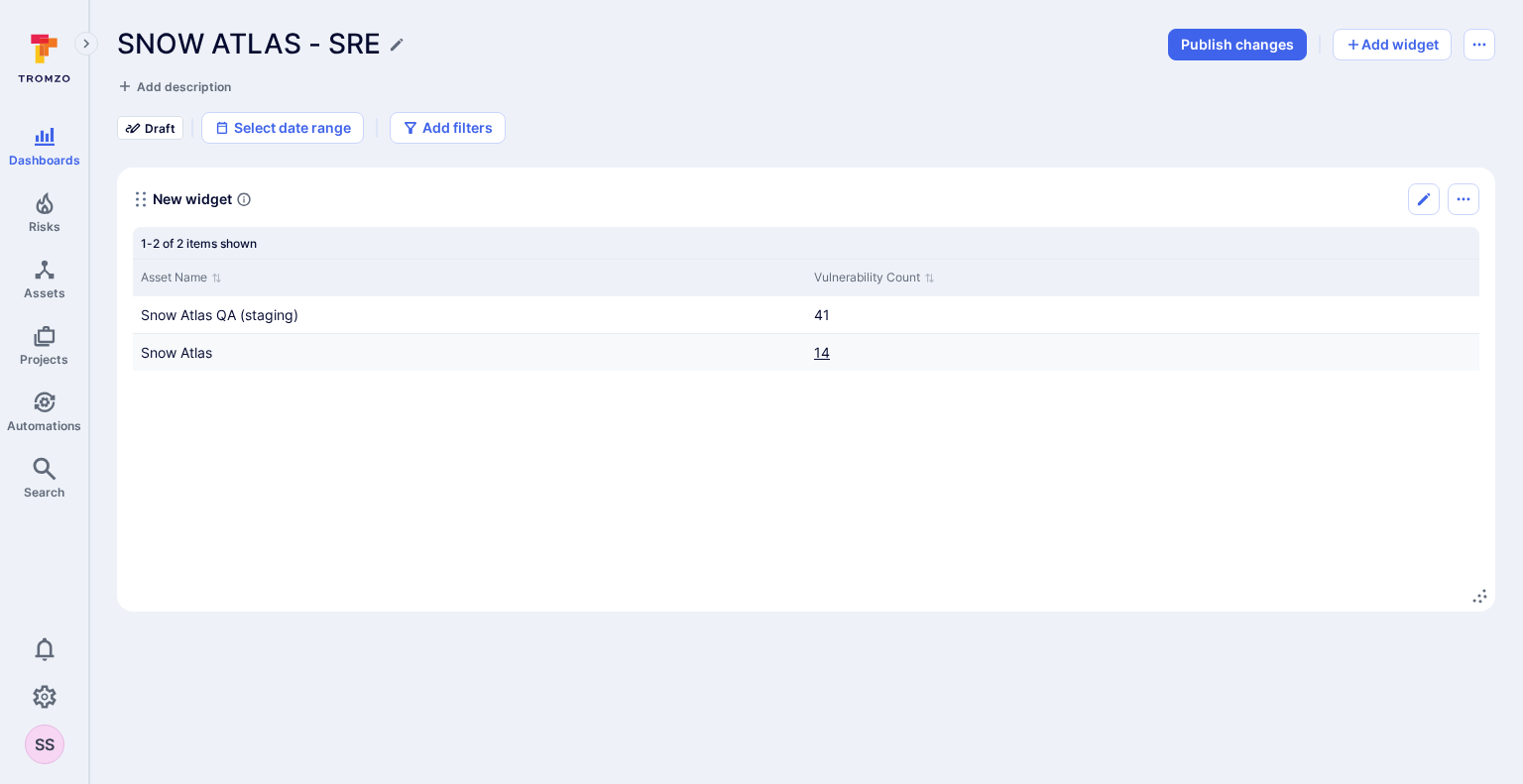 click on "14" at bounding box center [822, 352] 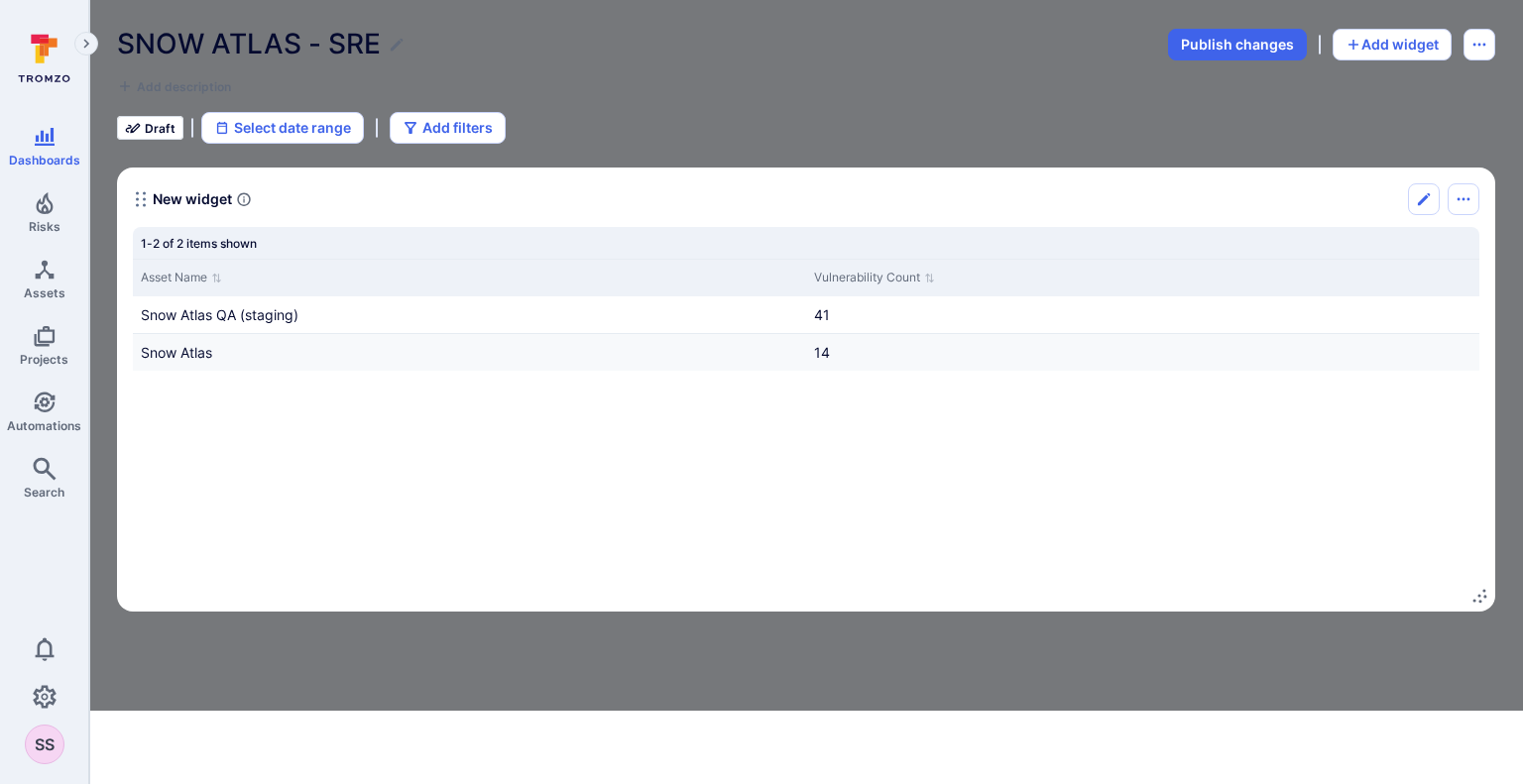 scroll, scrollTop: 444, scrollLeft: 0, axis: vertical 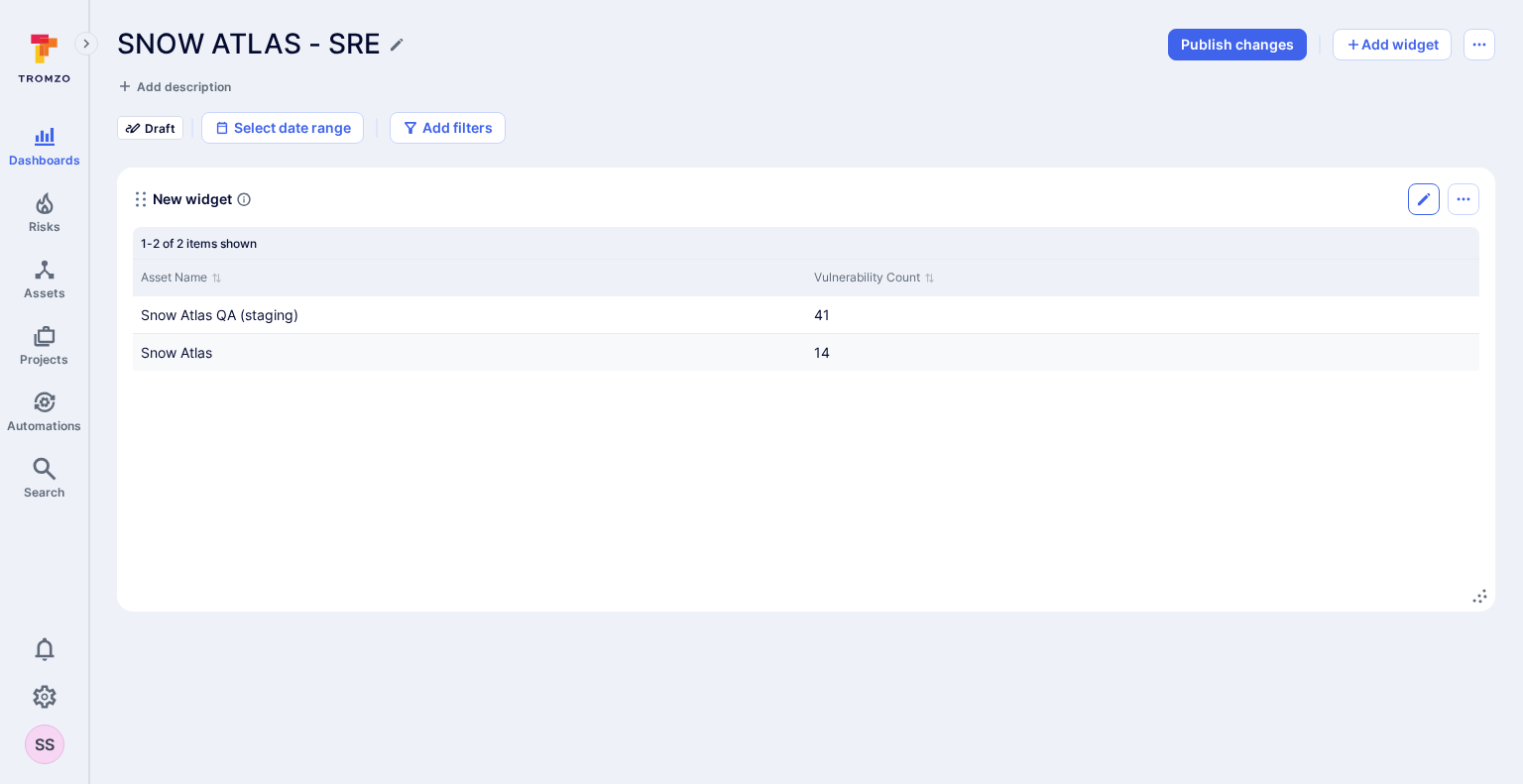 click at bounding box center (1424, 199) 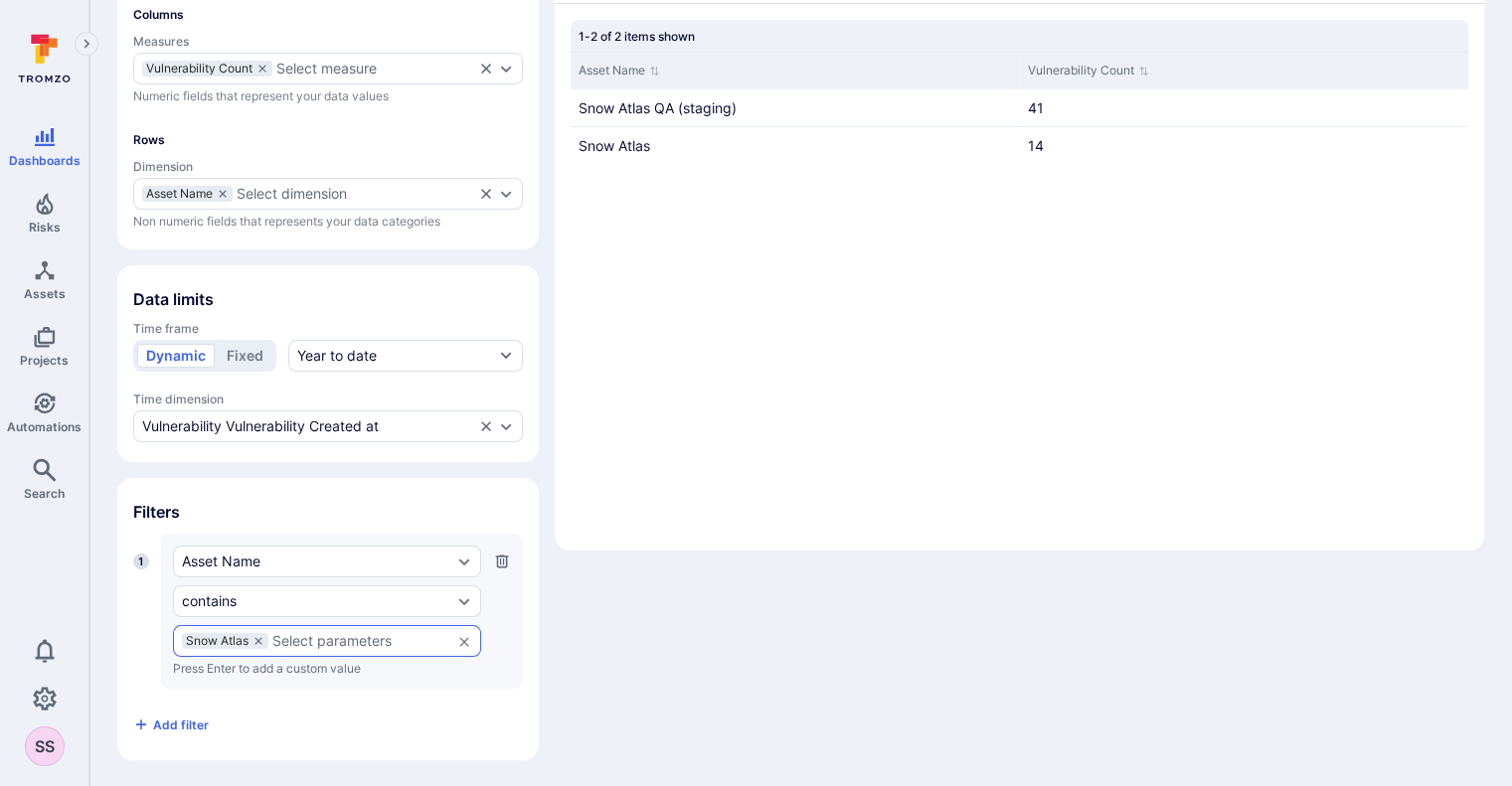 scroll, scrollTop: 0, scrollLeft: 0, axis: both 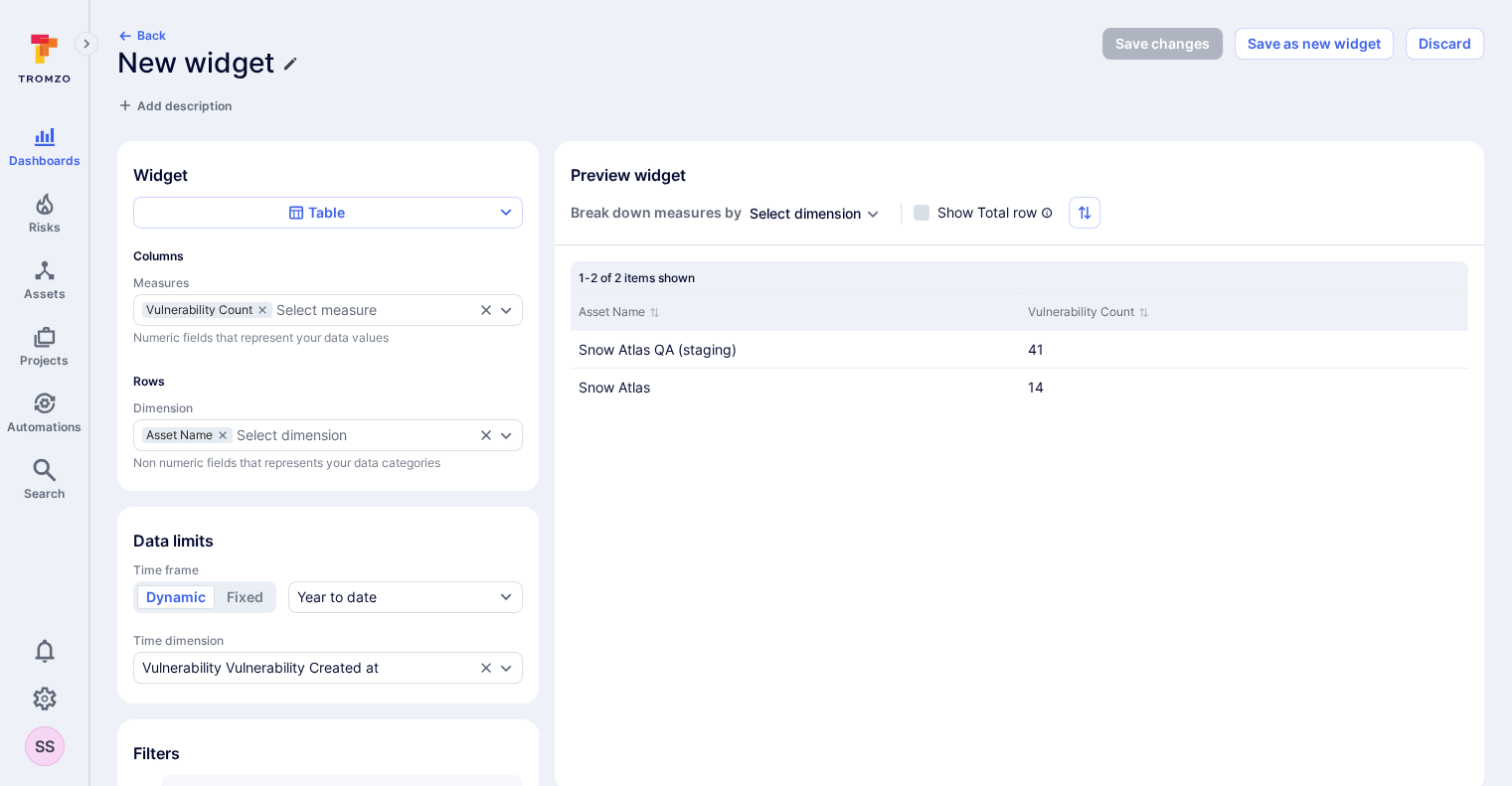 click 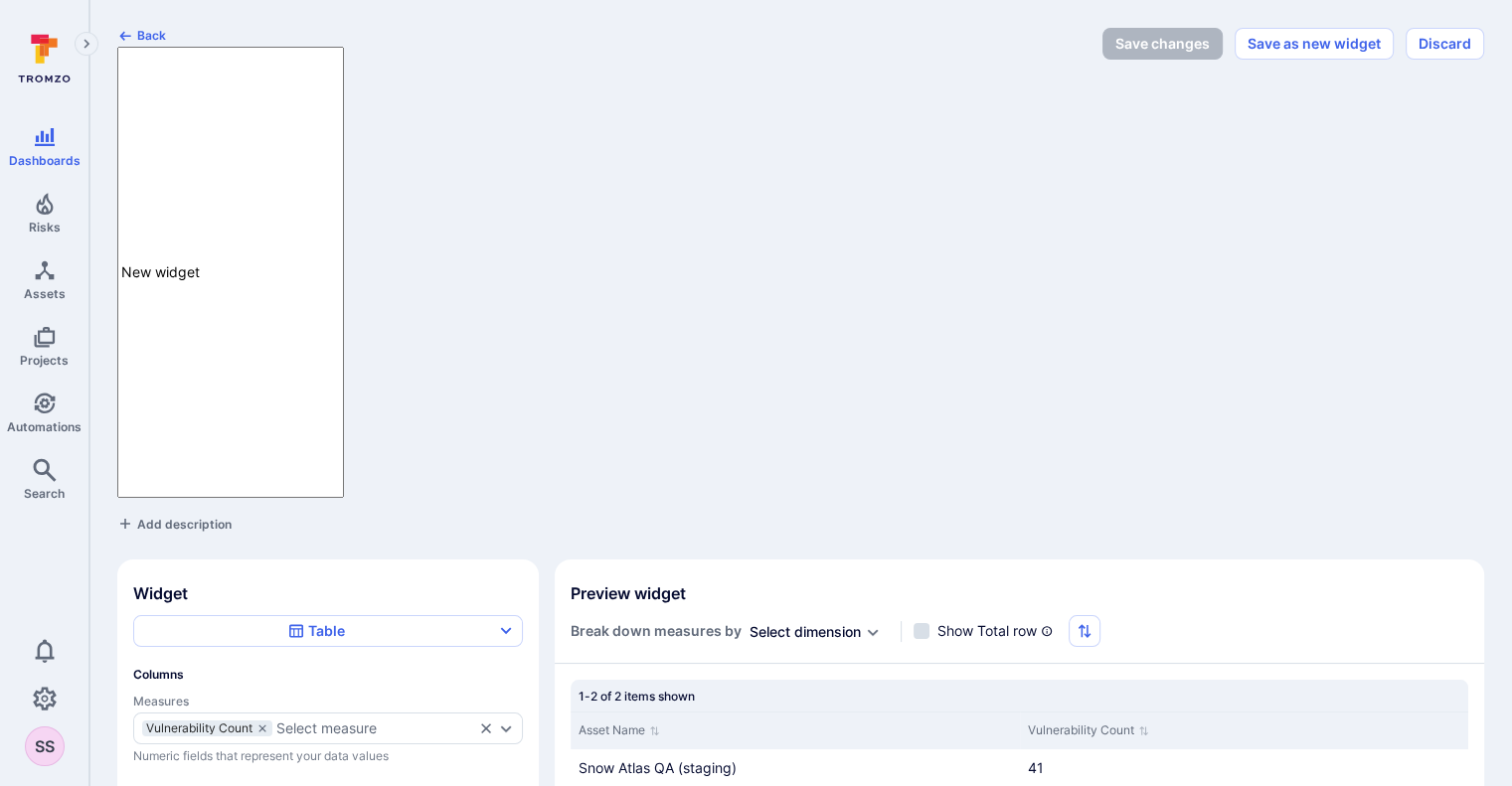 click on "New widget" at bounding box center [231, 272] 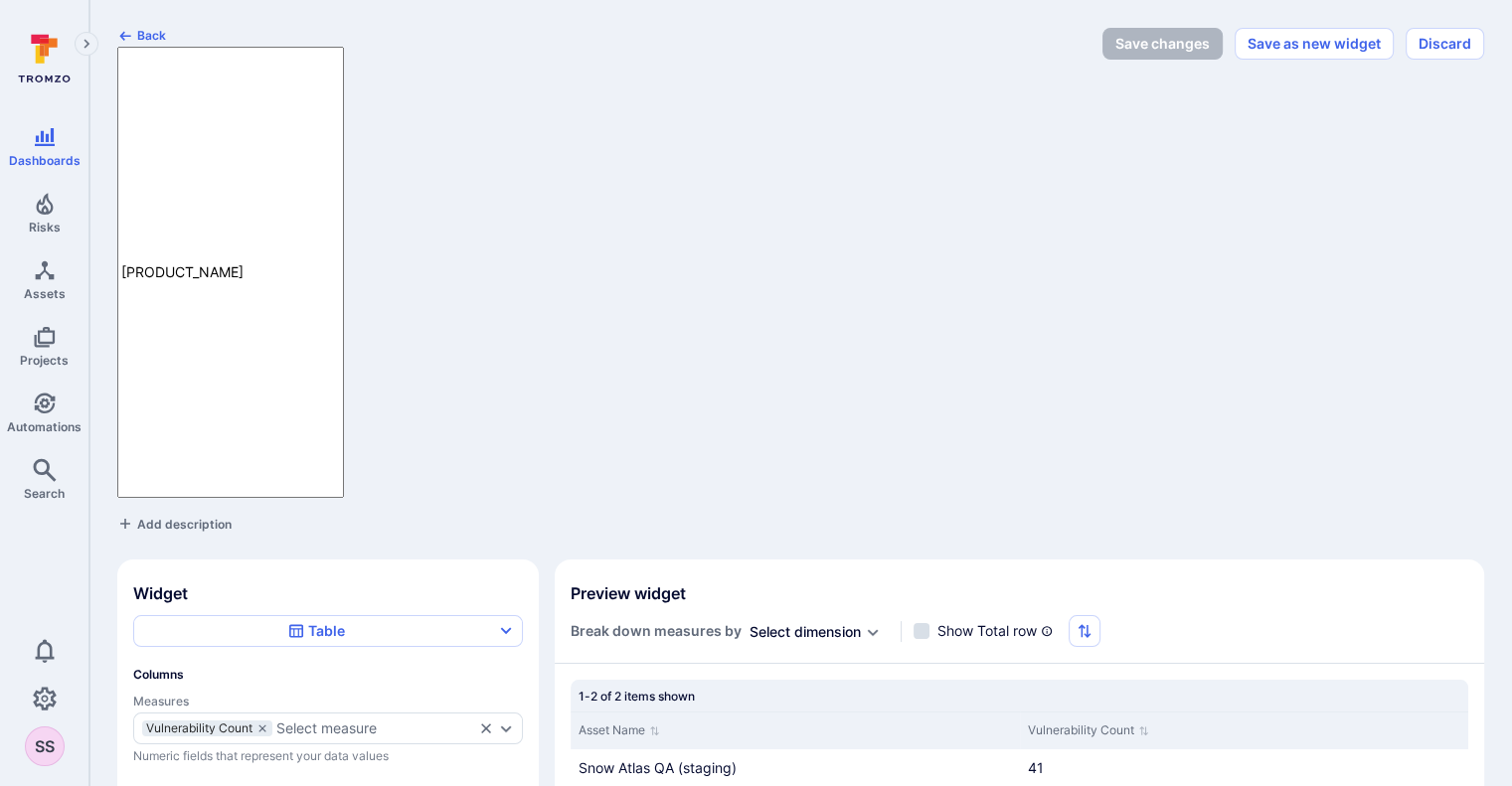 type on "Snow Atlas All Findings" 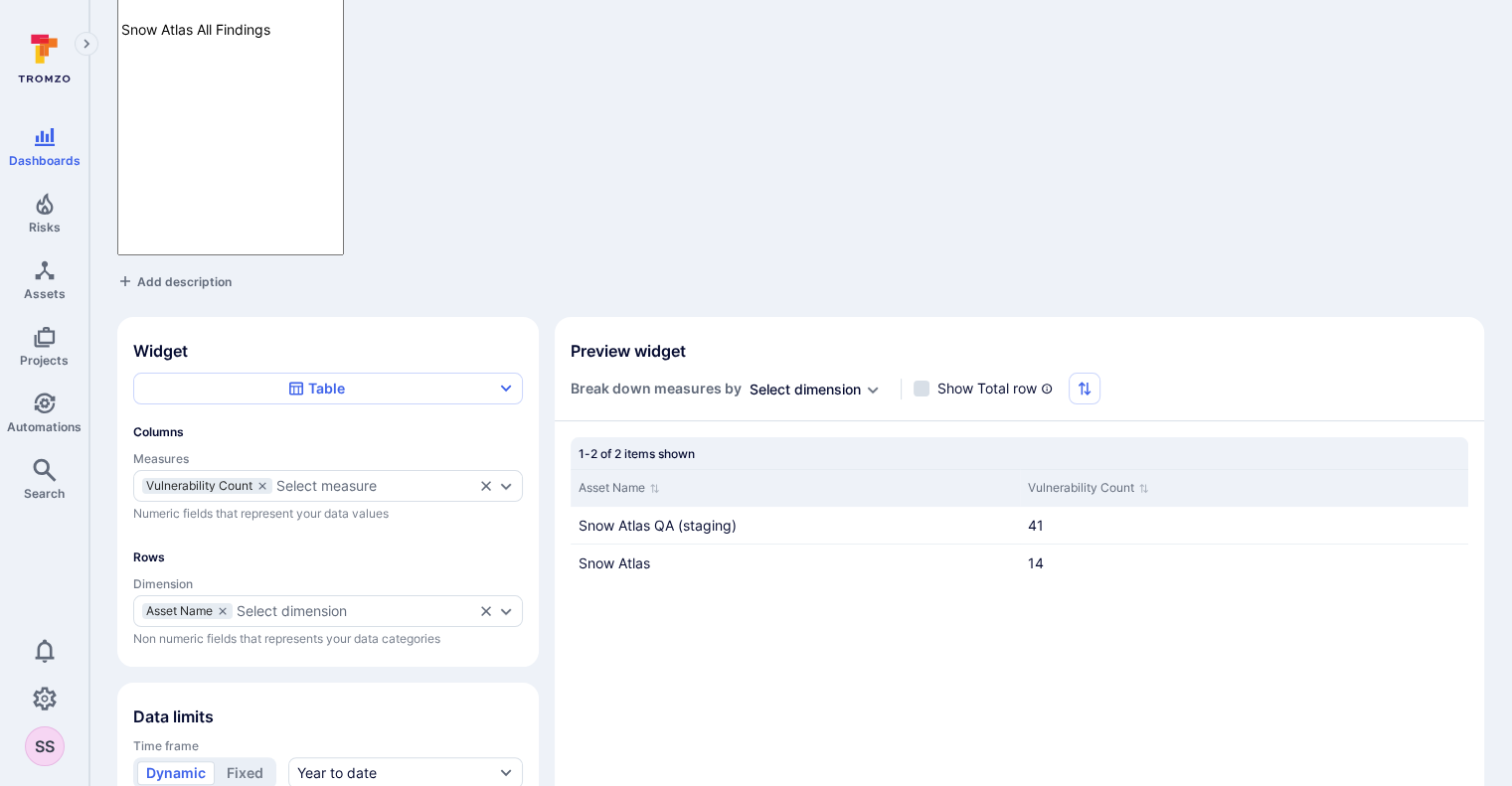 scroll, scrollTop: 0, scrollLeft: 0, axis: both 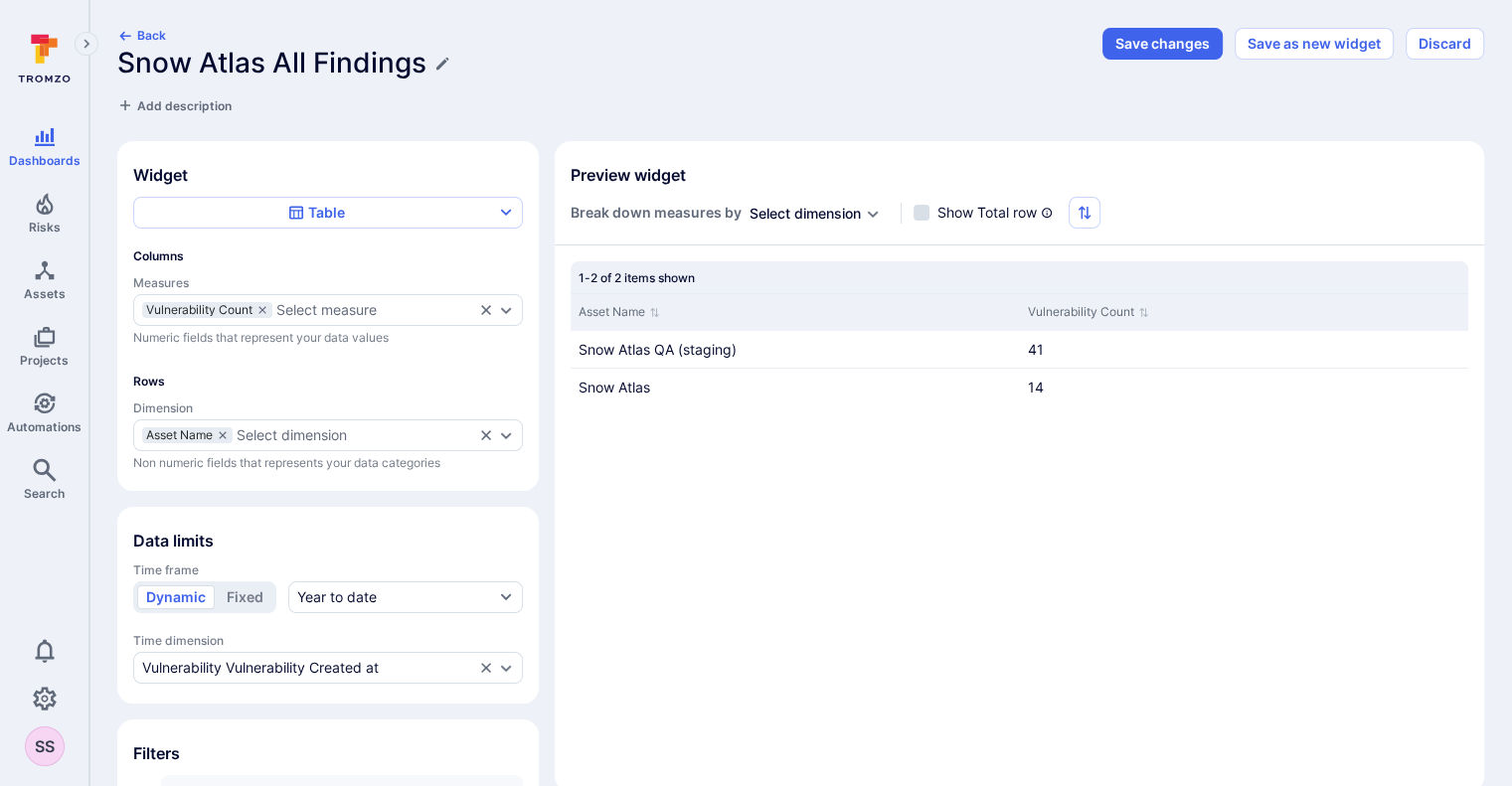 click on "[PRODUCT_NAME]" at bounding box center [800, 515] 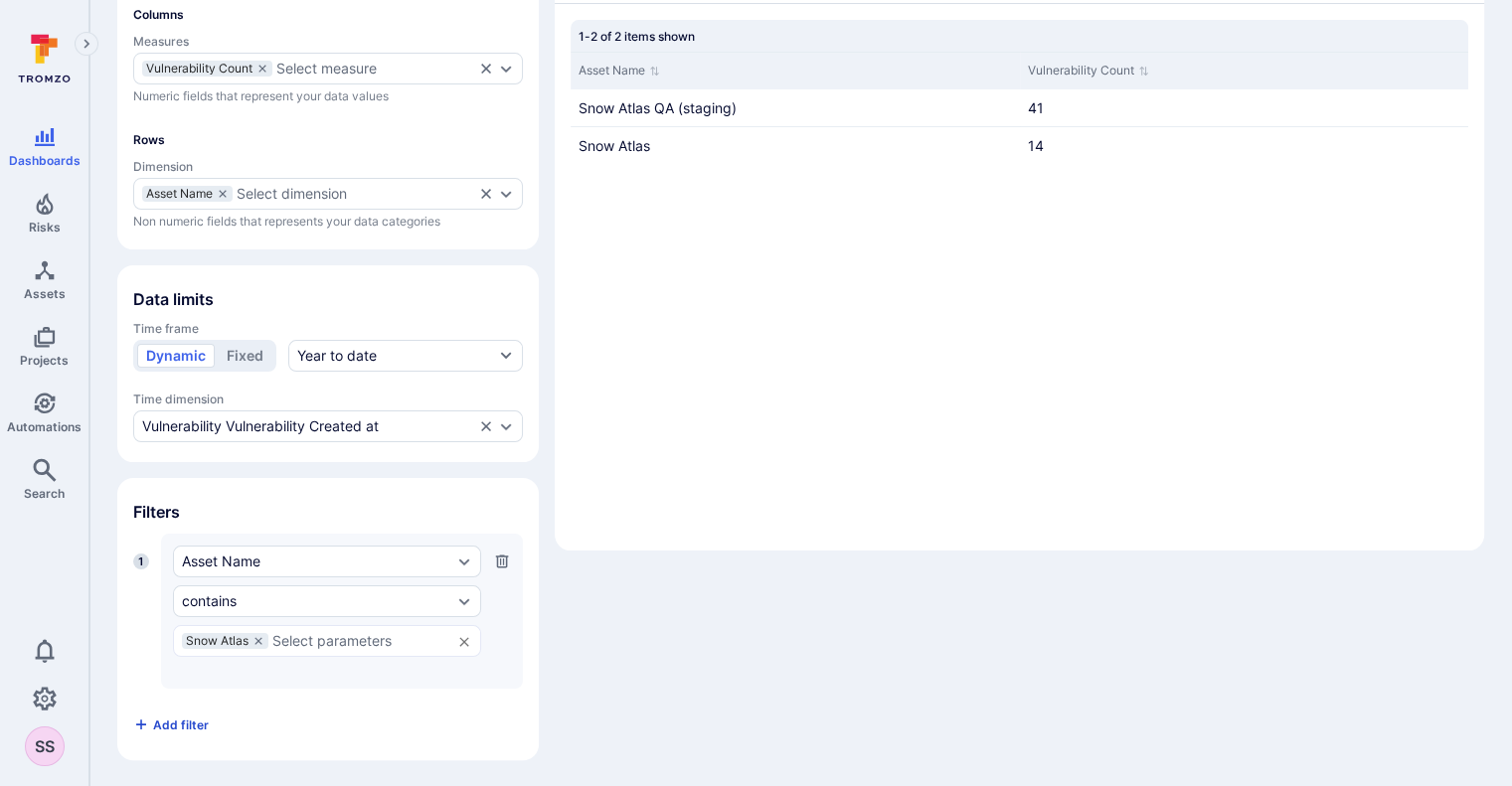 click on "Add filter" at bounding box center [171, 724] 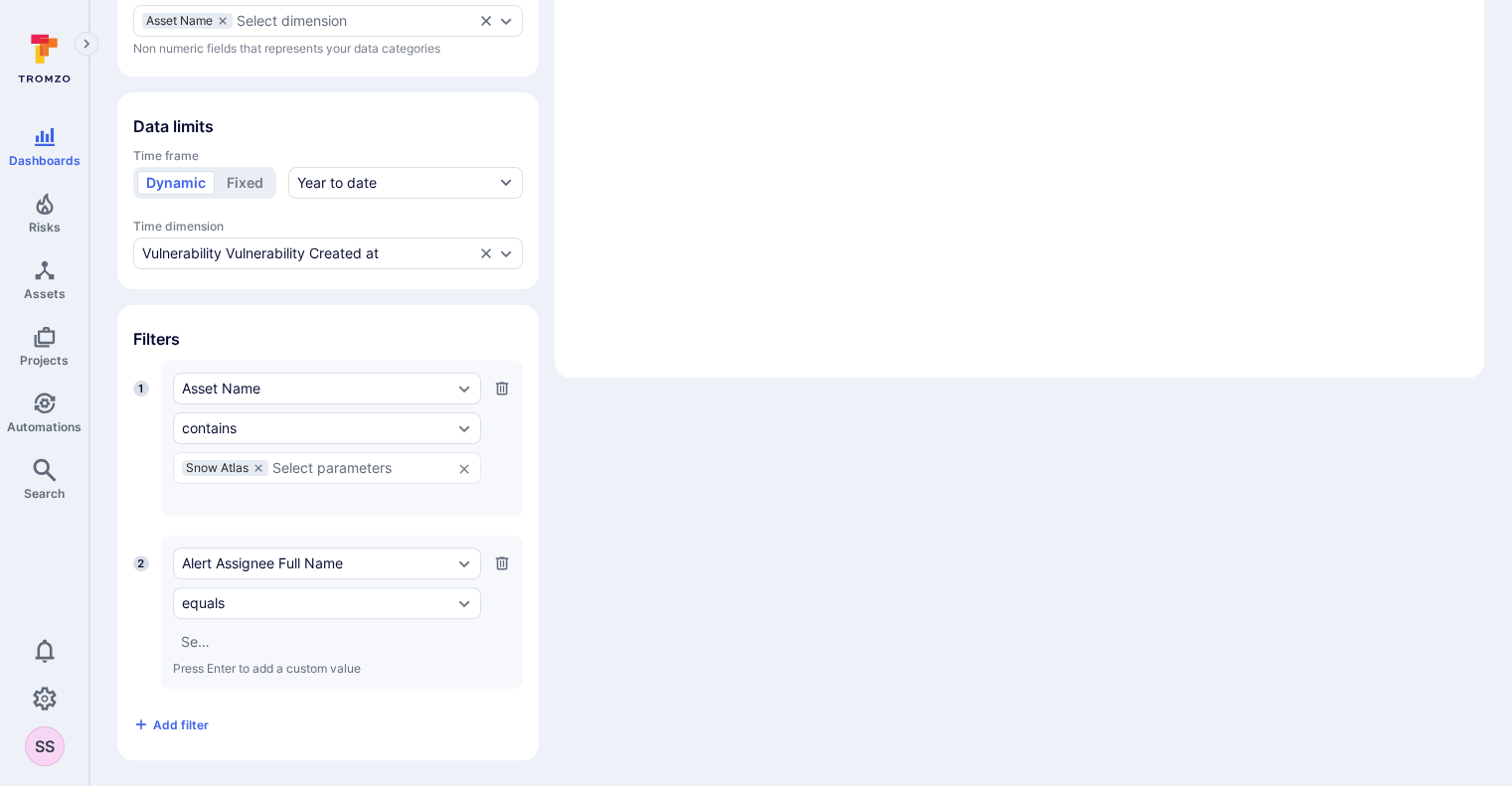 scroll, scrollTop: 415, scrollLeft: 0, axis: vertical 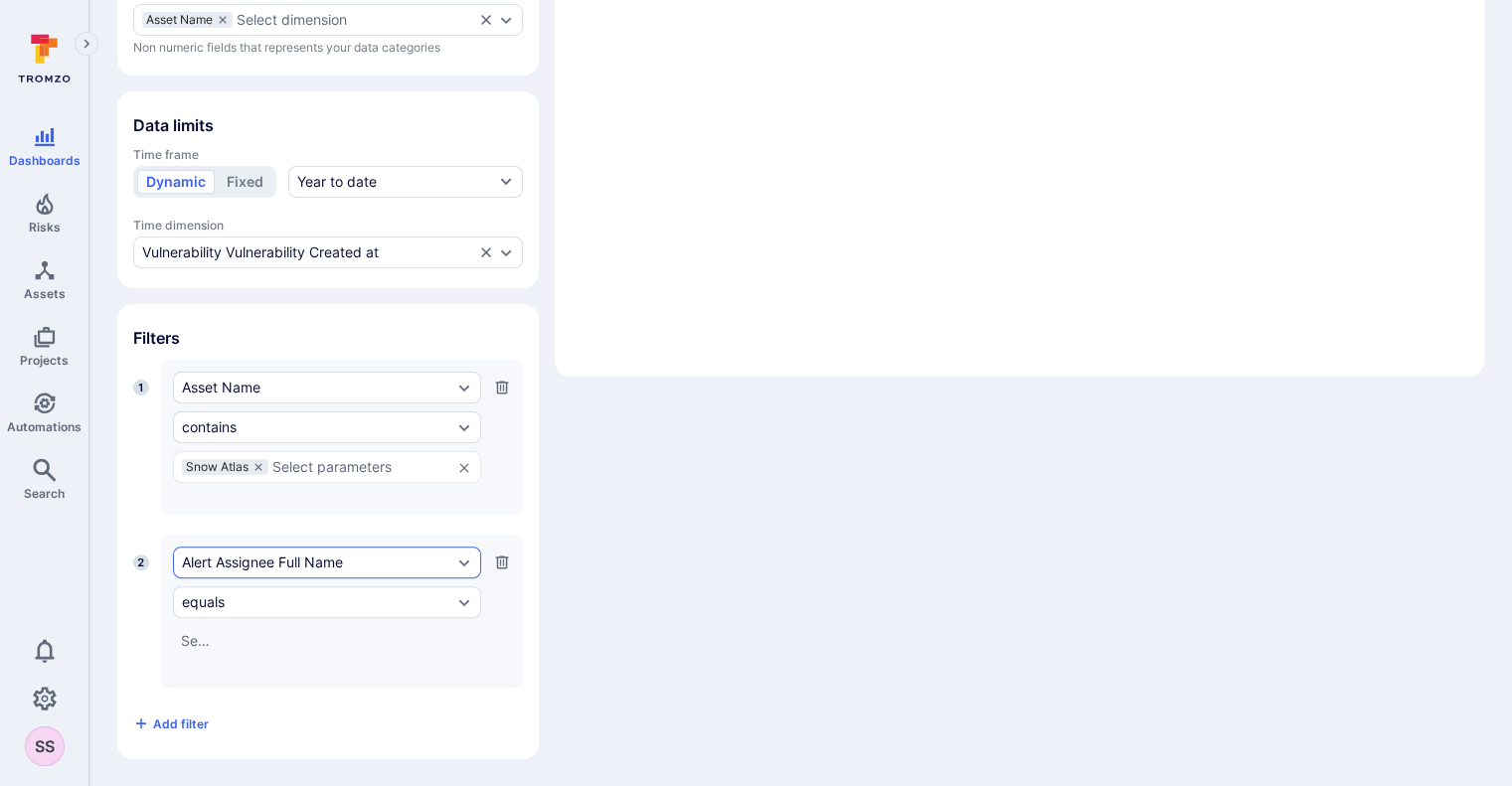 click on "Alert Assignee Full Name" at bounding box center [317, 562] 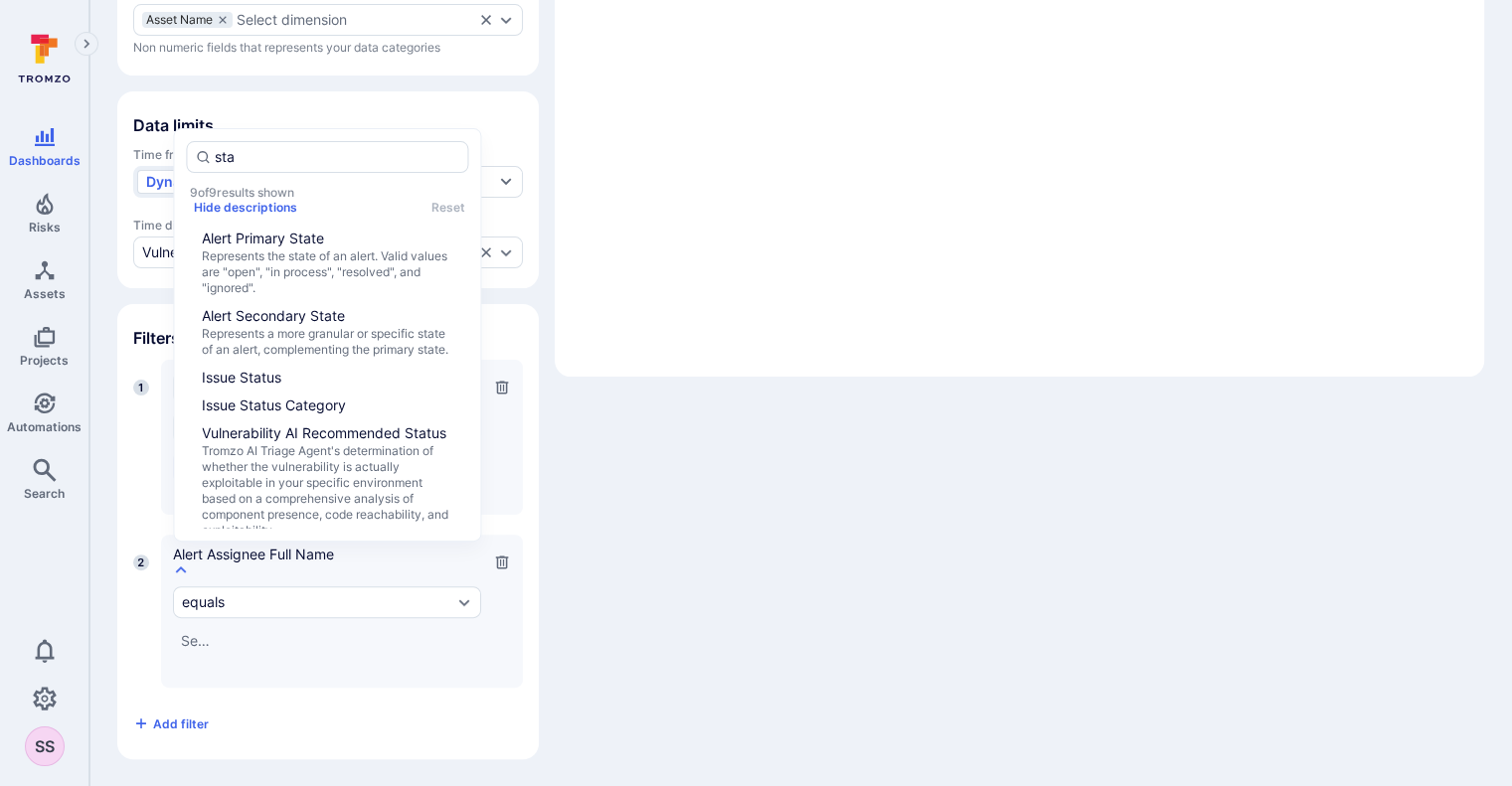 type on "stat" 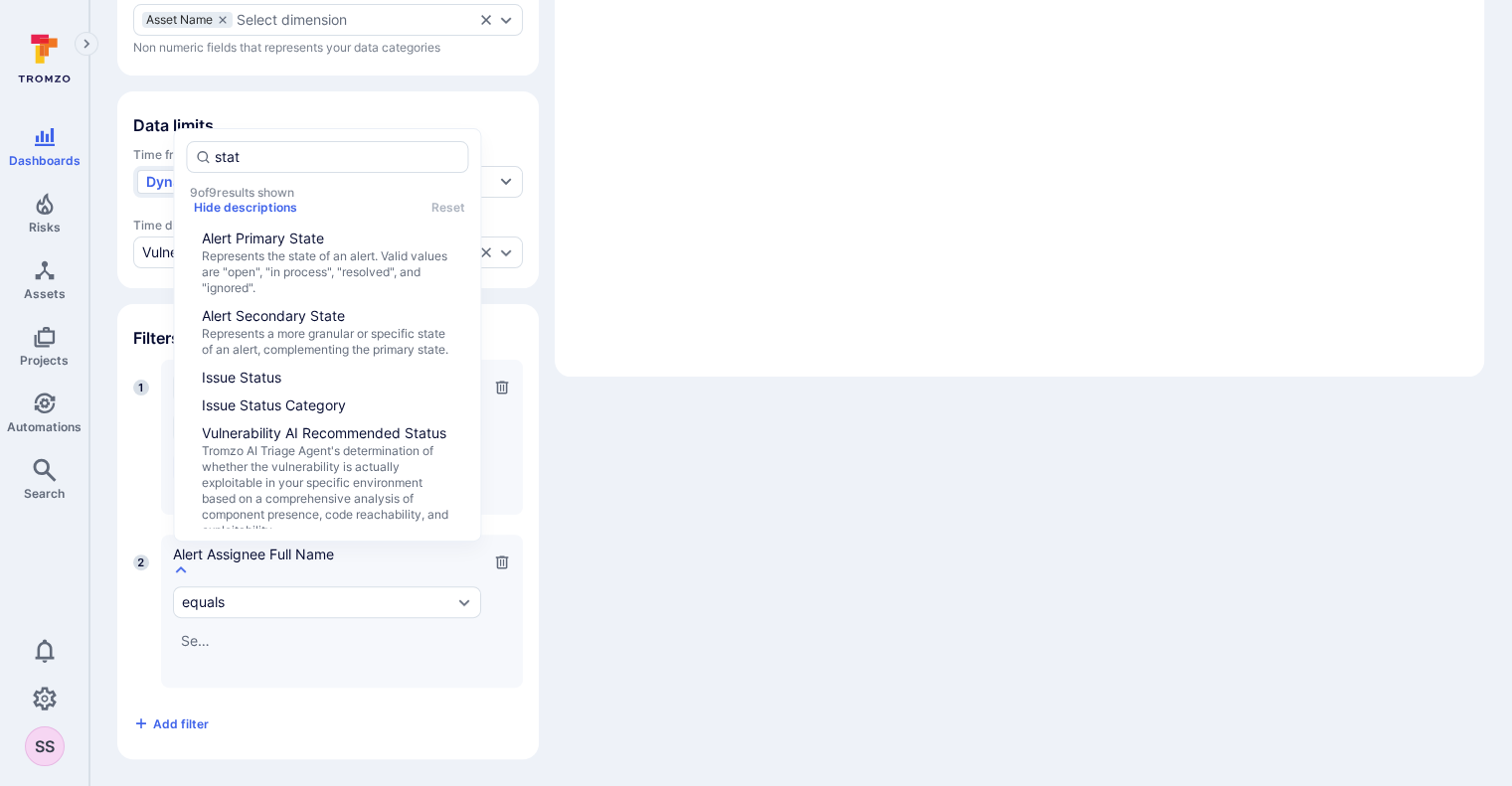 click on "Issue Status" at bounding box center [242, 378] 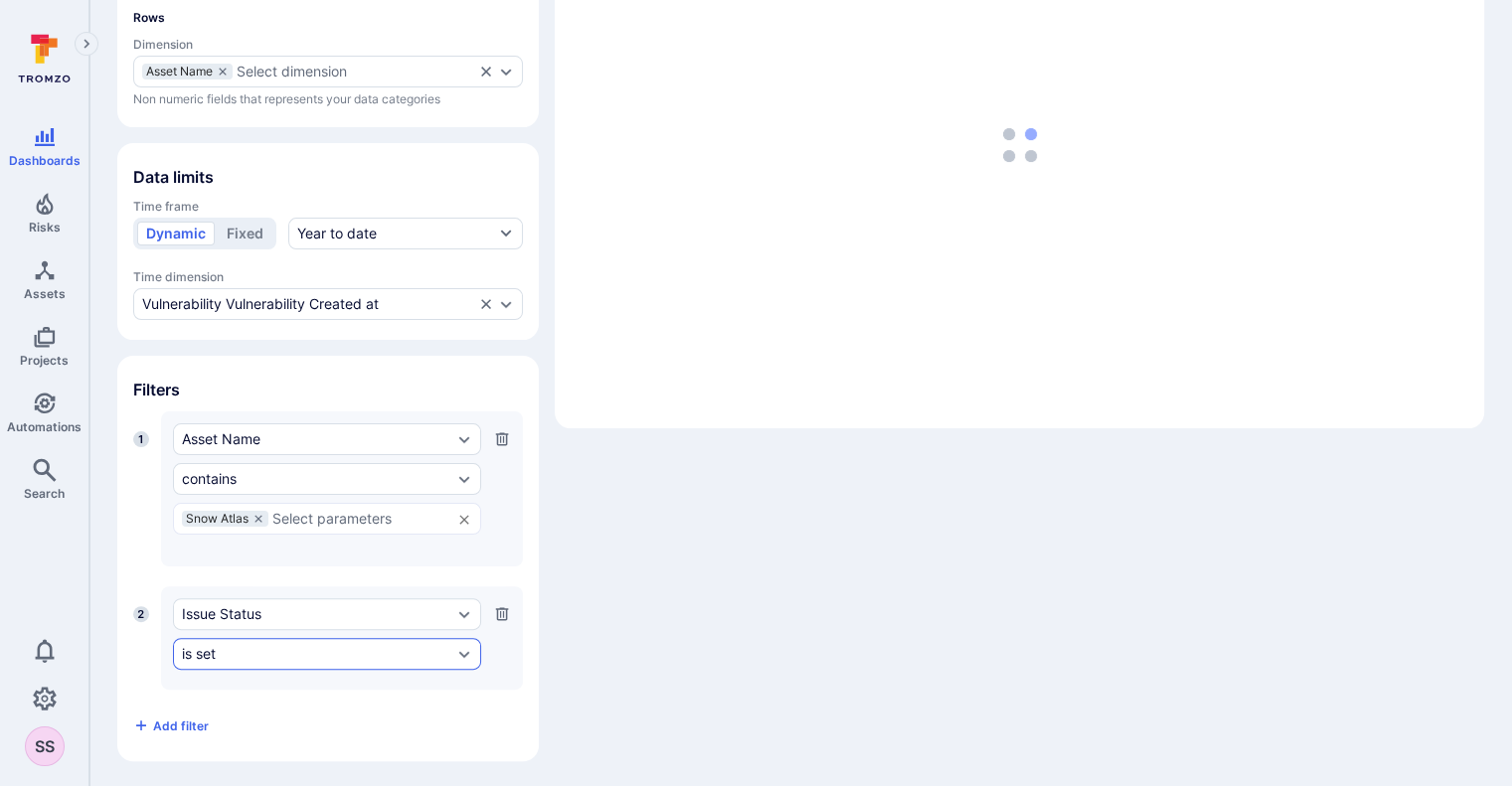 click on "is set" at bounding box center [317, 654] 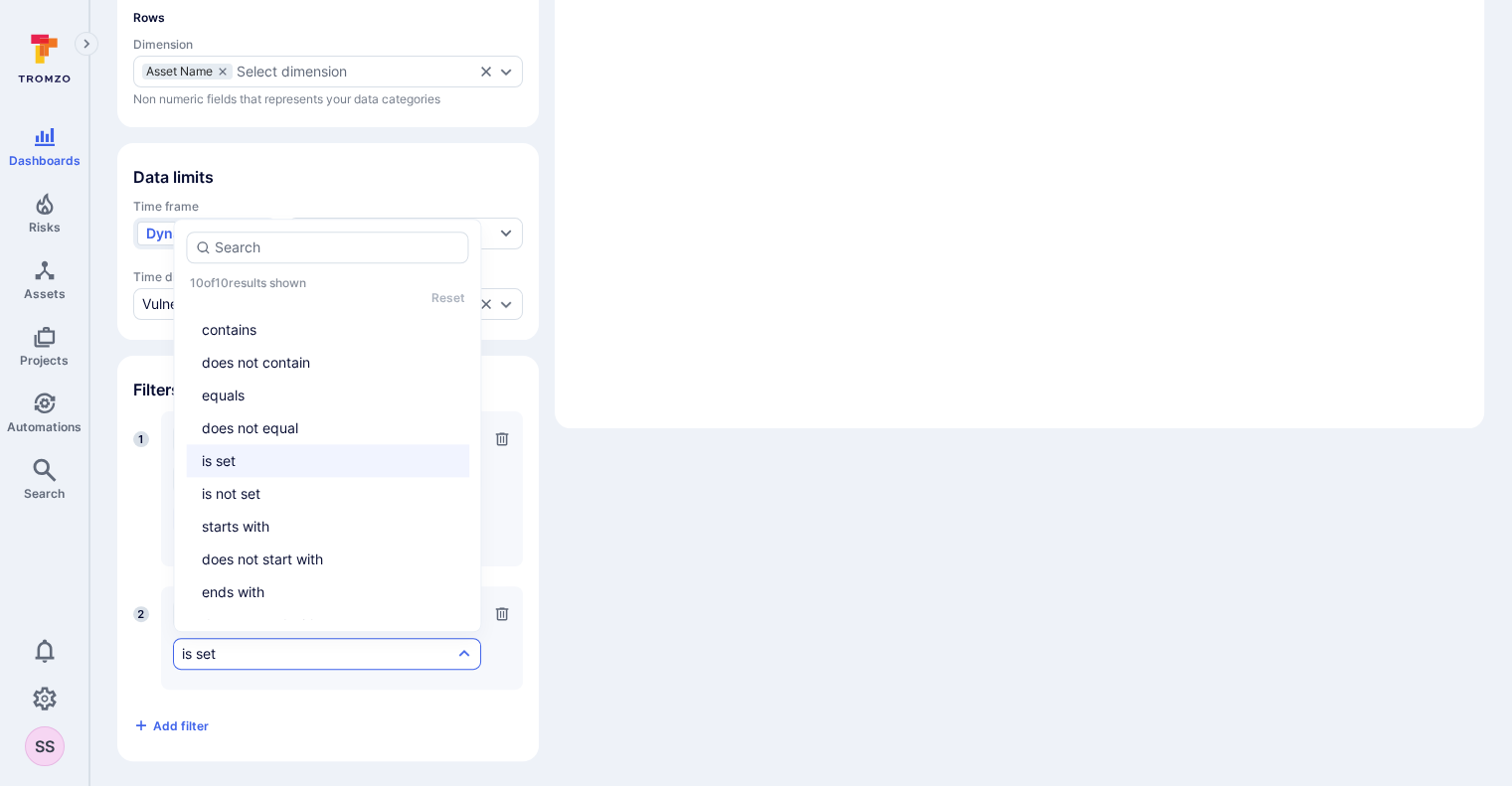 click on "contains" at bounding box center (327, 329) 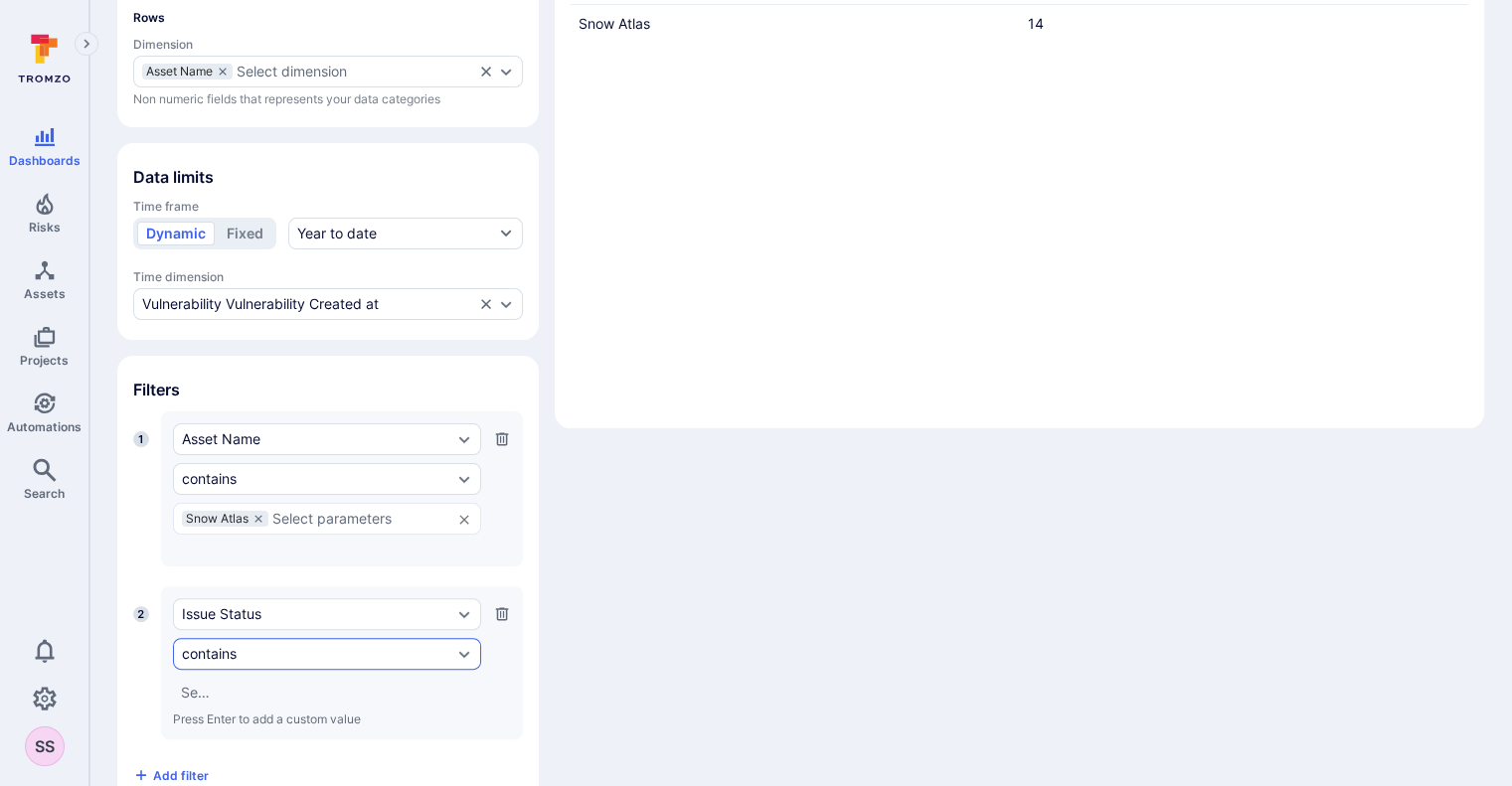 scroll, scrollTop: 415, scrollLeft: 0, axis: vertical 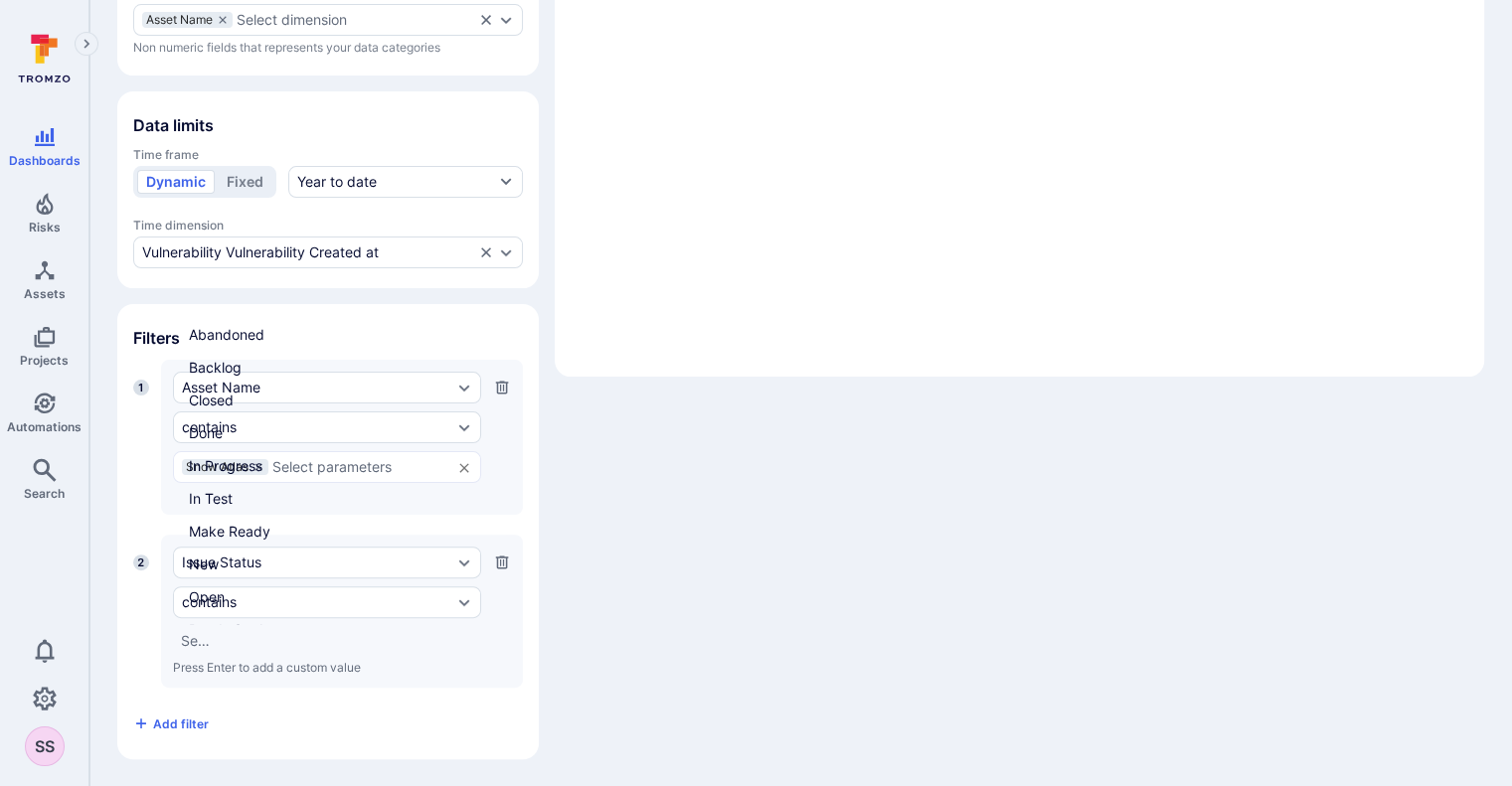 click at bounding box center (196, 641) 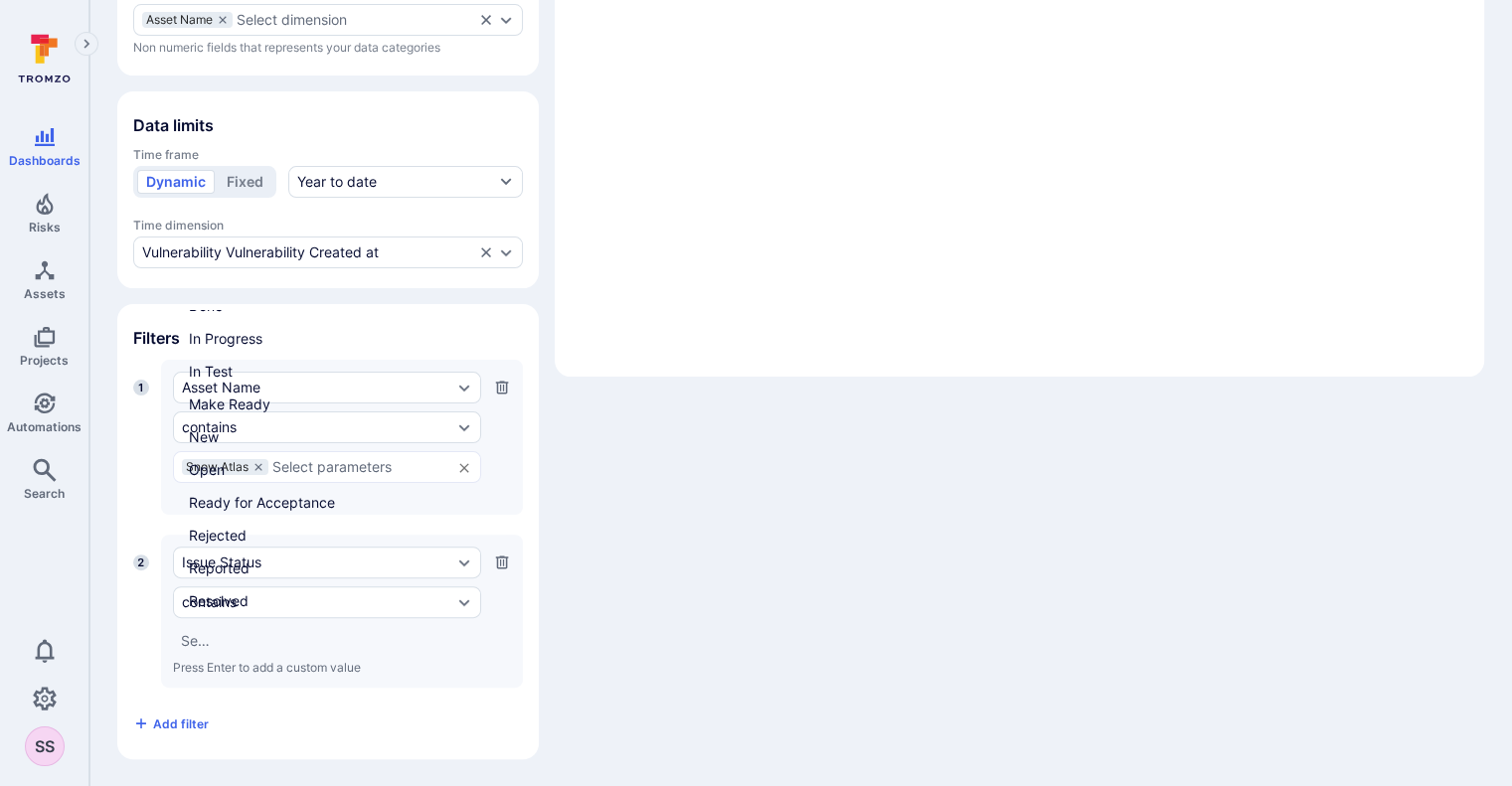 scroll, scrollTop: 0, scrollLeft: 0, axis: both 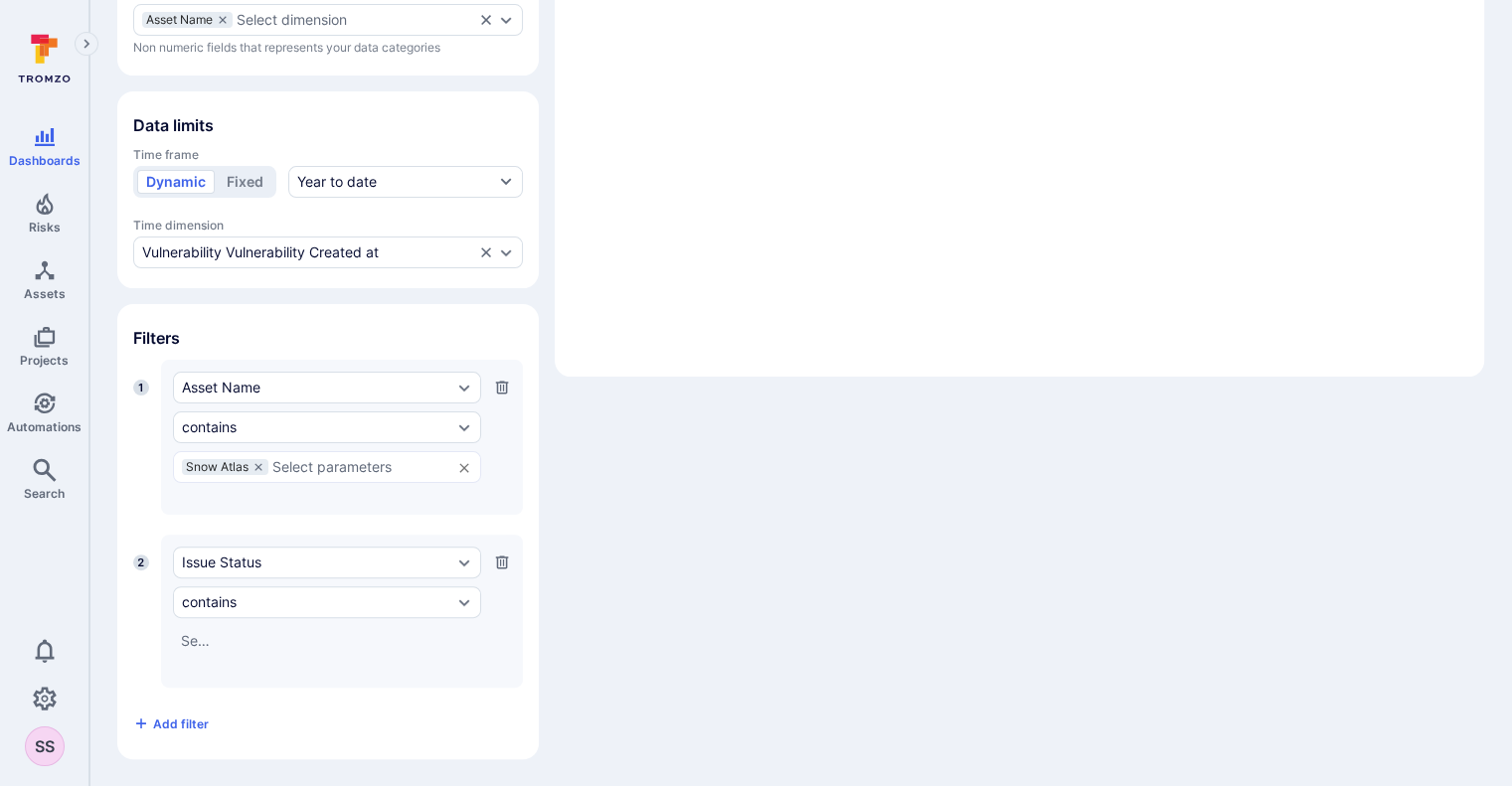 click on "Widget Table Columns Measures Vulnerability Count Select measure Numeric fields that represent your data values Rows Dimension Asset Name Select dimension Non numeric fields that represents your data categories Data limits Time frame Dynamic Fixed Year to date Time dimension Vulnerability Vulnerability Created at Filters 1 Asset Name contains Snow Atlas ​ Press Enter to add a custom value 2 Issue Status contains ​ Press Enter to add a custom value Add filter Preview widget Break down measures by Select dimension Show Total row 1-2 of 2 items shown Asset Name Vulnerability Count Snow Atlas QA (staging) 41 Snow Atlas 14" at bounding box center [800, 242] 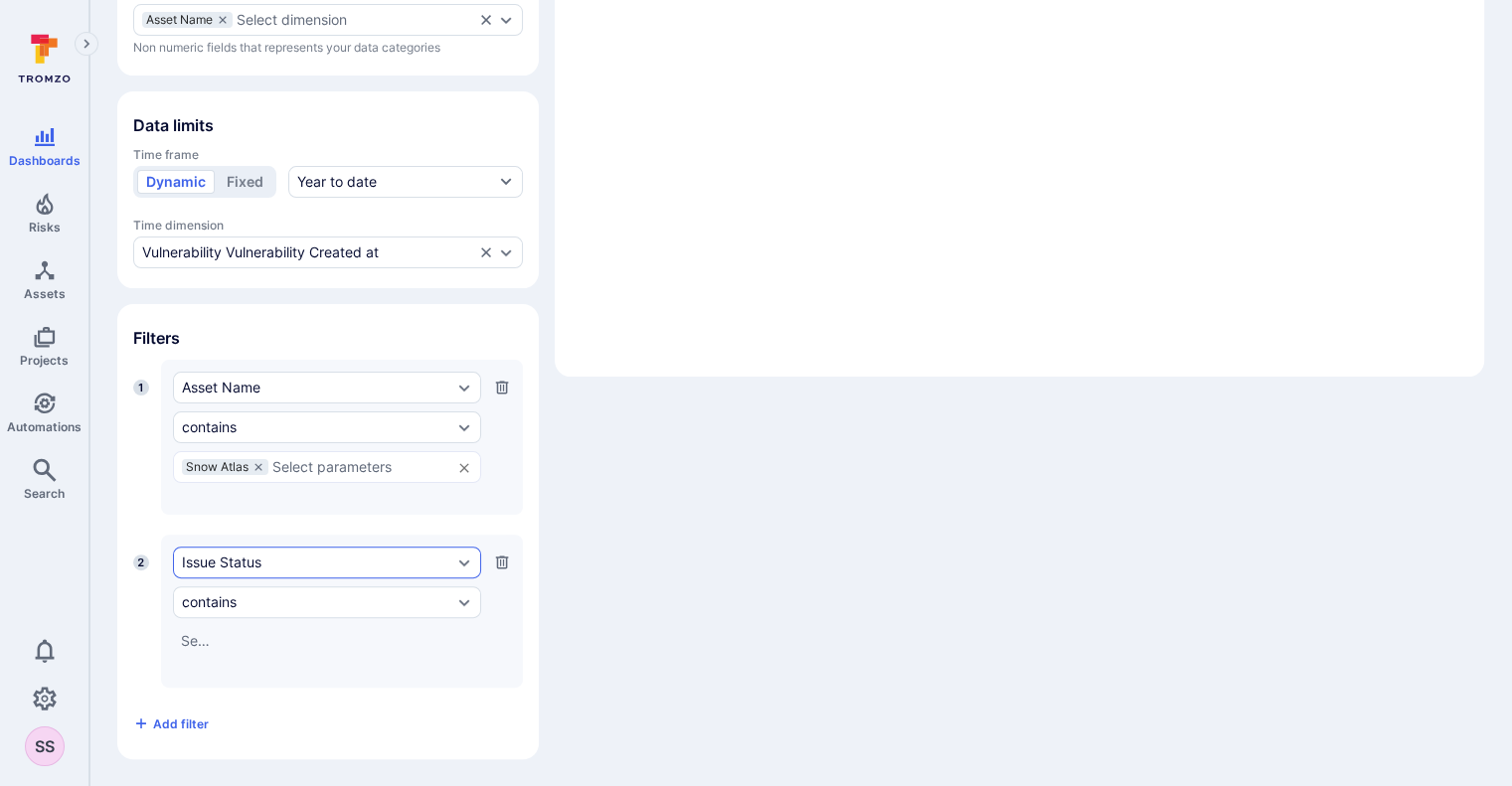 click on "Issue Status" at bounding box center (327, 562) 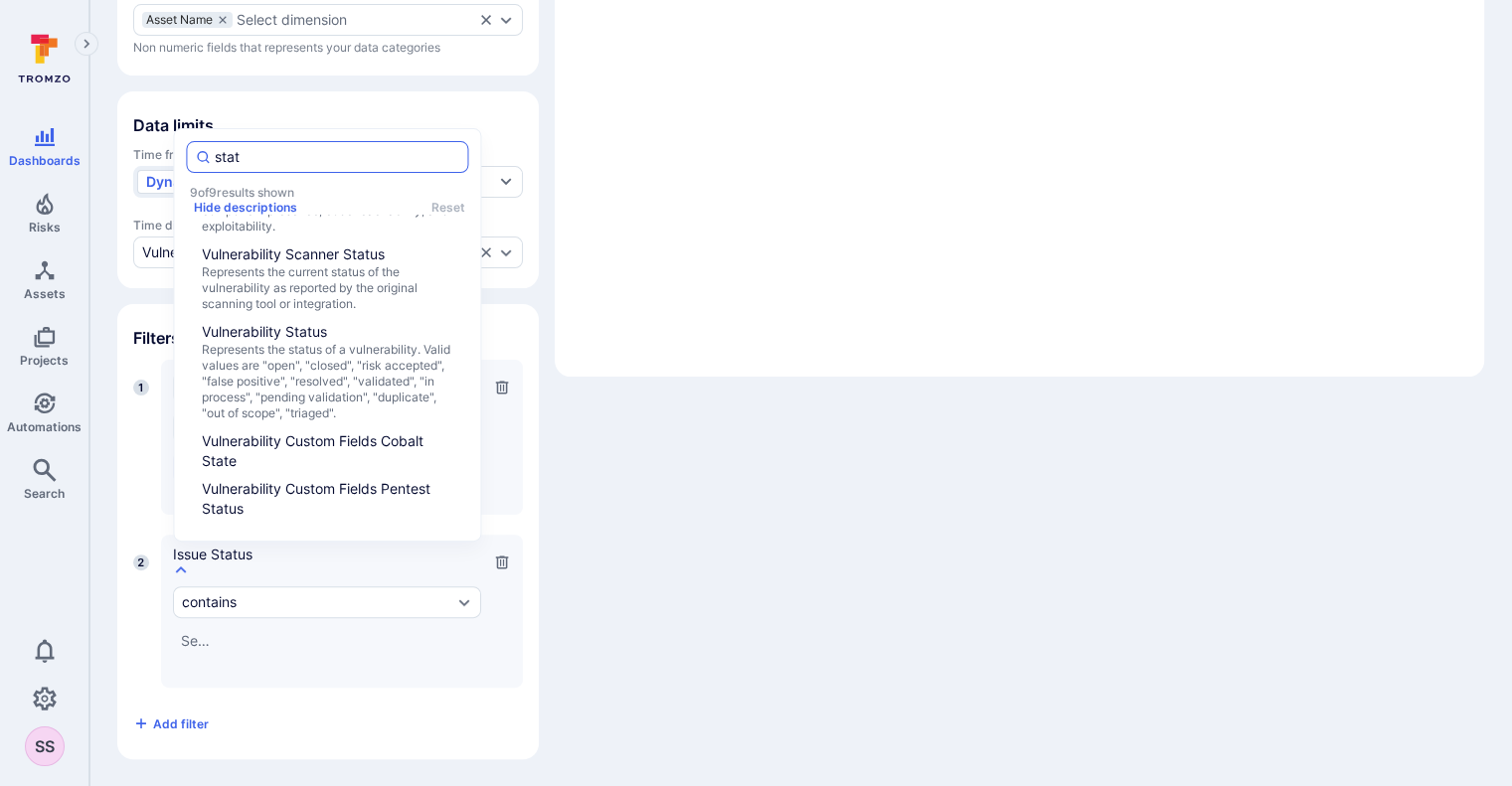 scroll, scrollTop: 0, scrollLeft: 0, axis: both 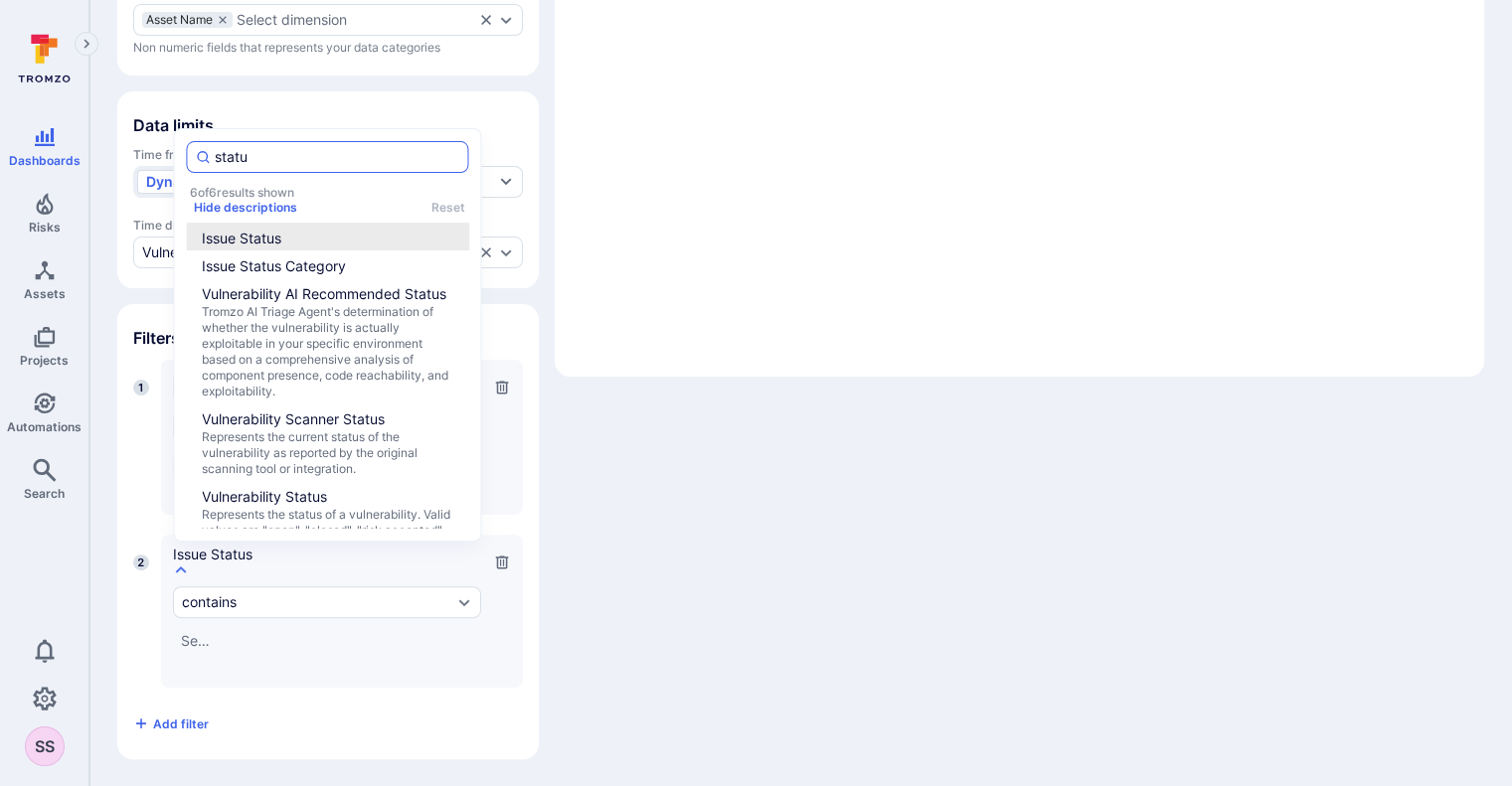 type on "status" 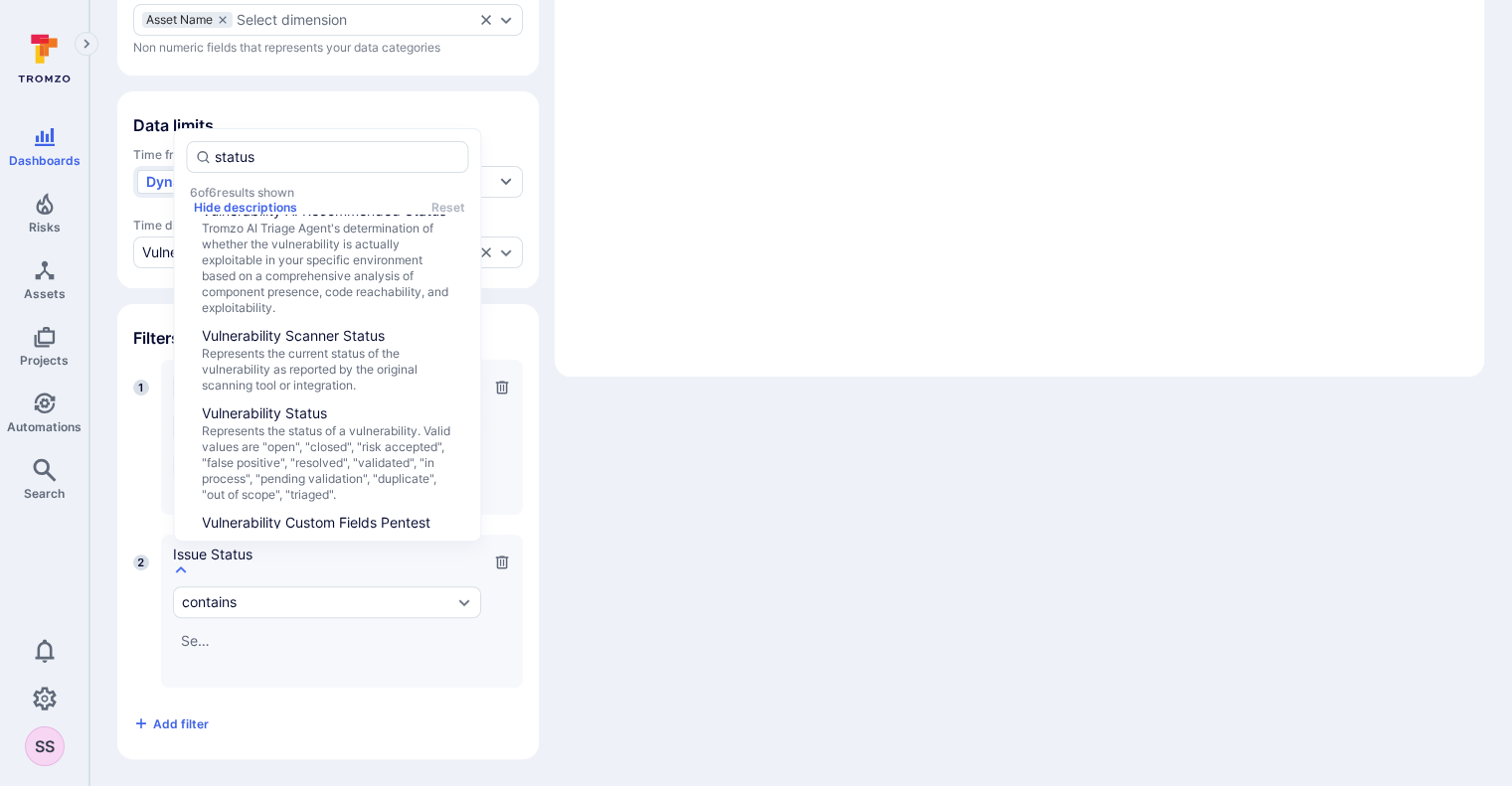 scroll, scrollTop: 116, scrollLeft: 0, axis: vertical 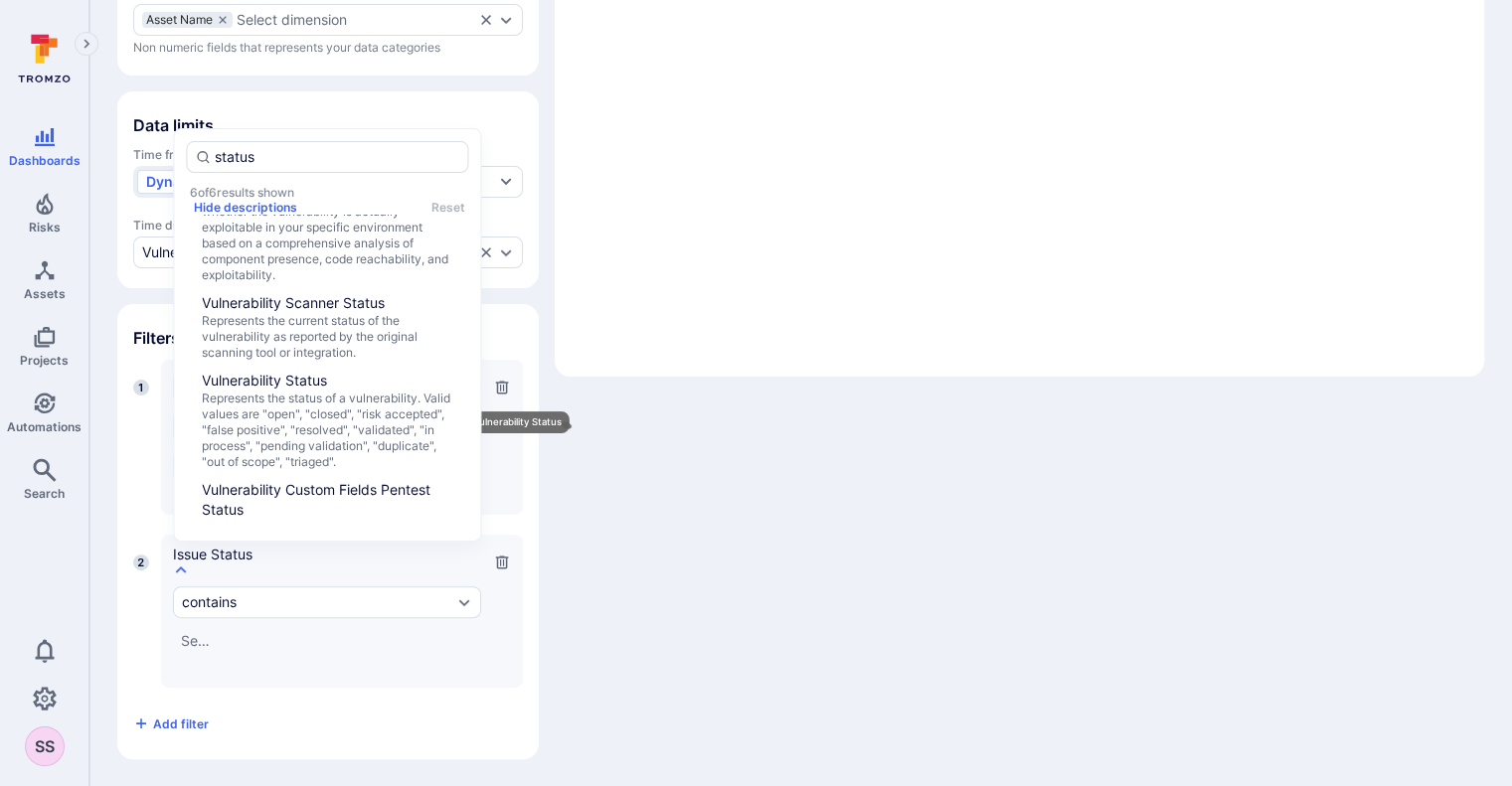 click on "Represents the status of a vulnerability. Valid values are "open", "closed", "risk accepted", "false positive", "resolved", "validated", "in process", "pending validation", "duplicate", "out of scope", "triaged"." at bounding box center [327, 430] 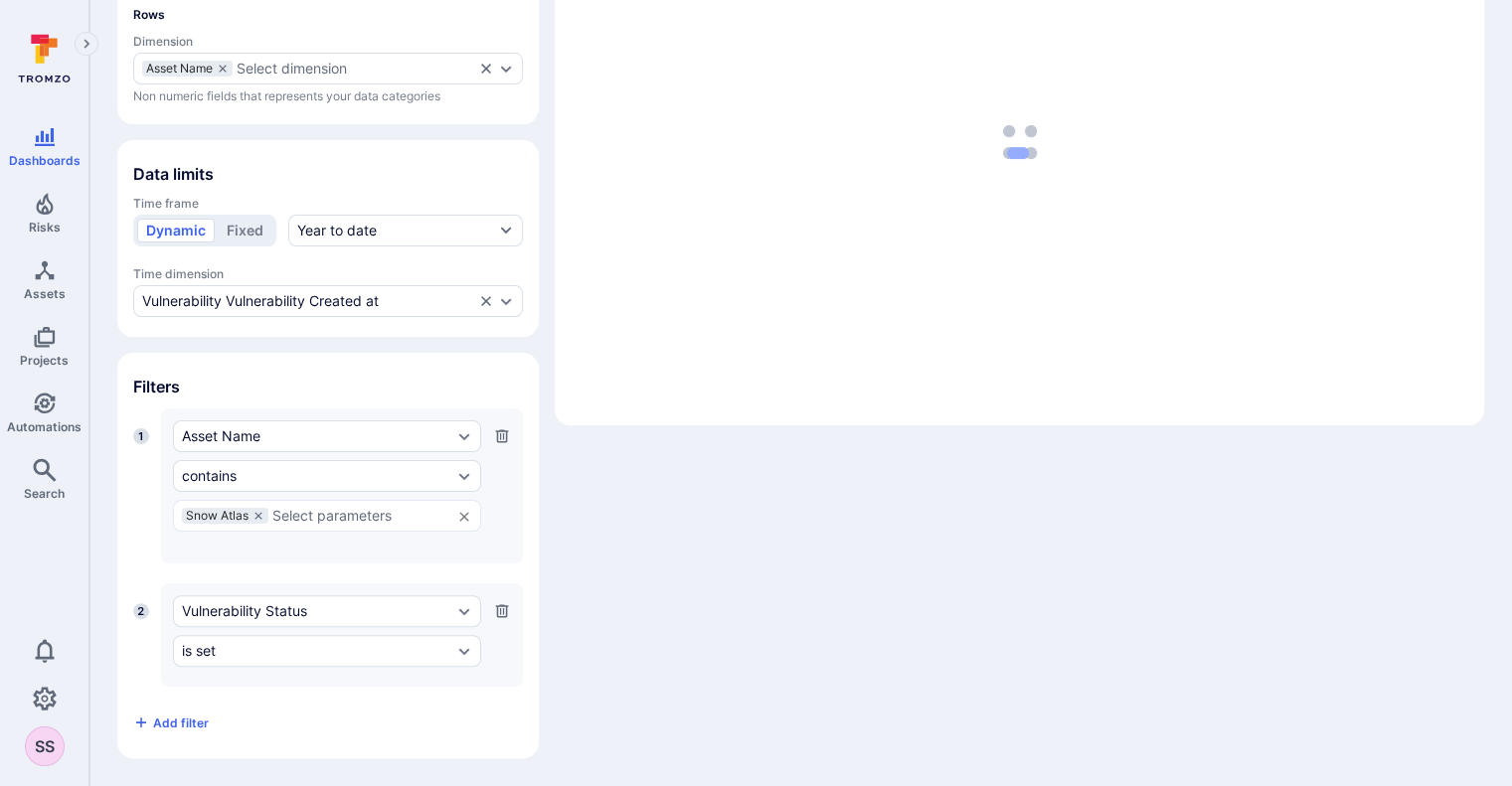 scroll, scrollTop: 364, scrollLeft: 0, axis: vertical 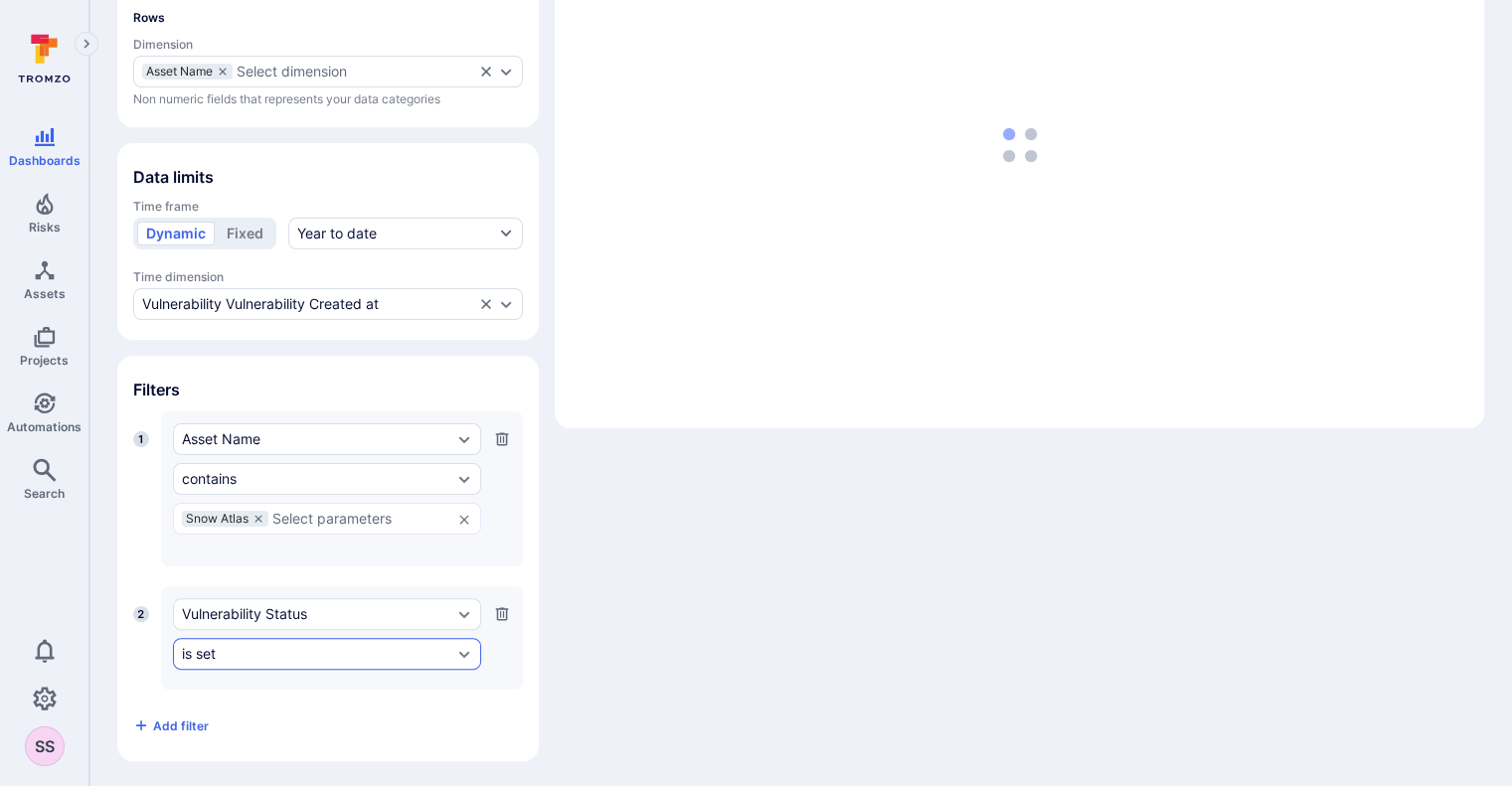 click on "is set" at bounding box center (327, 654) 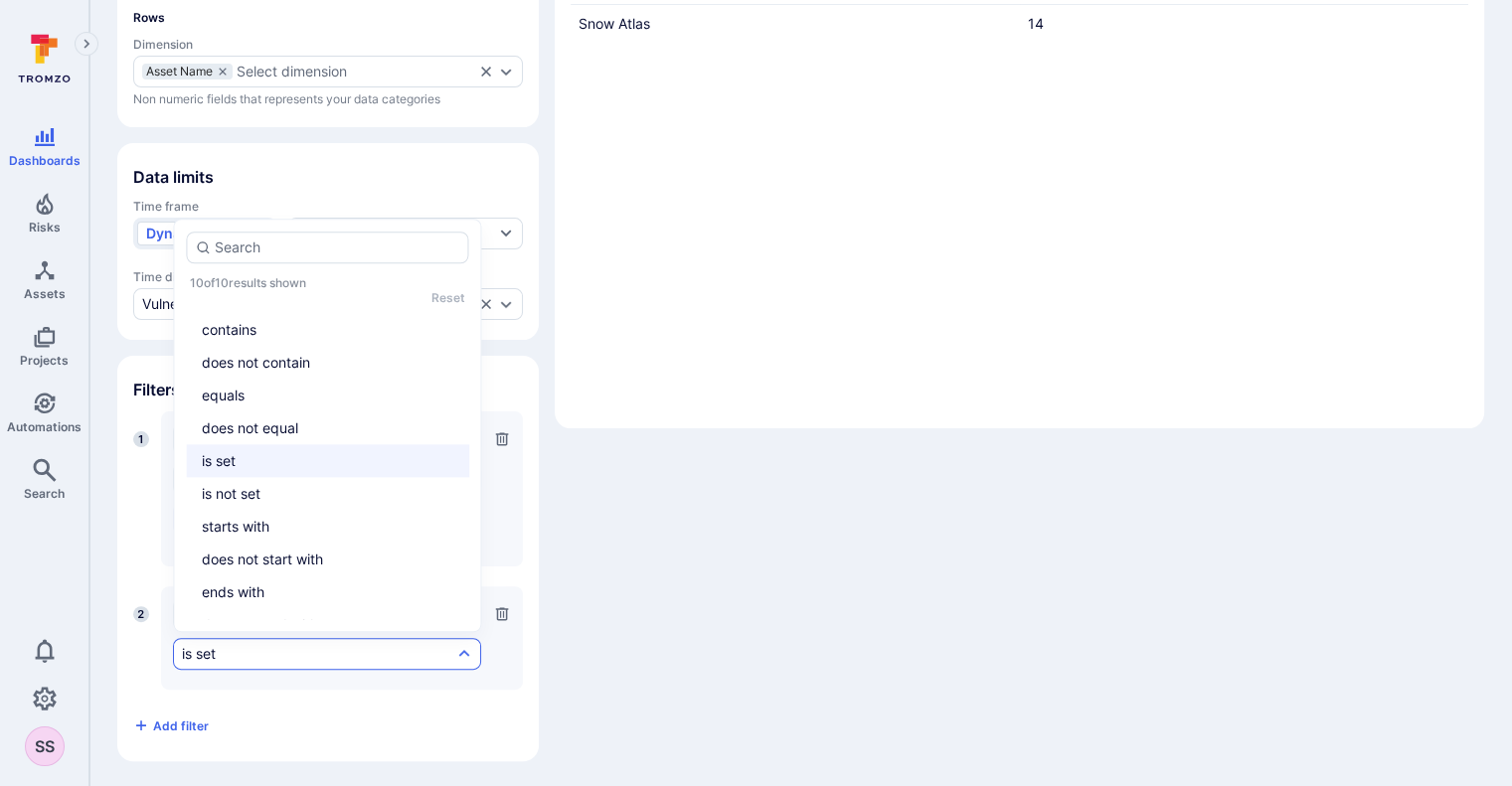 click on "contains" at bounding box center (327, 329) 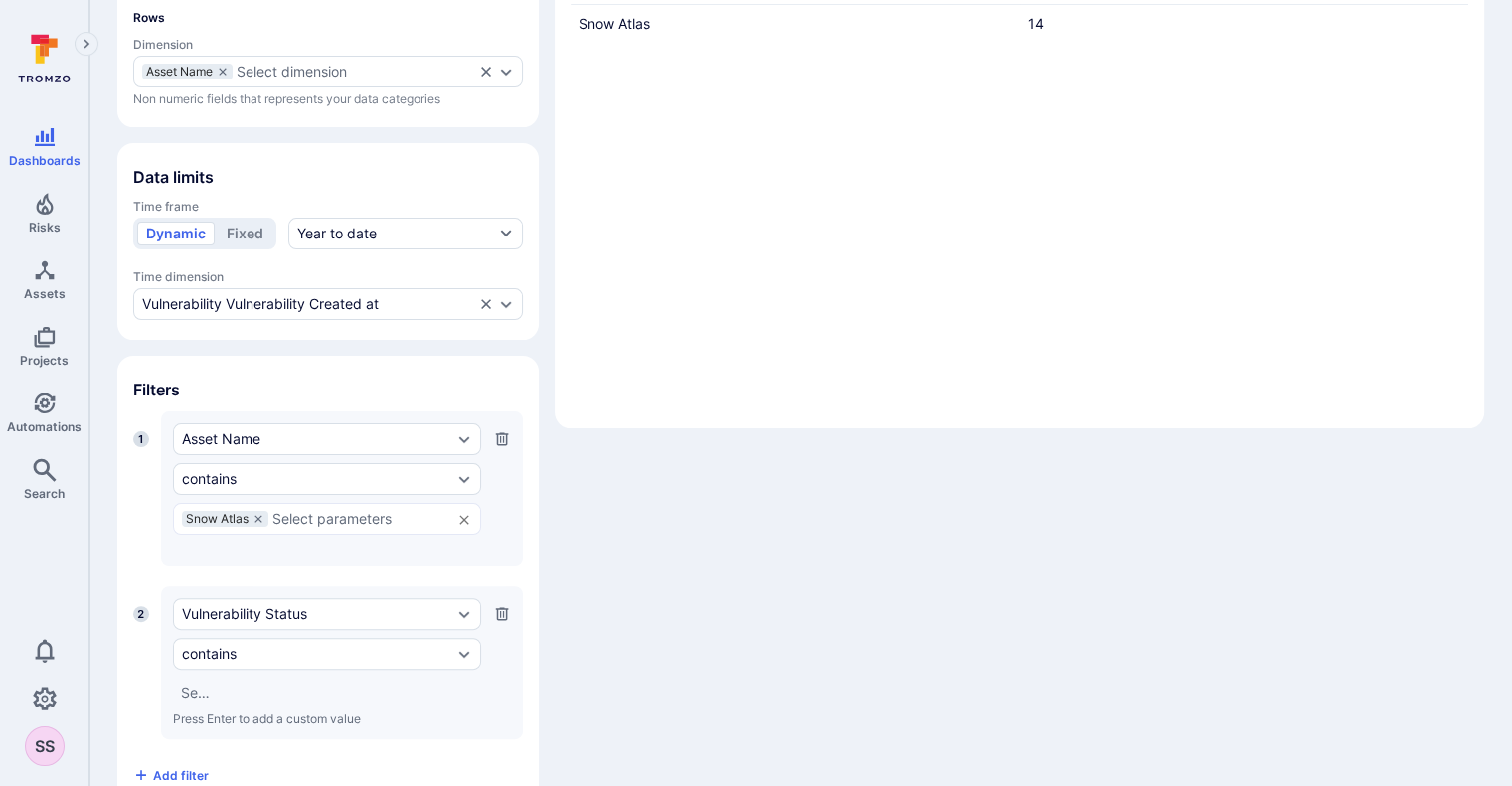 scroll, scrollTop: 415, scrollLeft: 0, axis: vertical 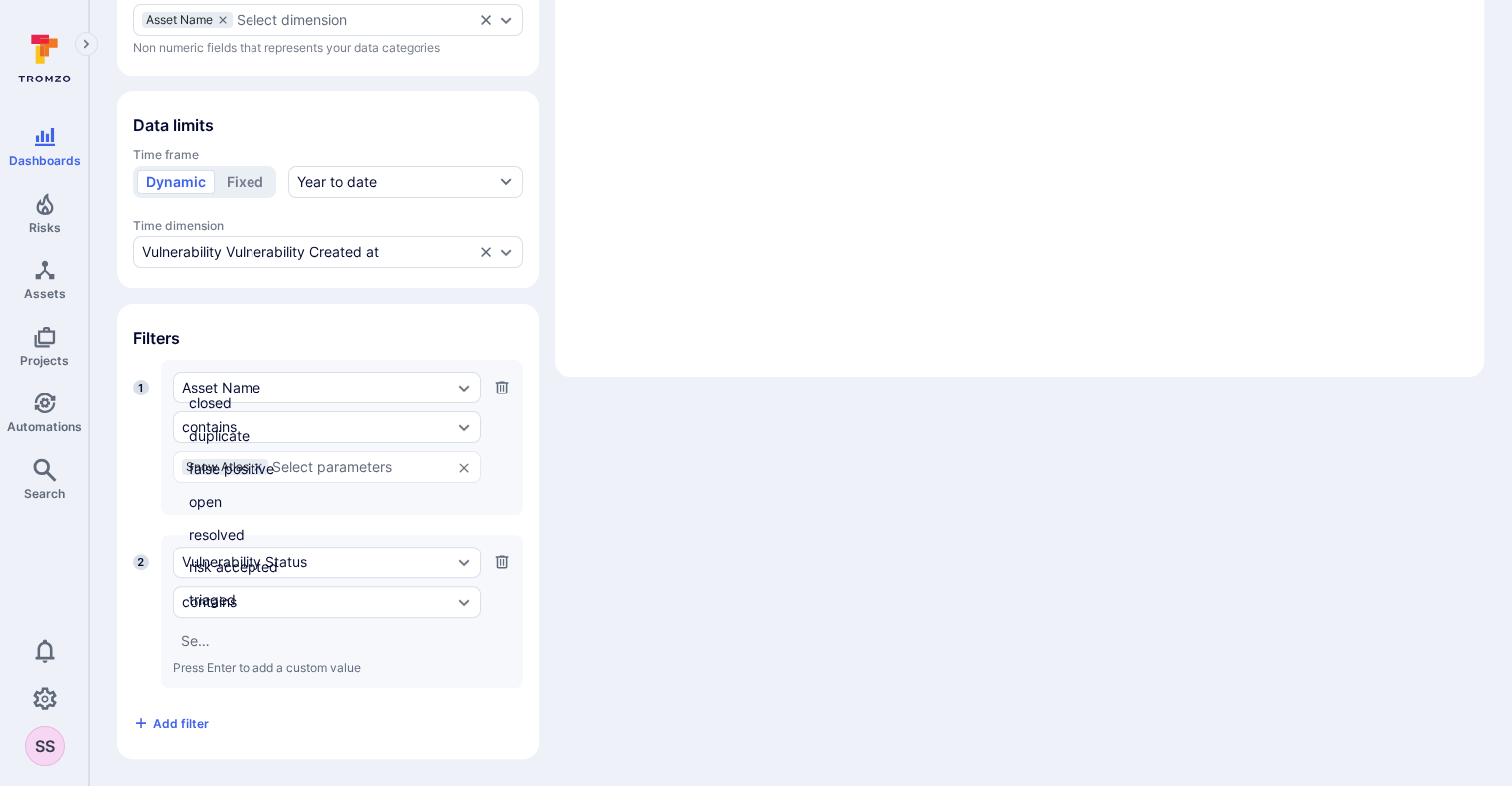 click at bounding box center (196, 641) 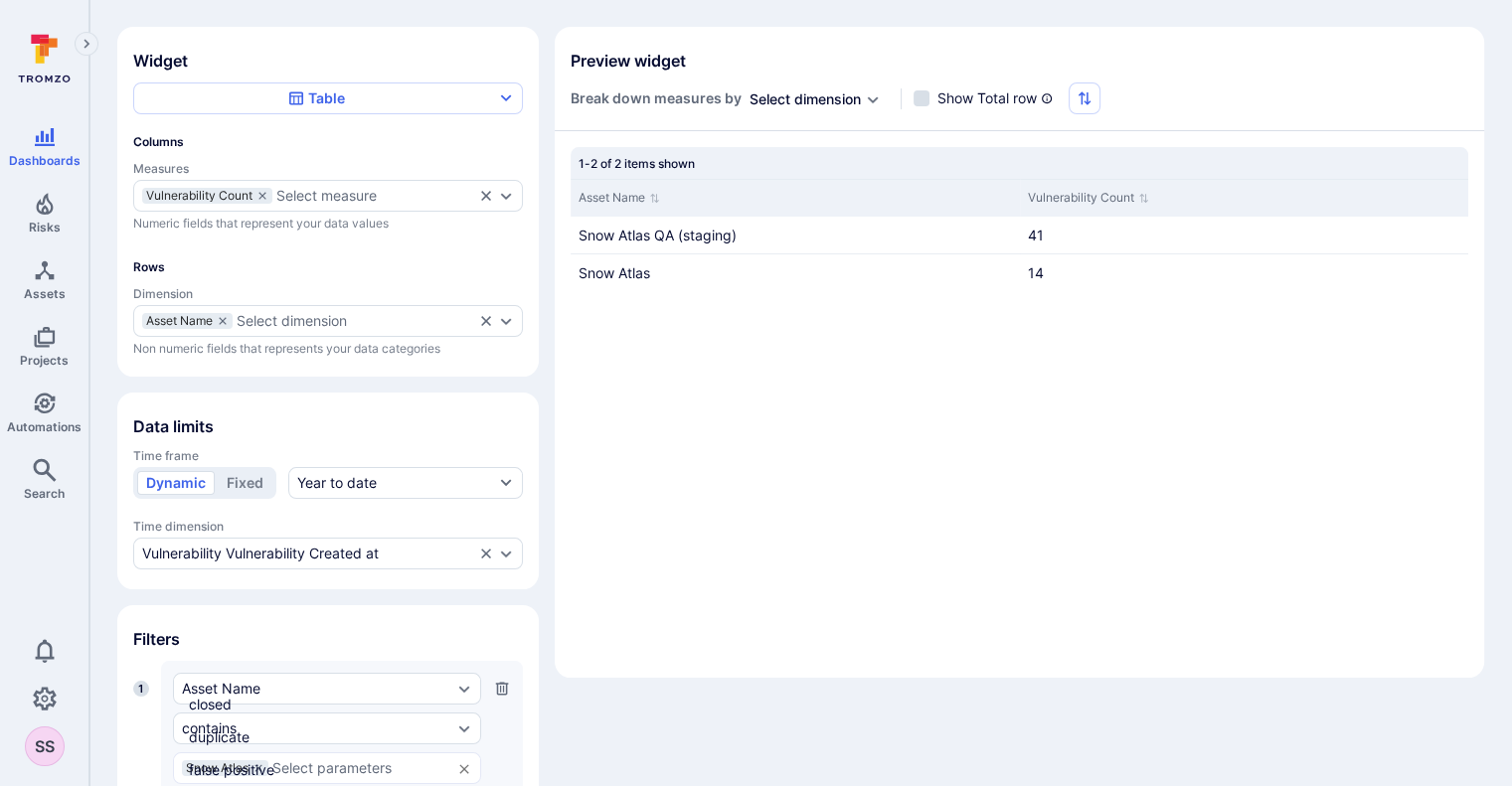 scroll, scrollTop: 415, scrollLeft: 0, axis: vertical 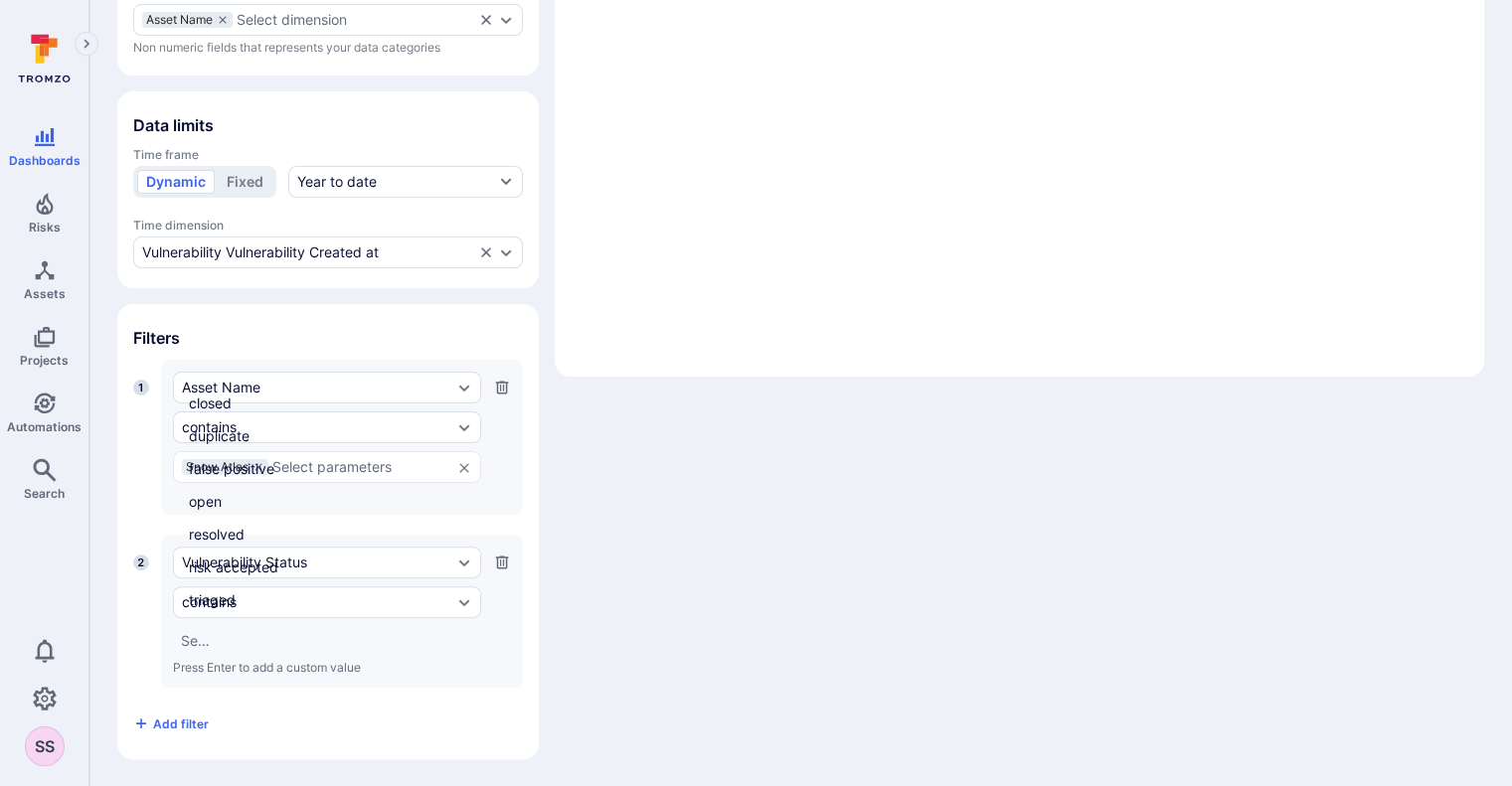 click on "closed" at bounding box center [326, 402] 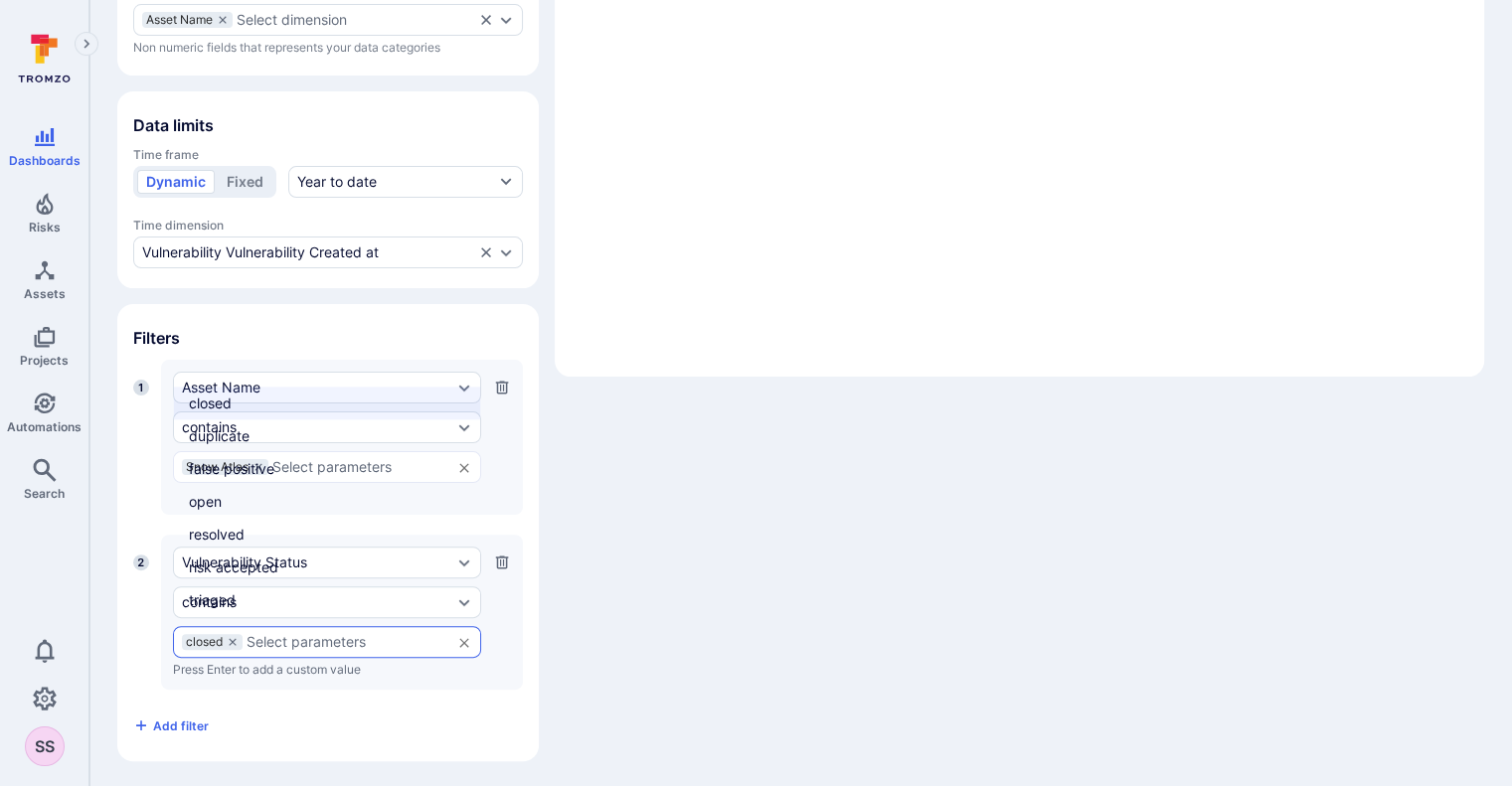 click at bounding box center (344, 642) 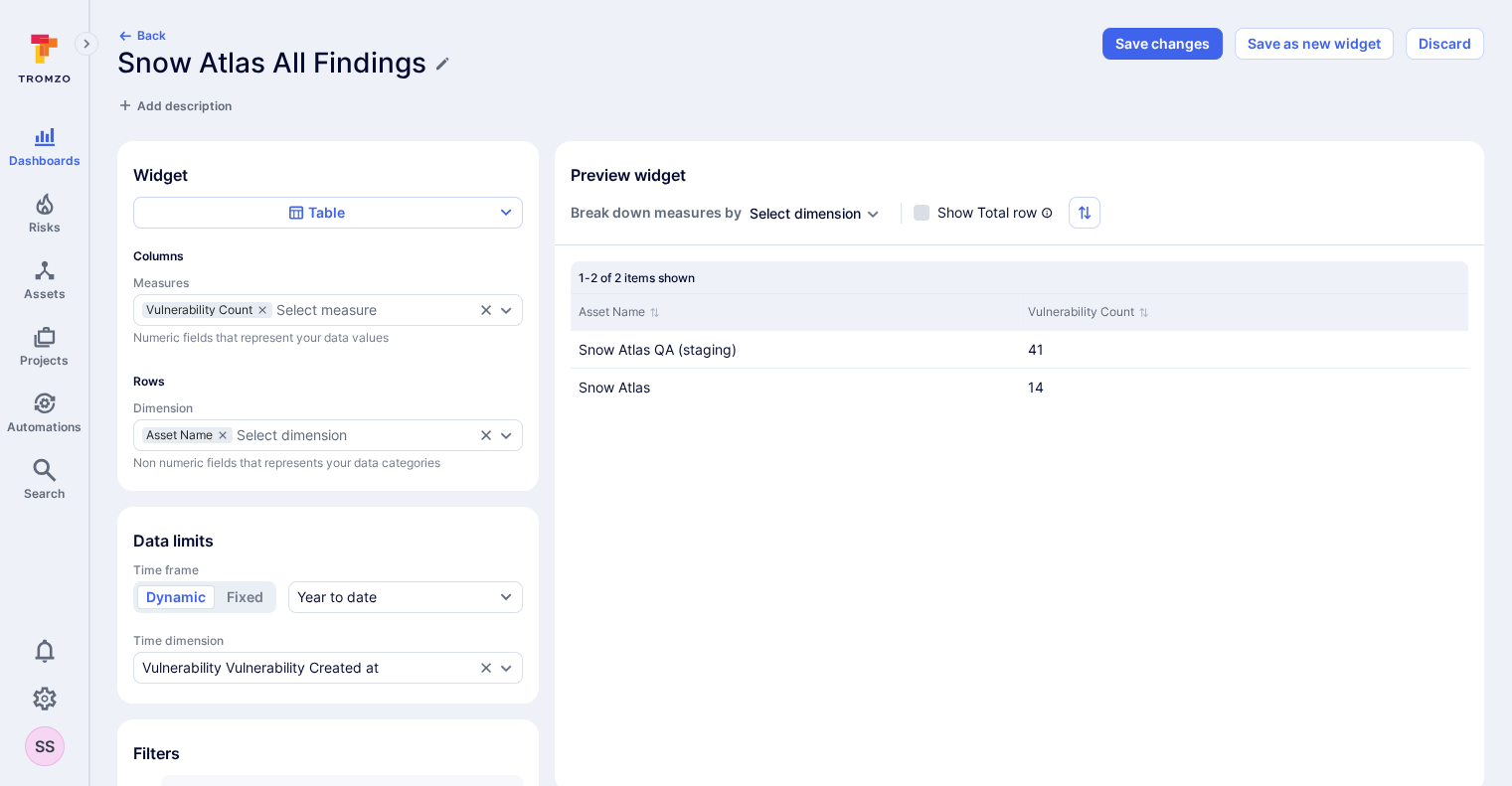 scroll, scrollTop: 415, scrollLeft: 0, axis: vertical 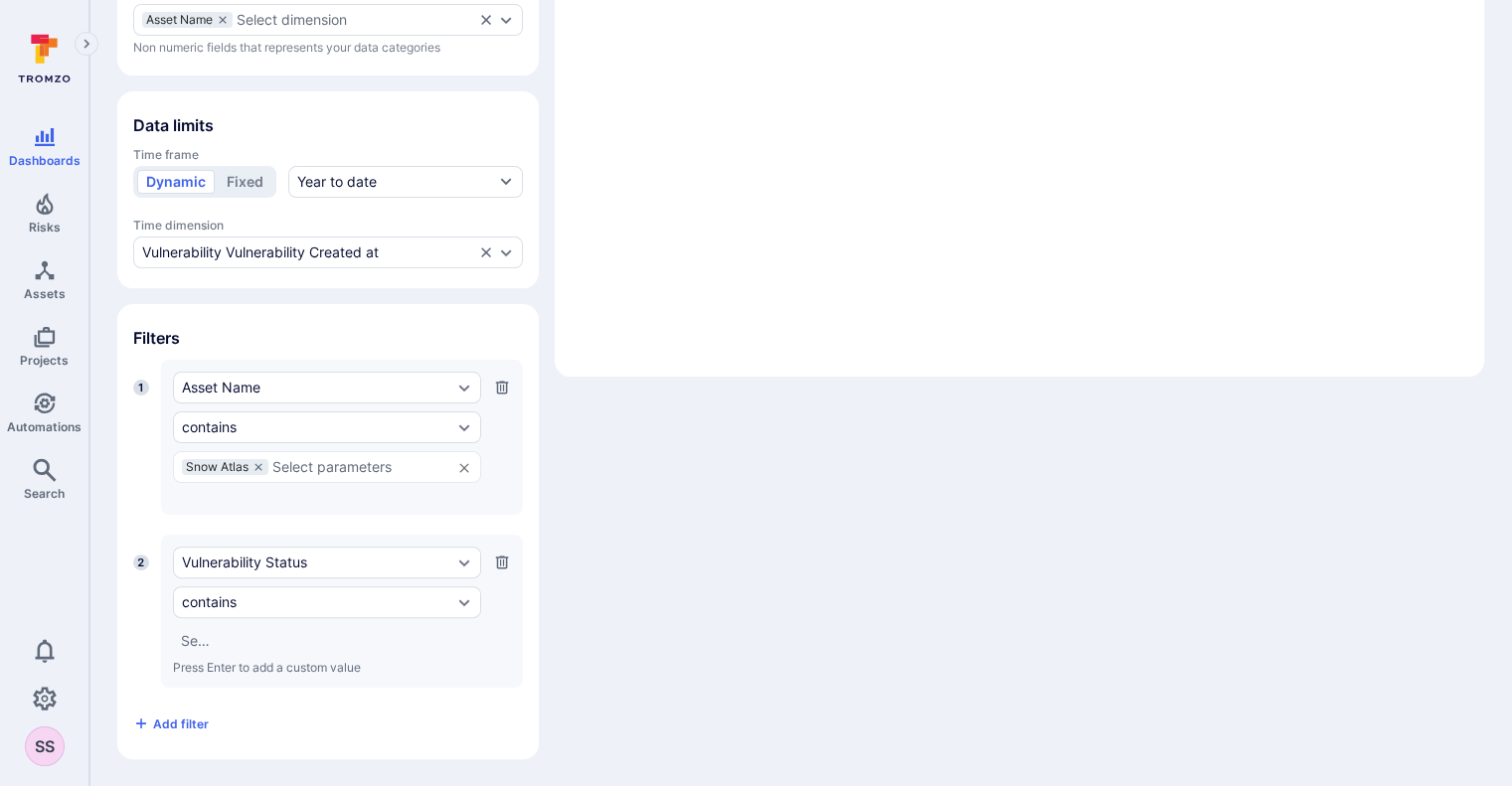 click on "​" at bounding box center [327, 641] 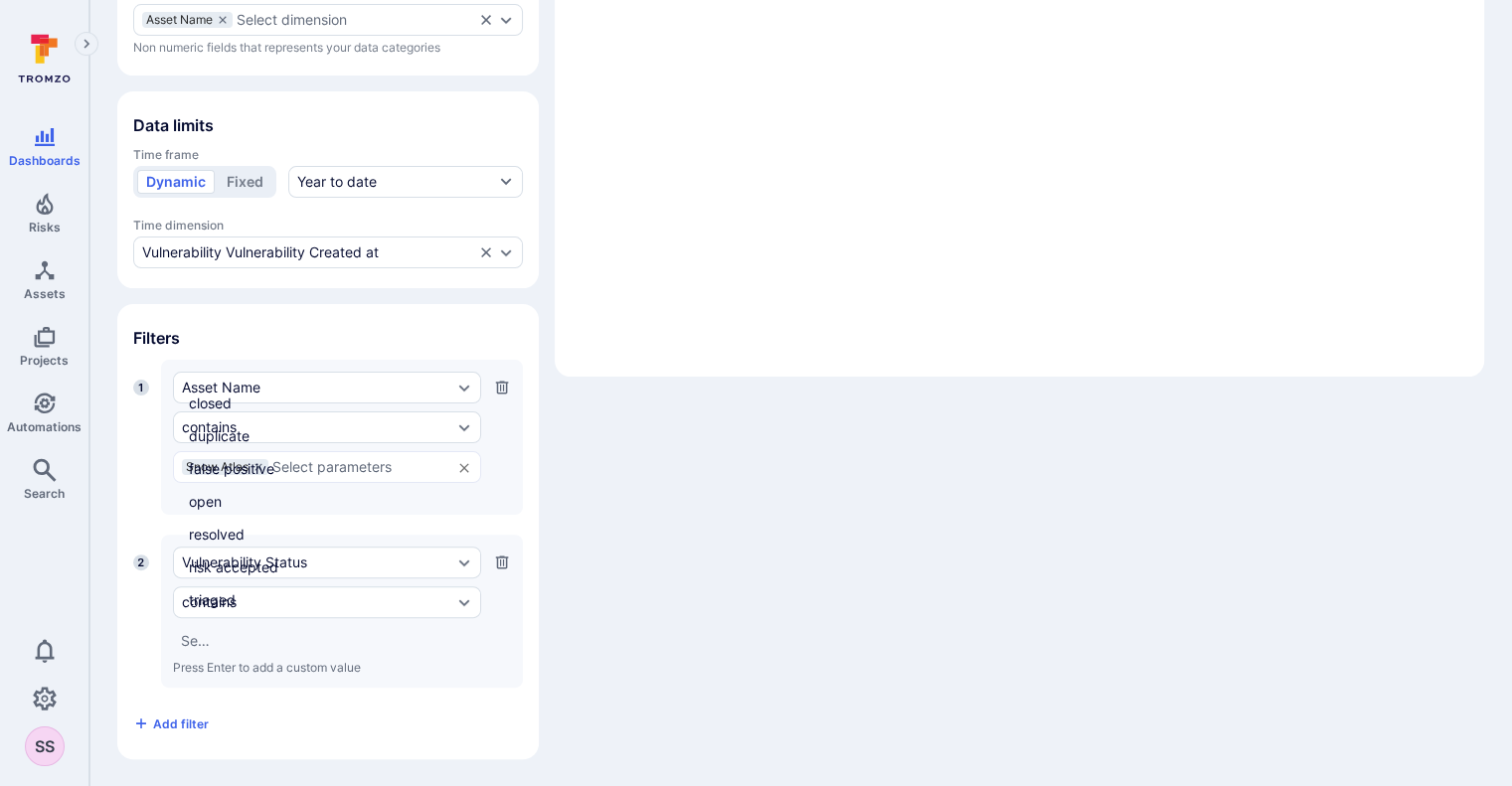 click on "closed" at bounding box center [326, 402] 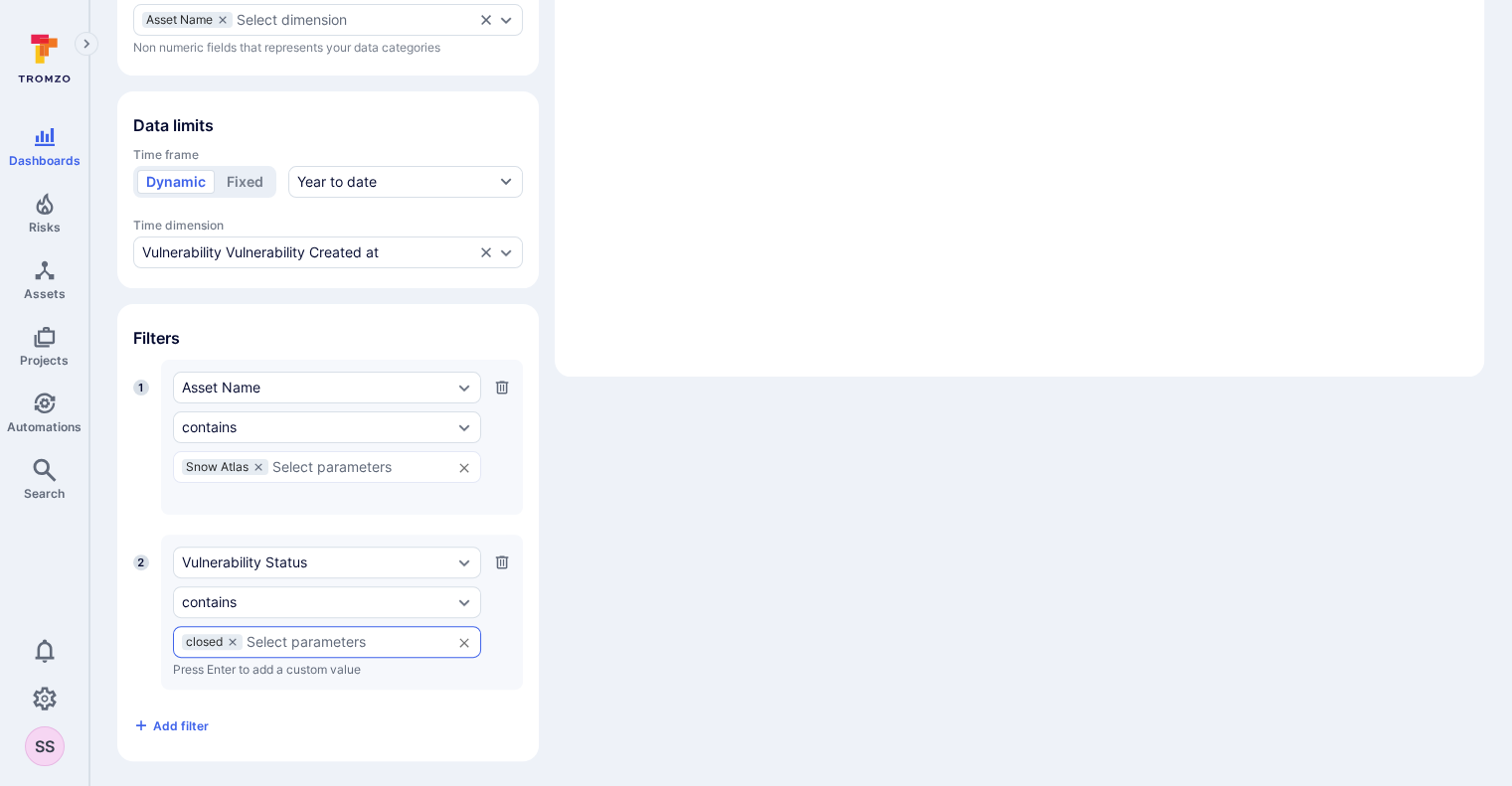click on "closed" at bounding box center [327, 642] 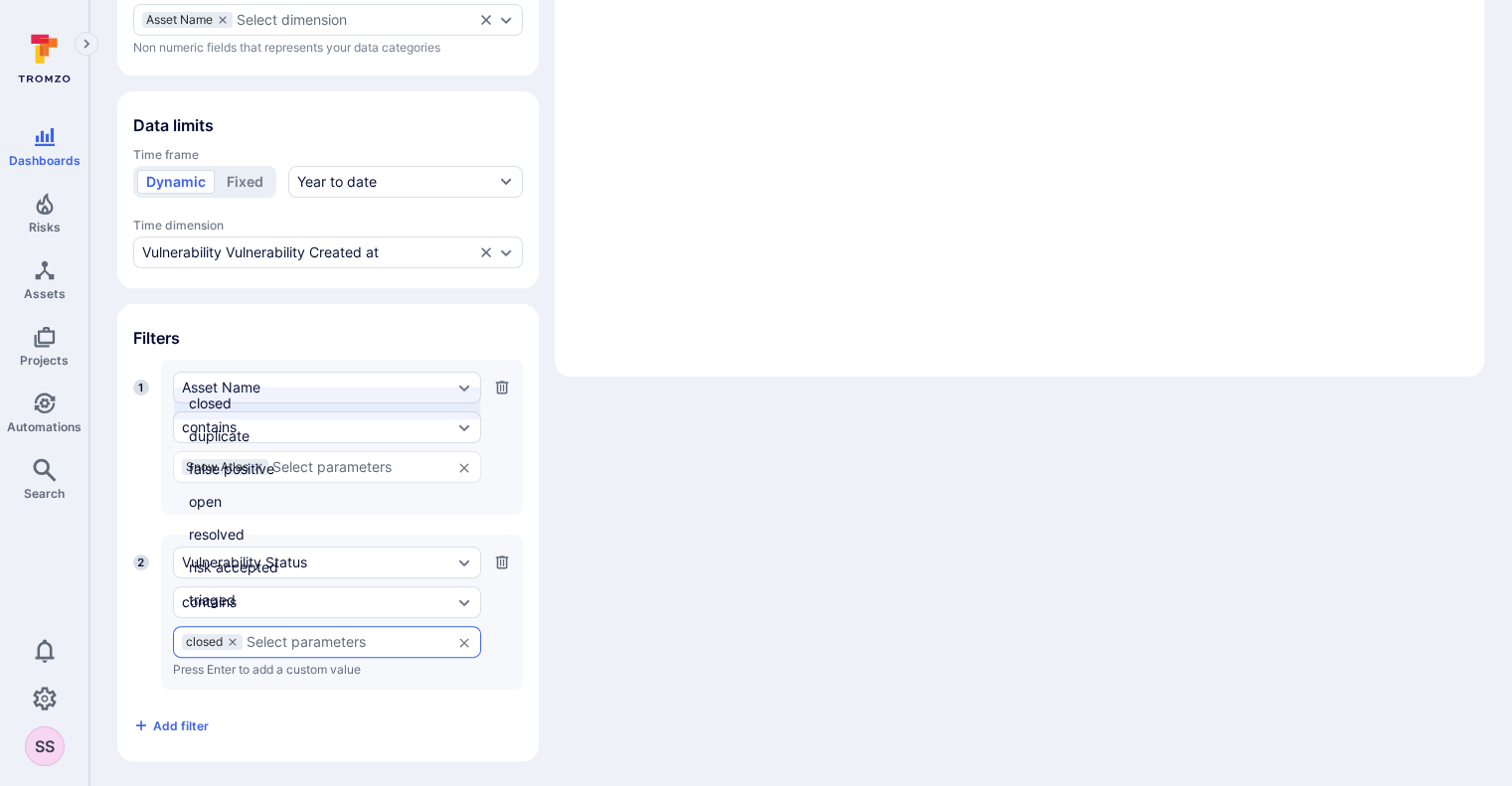 click on "duplicate" at bounding box center [326, 435] 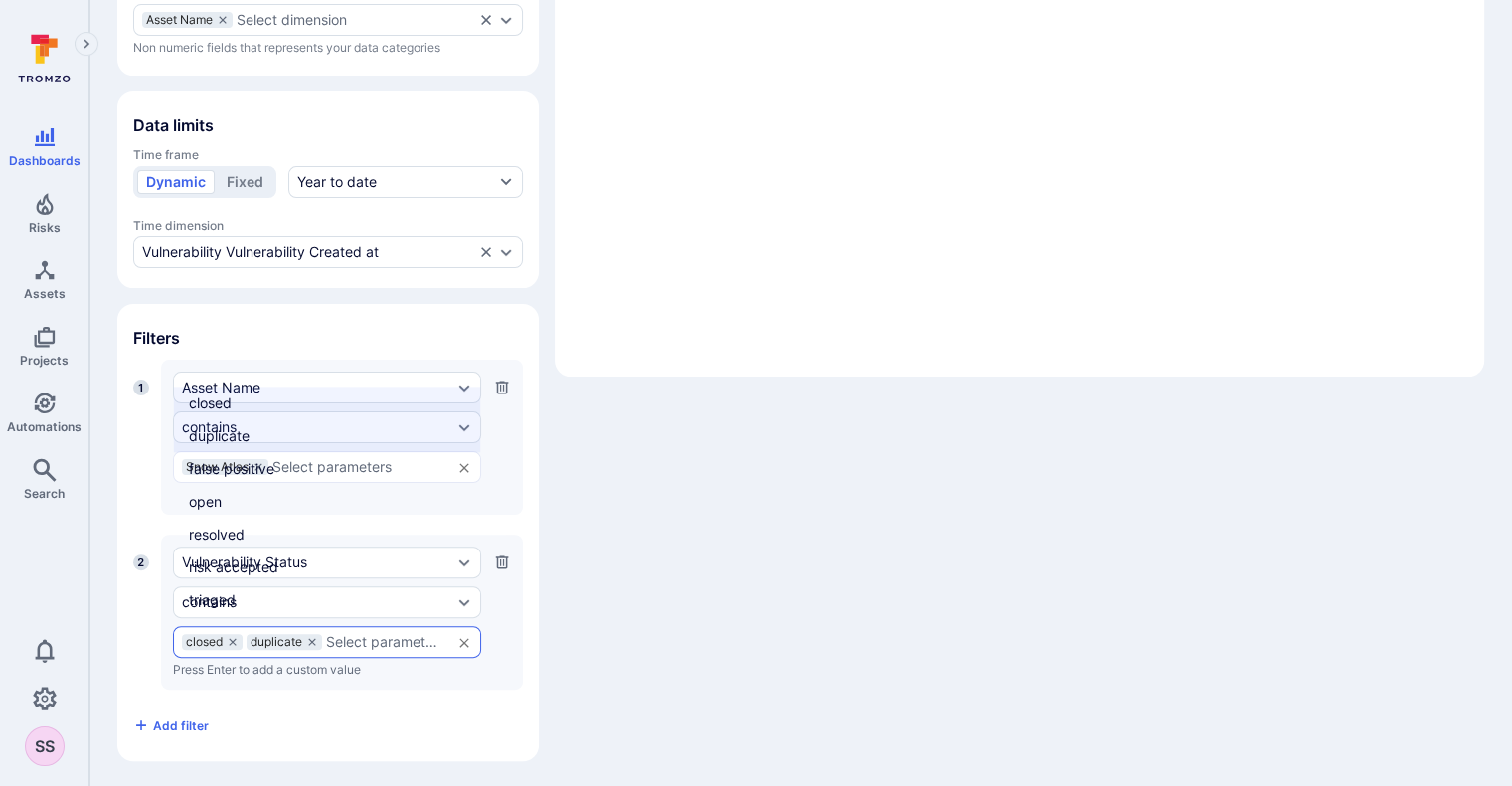 click at bounding box center [384, 642] 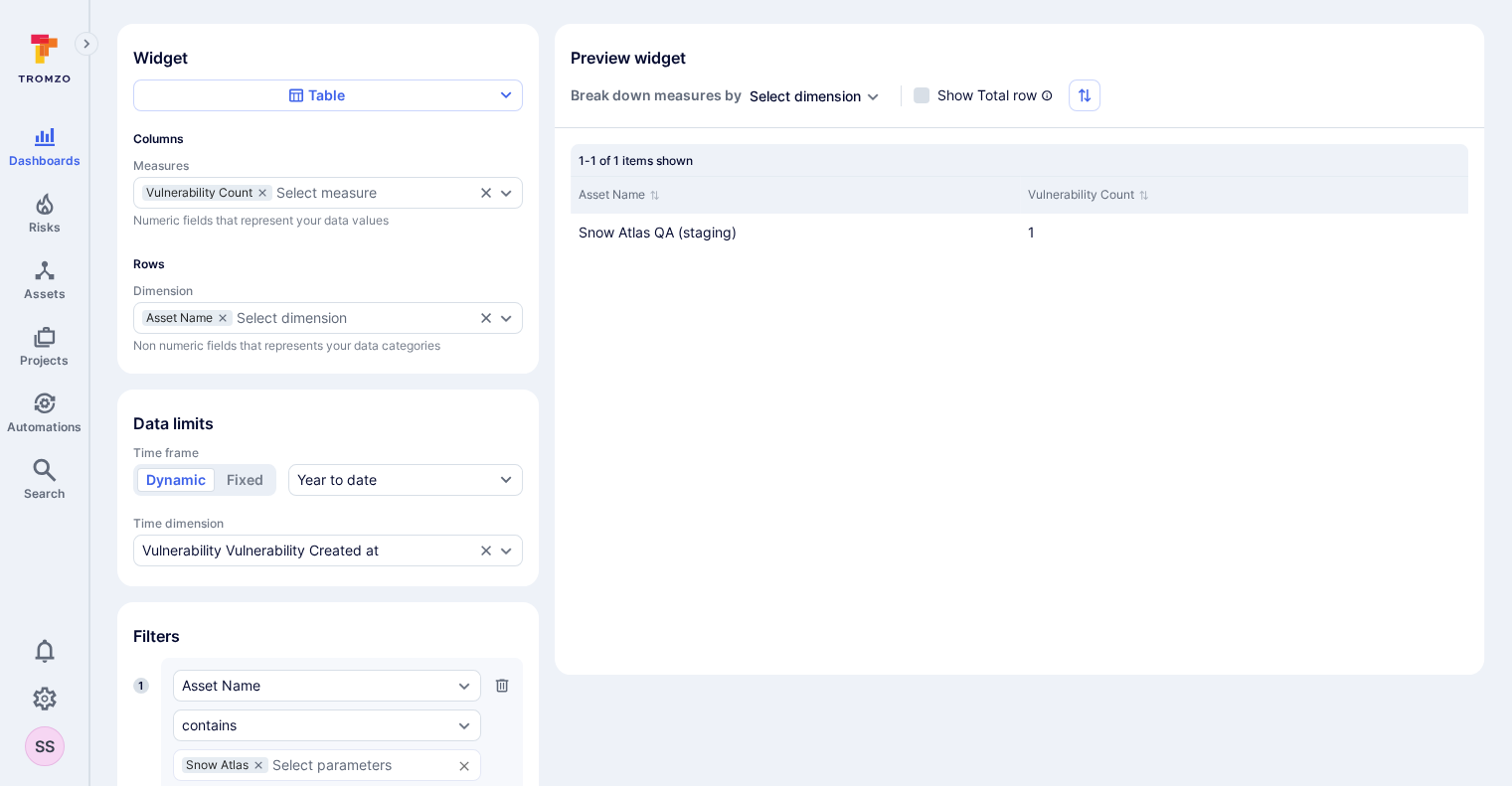 scroll, scrollTop: 435, scrollLeft: 0, axis: vertical 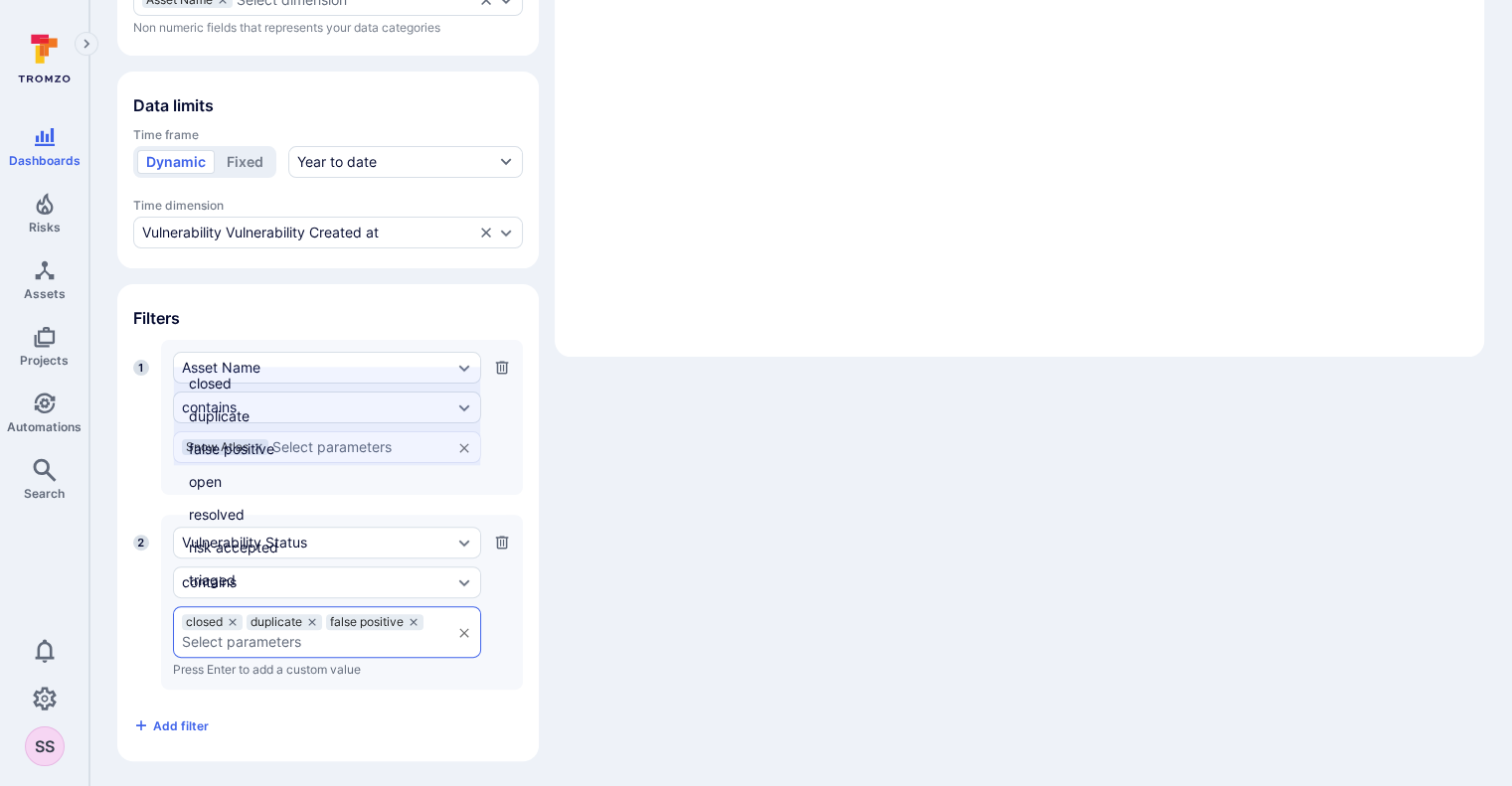 click at bounding box center [311, 642] 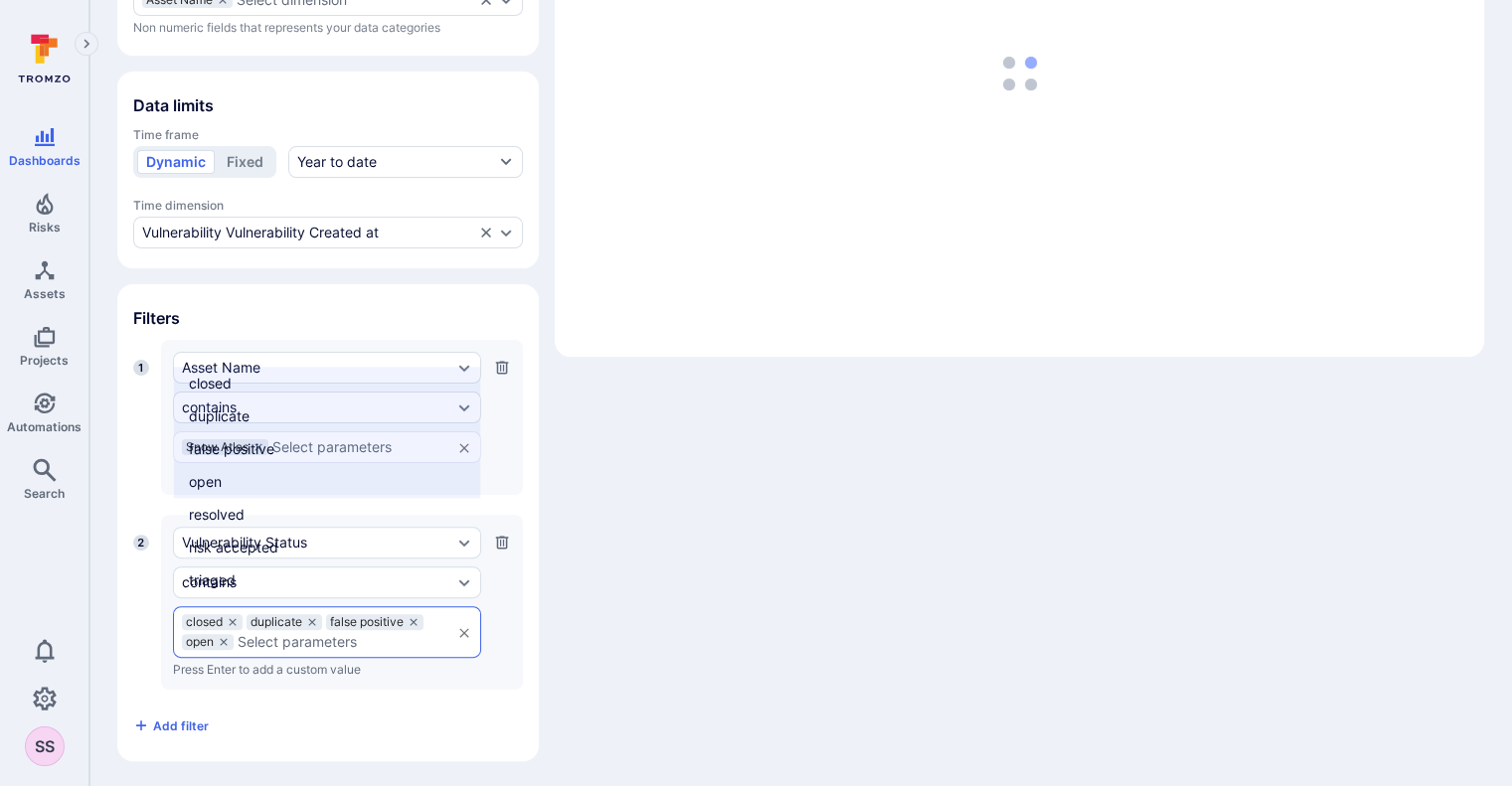 click at bounding box center (339, 642) 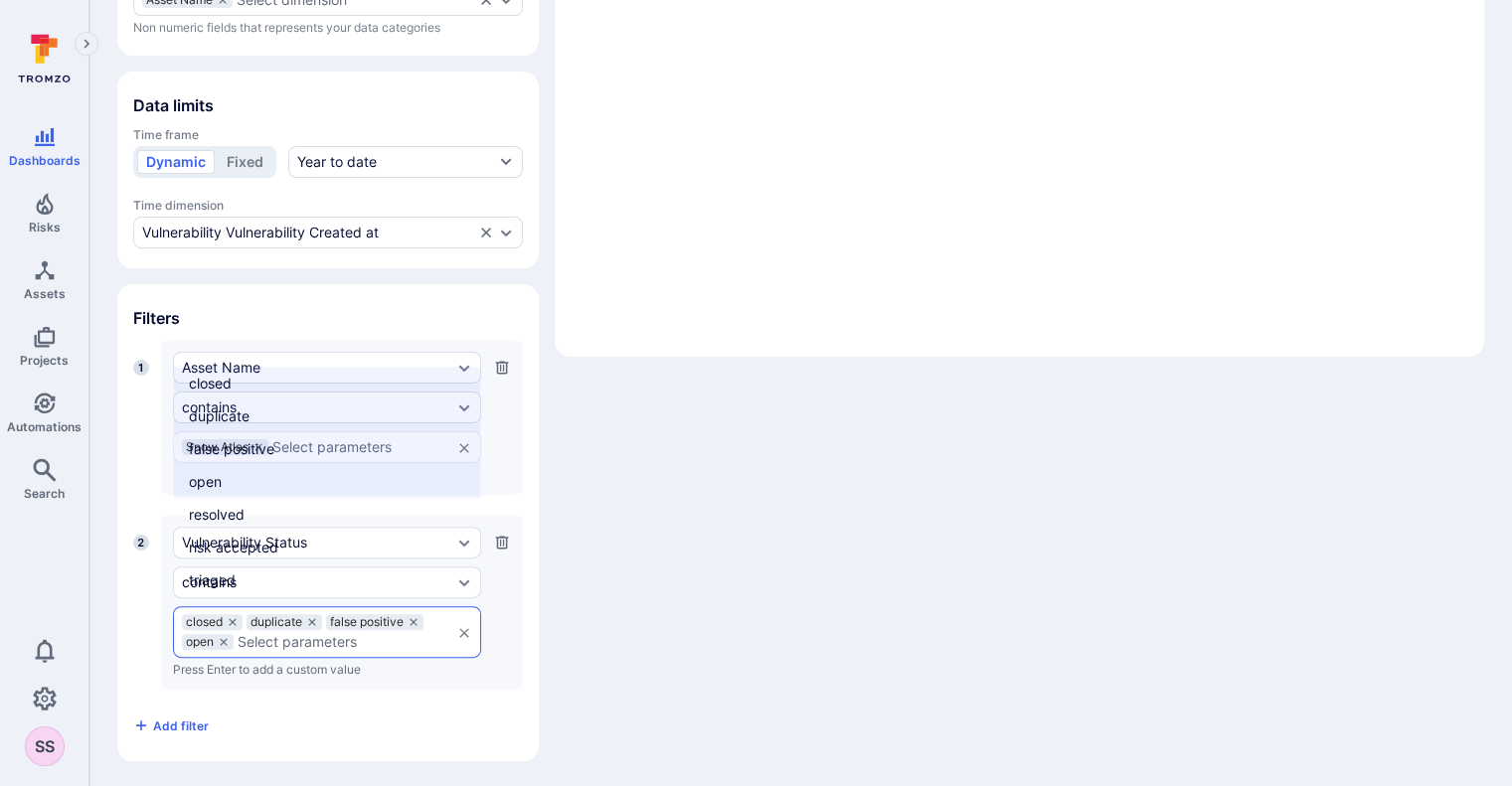 click on "resolved" at bounding box center (326, 514) 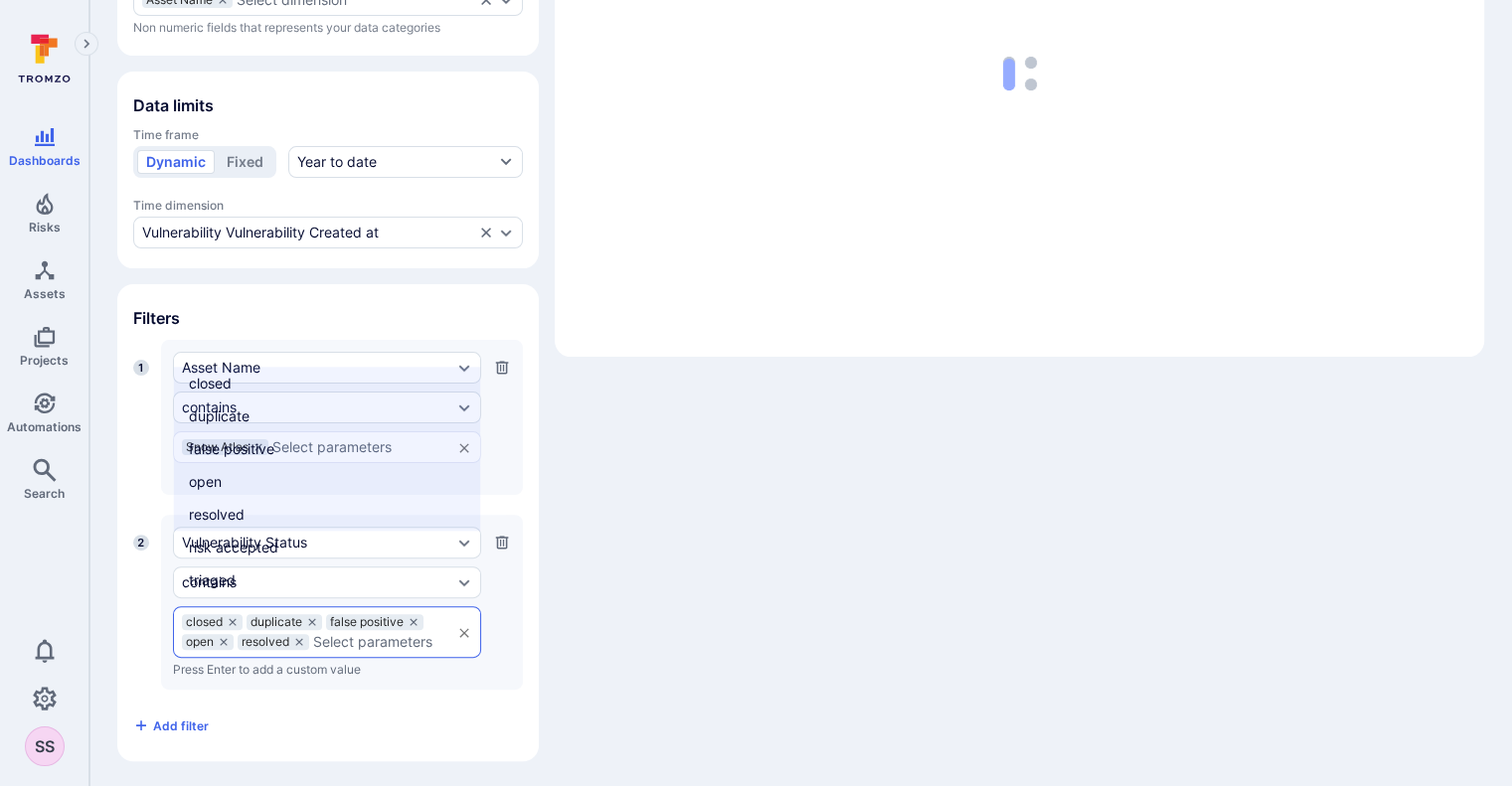 click at bounding box center [377, 642] 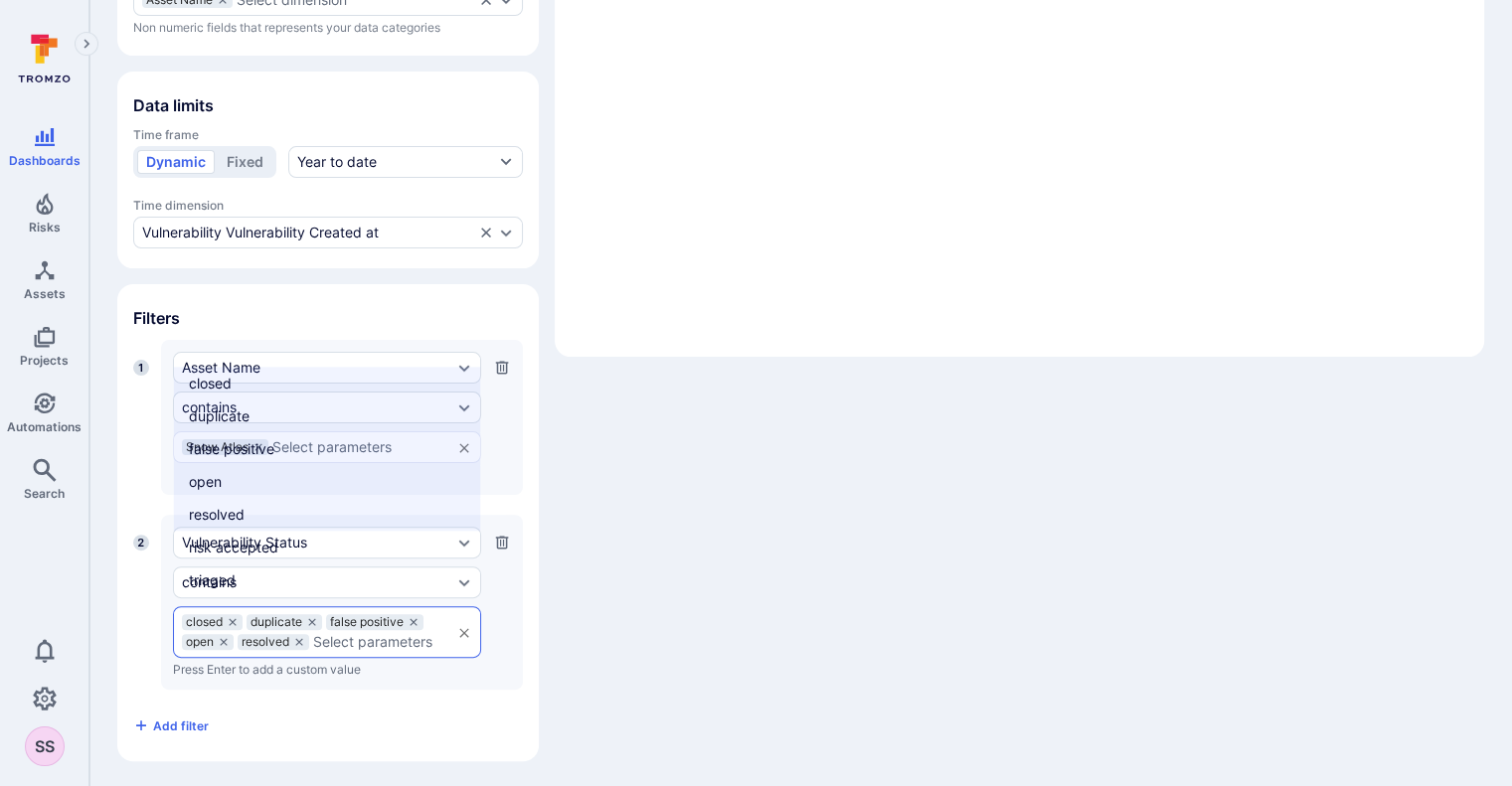 click on "risk accepted" at bounding box center (326, 547) 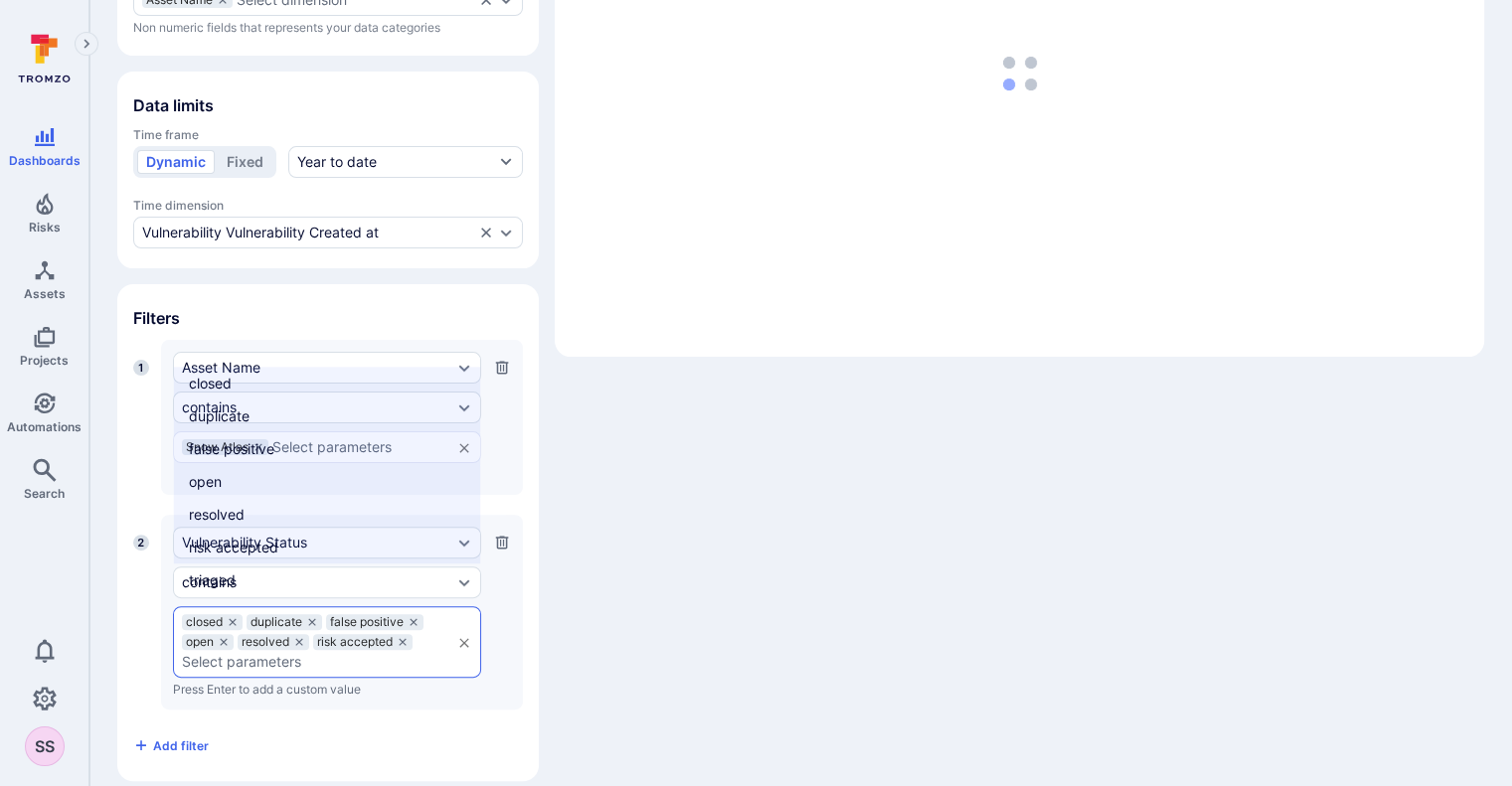 click at bounding box center (311, 662) 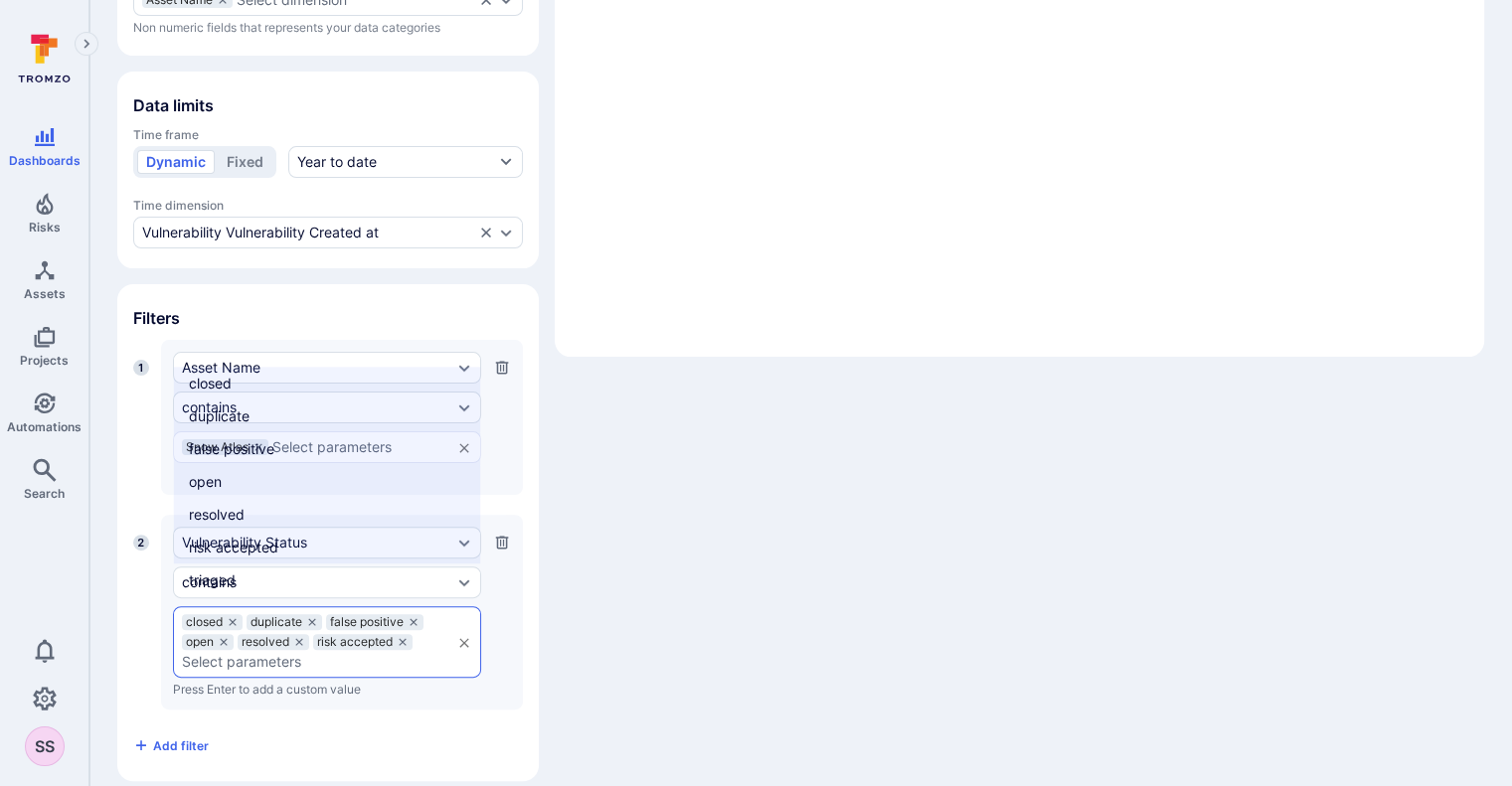 click on "triaged" at bounding box center (326, 579) 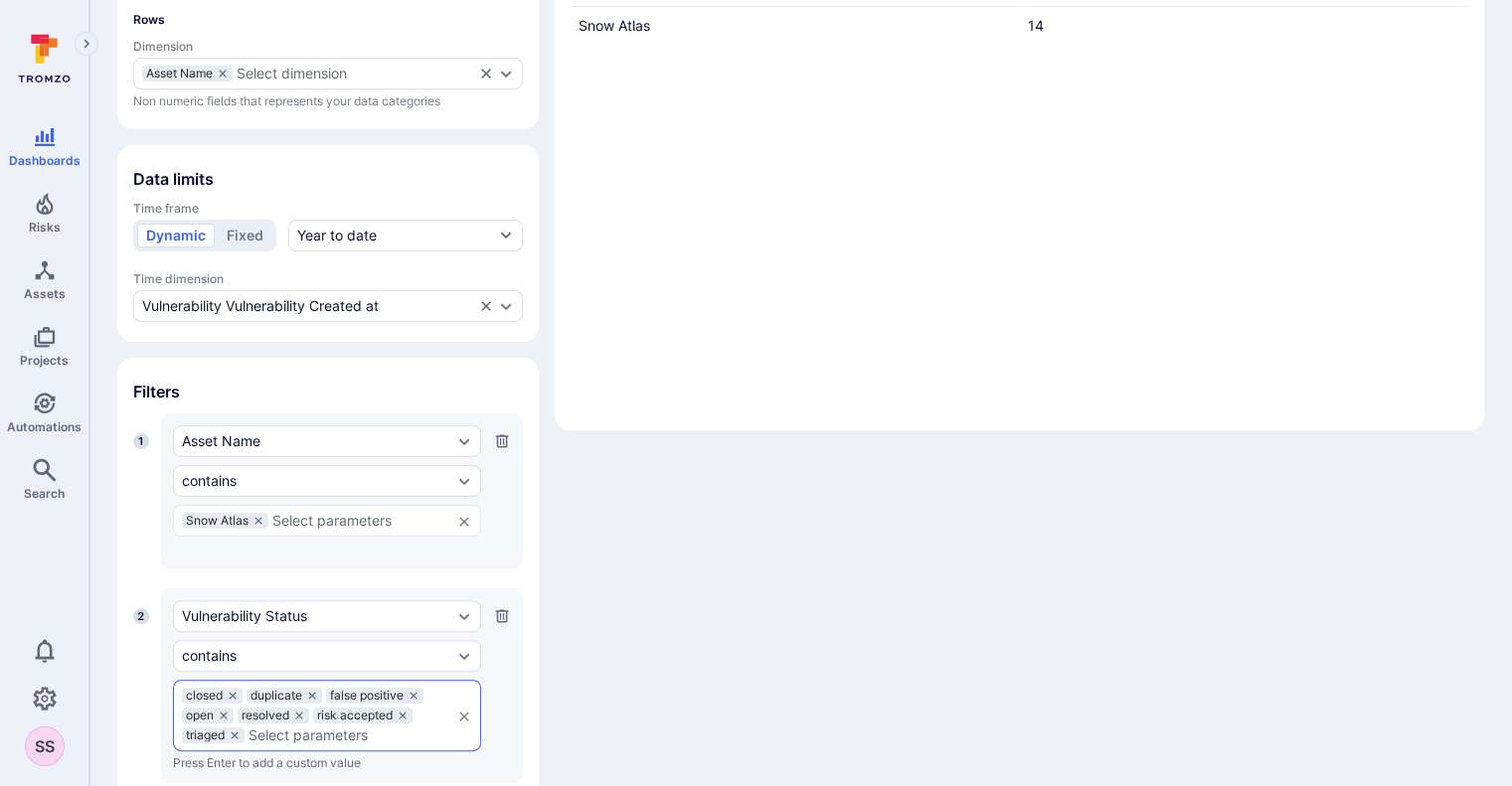 scroll, scrollTop: 455, scrollLeft: 0, axis: vertical 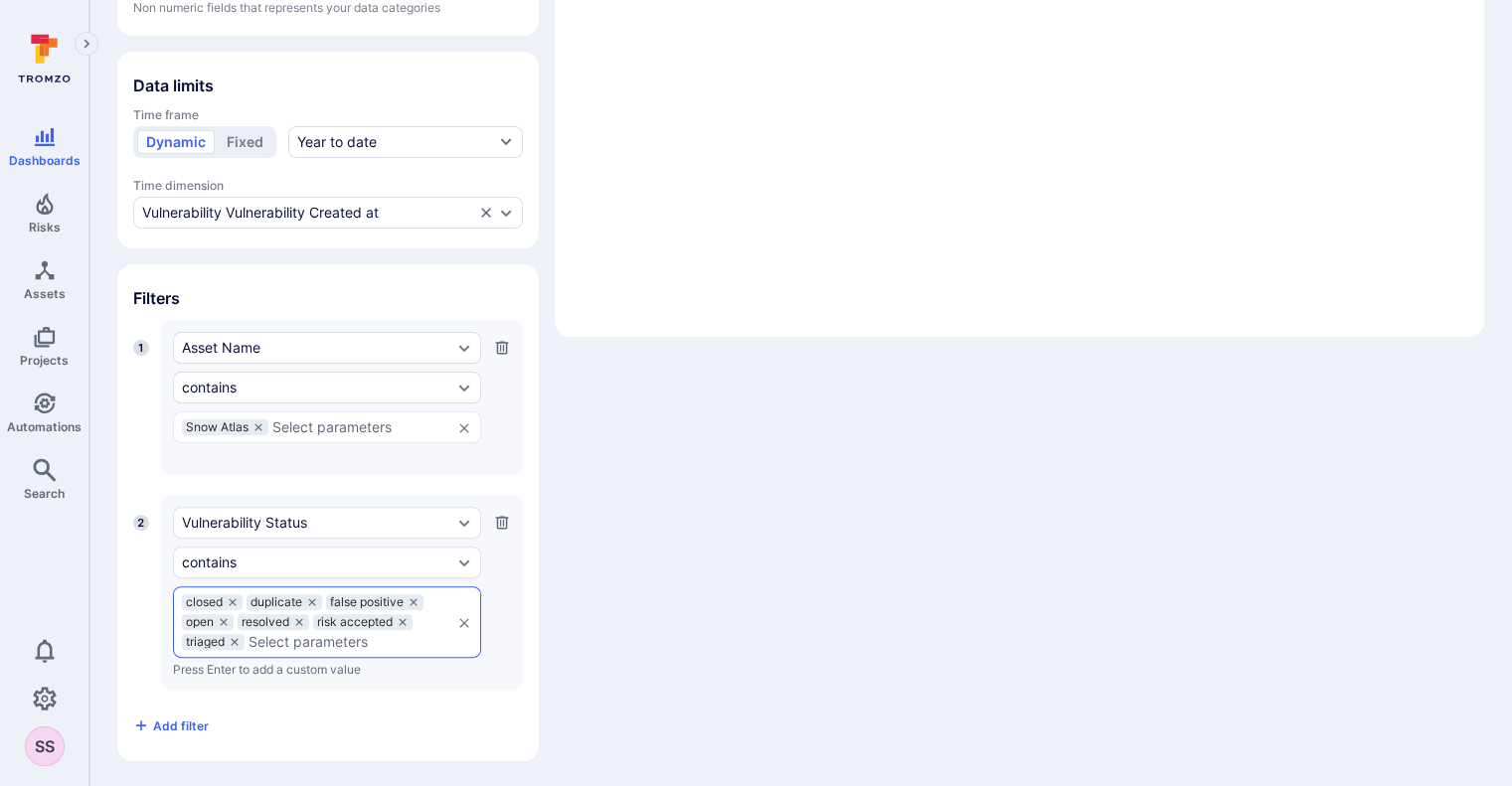 click at bounding box center (463, 622) 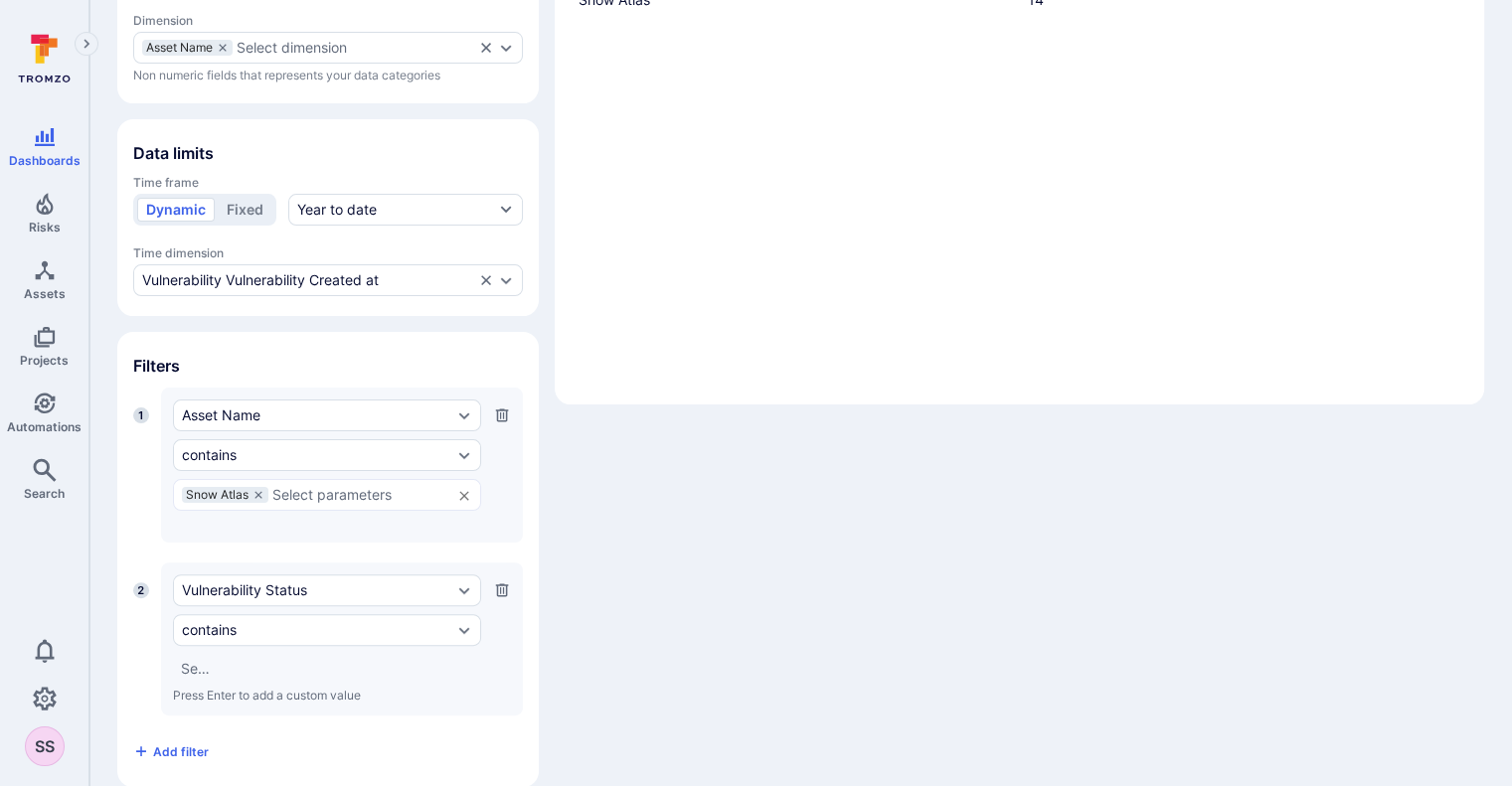 scroll, scrollTop: 415, scrollLeft: 0, axis: vertical 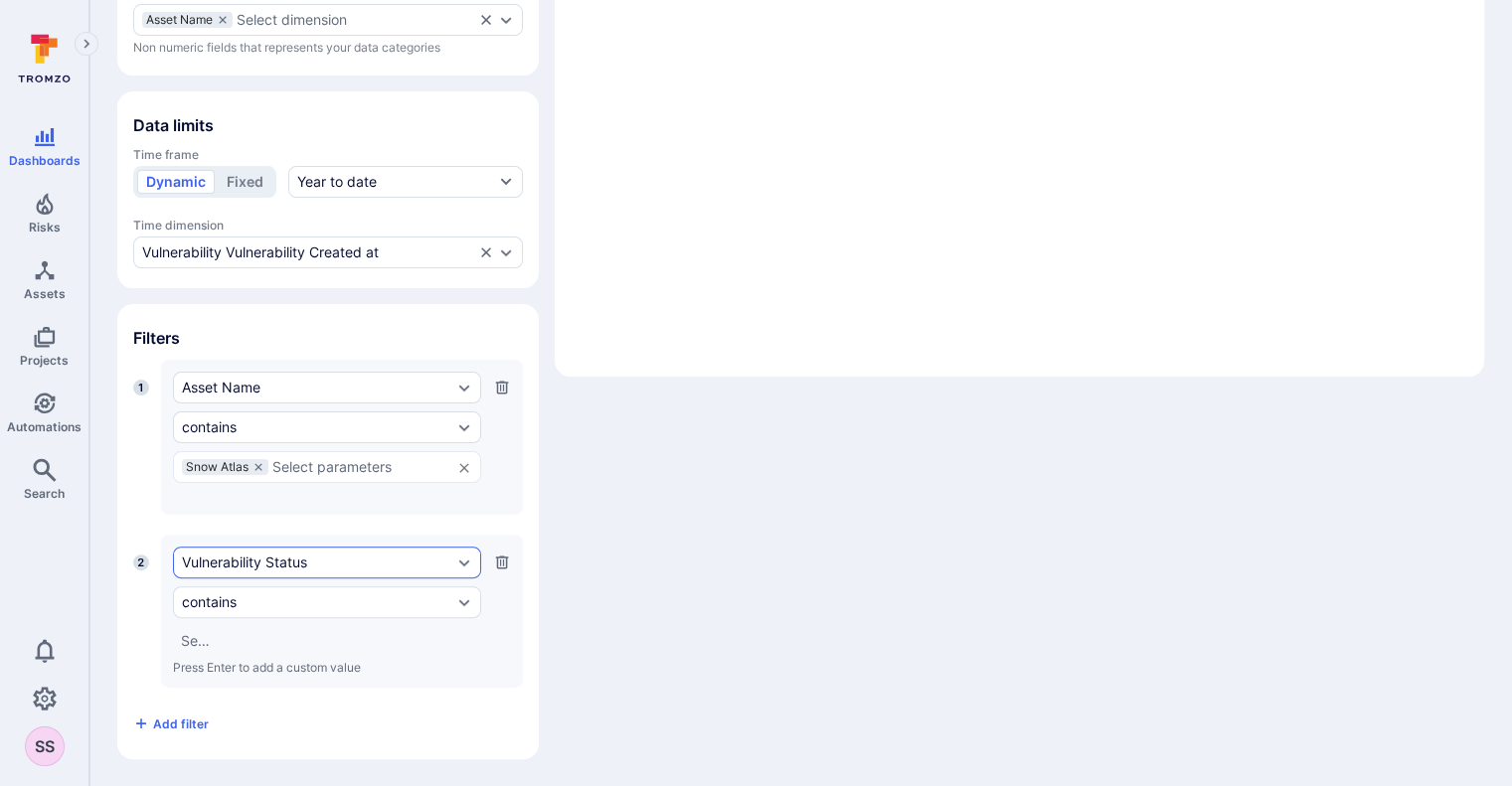 click on "Vulnerability Status" at bounding box center [317, 562] 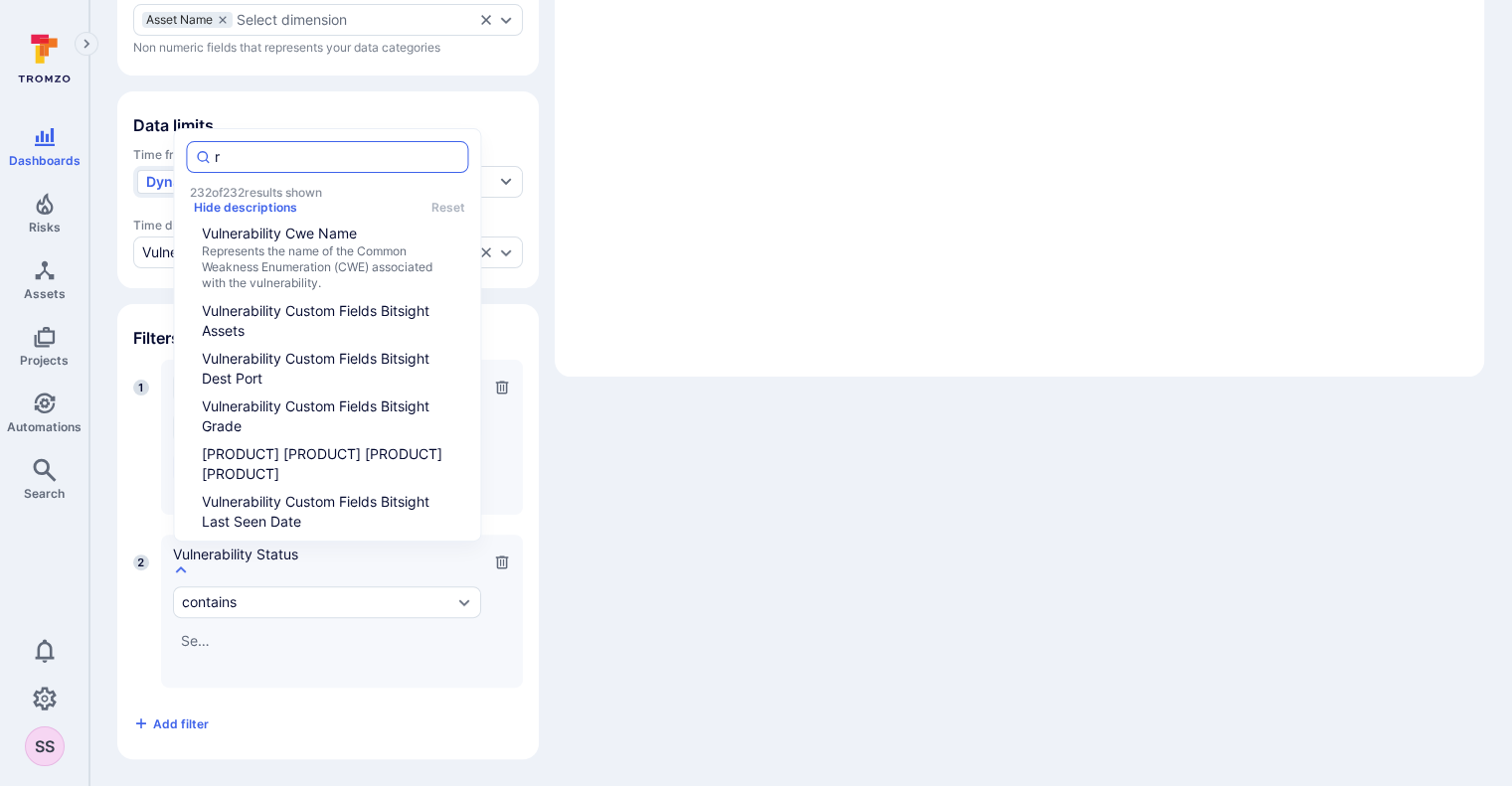 scroll, scrollTop: 0, scrollLeft: 0, axis: both 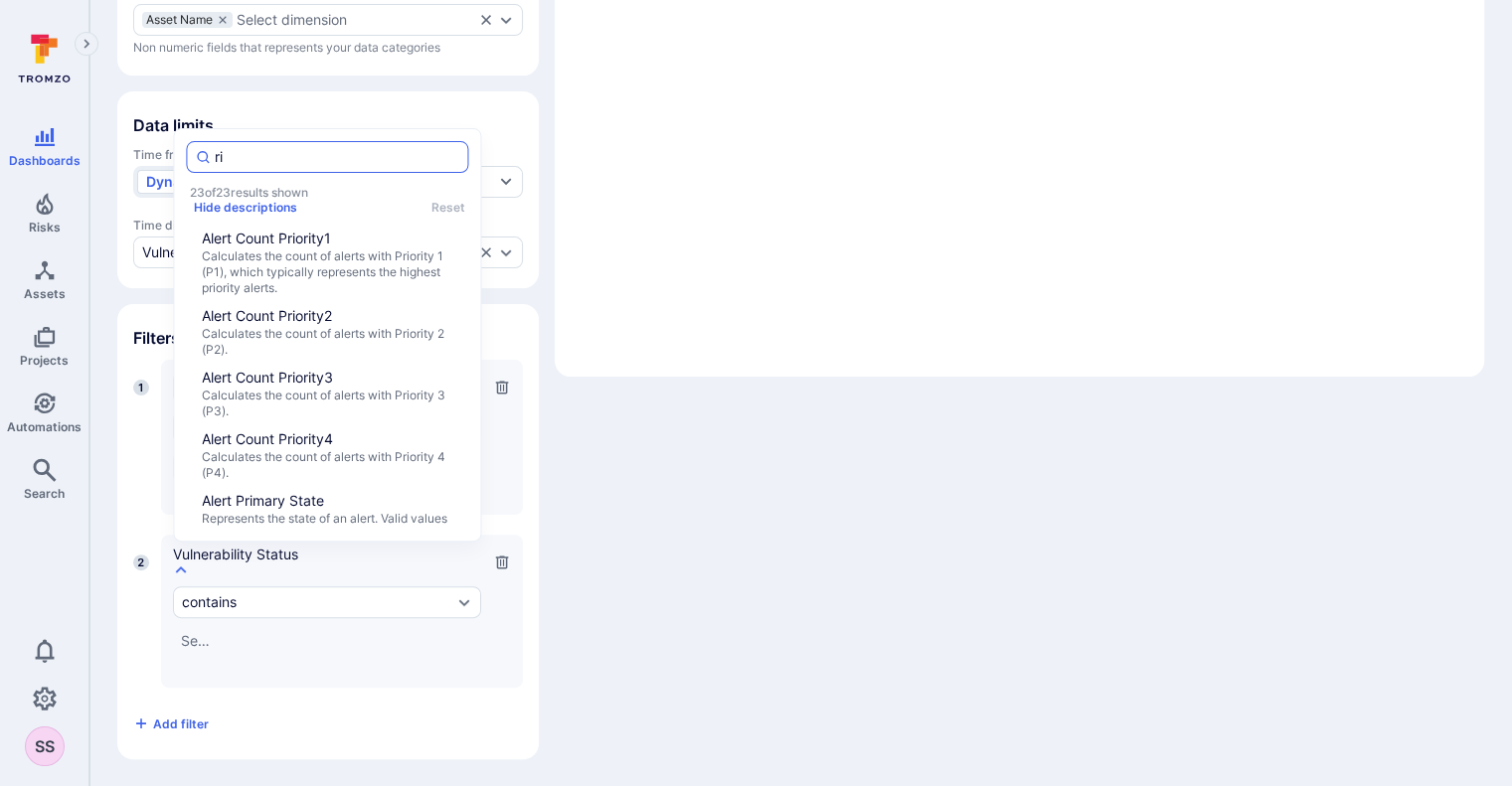 type on "r" 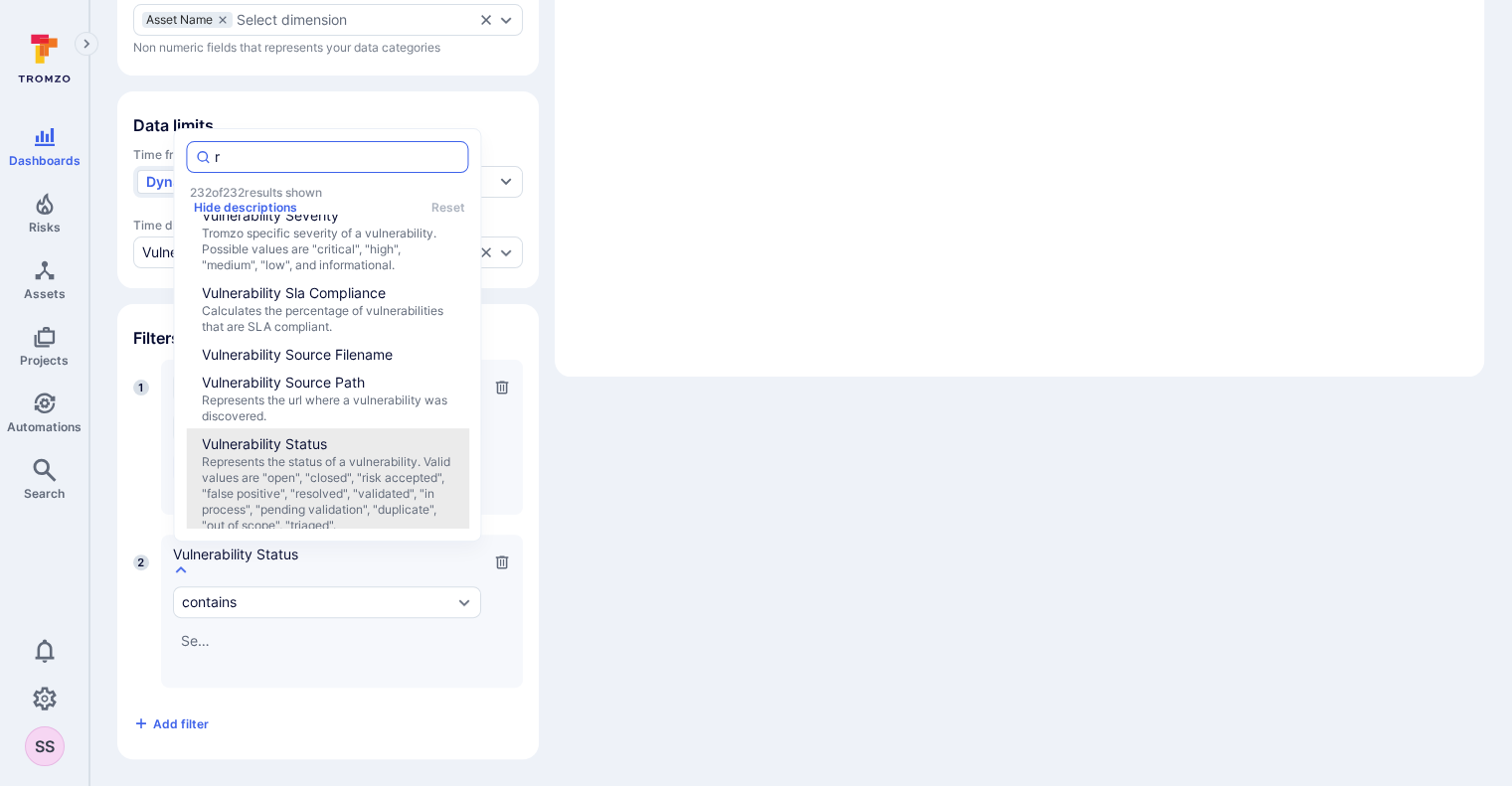 type 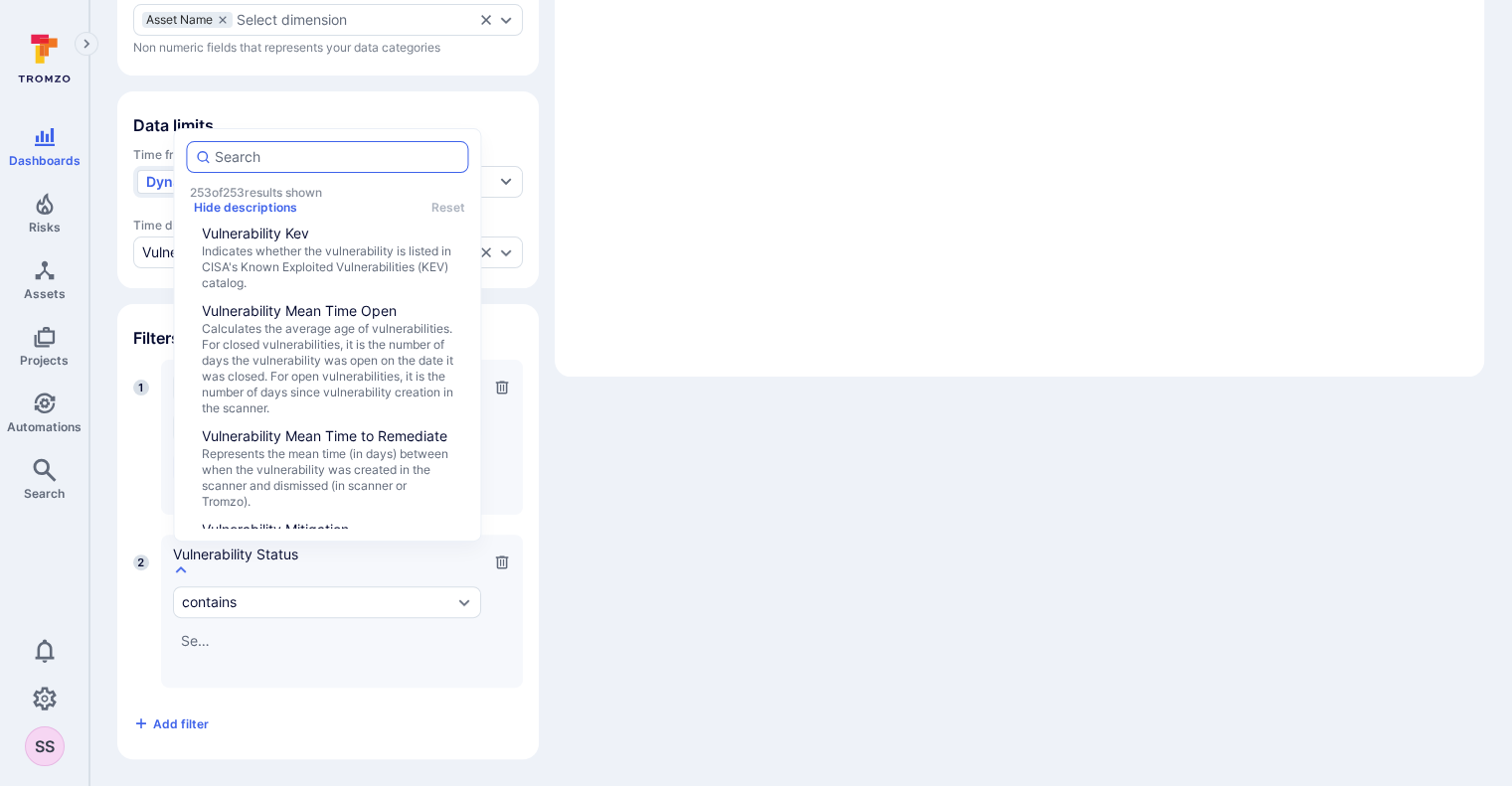 scroll, scrollTop: 11879, scrollLeft: 0, axis: vertical 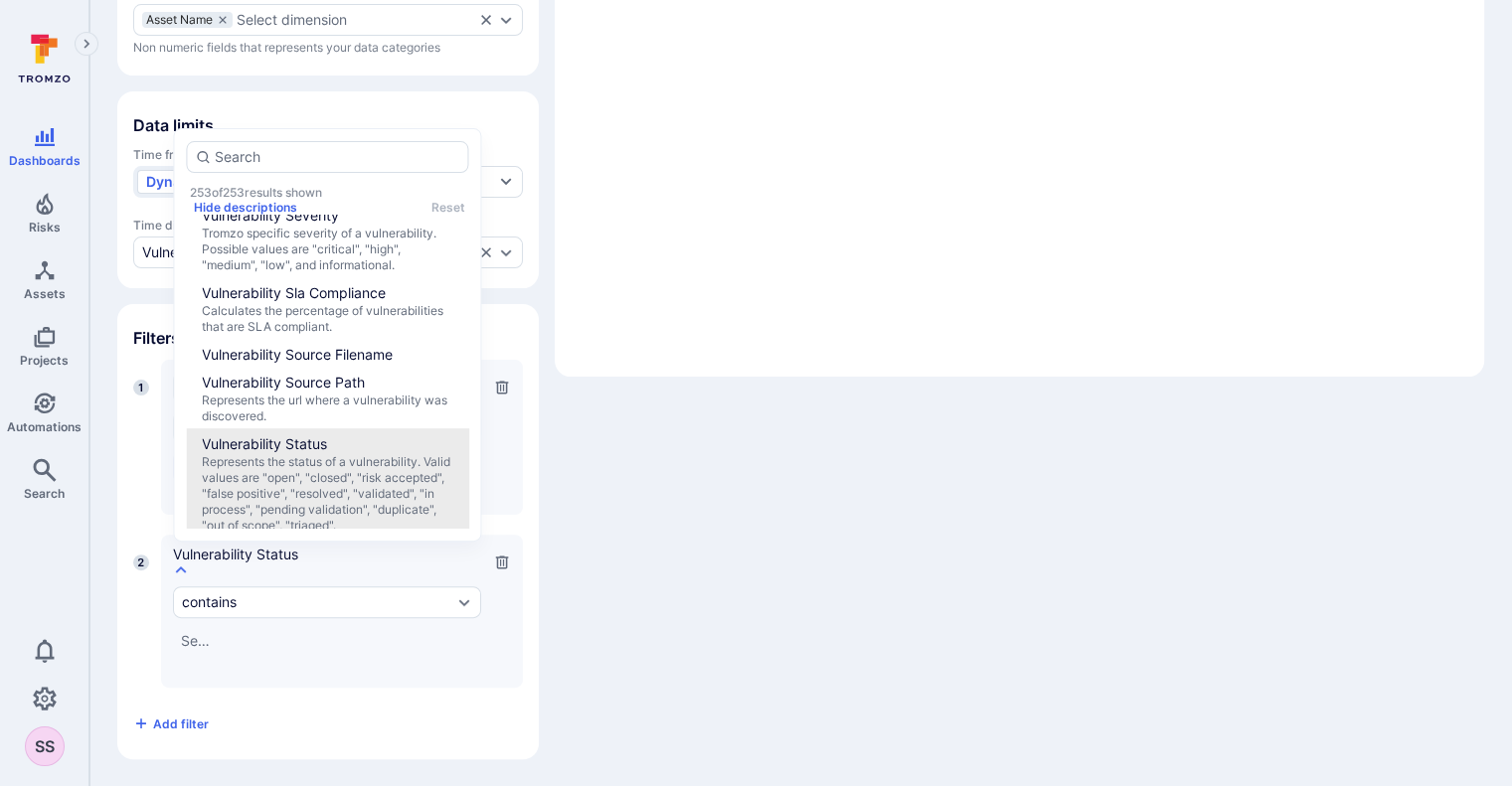 click on "Preview widget Break down measures by Select dimension Show Total row 1-2 of 2 items shown Asset Name Vulnerability Count Snow Atlas QA (staging) 41 Snow Atlas 14" at bounding box center (1019, 51) 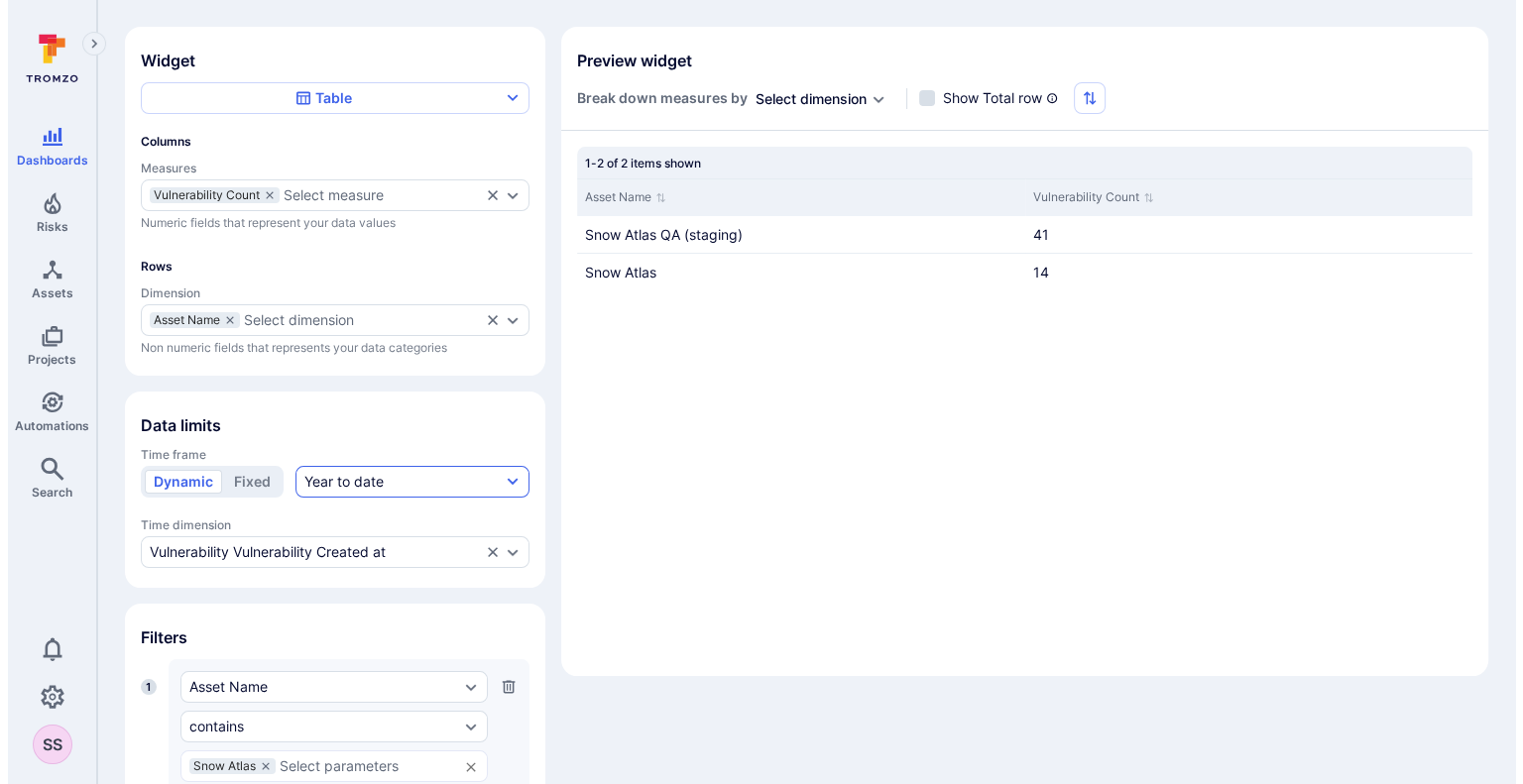 scroll, scrollTop: 115, scrollLeft: 0, axis: vertical 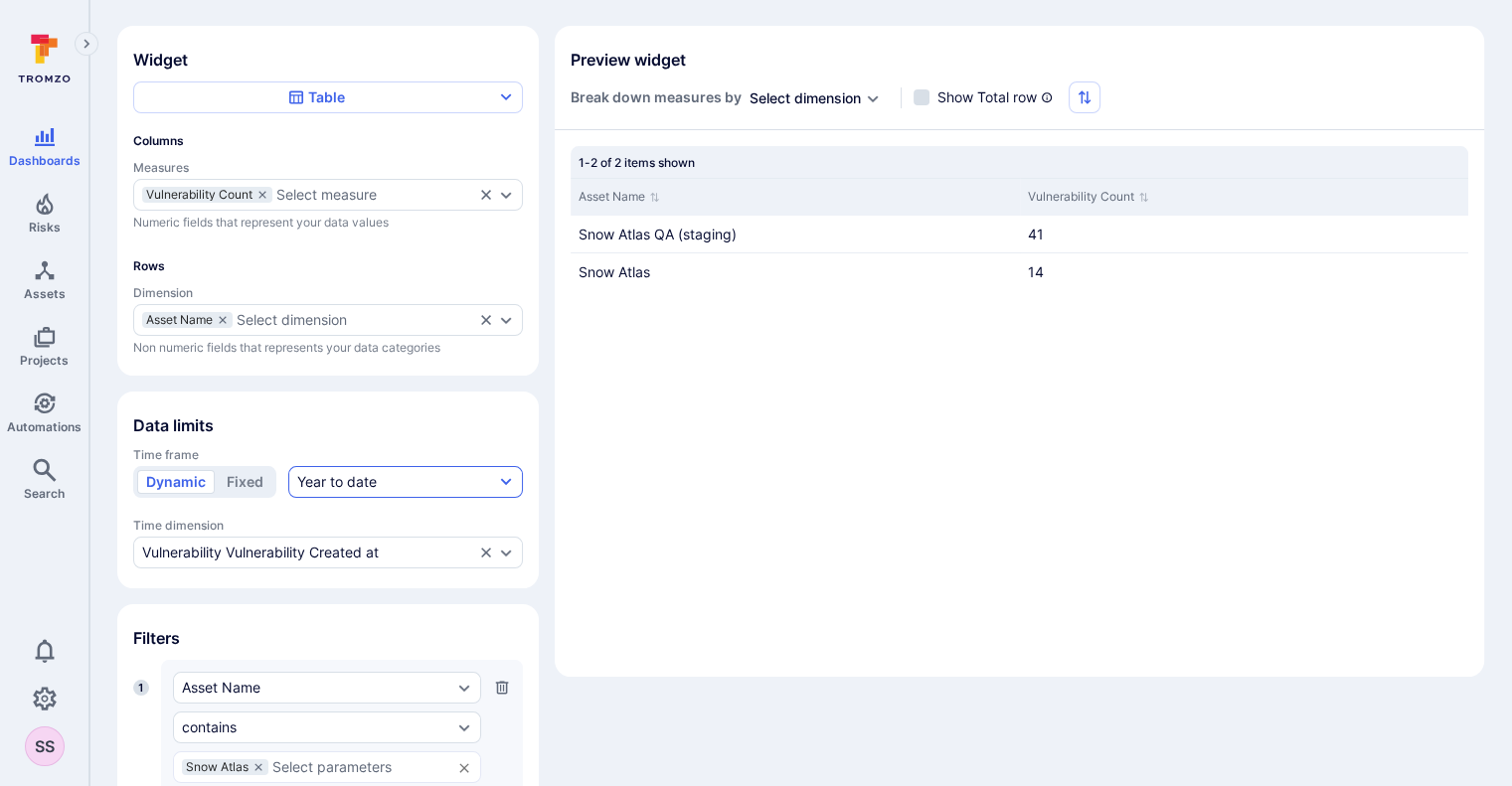 click on "Year to date" 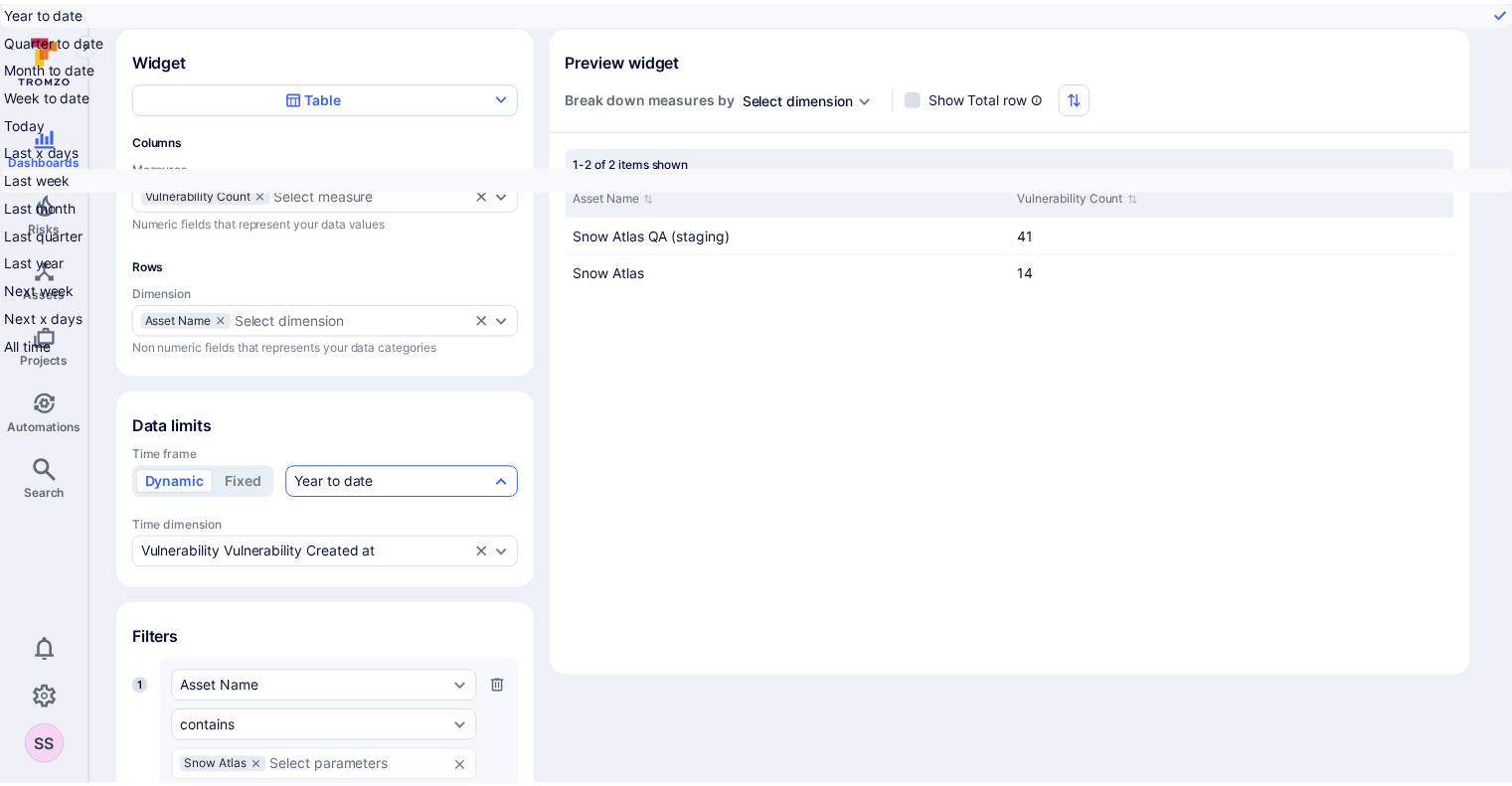 scroll, scrollTop: 30, scrollLeft: 0, axis: vertical 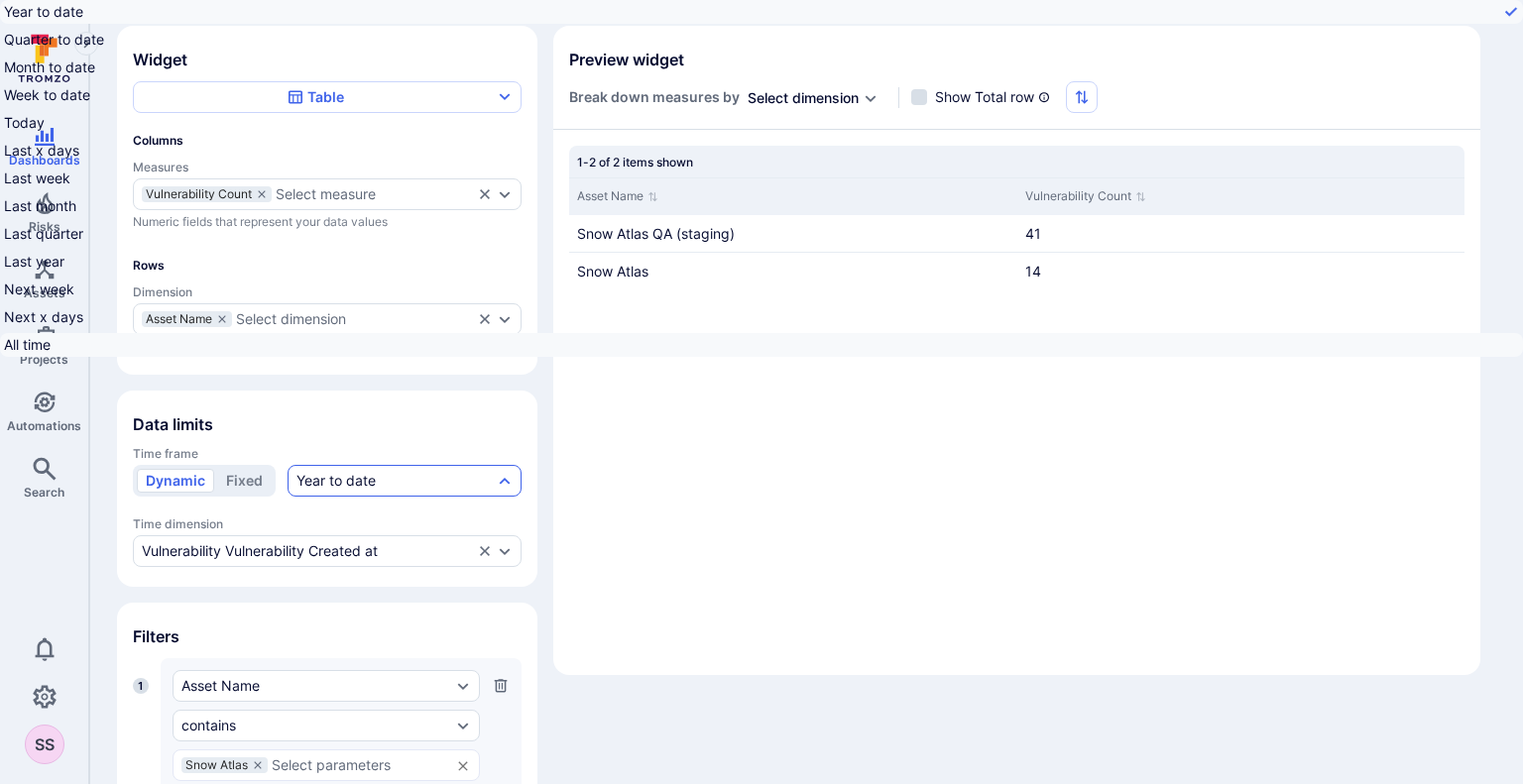 click on "All time" at bounding box center (762, 345) 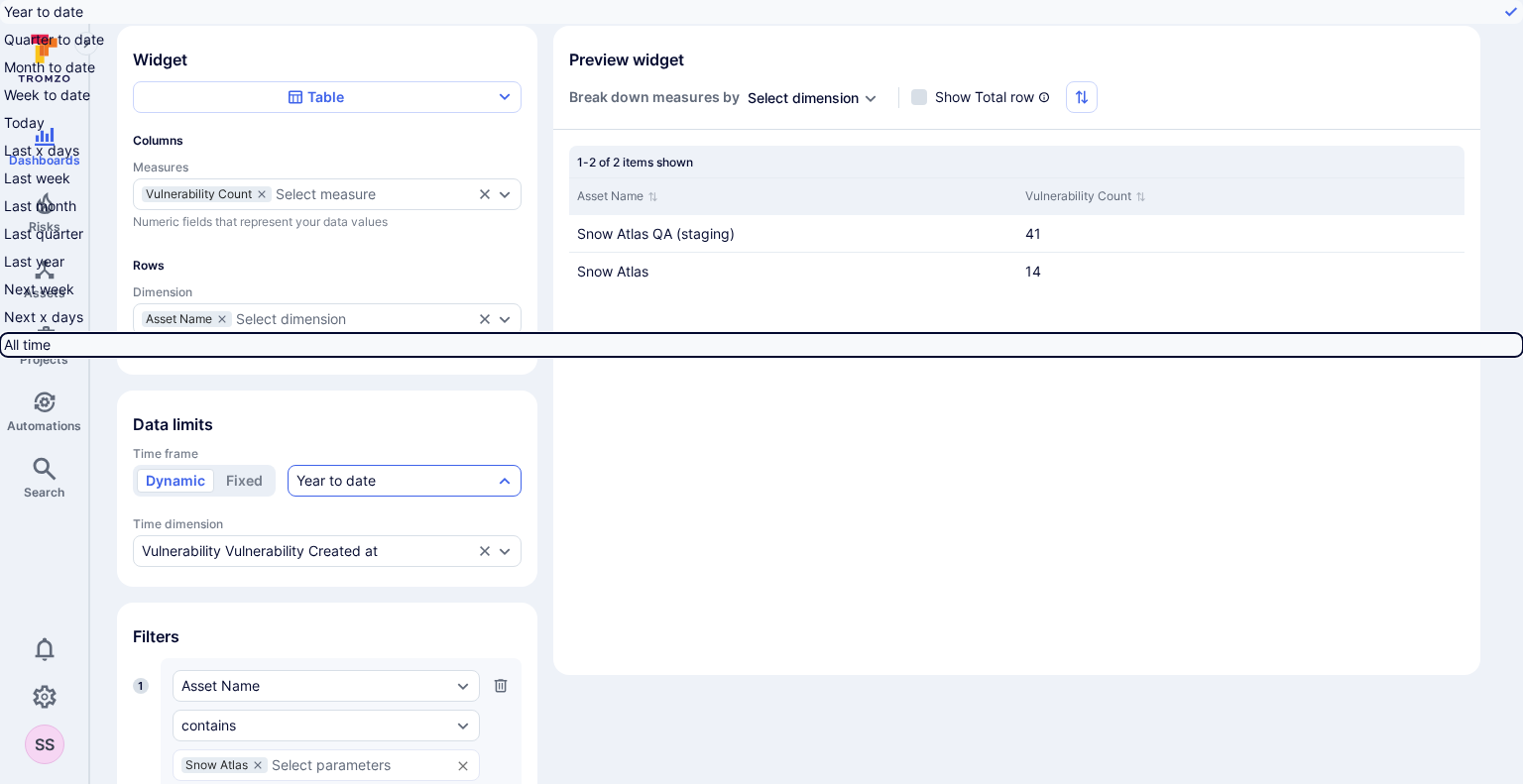 click on "All time" at bounding box center [1519, 345] 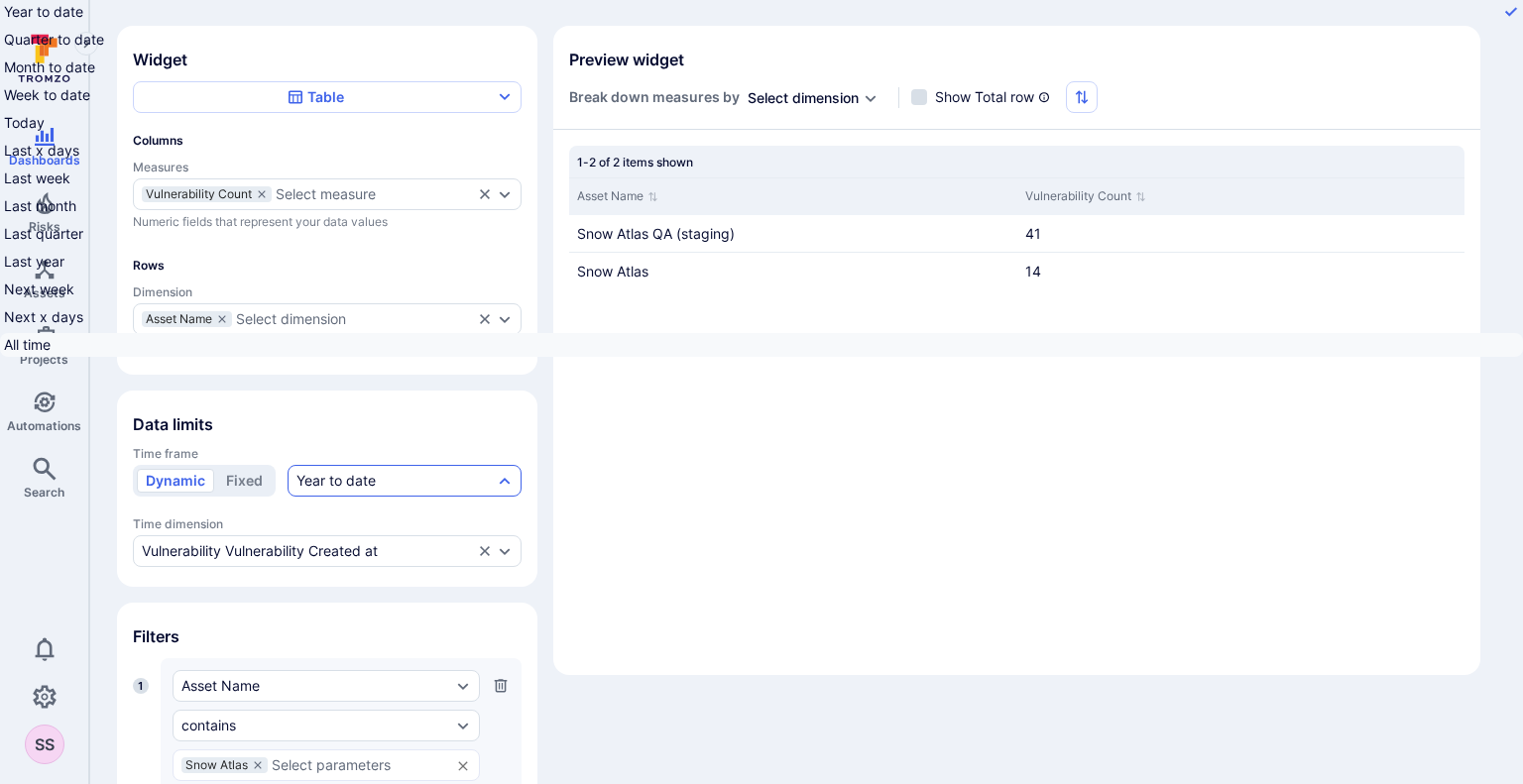 checkbox on "true" 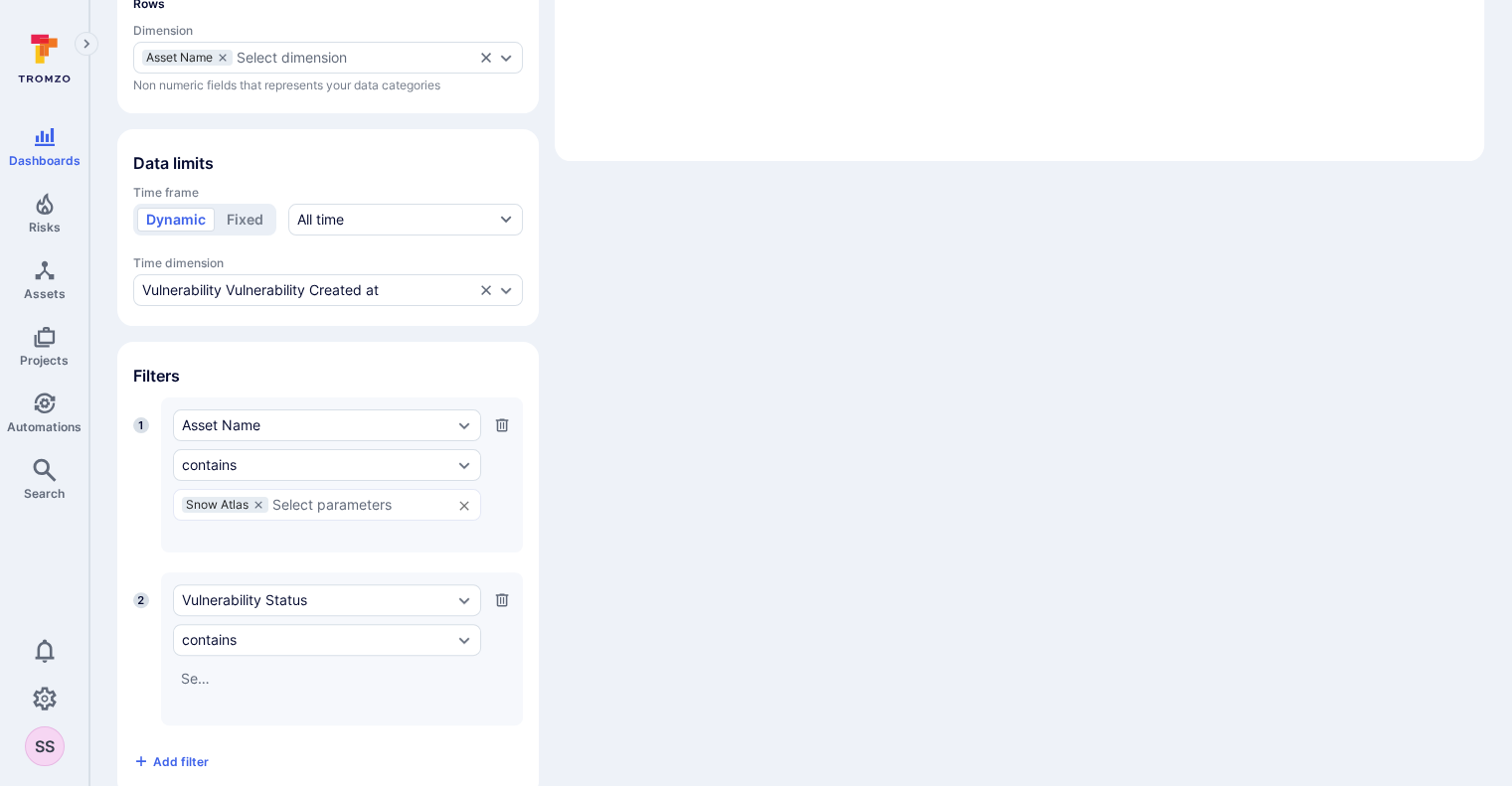 scroll, scrollTop: 409, scrollLeft: 0, axis: vertical 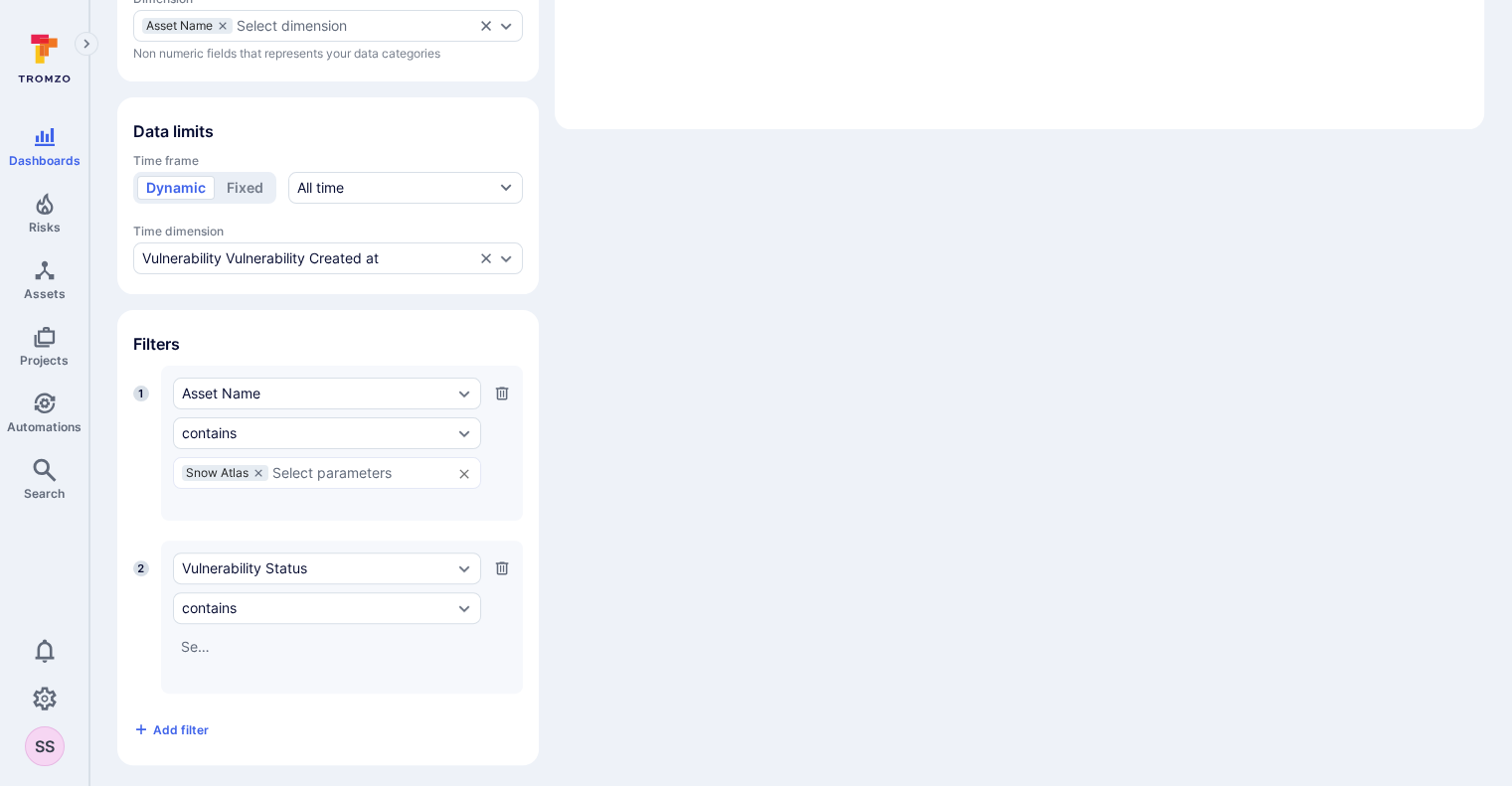 click on "​" at bounding box center (327, 647) 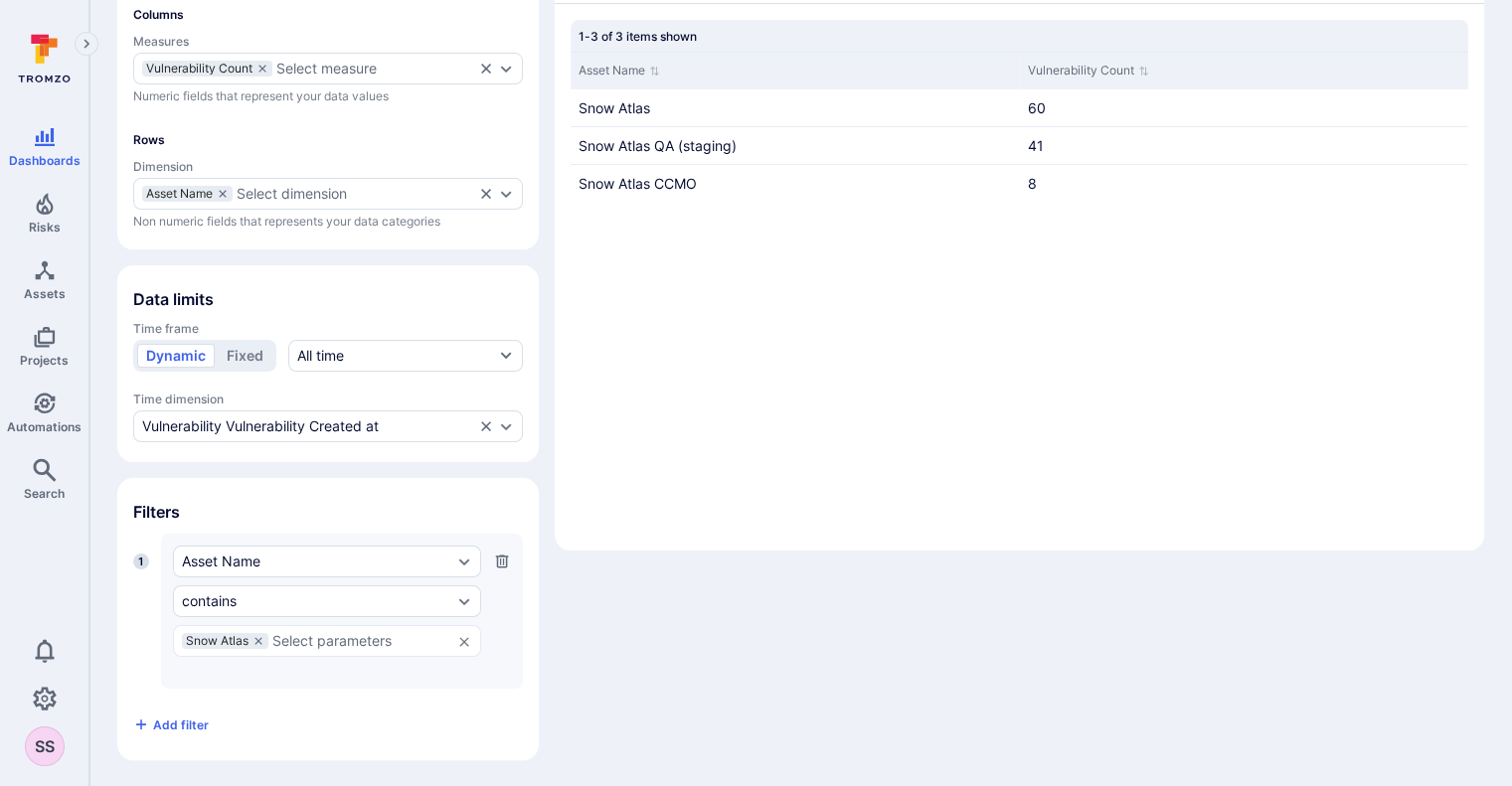 scroll, scrollTop: 0, scrollLeft: 0, axis: both 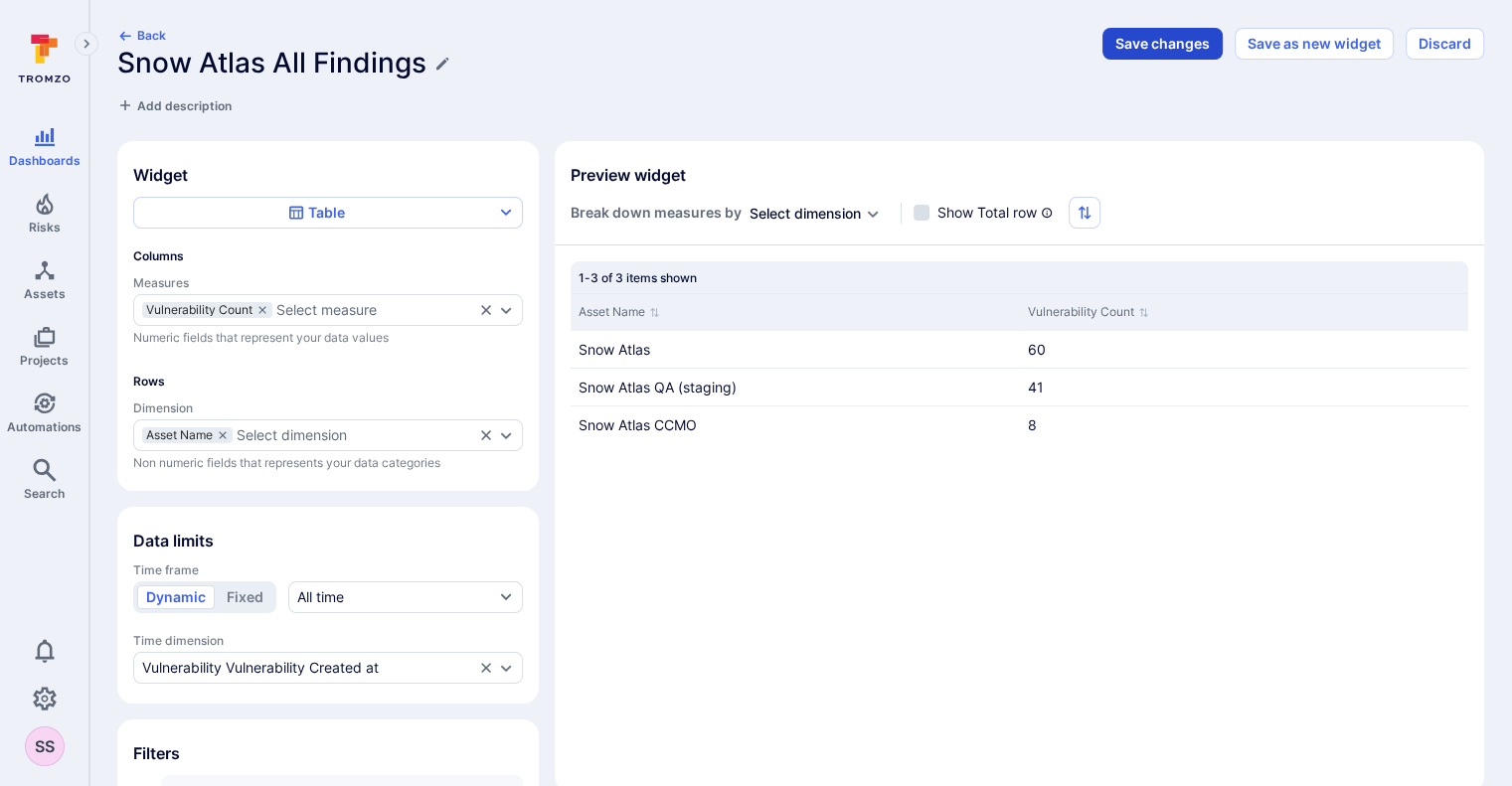 click on "Save changes" at bounding box center [1162, 44] 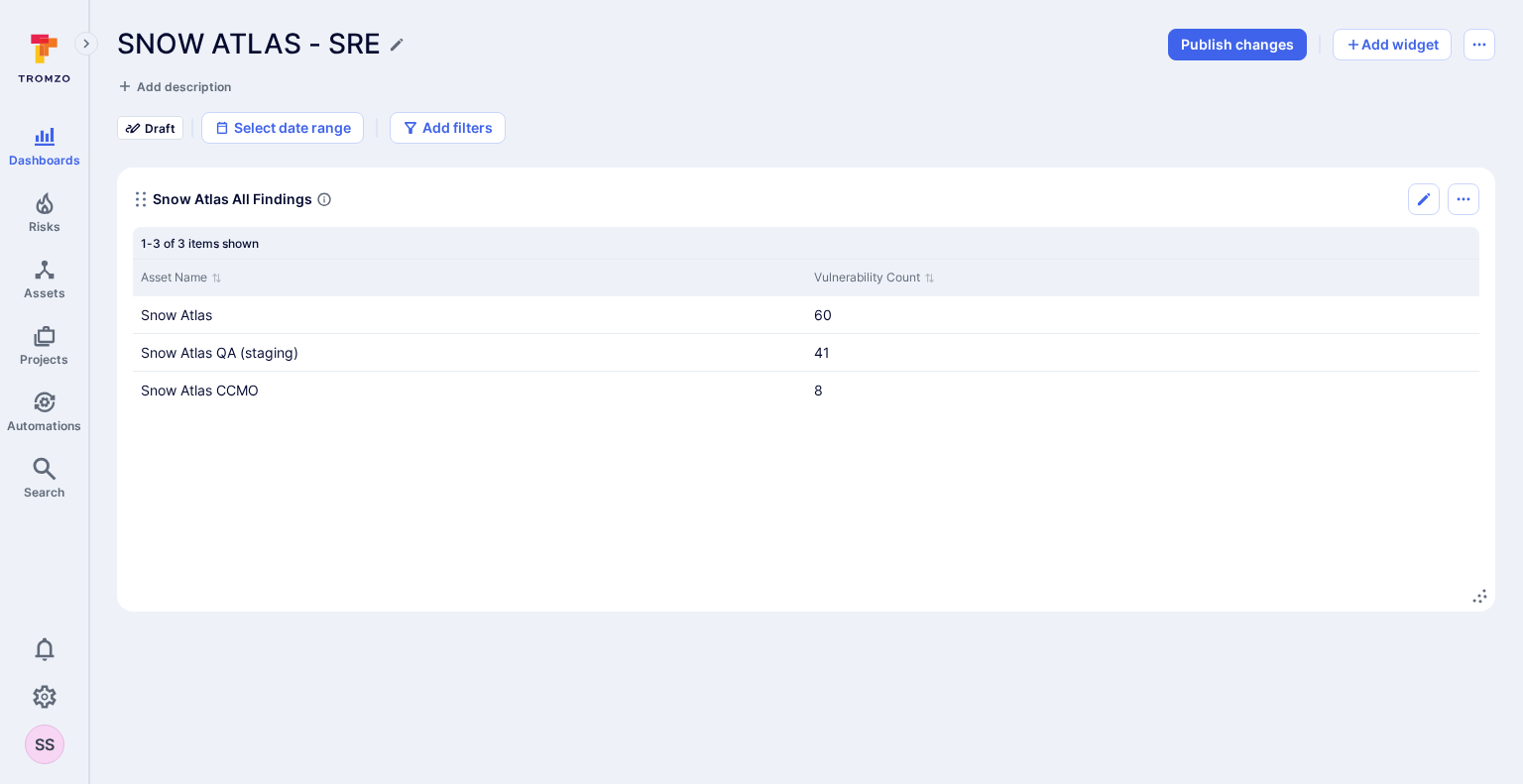click on "SNOW ATLAS - SRE Publish changes Add widget Add description Draft Select date range Add filters Snow Atlas All Findings 1-3 of 3 items shown Asset Name Vulnerability Count Snow Atlas 60 Snow Atlas QA (staging) 41 Snow Atlas CCMO 8" at bounding box center (806, 319) 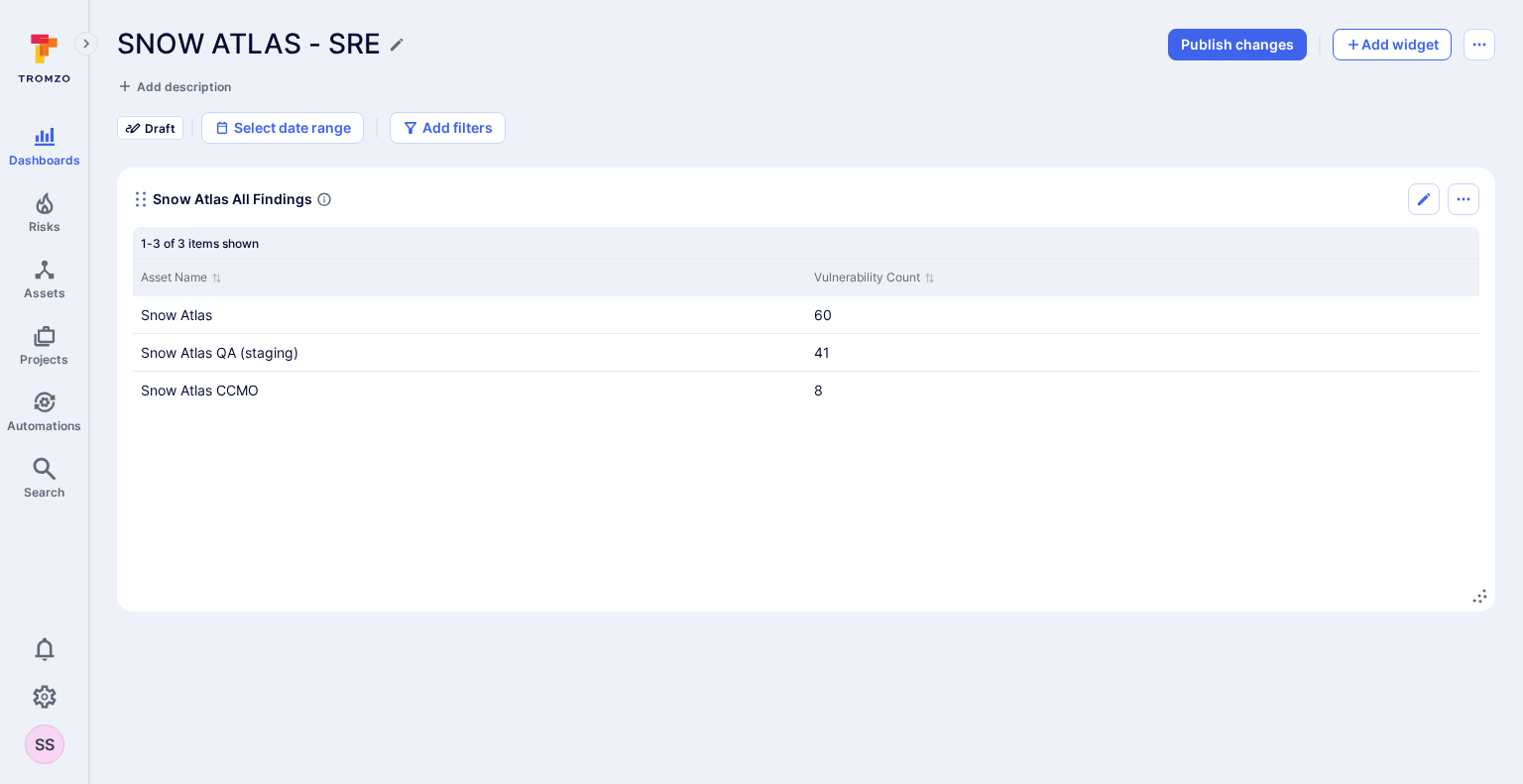 click on "Add widget" at bounding box center [1392, 45] 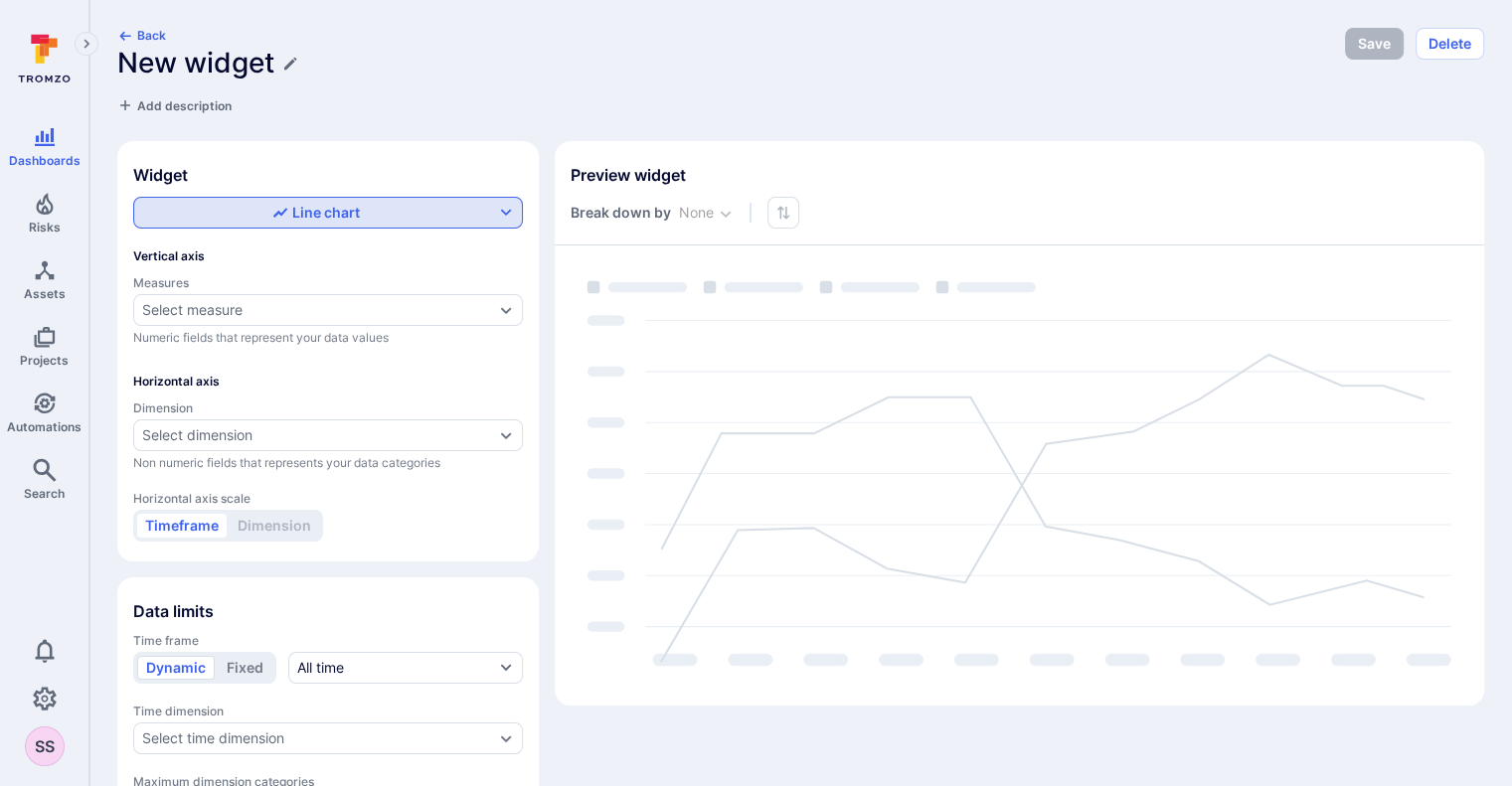 click on "Line chart" at bounding box center (328, 213) 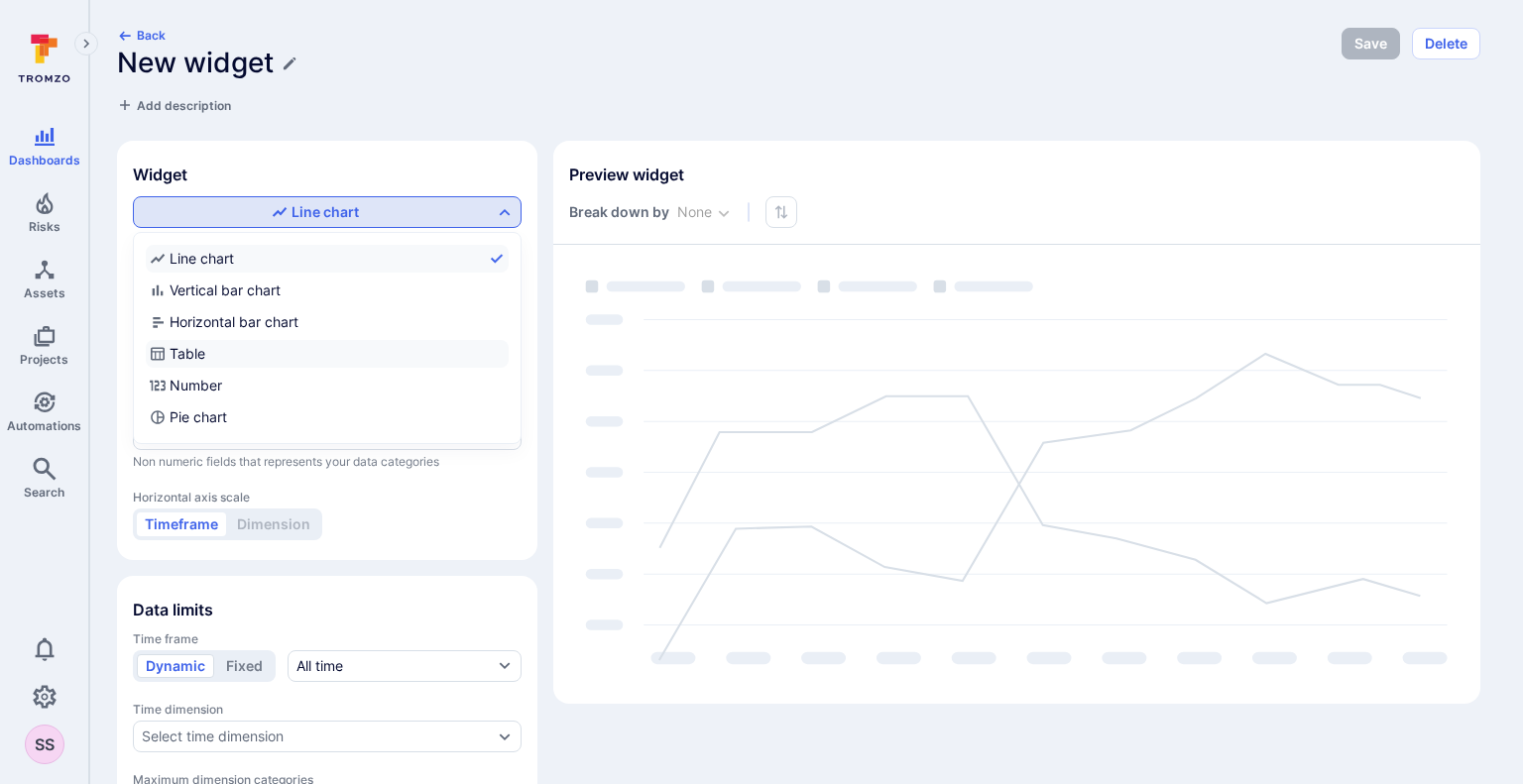 click on "Table" at bounding box center (327, 354) 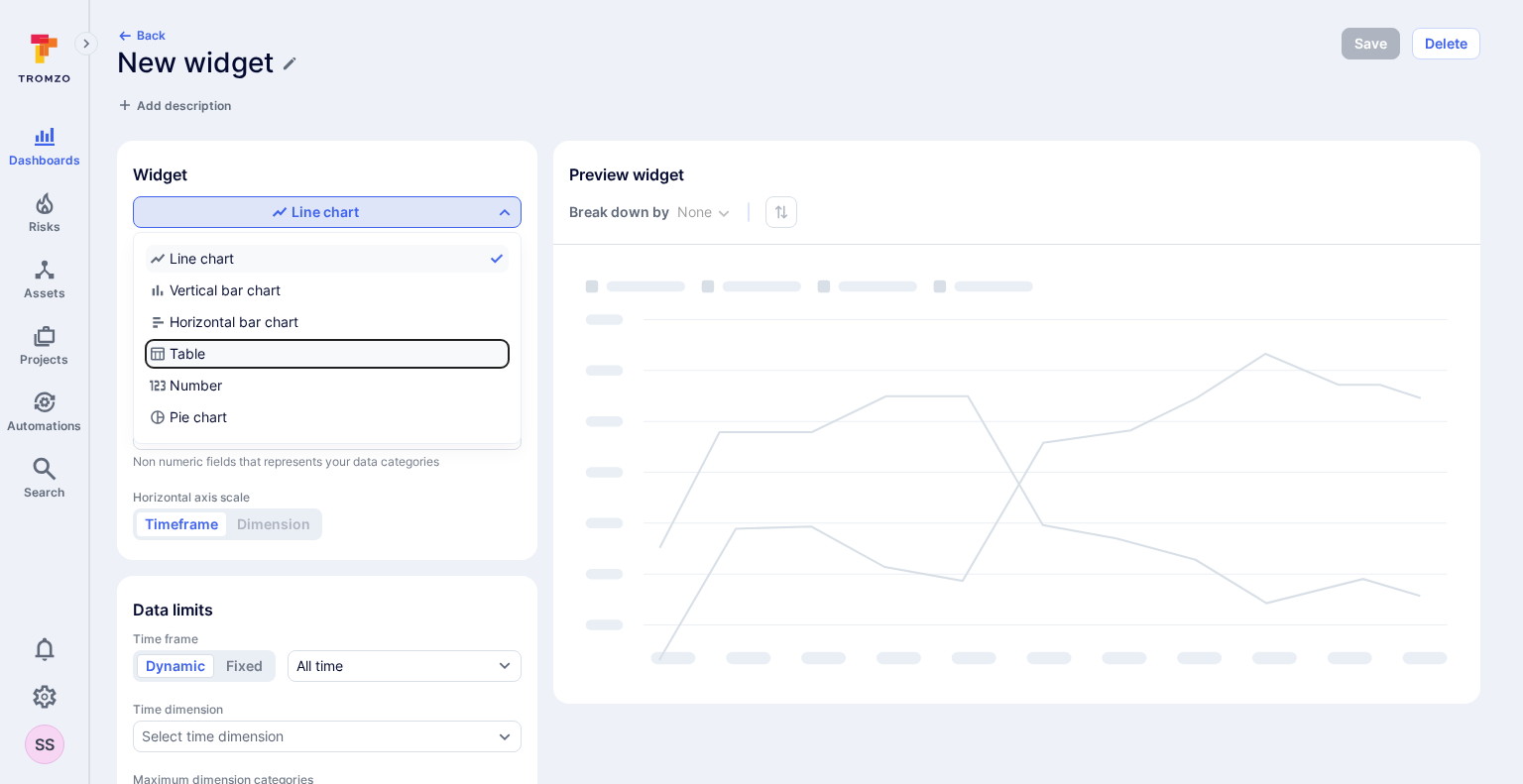 click on "Table" at bounding box center (505, 354) 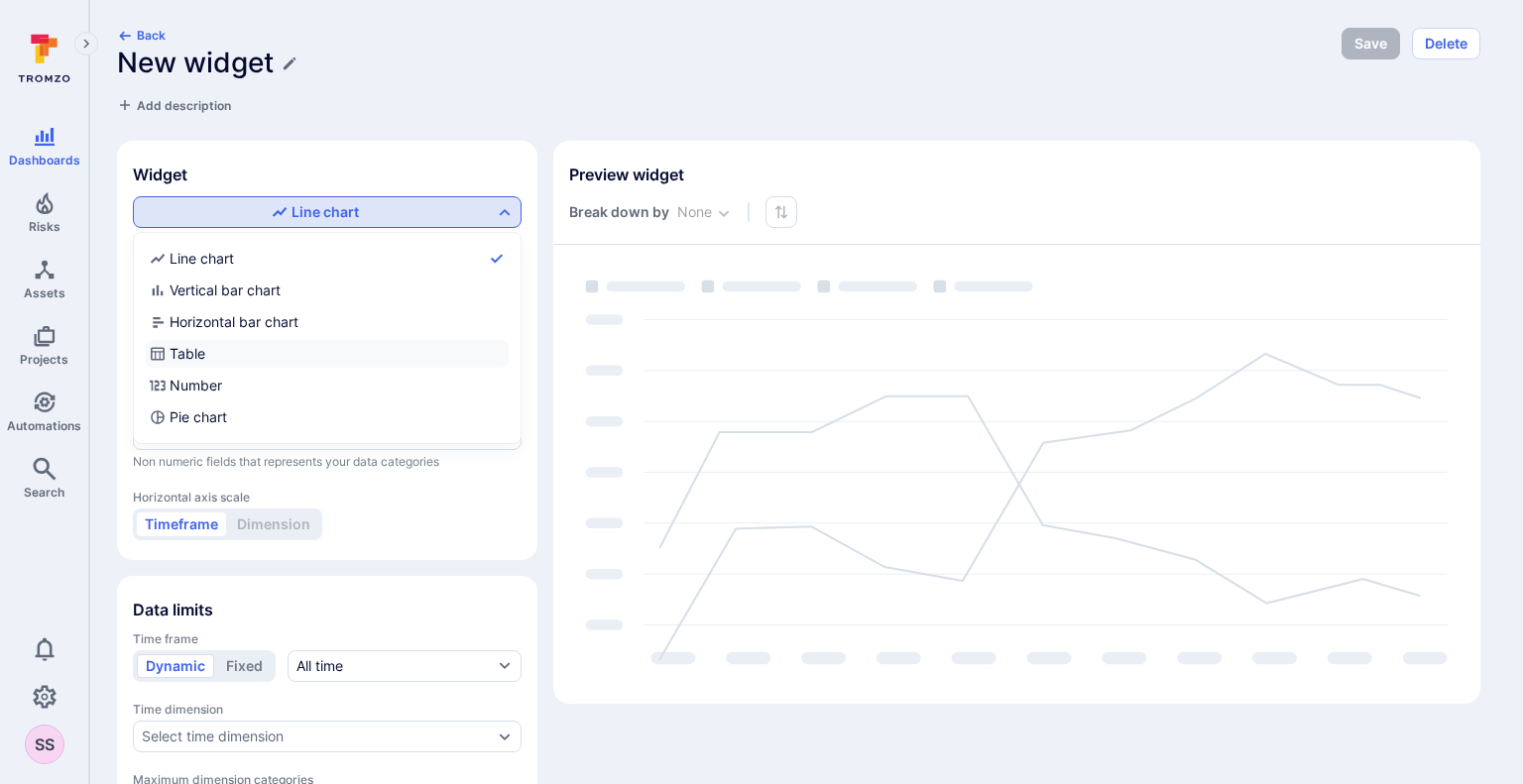 checkbox on "true" 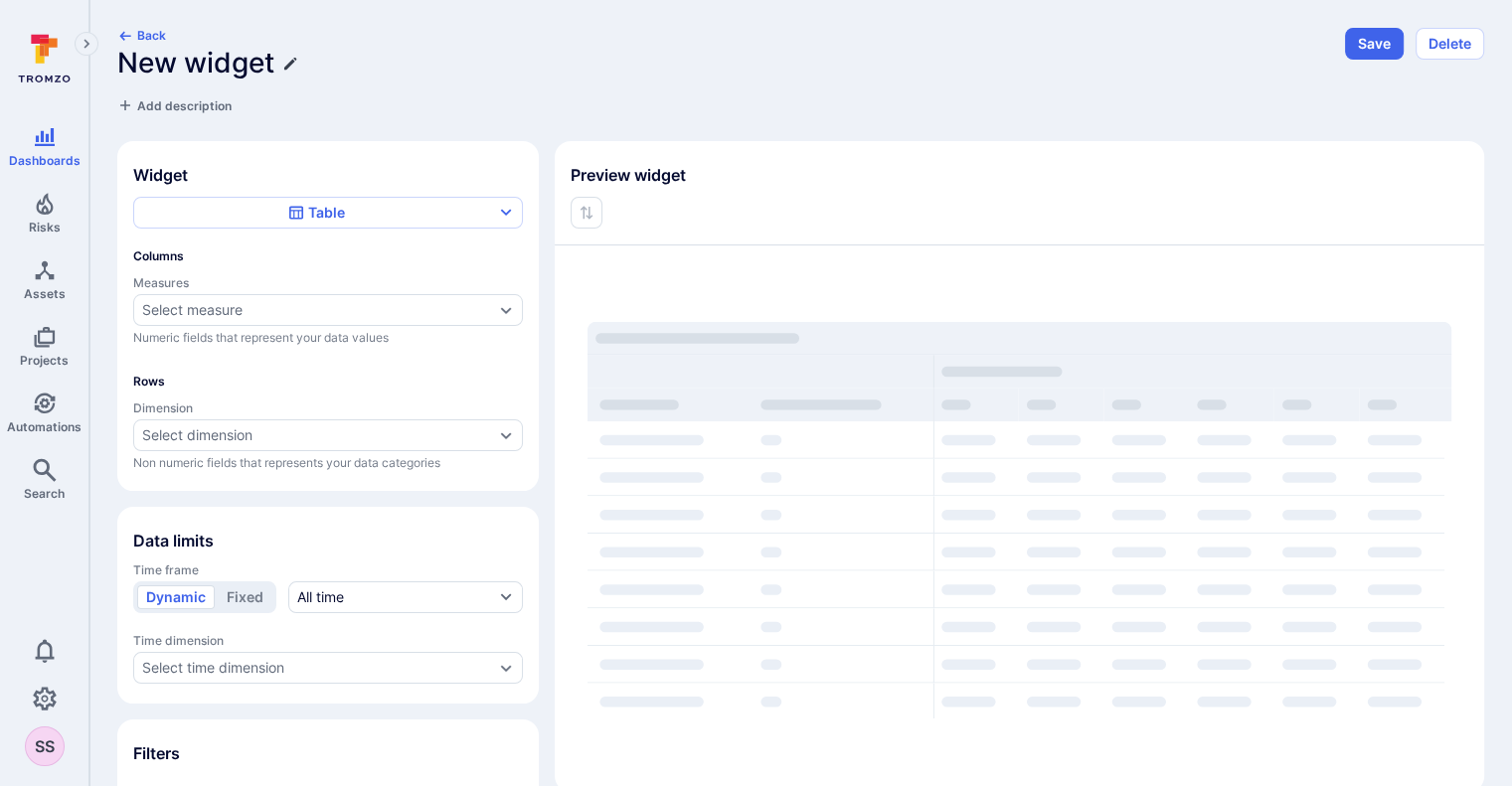 click 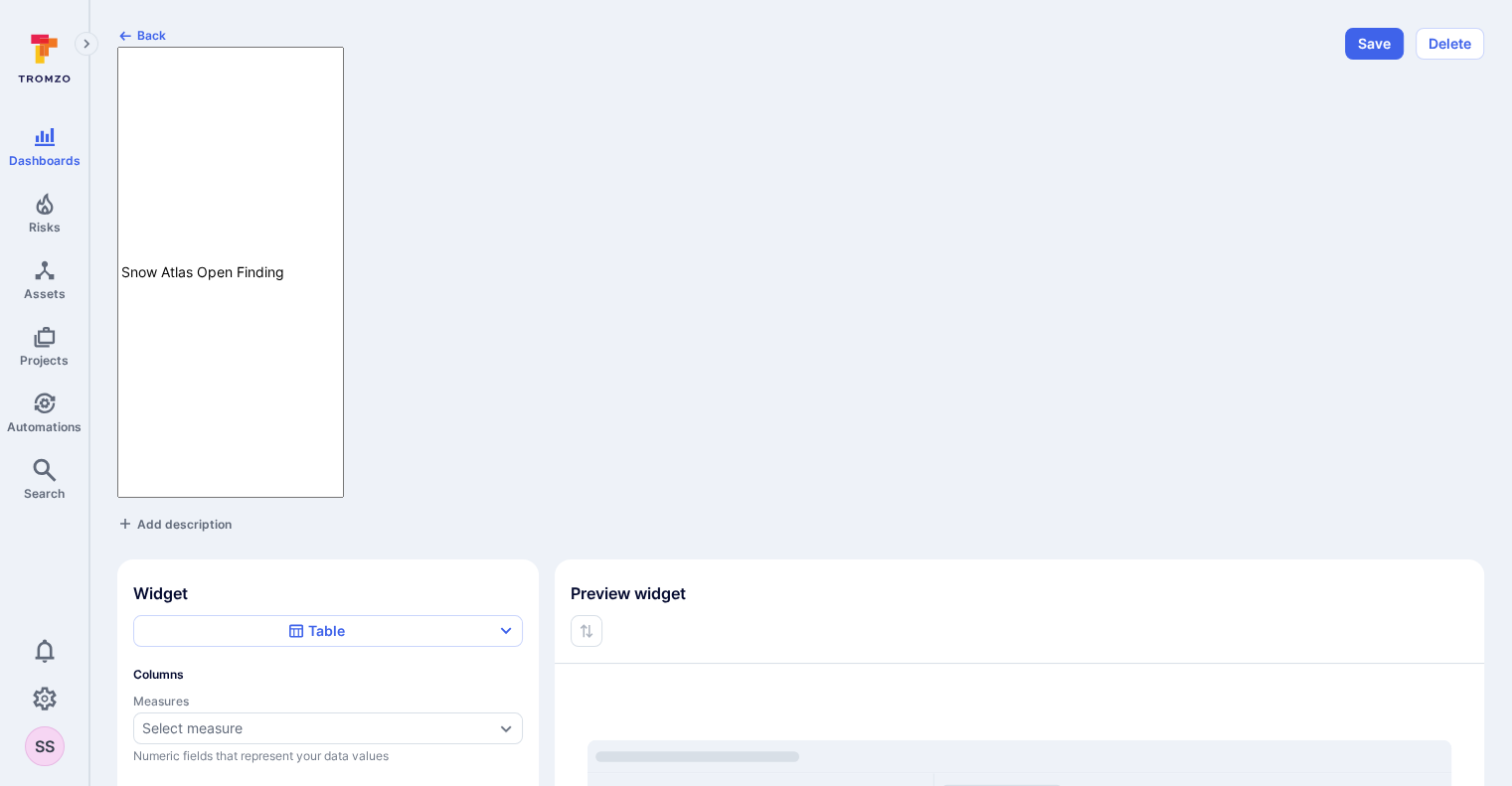 type on "Snow Atlas Open Findings" 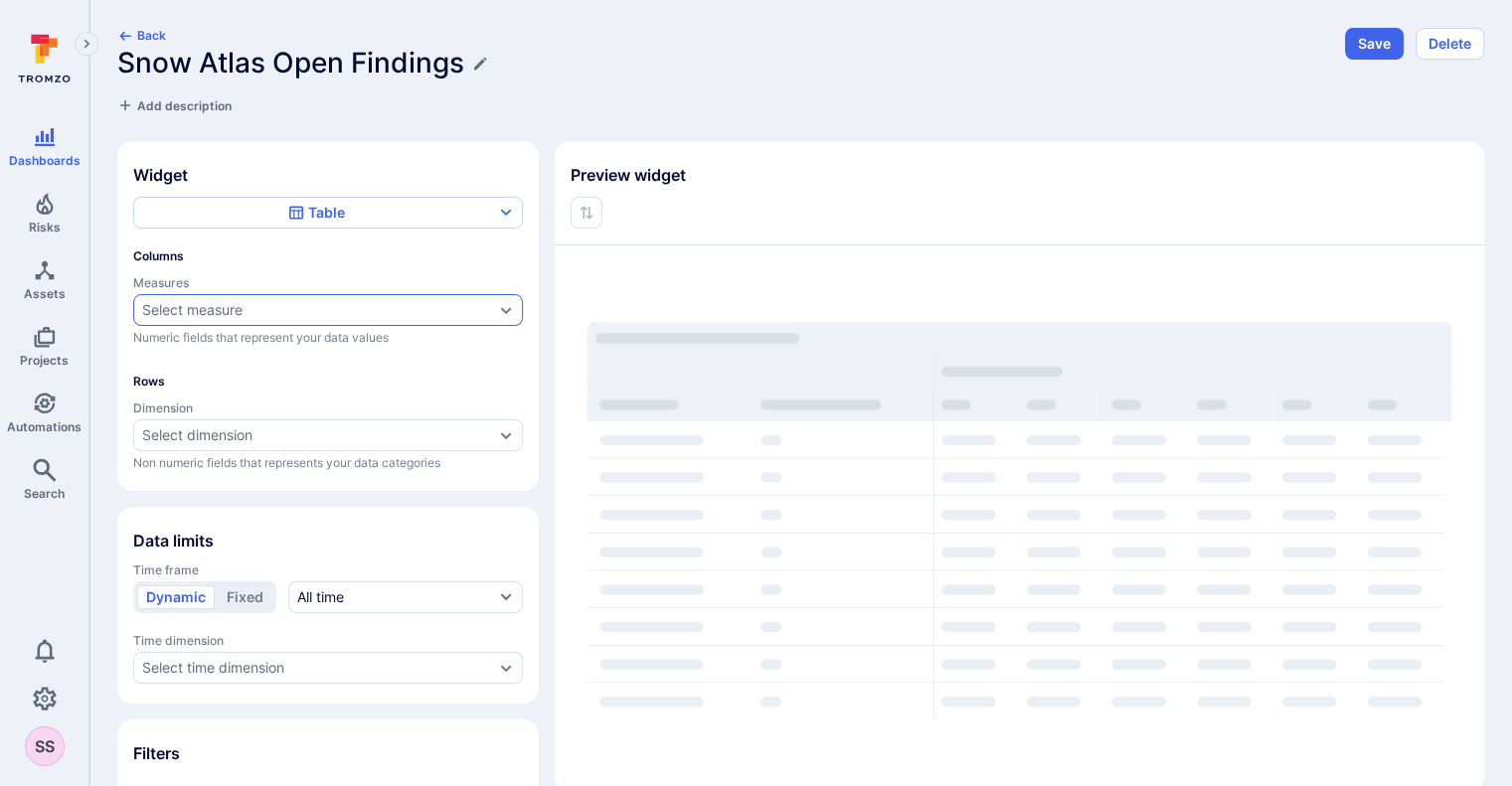 click on "Select measure" at bounding box center [328, 310] 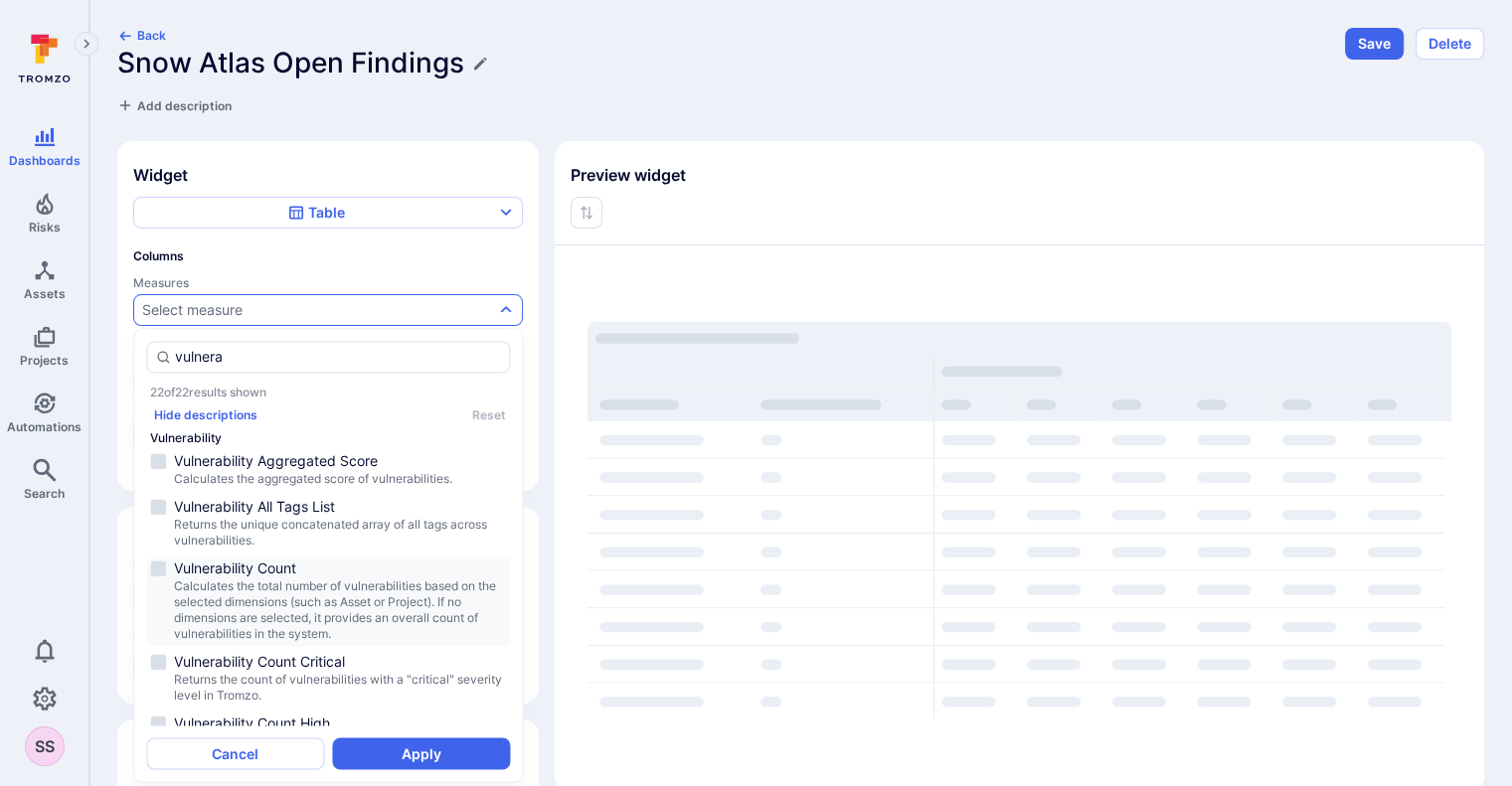 click on "Calculates the total number of vulnerabilities based on the selected dimensions (such as Asset or Project). If no dimensions are selected, it provides an overall count of vulnerabilities in the system." at bounding box center [340, 610] 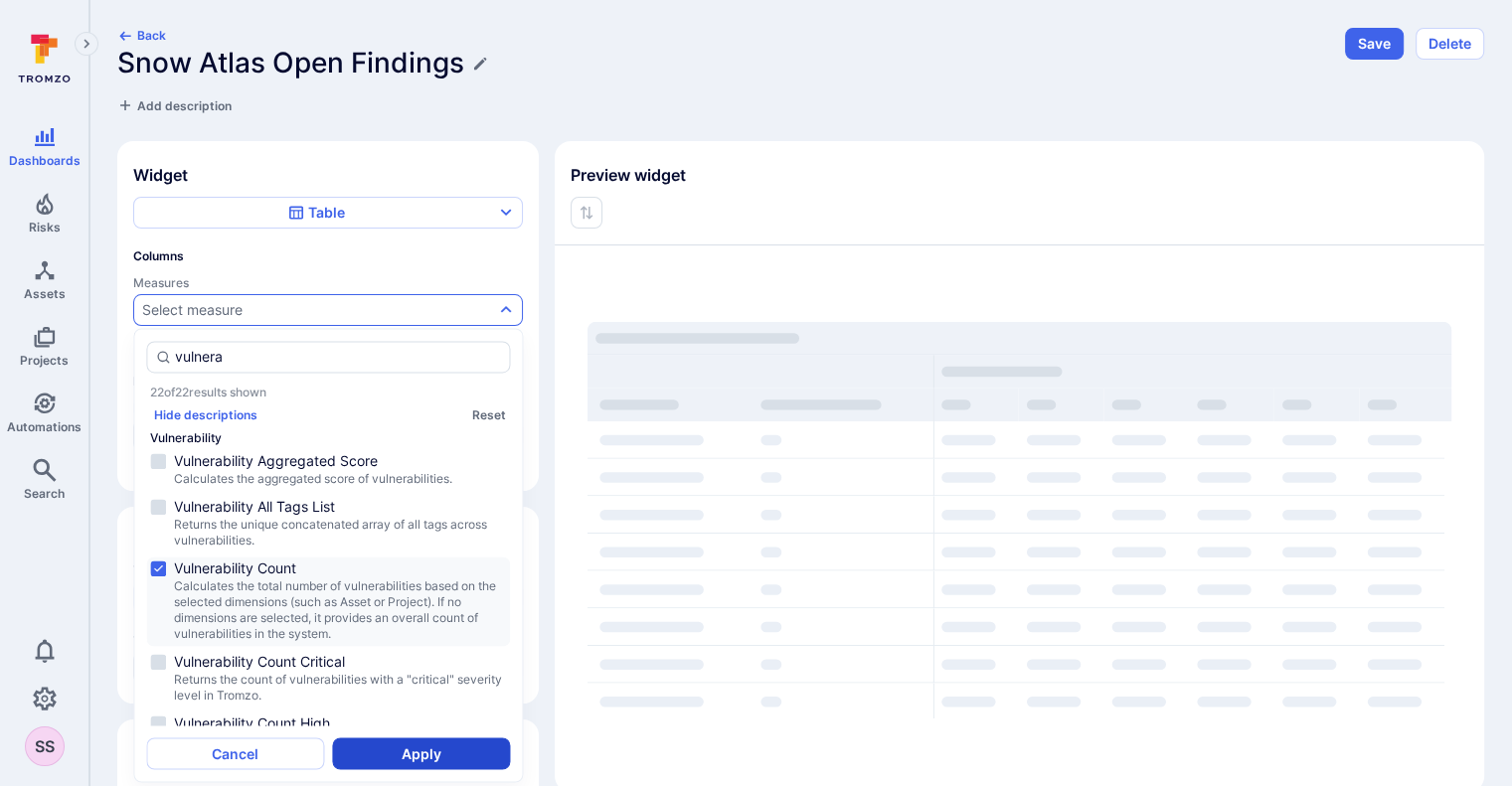 type on "vulnera" 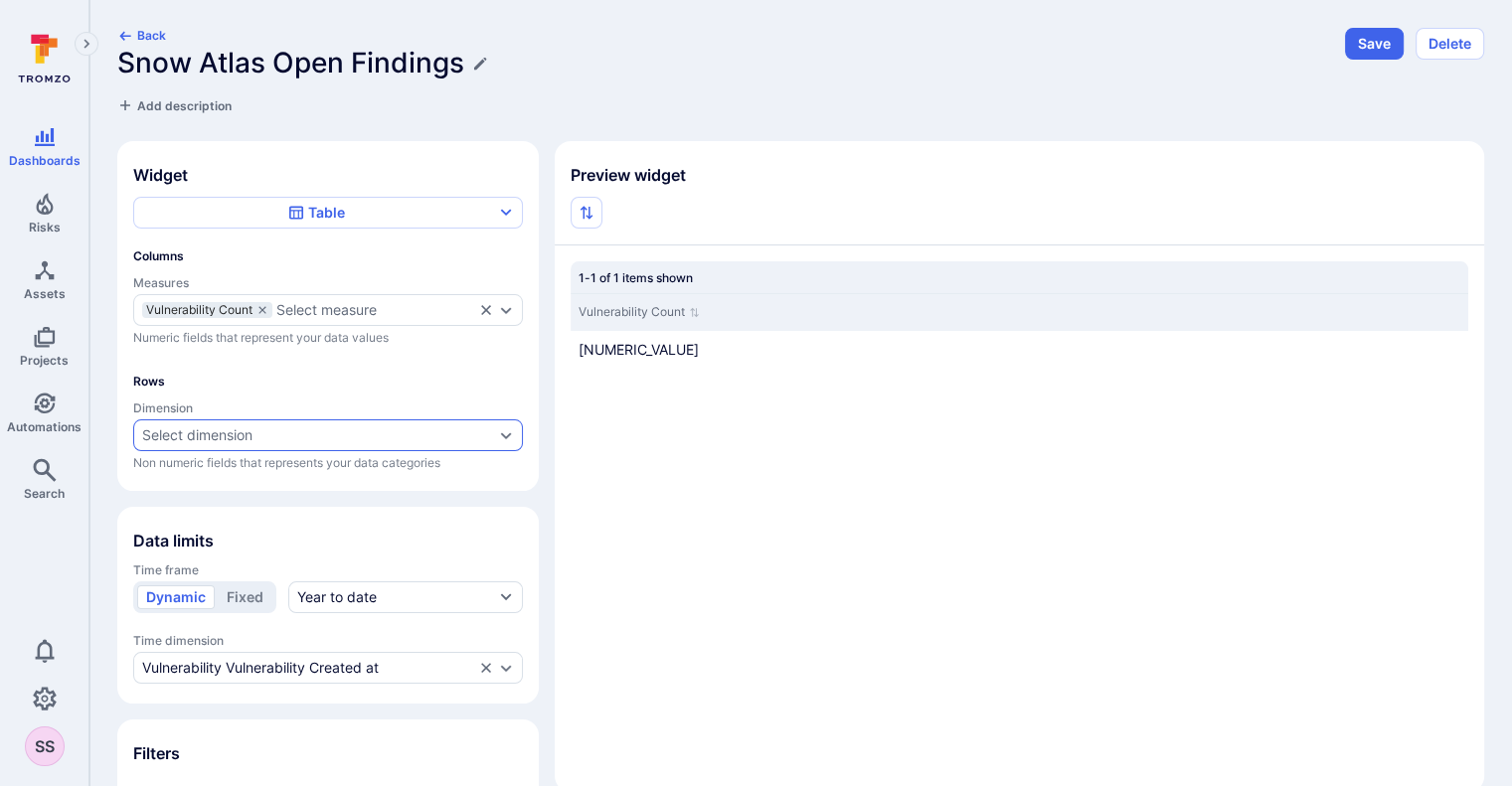 click on "Select dimension" at bounding box center (197, 435) 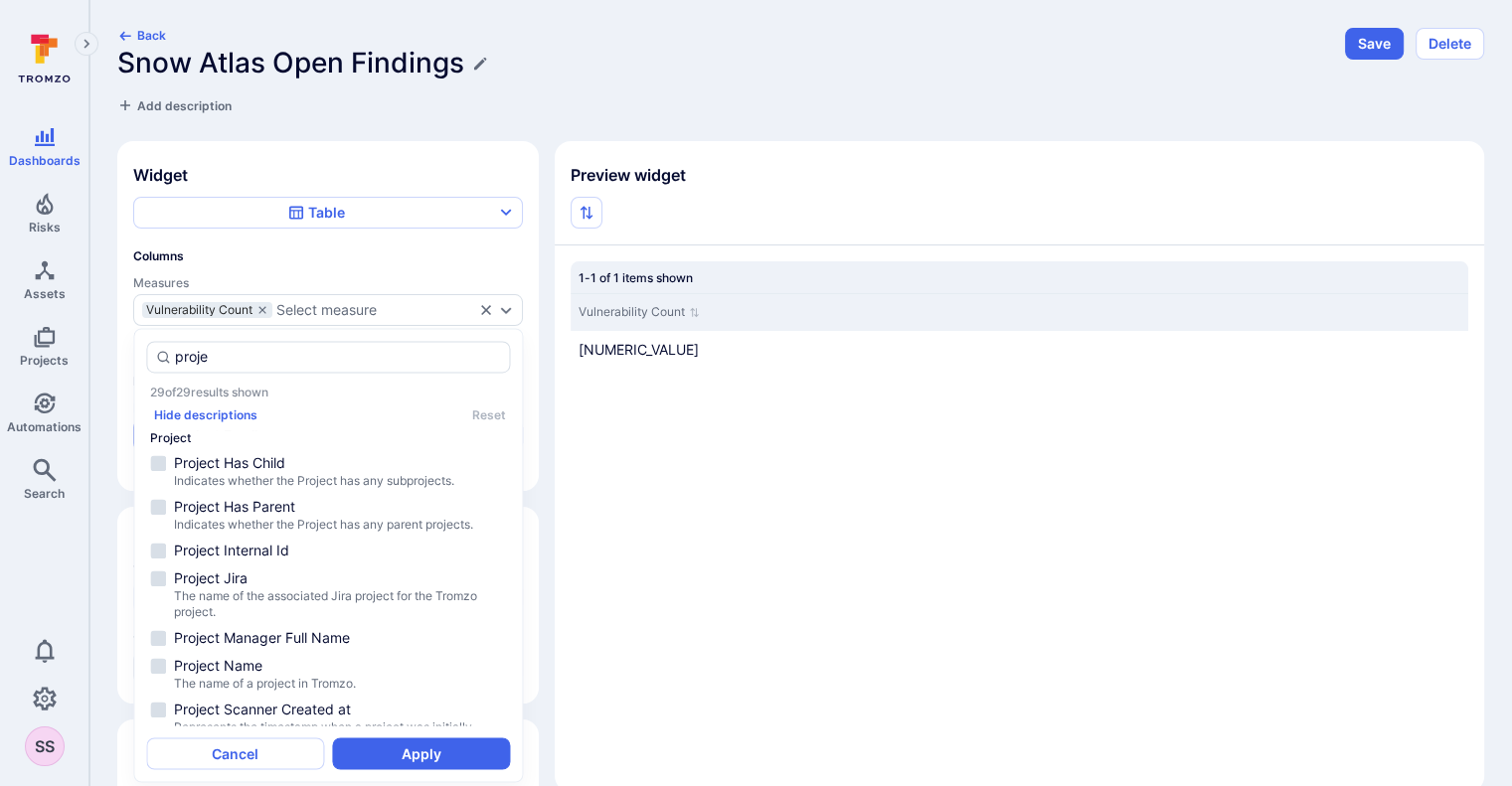 scroll, scrollTop: 334, scrollLeft: 0, axis: vertical 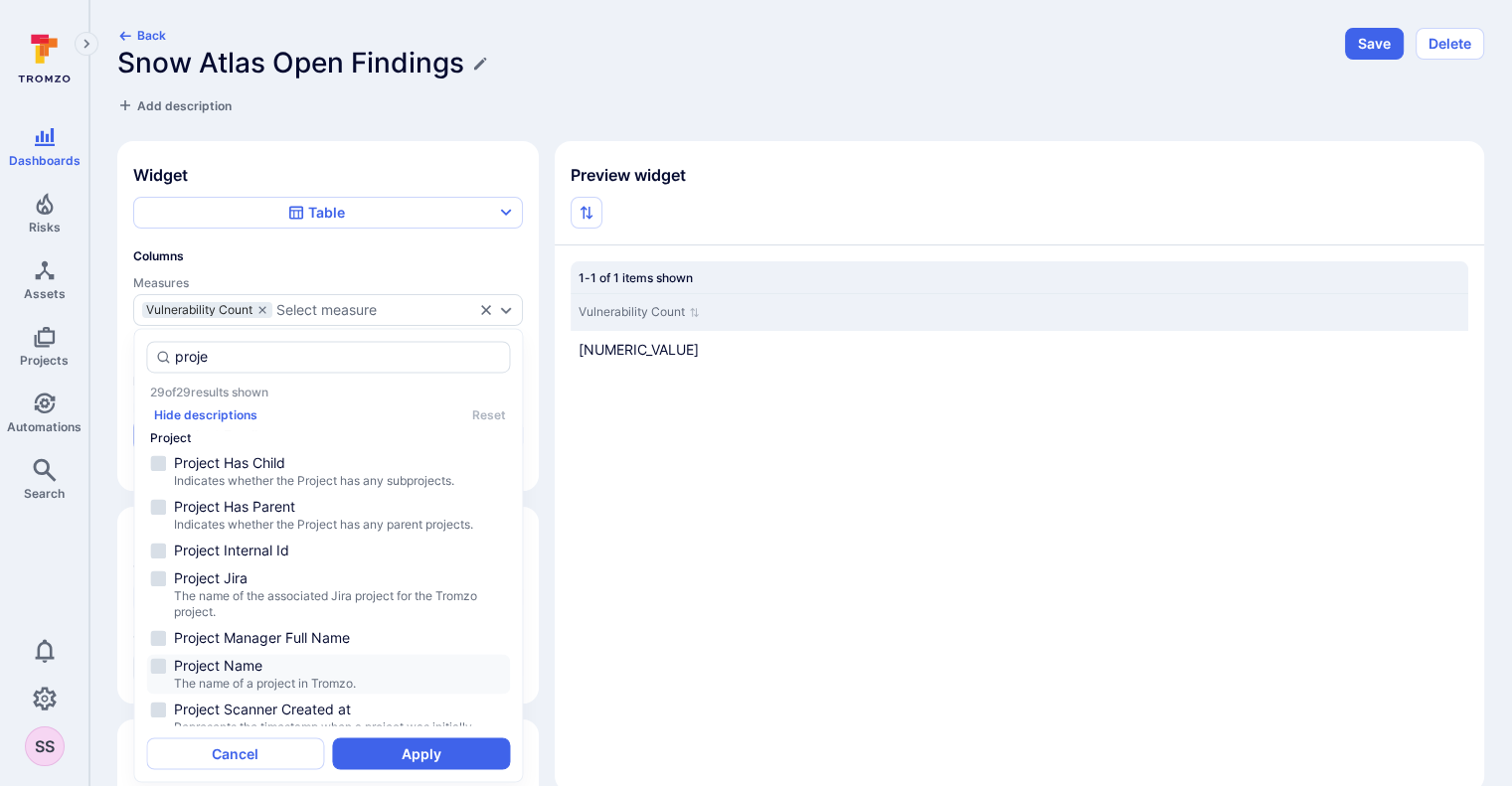 click on "Project Name" at bounding box center [340, 666] 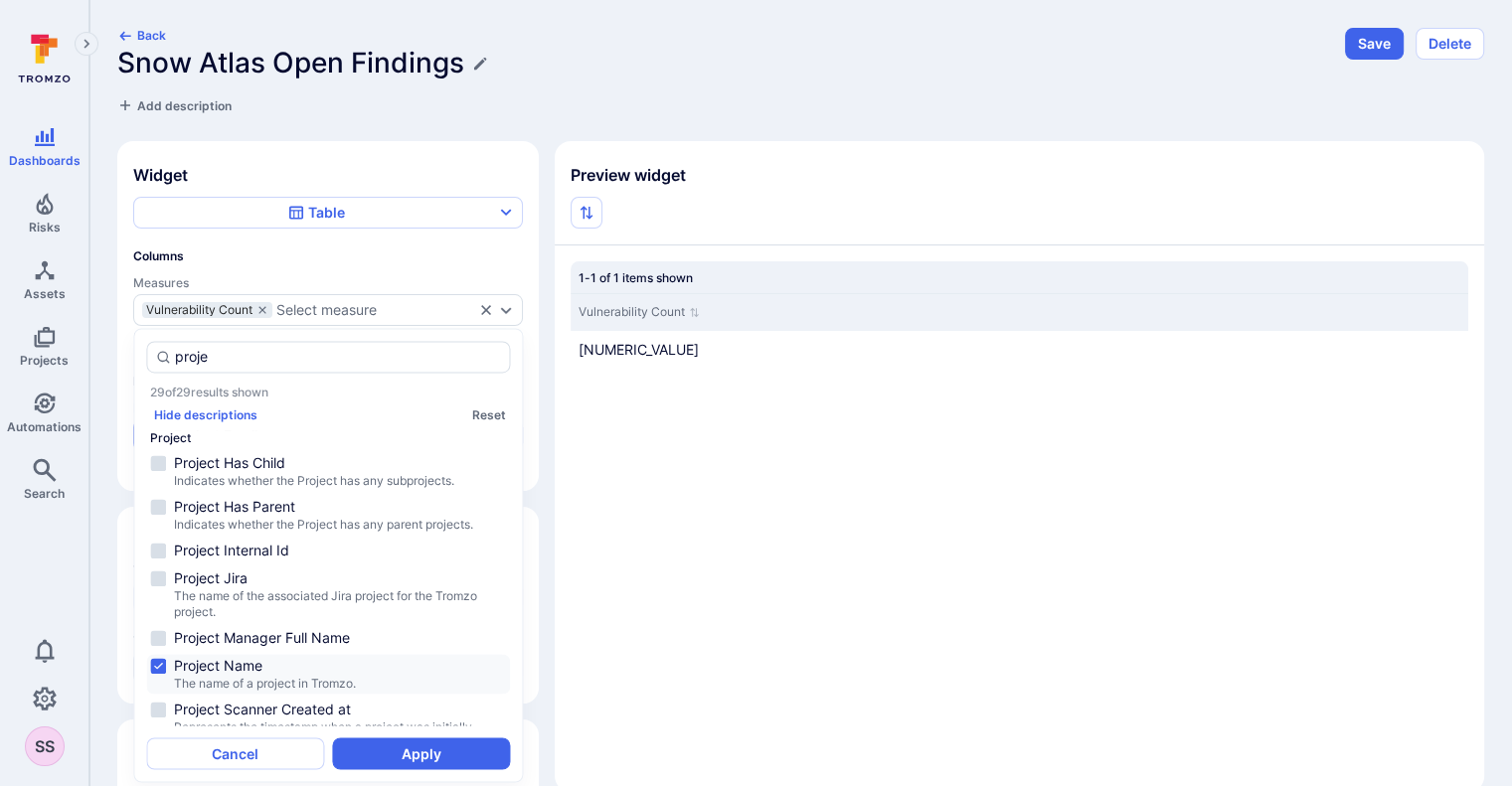click on "Project Name" at bounding box center (340, 666) 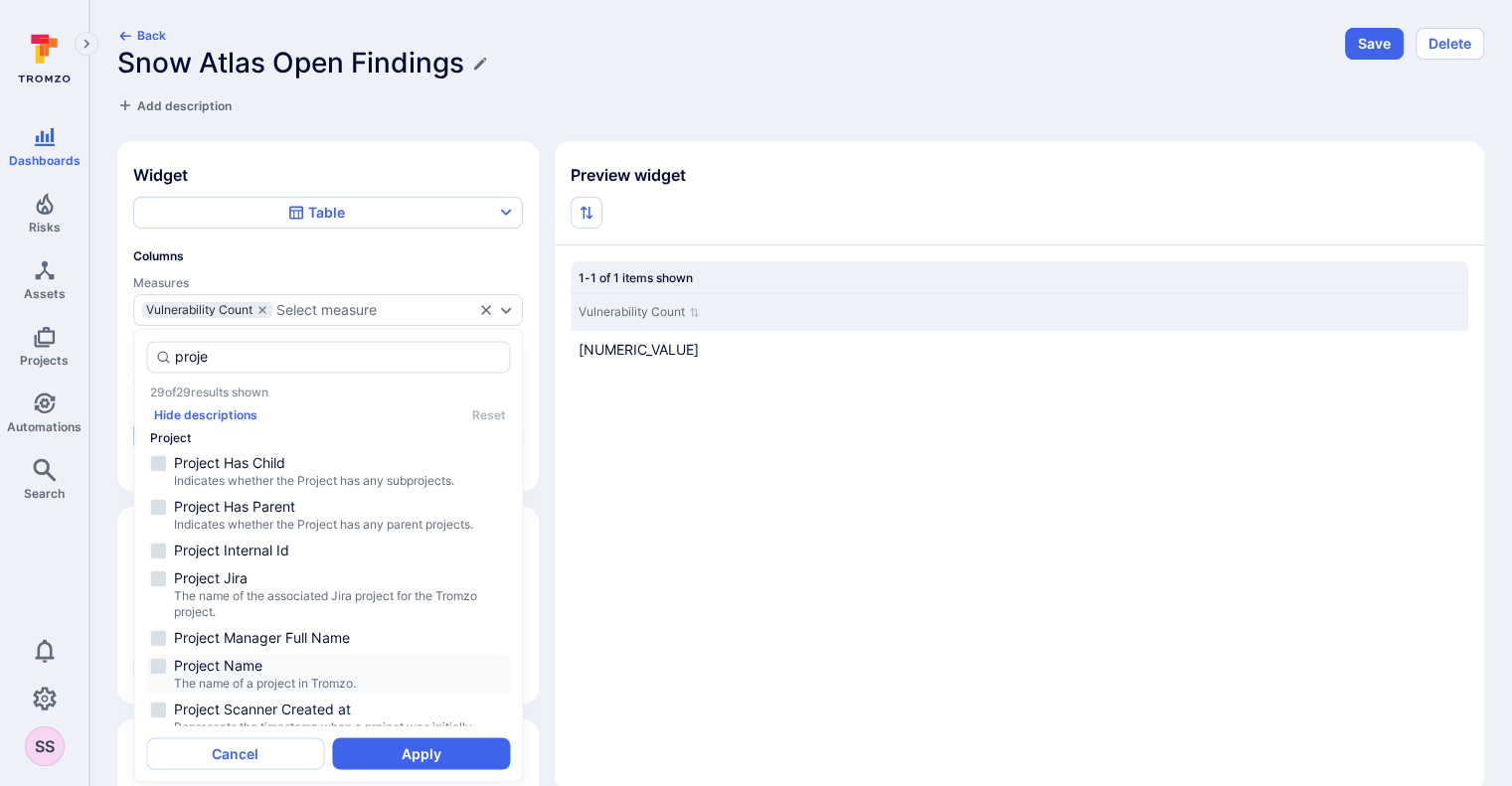 click on "Project Name" at bounding box center [340, 666] 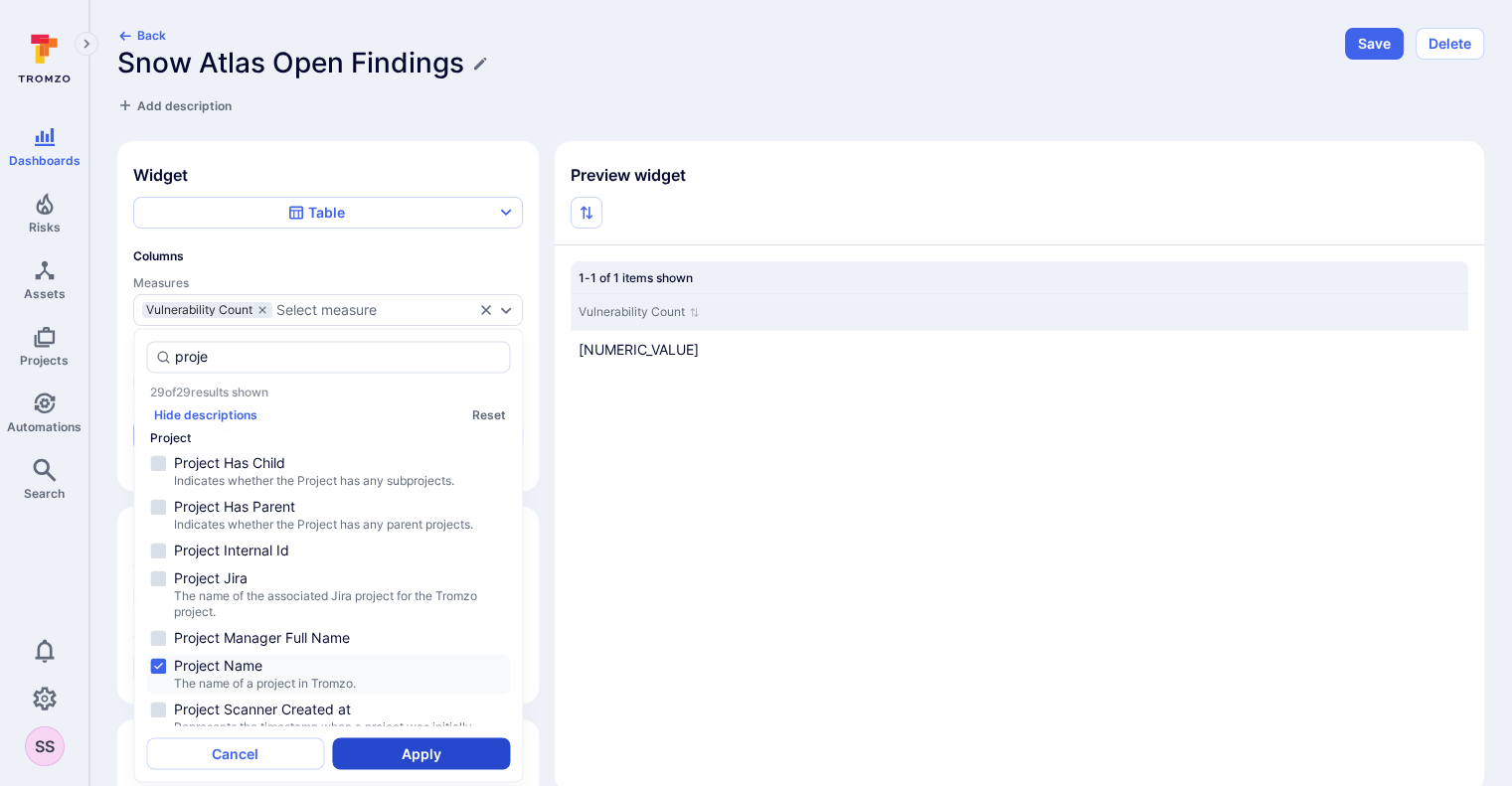 type on "proje" 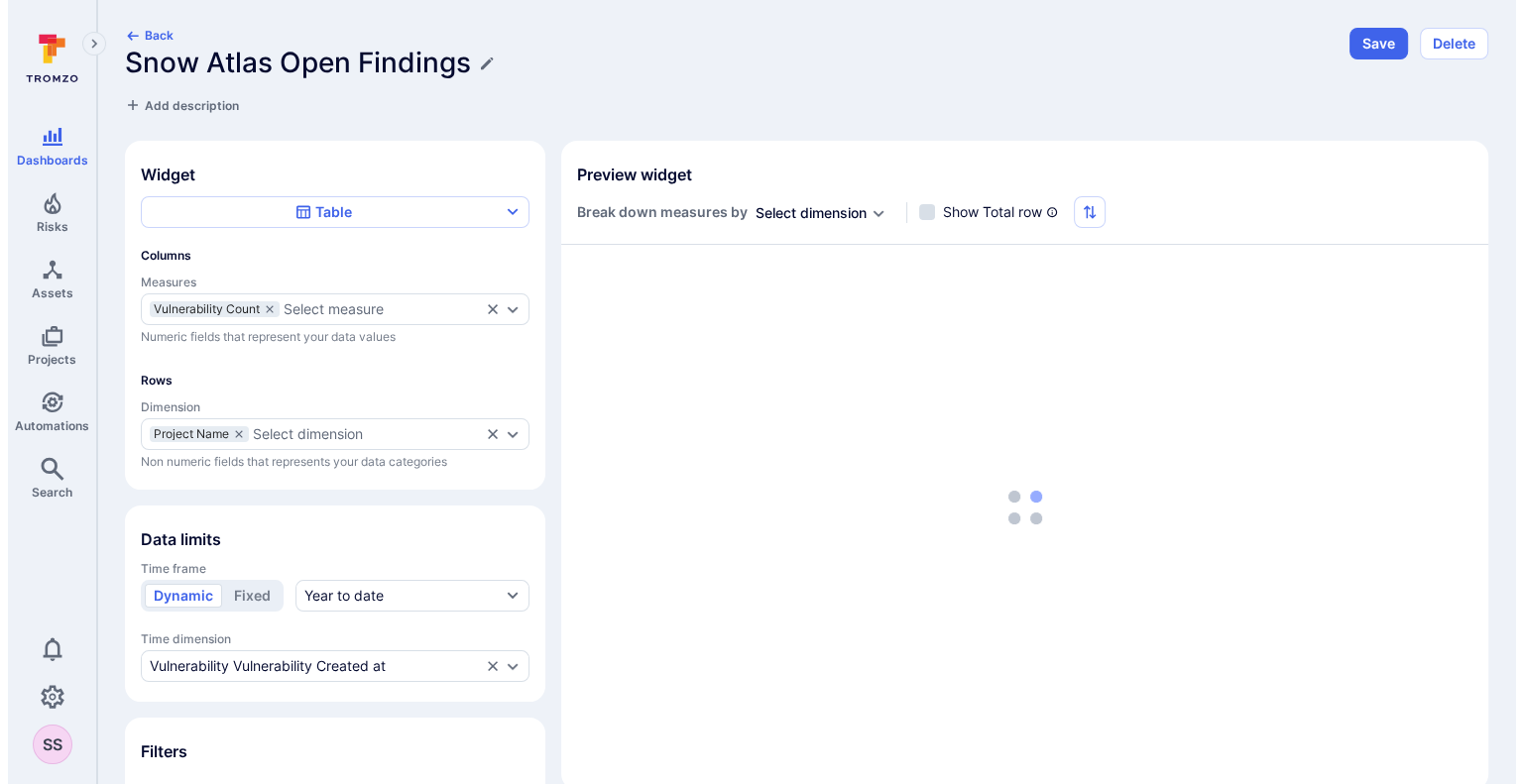 scroll, scrollTop: 67, scrollLeft: 0, axis: vertical 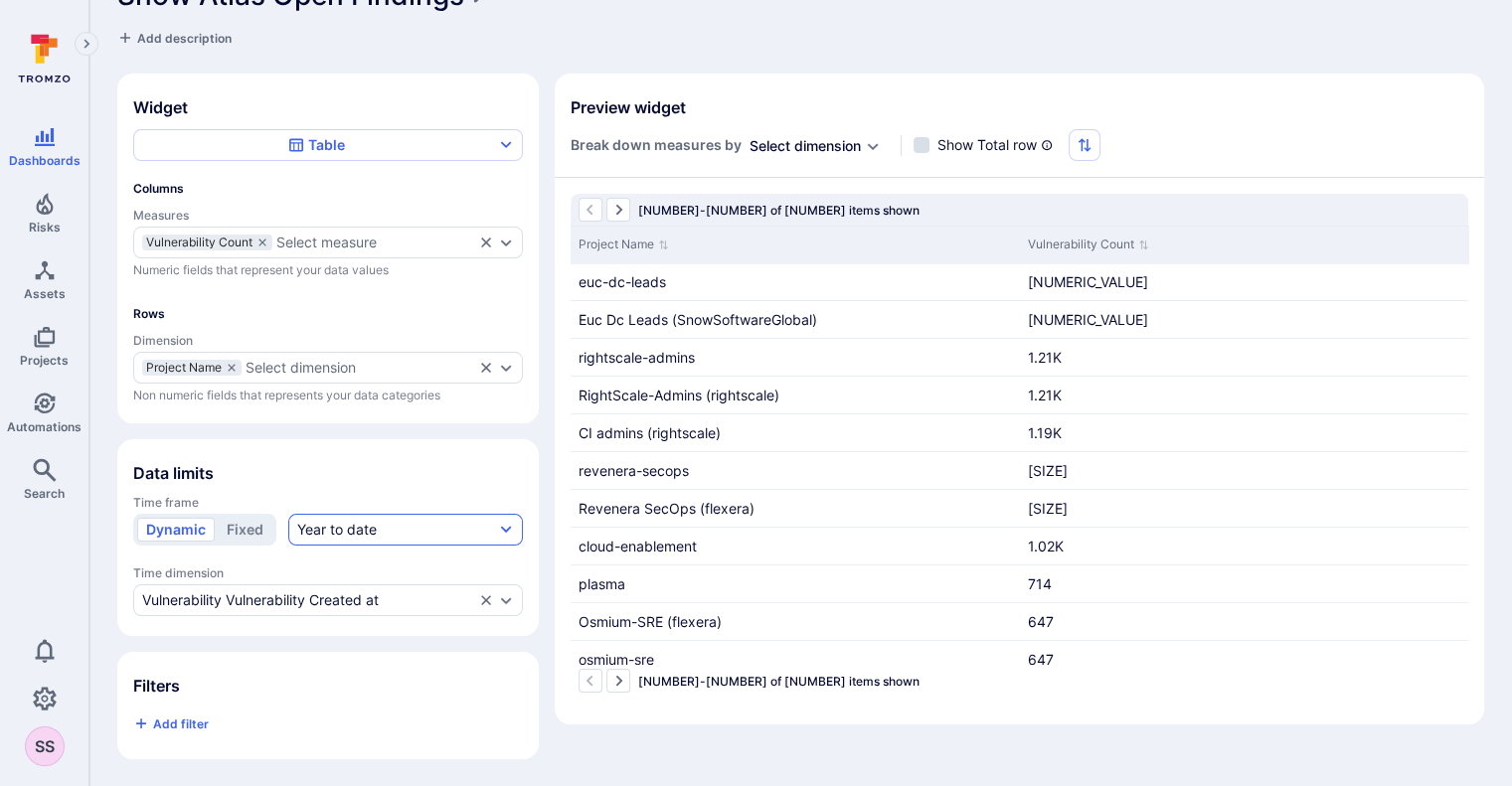 click on "Year to date" at bounding box center [406, 530] 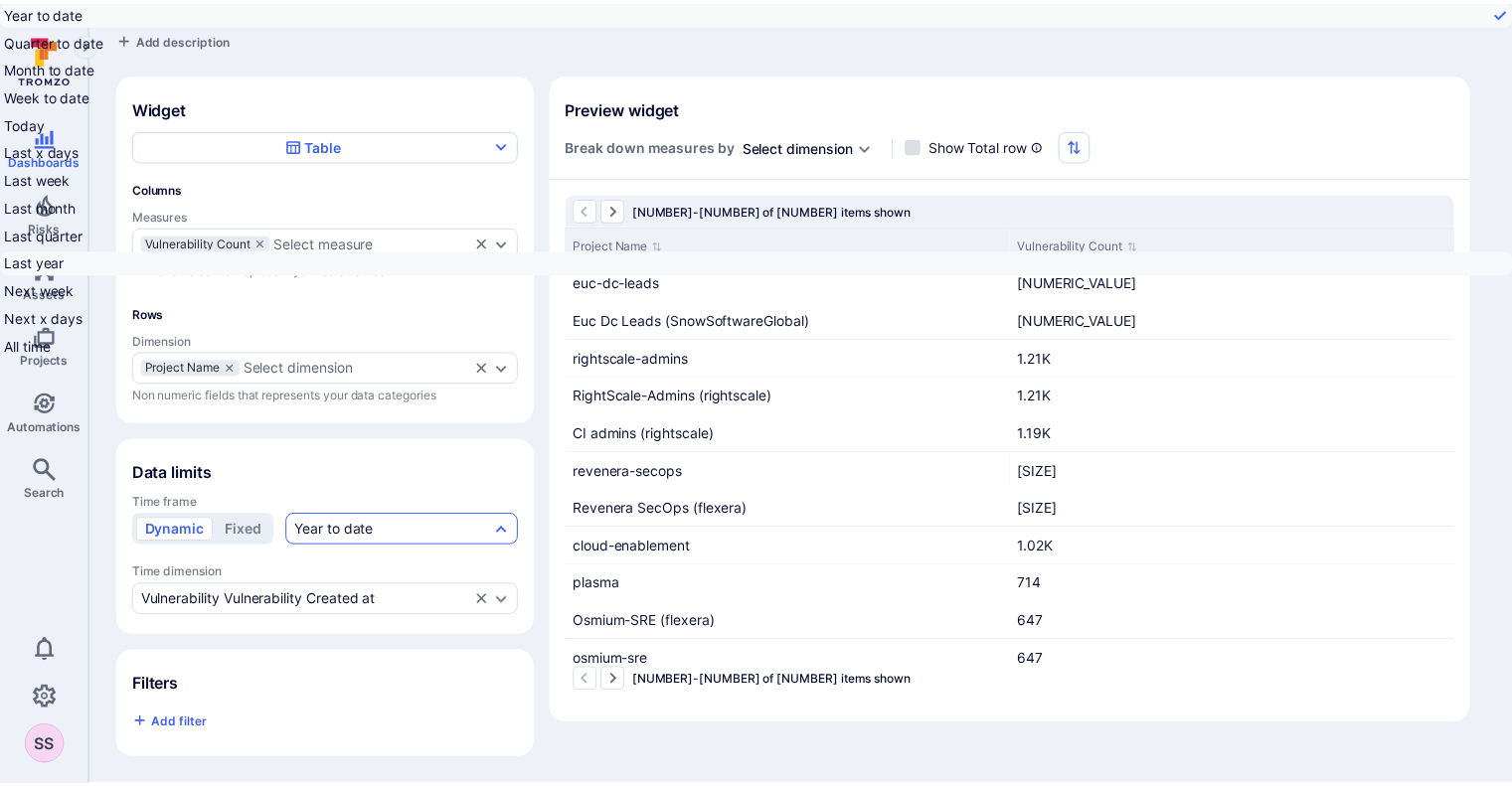 scroll, scrollTop: 30, scrollLeft: 0, axis: vertical 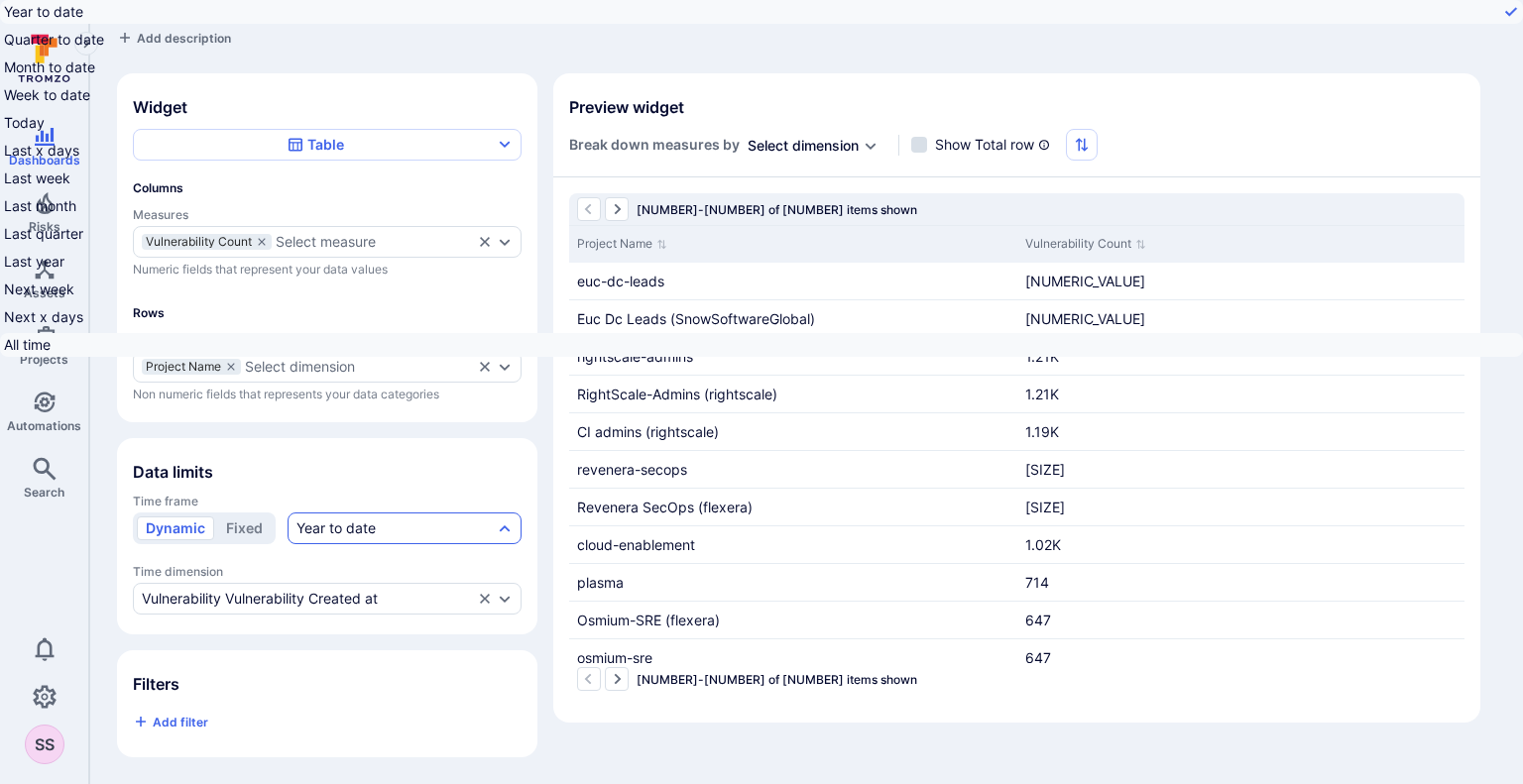 click on "All time" at bounding box center [762, 345] 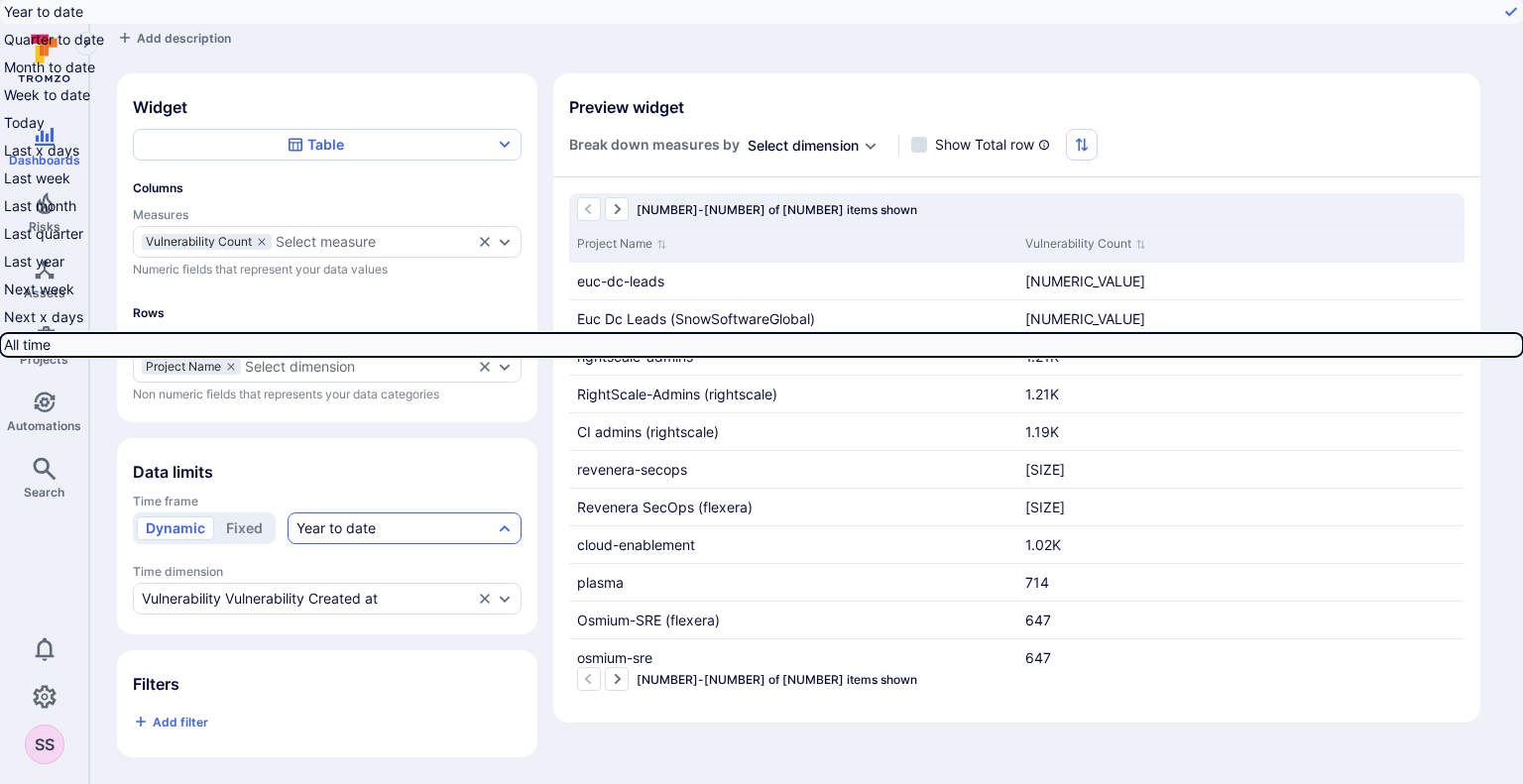 click on "All time" at bounding box center (1519, 345) 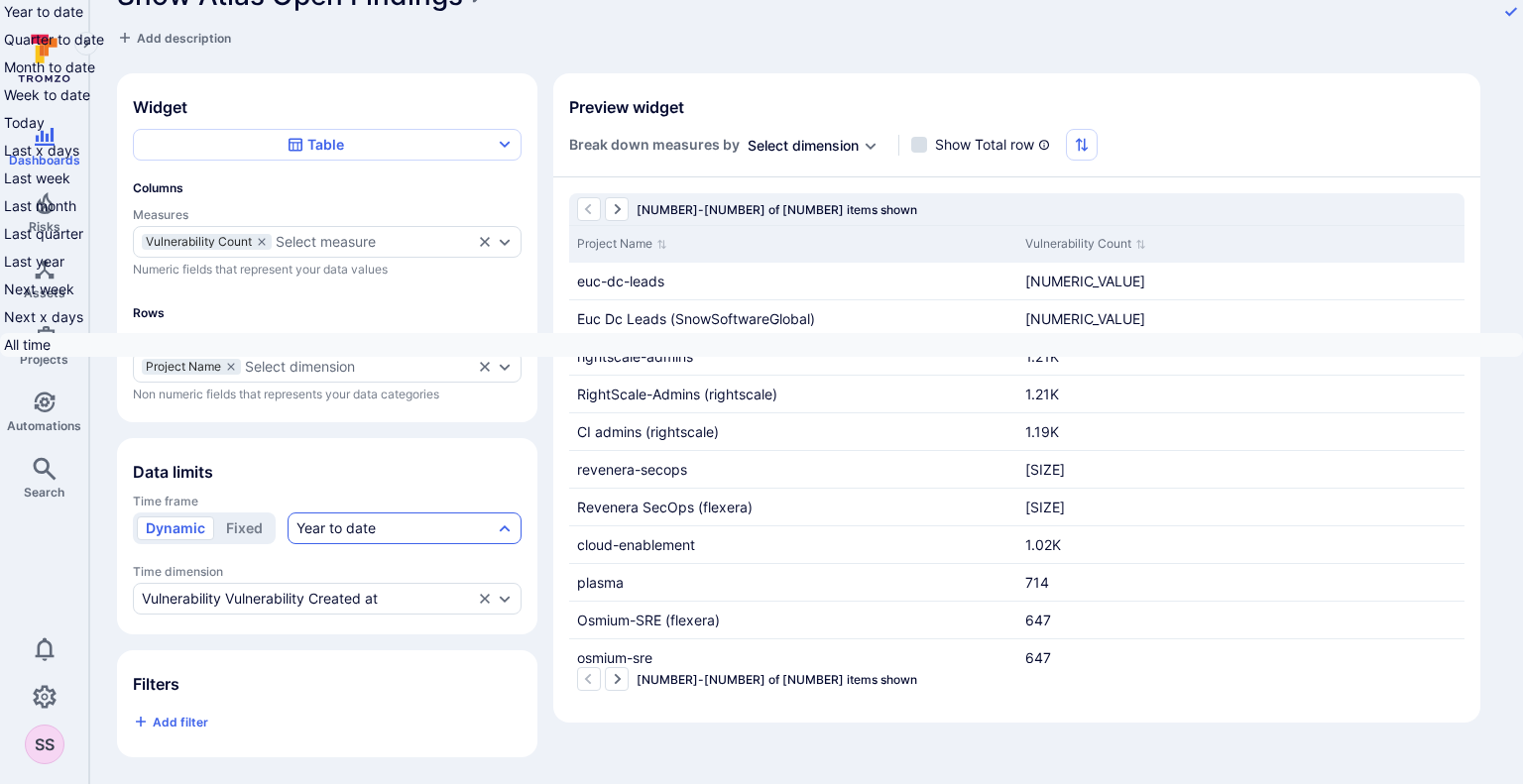 checkbox on "true" 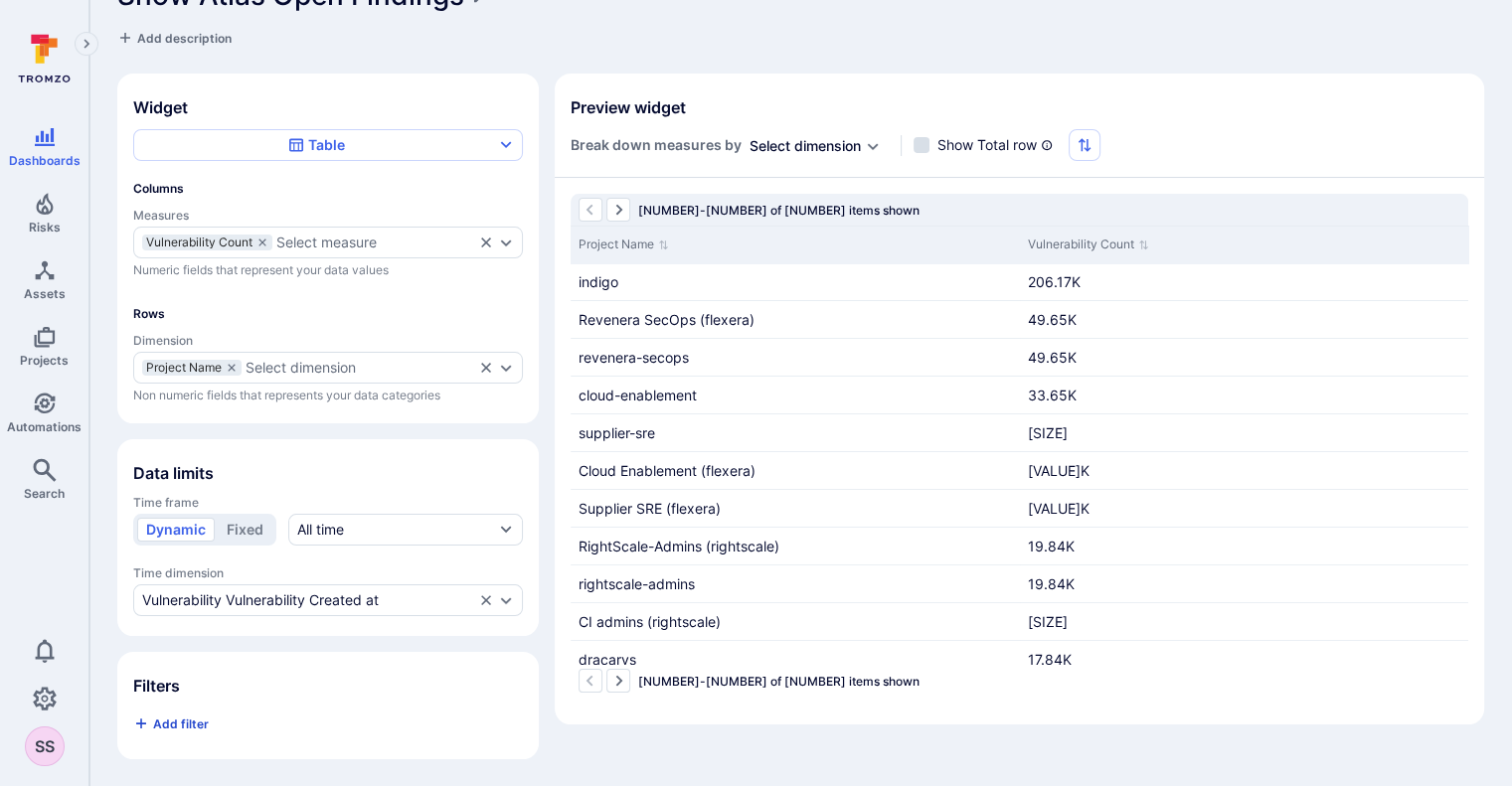 click on "Add filter" at bounding box center (181, 723) 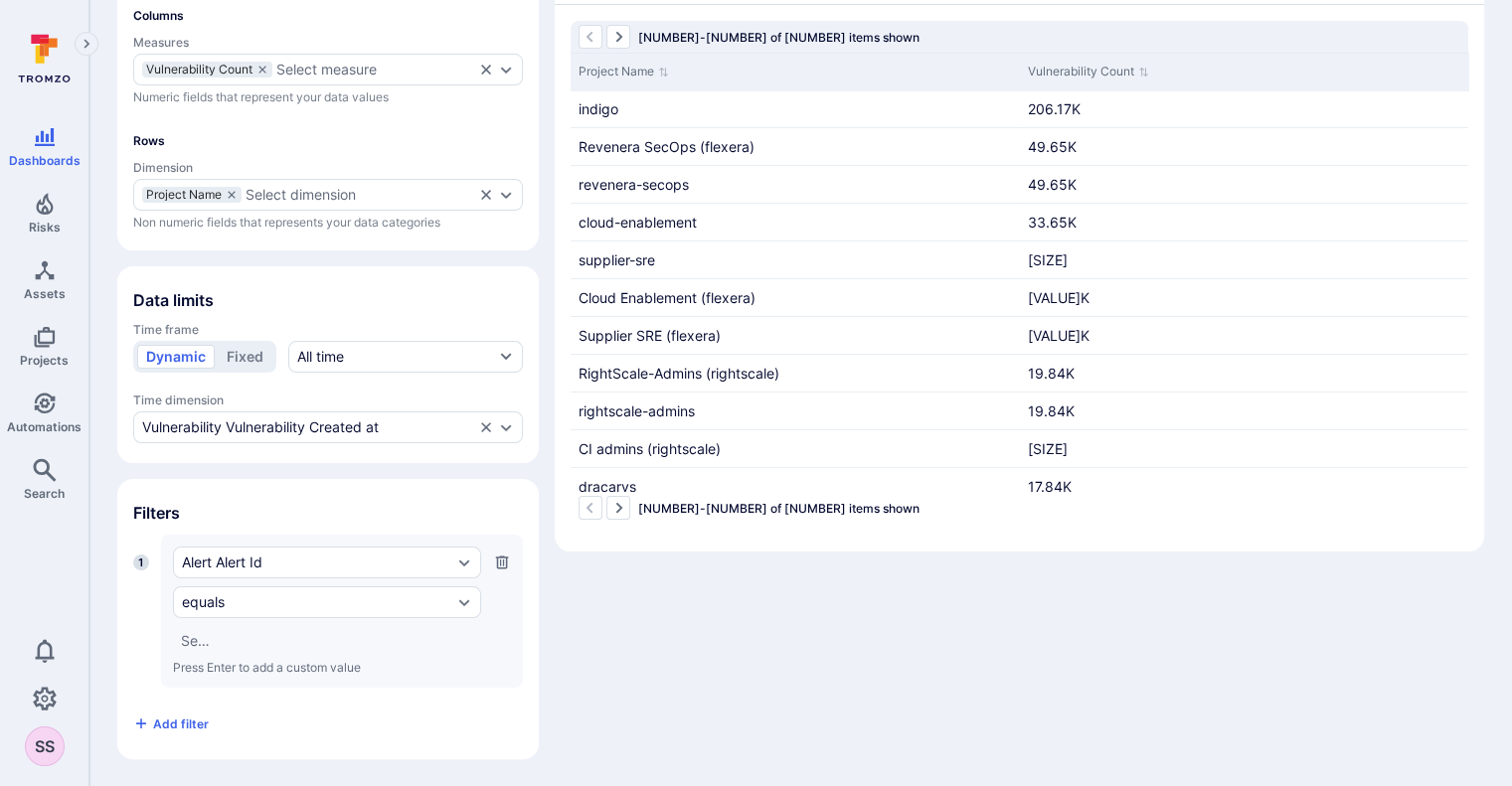 scroll, scrollTop: 241, scrollLeft: 0, axis: vertical 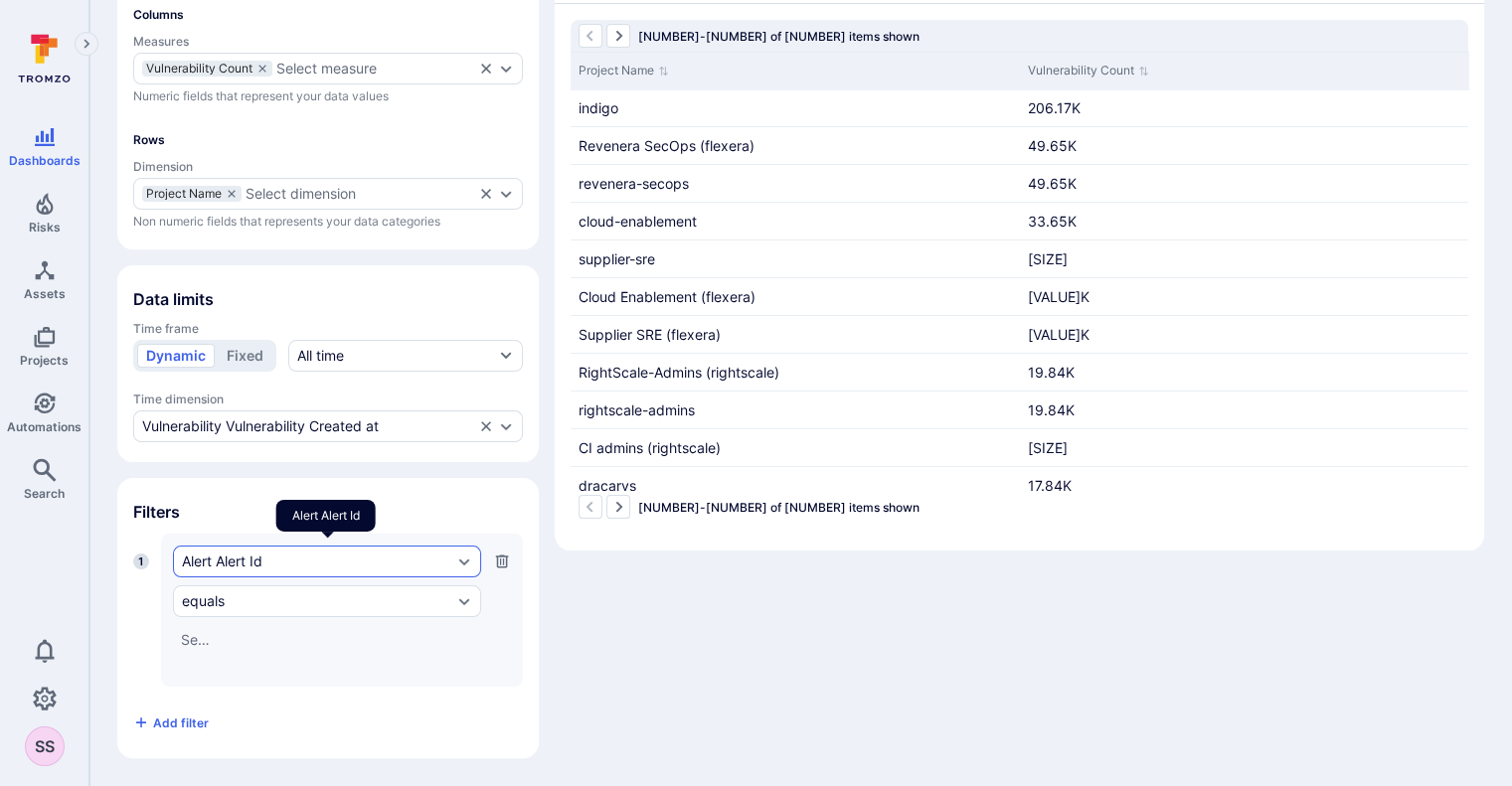 click on "Alert Alert Id" at bounding box center [317, 561] 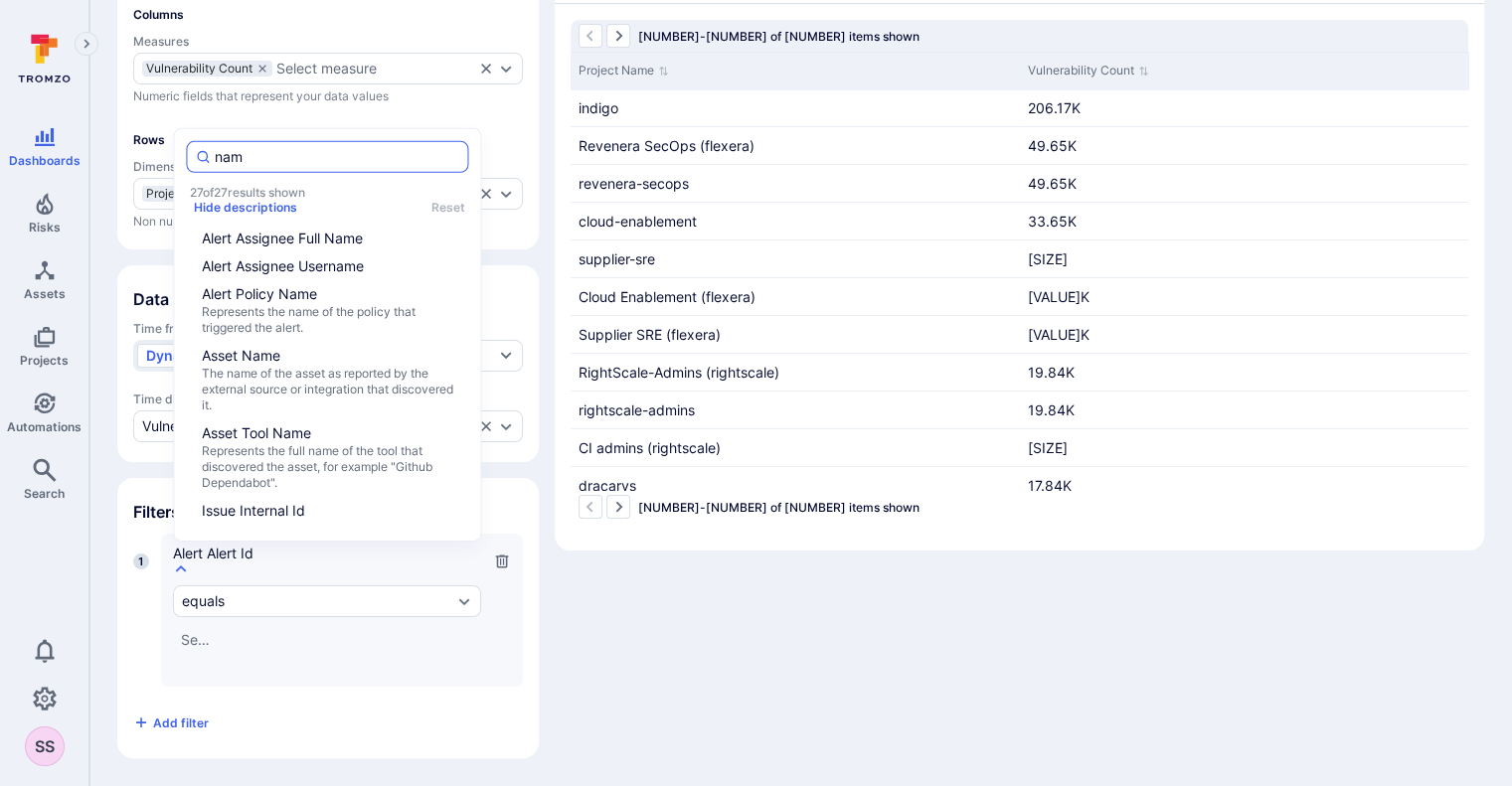 type on "name" 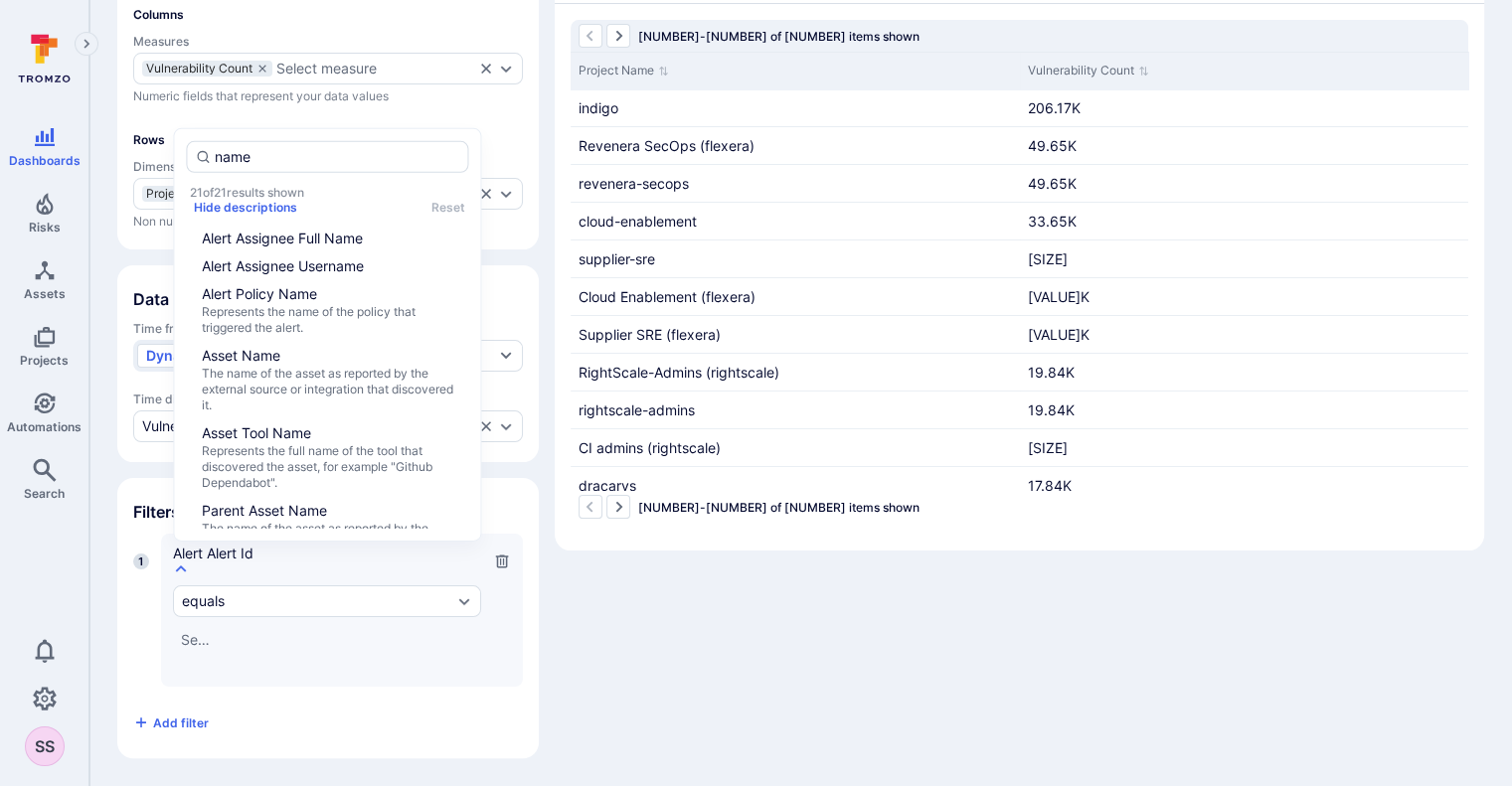 click on "Asset Name" at bounding box center (327, 355) 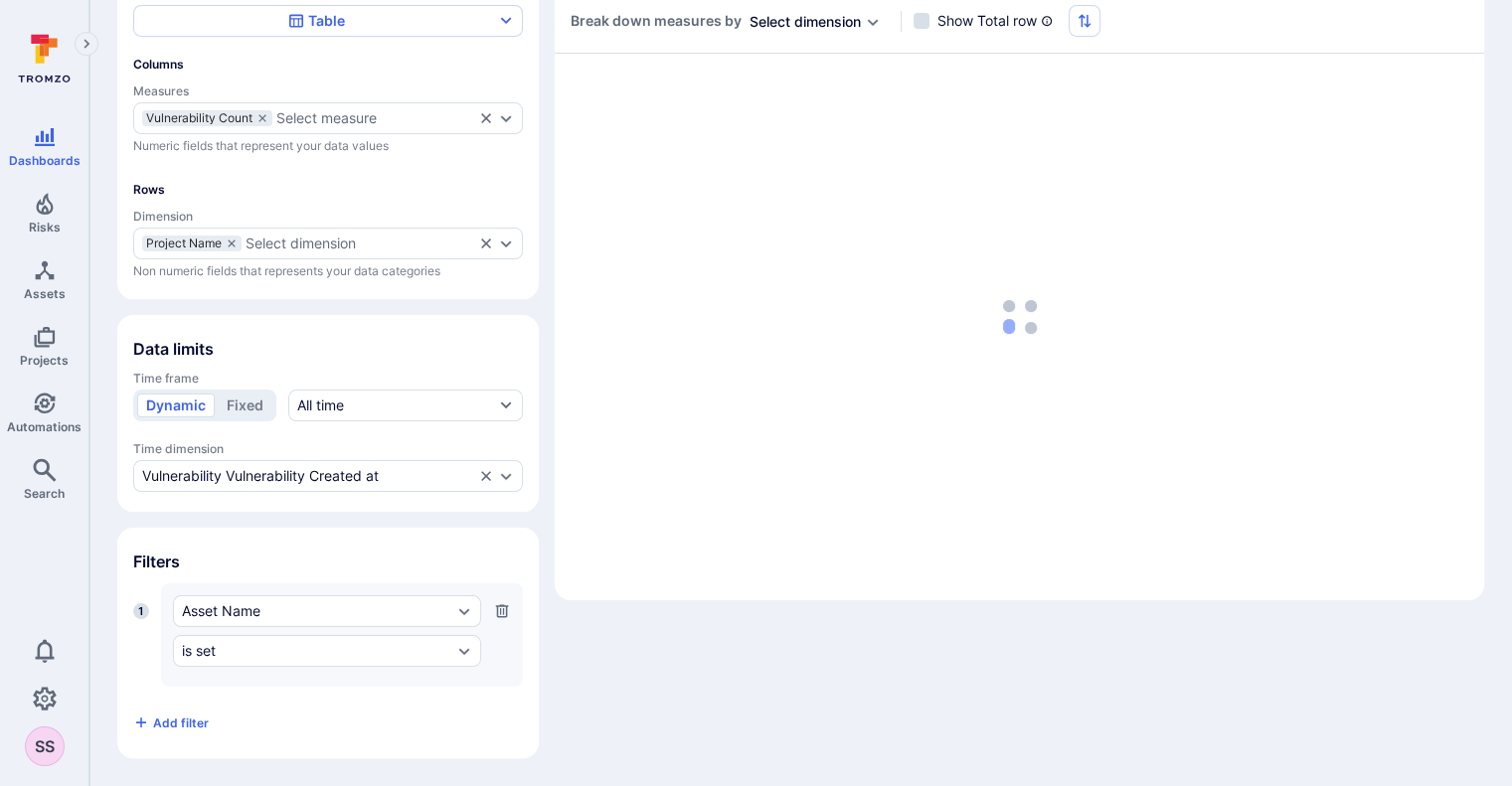 scroll, scrollTop: 191, scrollLeft: 0, axis: vertical 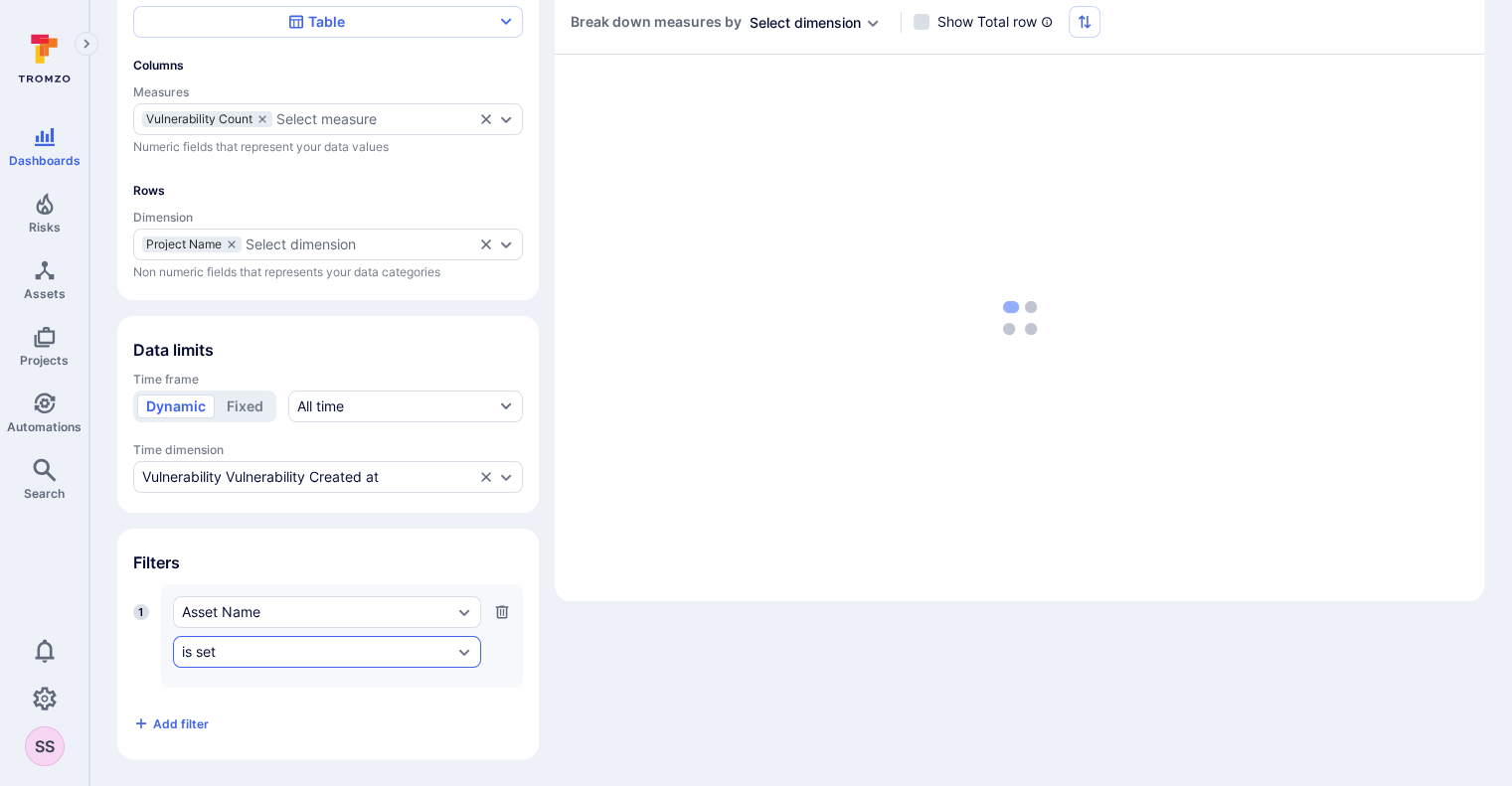 click on "is set" at bounding box center [317, 652] 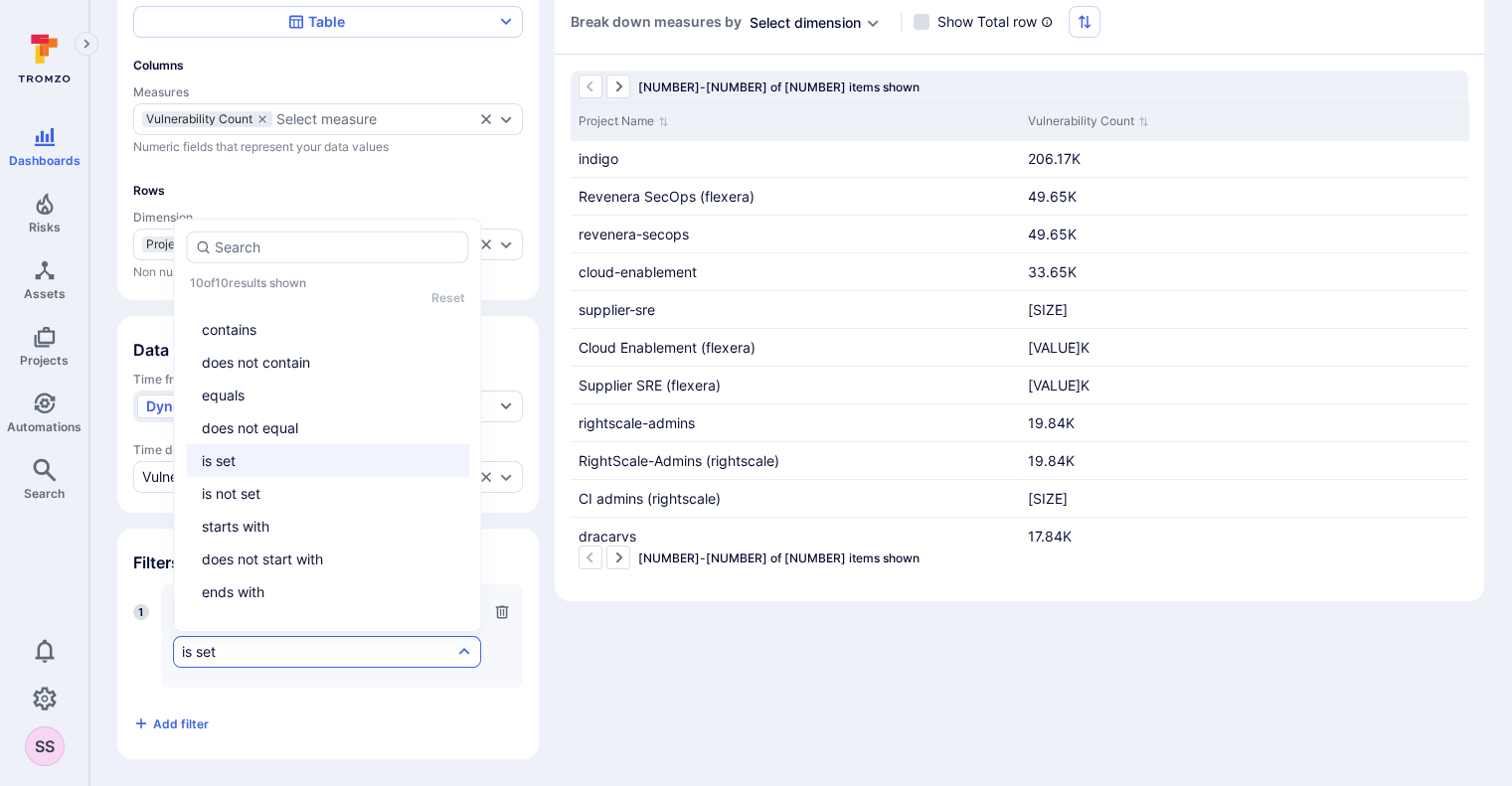 click on "contains" at bounding box center (327, 328) 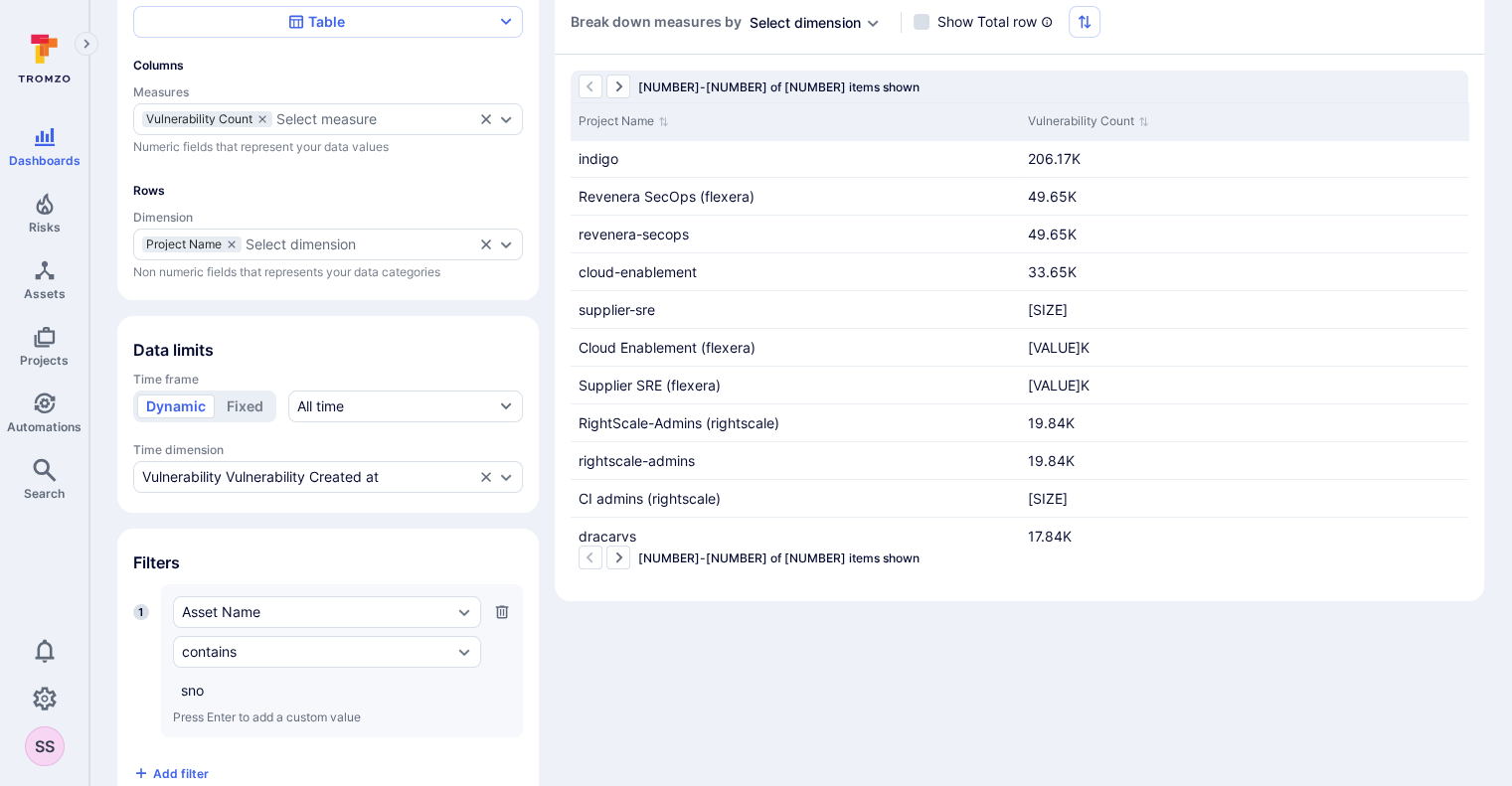 type on "snow" 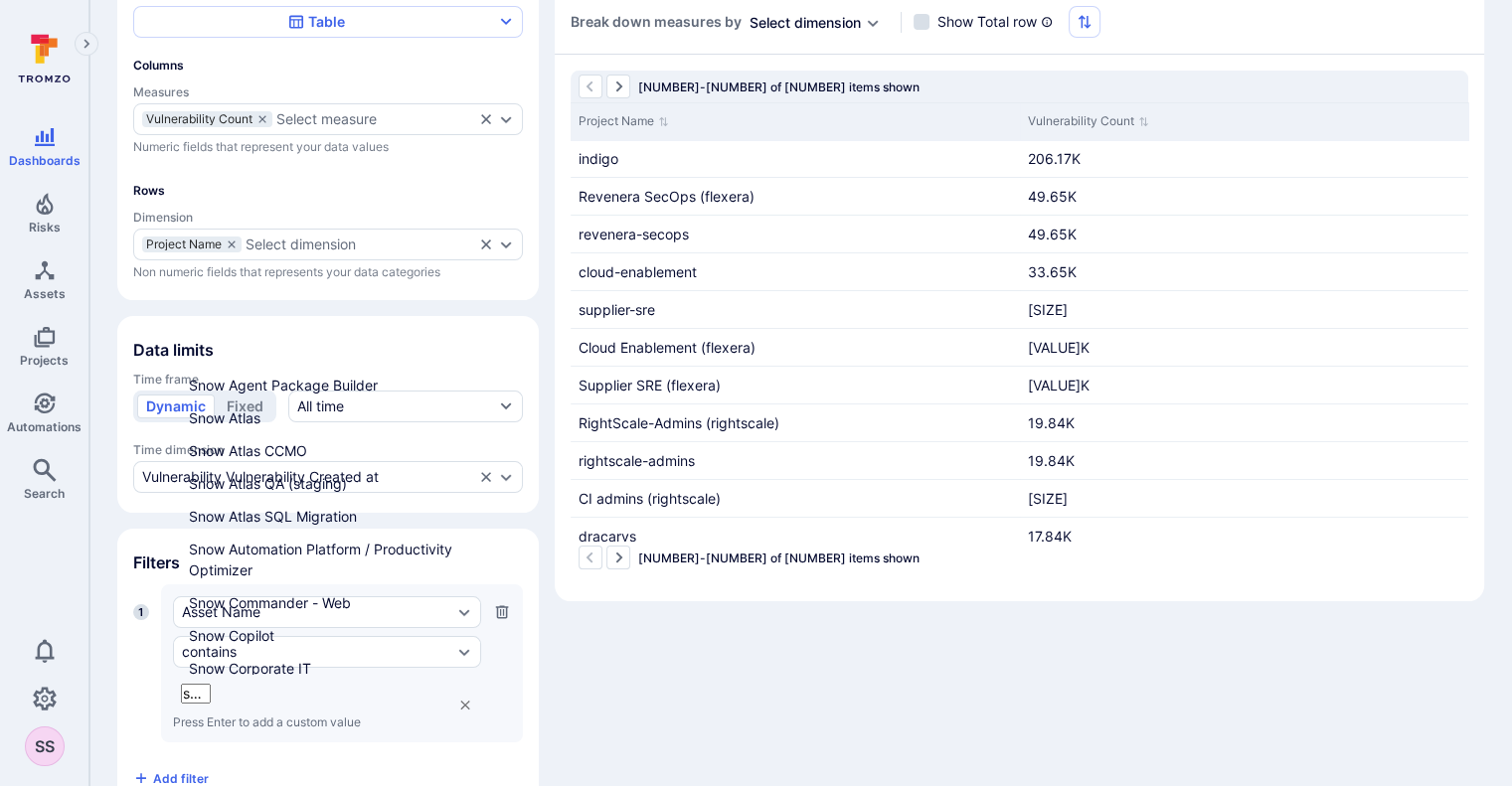 click on "snow" at bounding box center [196, 694] 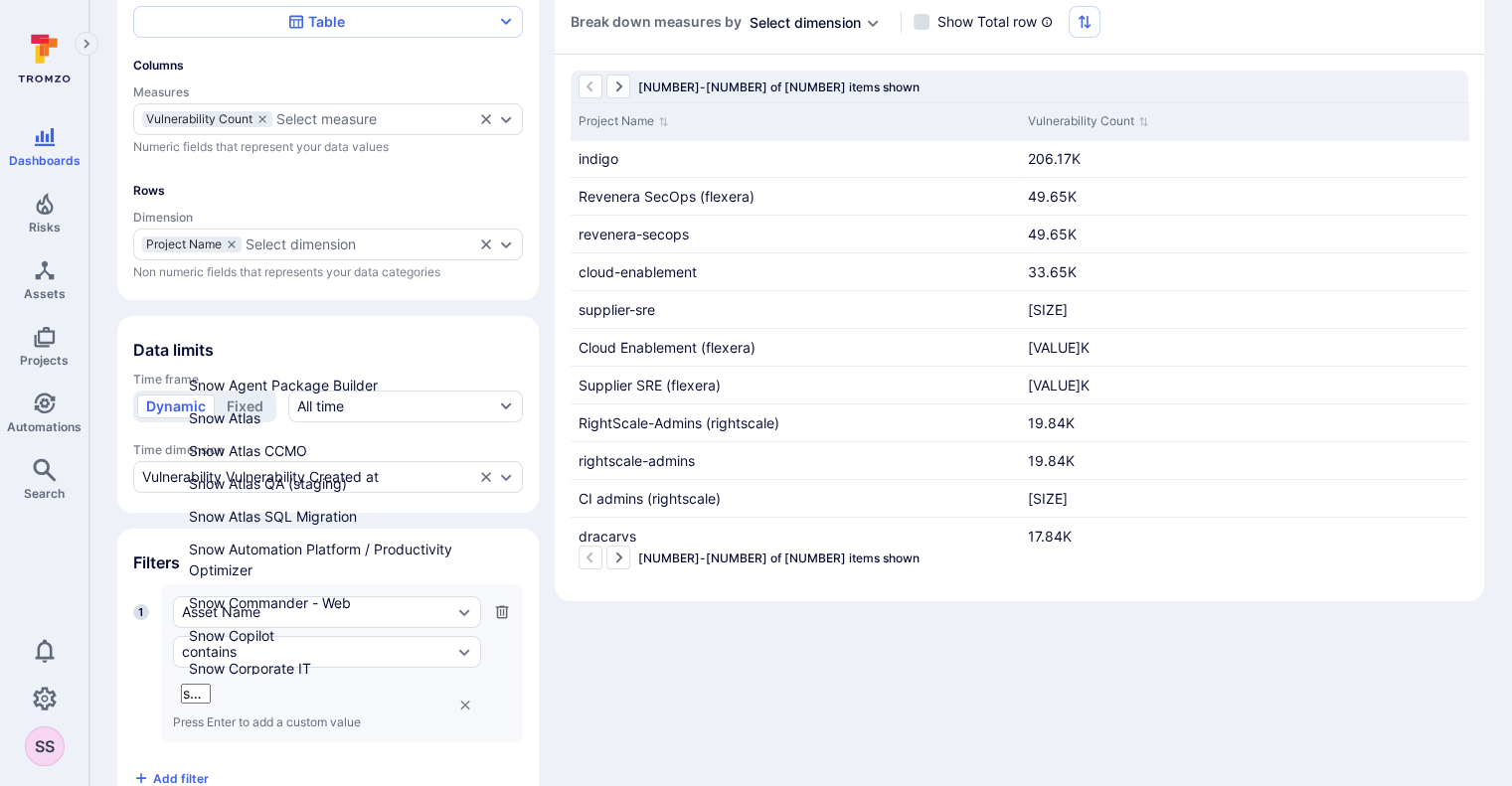 click on "Snow Atlas" at bounding box center [326, 417] 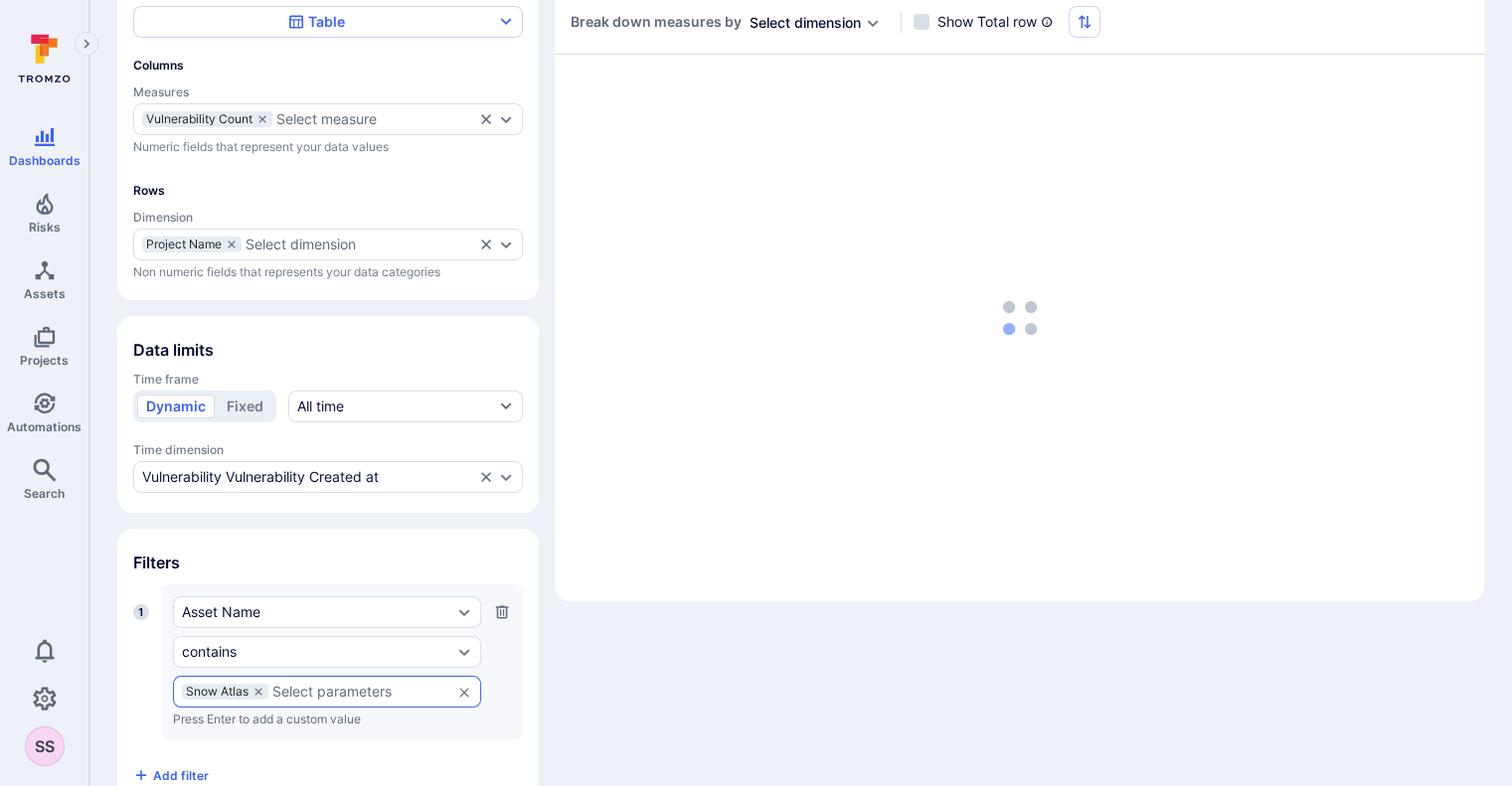 scroll, scrollTop: 241, scrollLeft: 0, axis: vertical 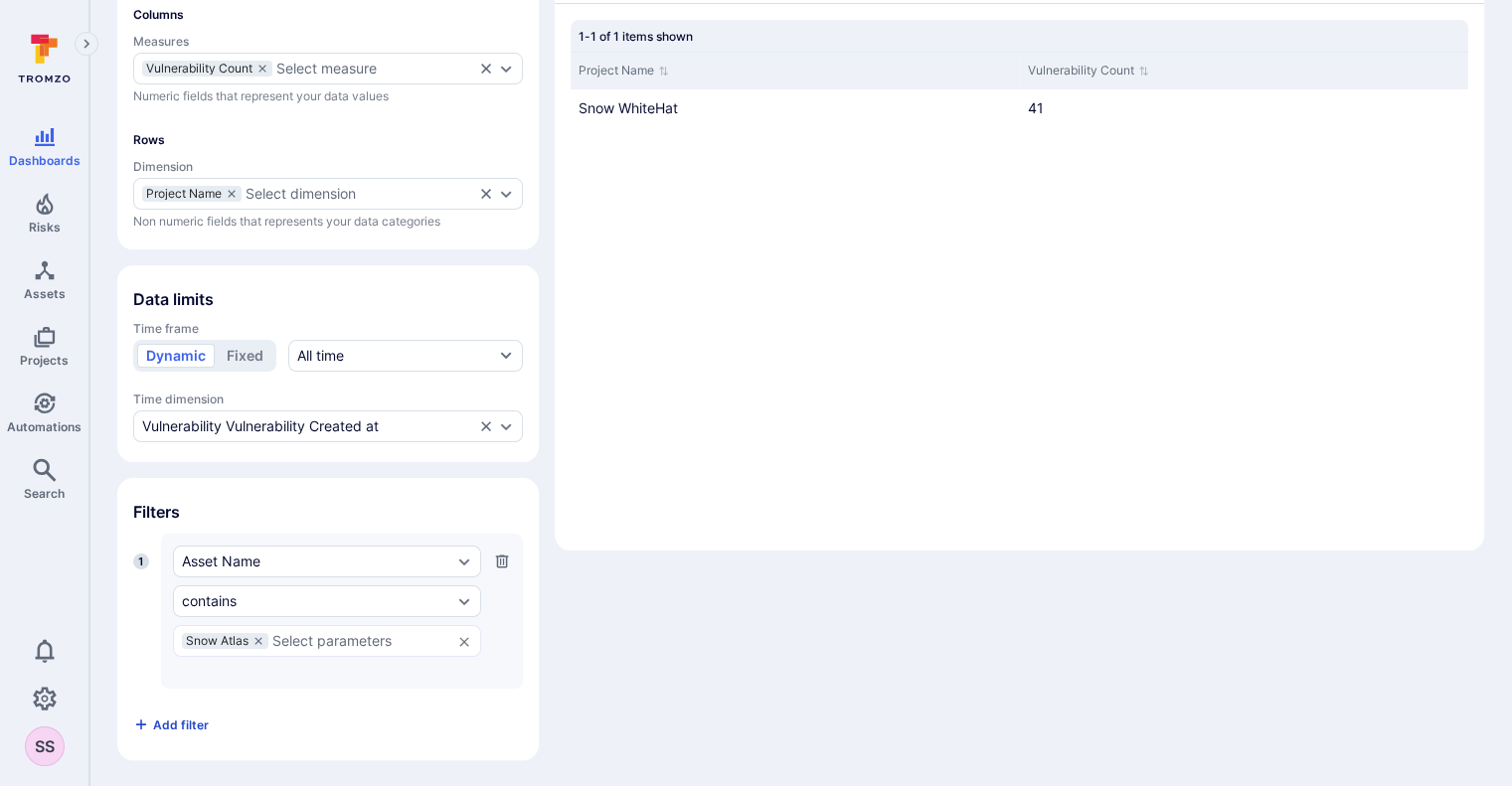 click on "Add filter" at bounding box center (181, 724) 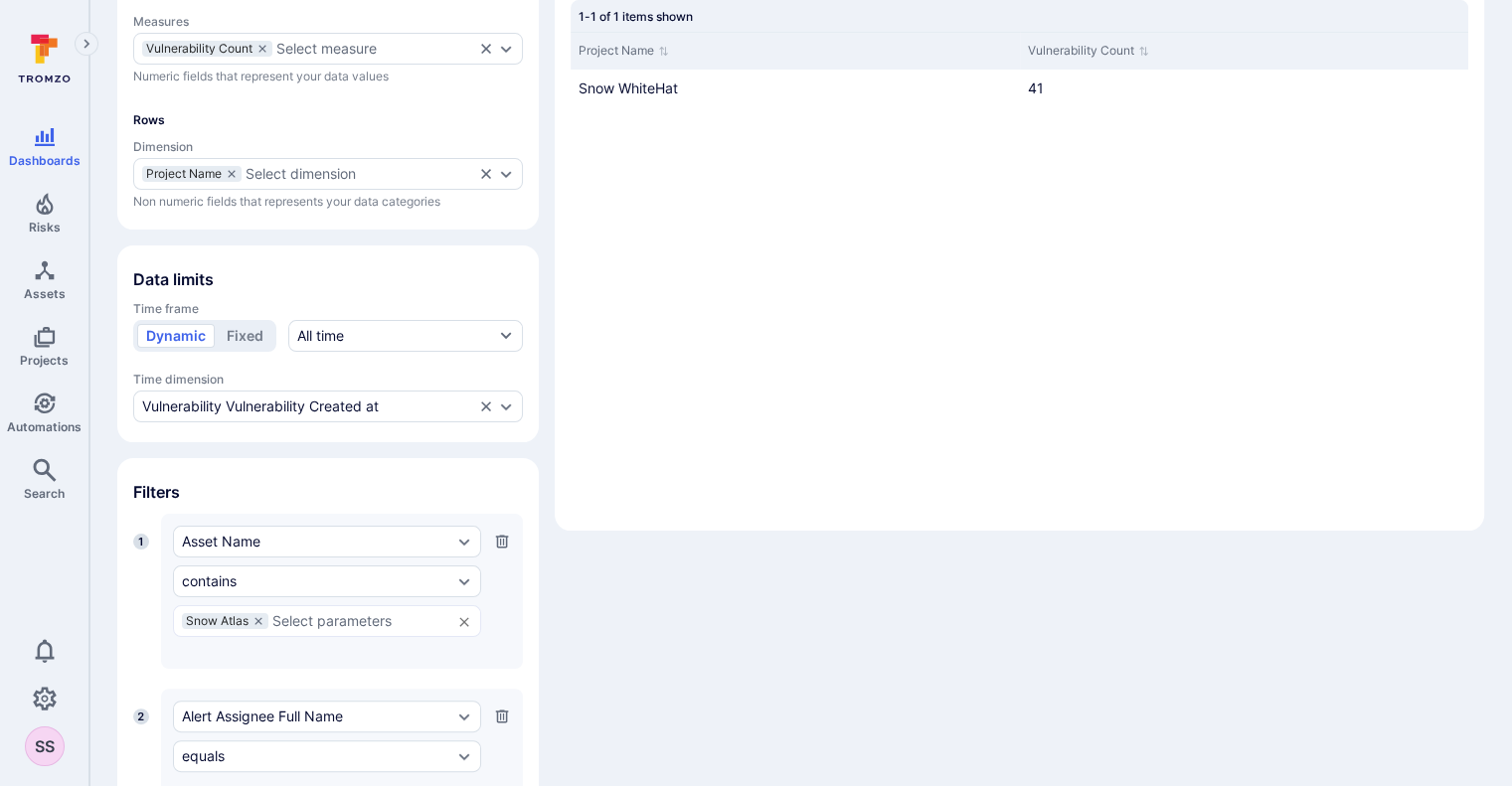 scroll, scrollTop: 272, scrollLeft: 0, axis: vertical 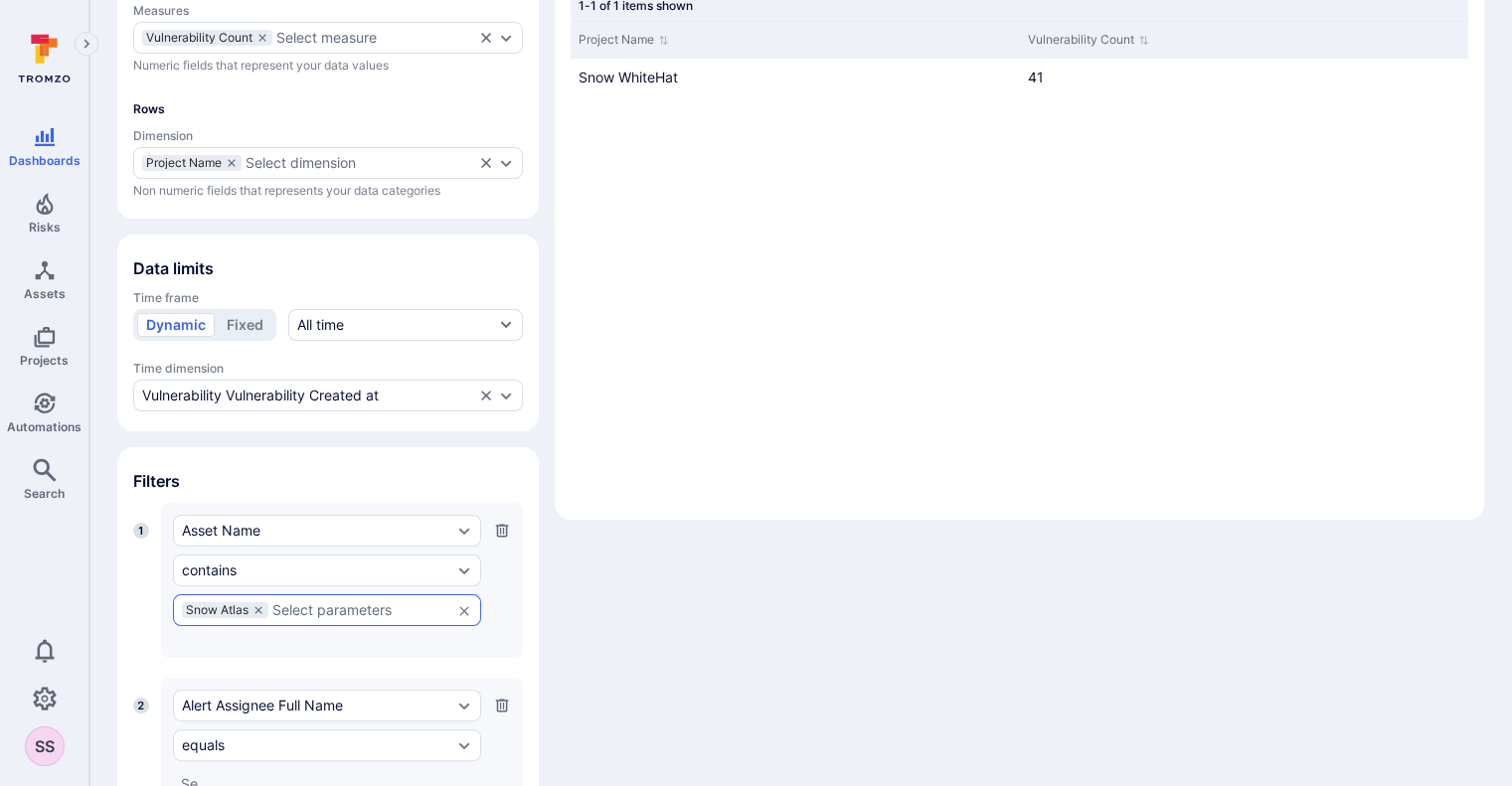 click at bounding box center (357, 610) 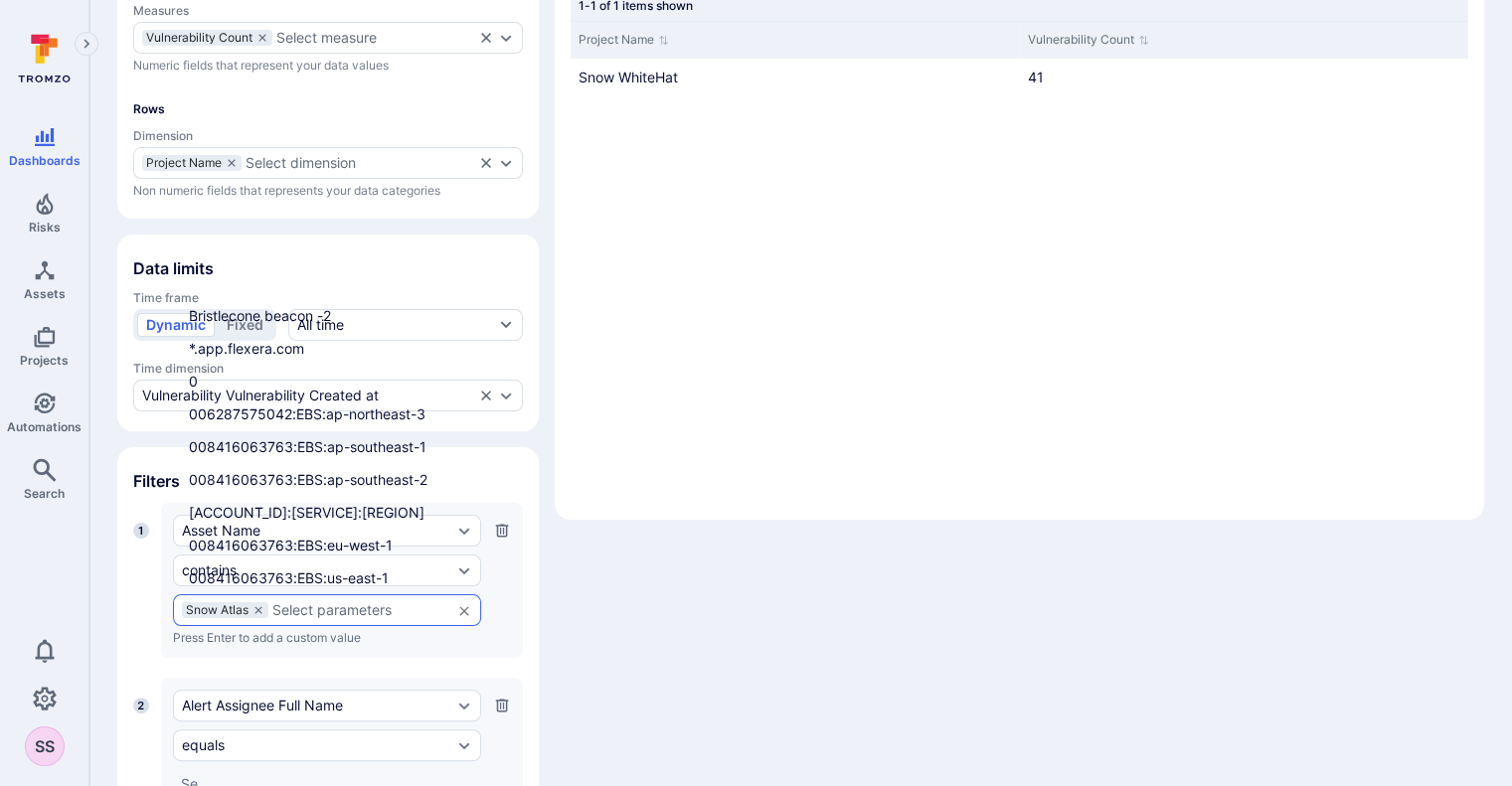 scroll, scrollTop: 277139, scrollLeft: 0, axis: vertical 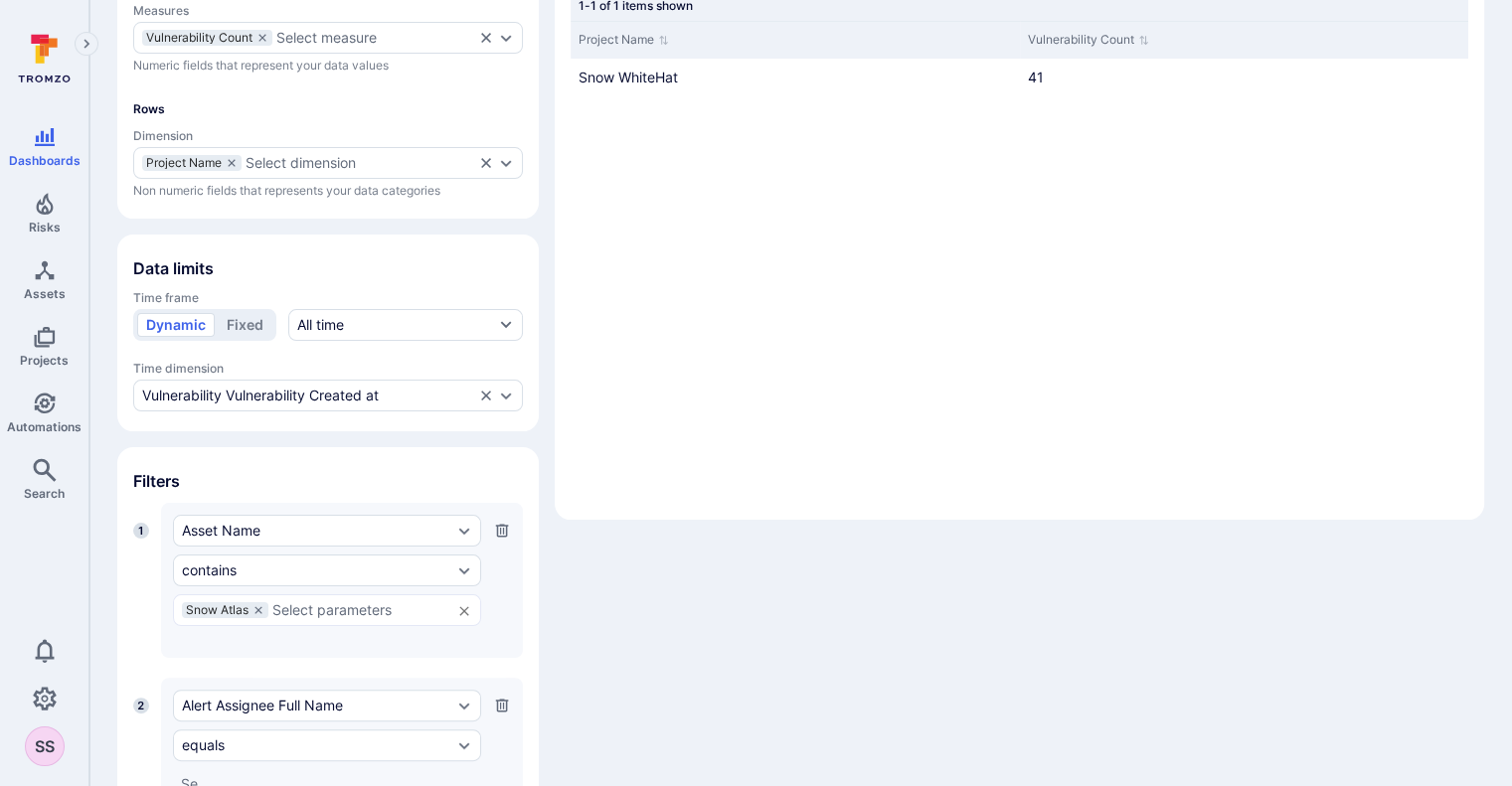 click on "Widget Table Columns Measures Vulnerability Count Select measure Numeric fields that represent your data values Rows Dimension Project Name Select dimension Non numeric fields that represents your data categories Data limits Time frame Dynamic Fixed All time Time dimension Vulnerability Vulnerability Created at Filters 1 Asset Name contains Snow Atlas ​ Press Enter to add a custom value 2 Alert Assignee Full Name equals ​ Press Enter to add a custom value Add filter Preview widget Break down measures by Select dimension Show Total row 1-1 of 1 items shown Project Name Vulnerability Count Snow WhiteHat 41" at bounding box center [800, 386] 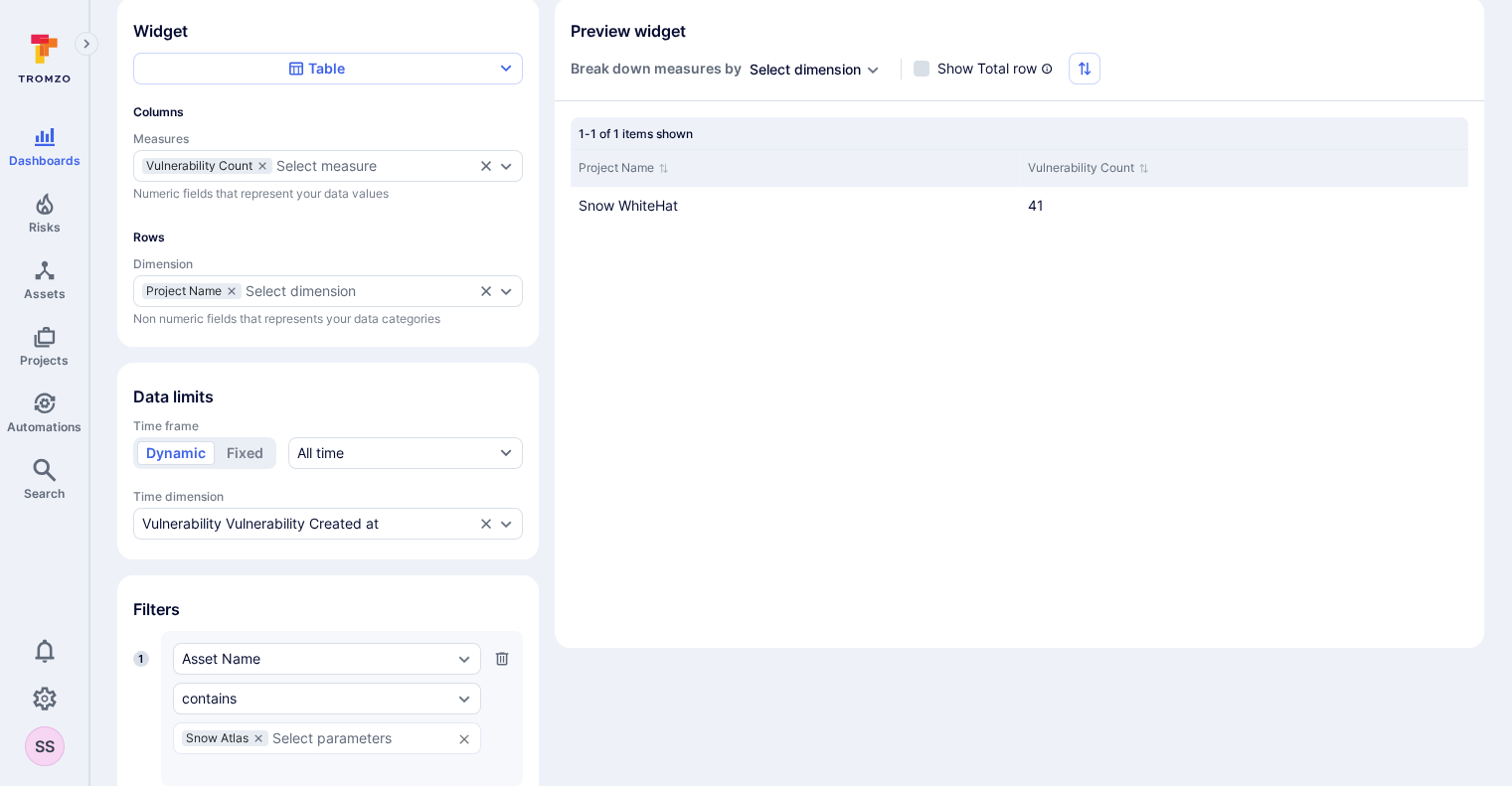 scroll, scrollTop: 140, scrollLeft: 0, axis: vertical 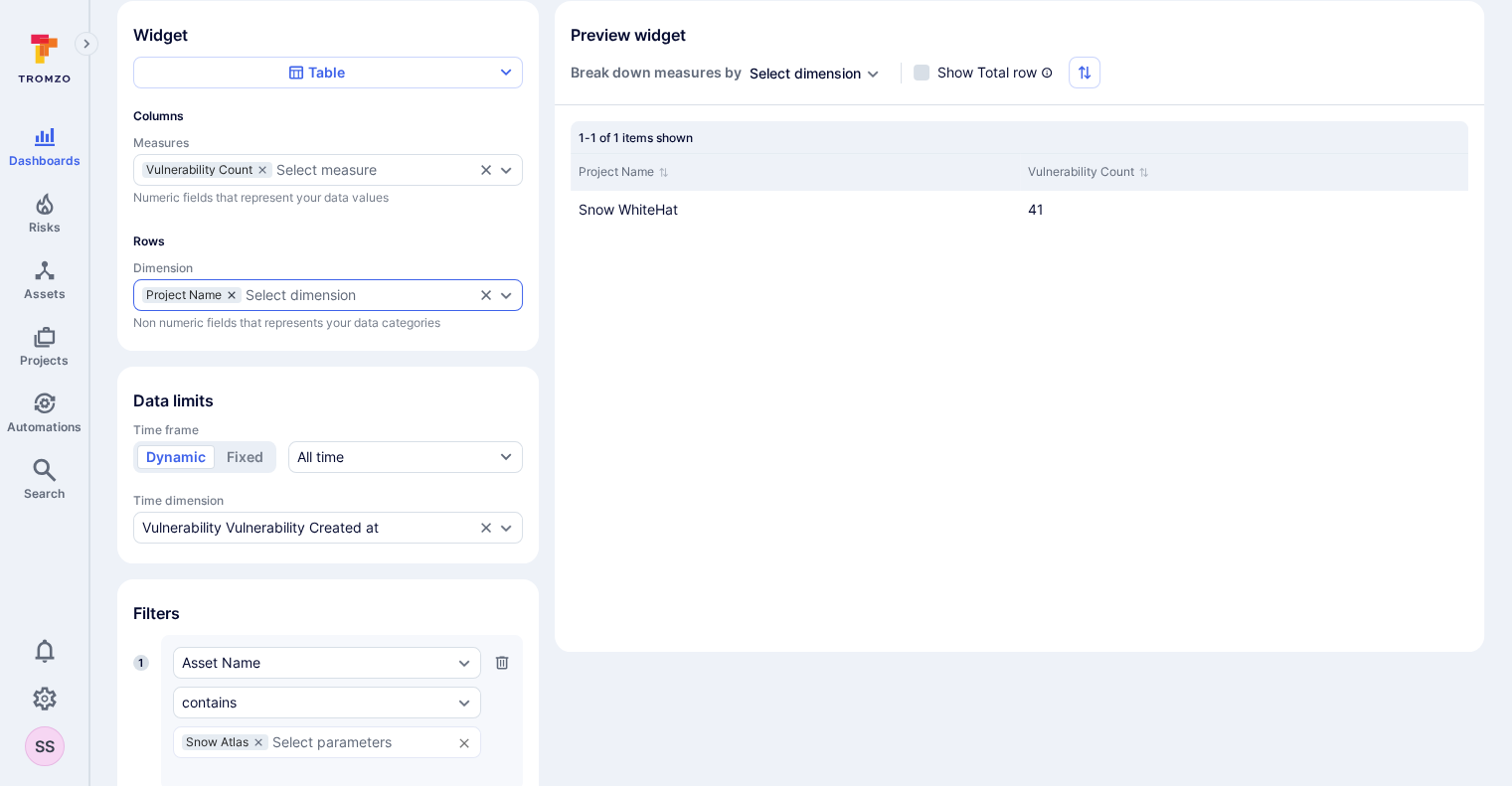 click 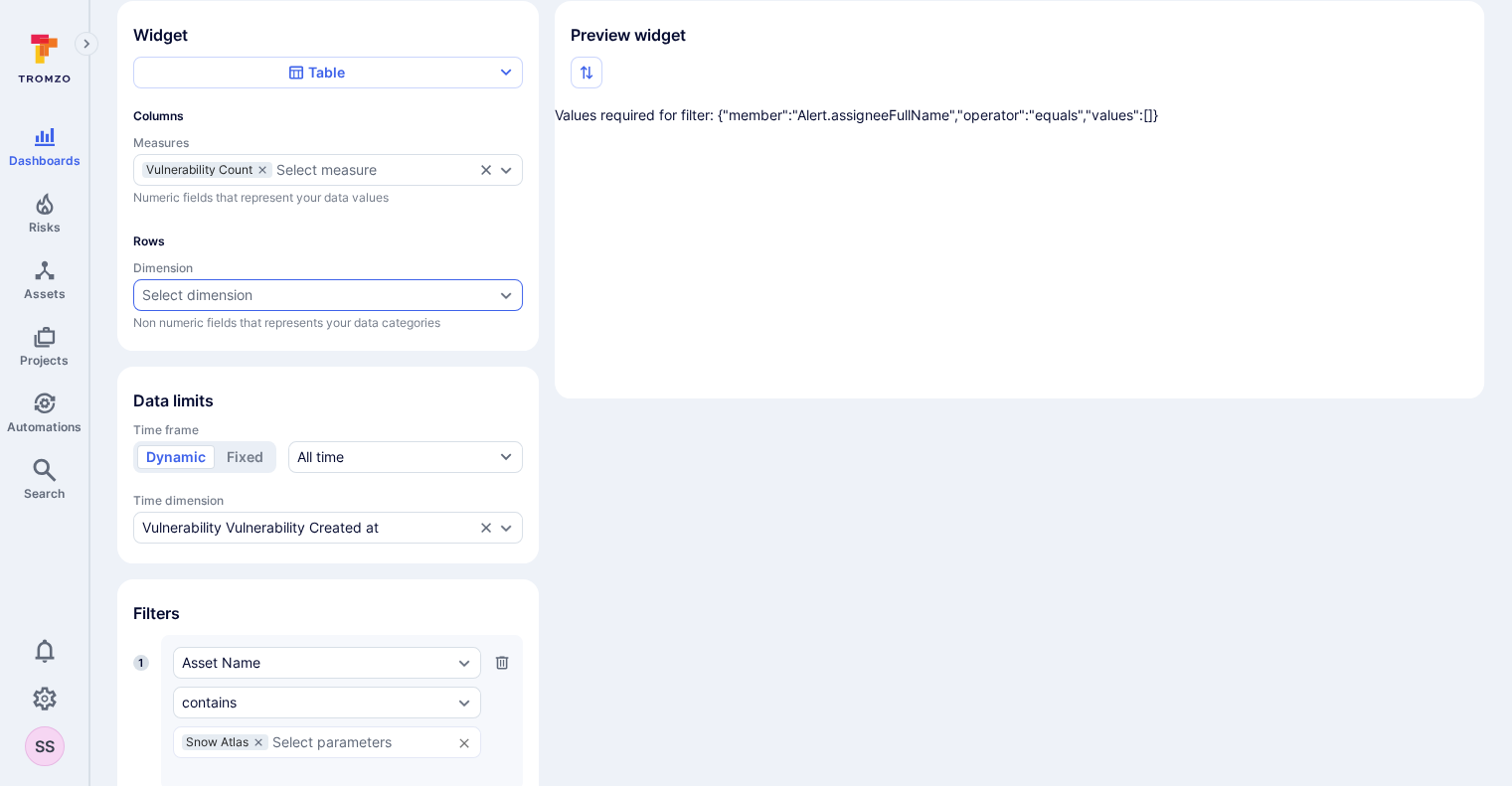click on "Select dimension" at bounding box center (197, 295) 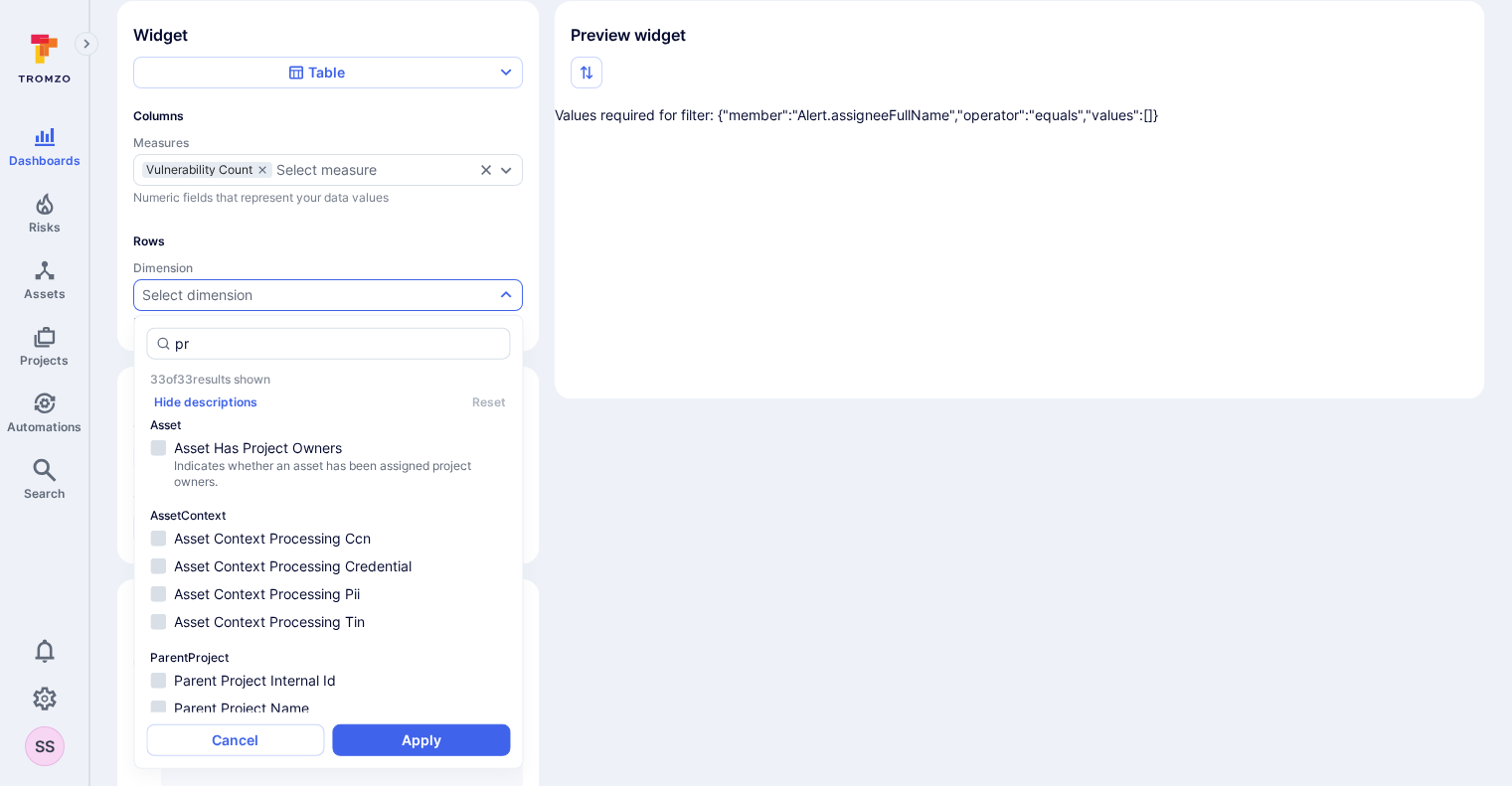 type on "p" 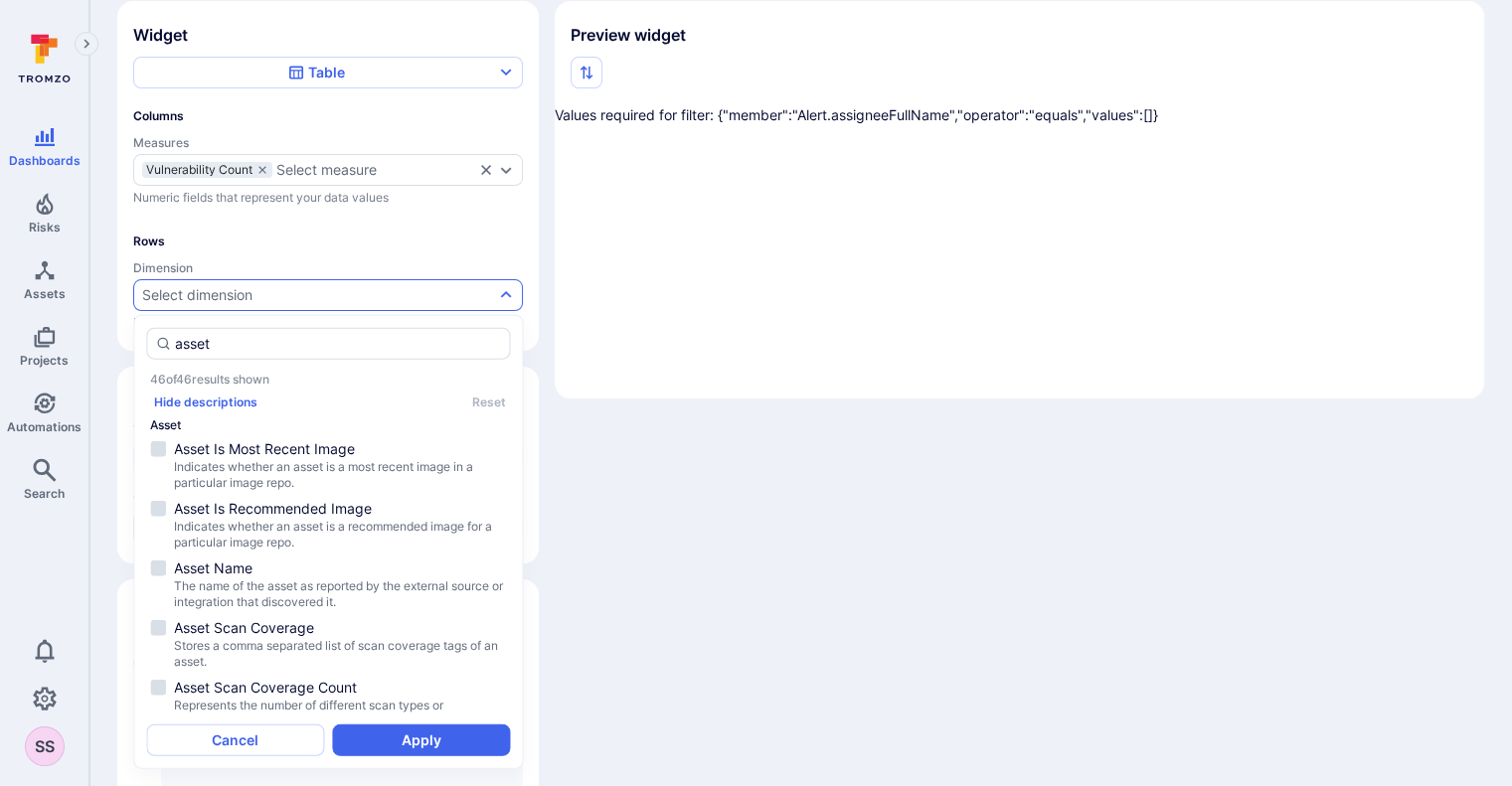 scroll, scrollTop: 207, scrollLeft: 0, axis: vertical 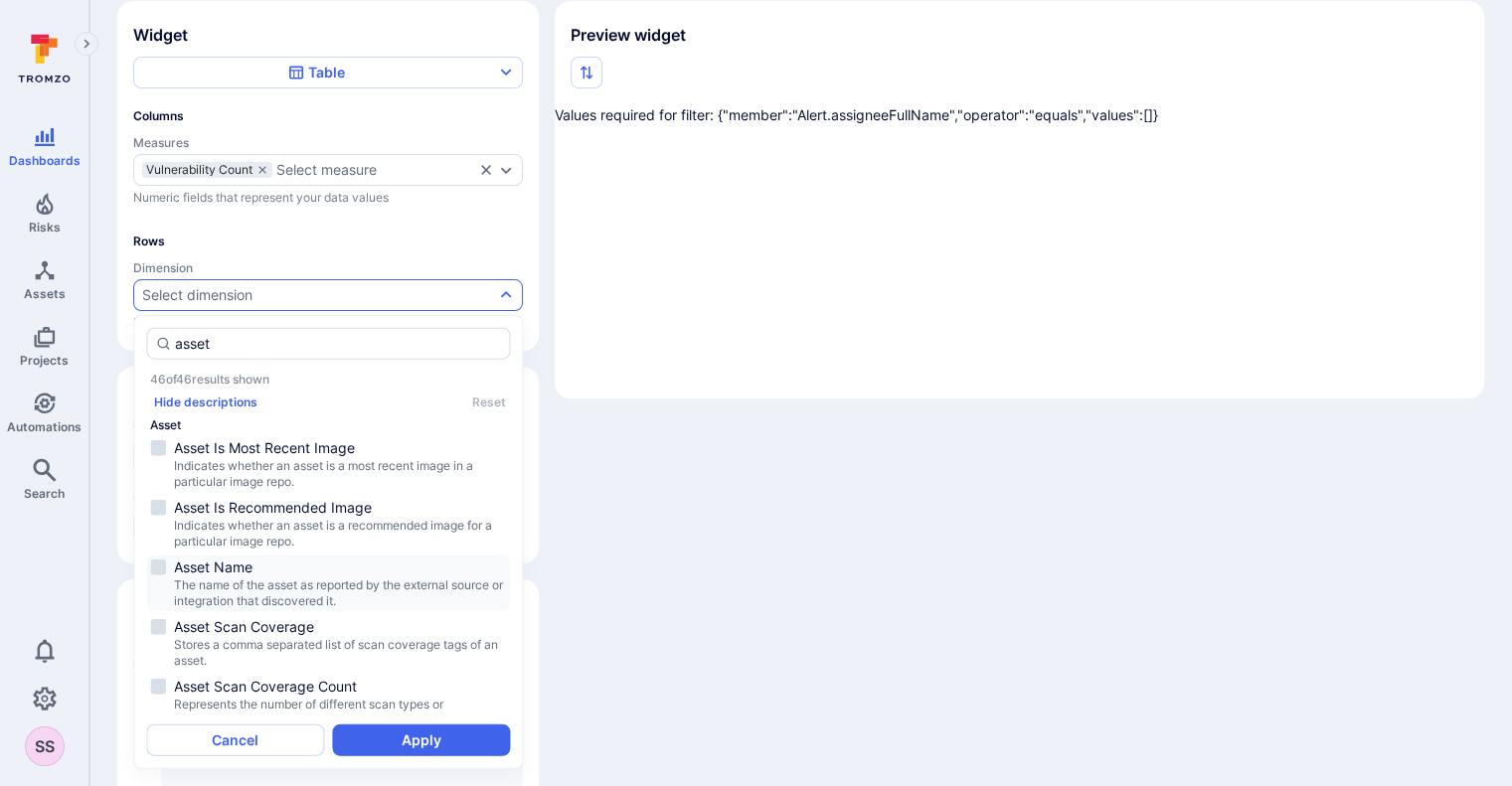 click on "The name of the asset as reported by the external source or integration that discovered it." at bounding box center (340, 593) 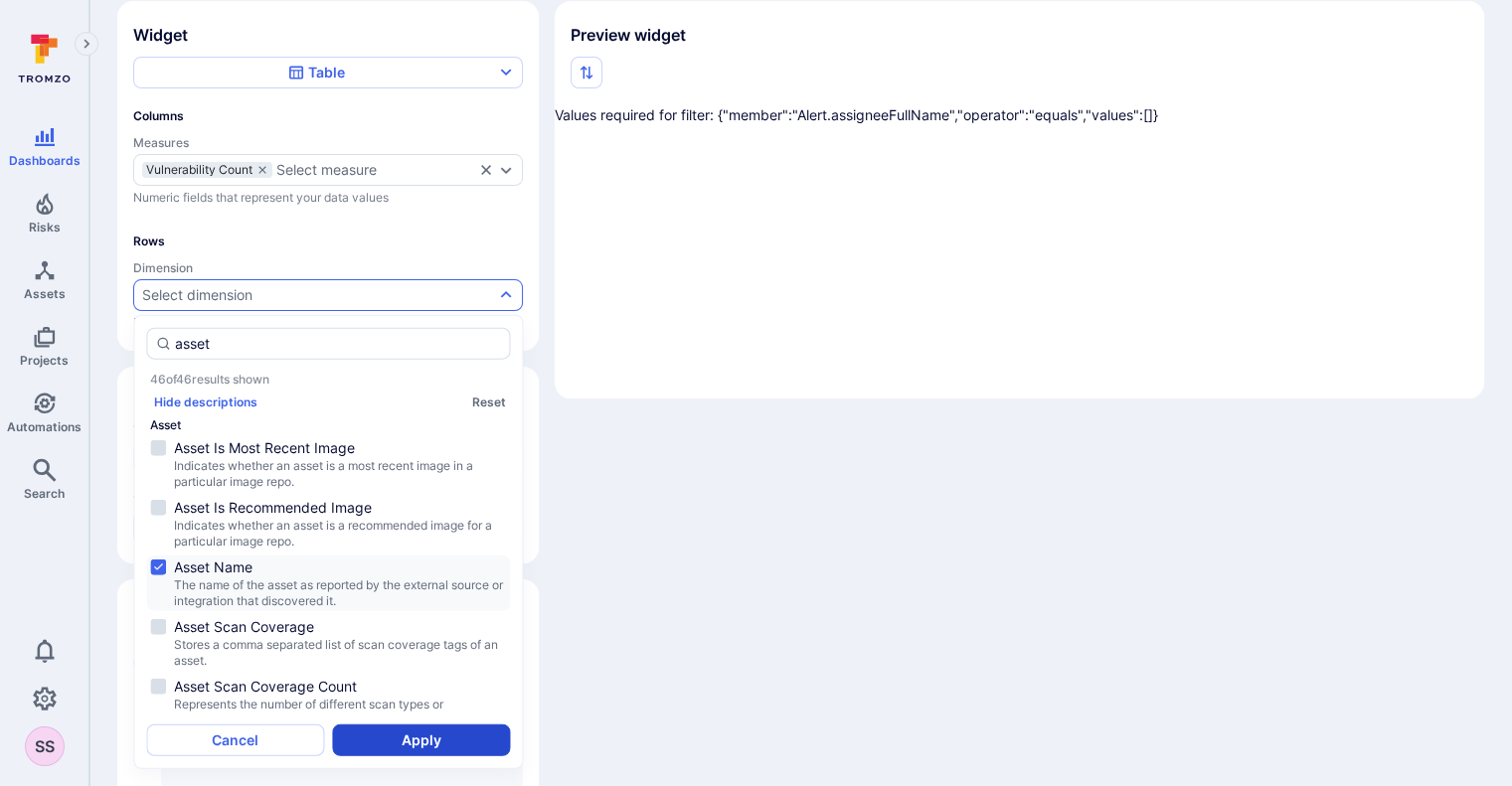 type on "asset" 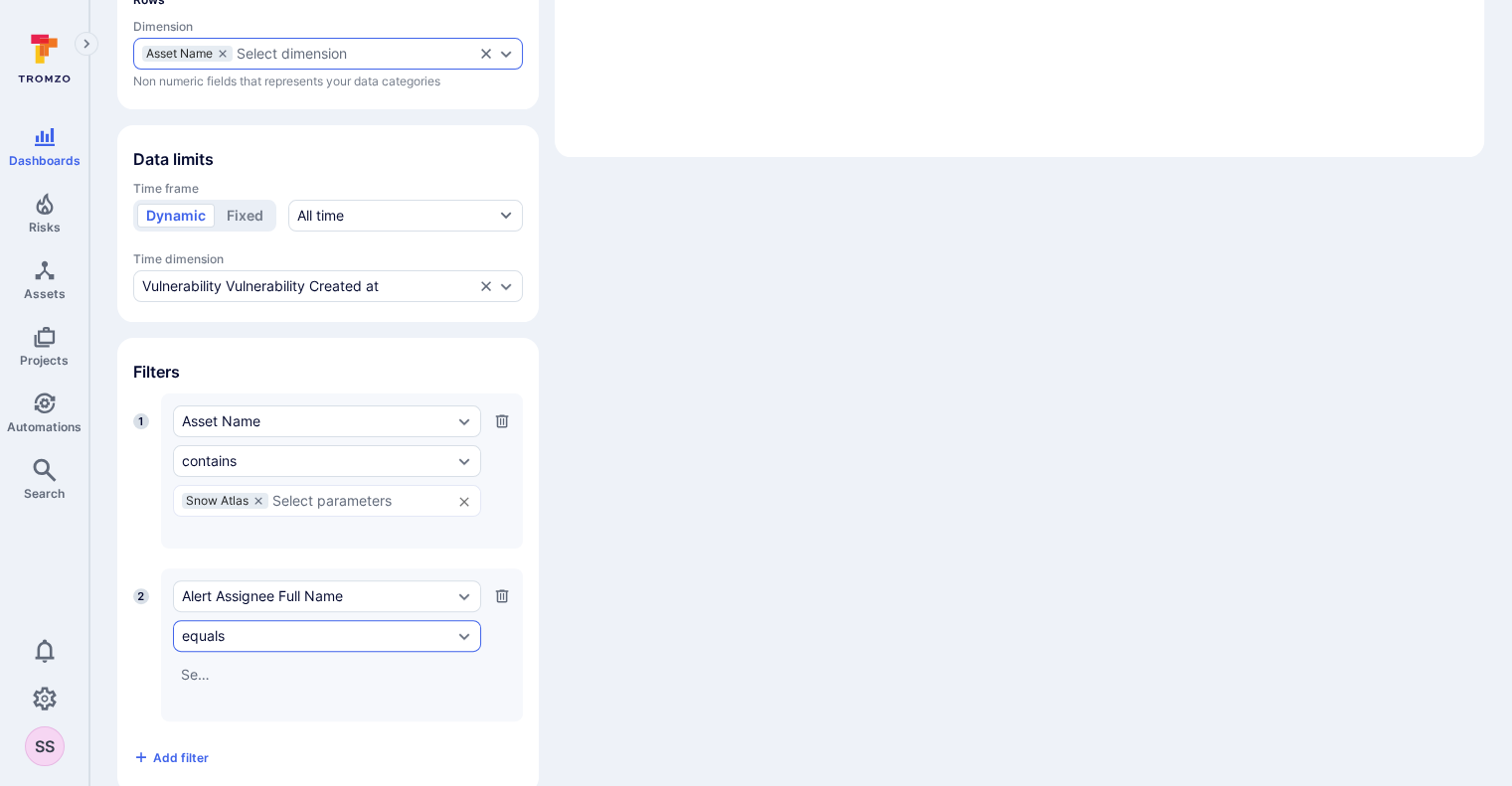scroll, scrollTop: 390, scrollLeft: 0, axis: vertical 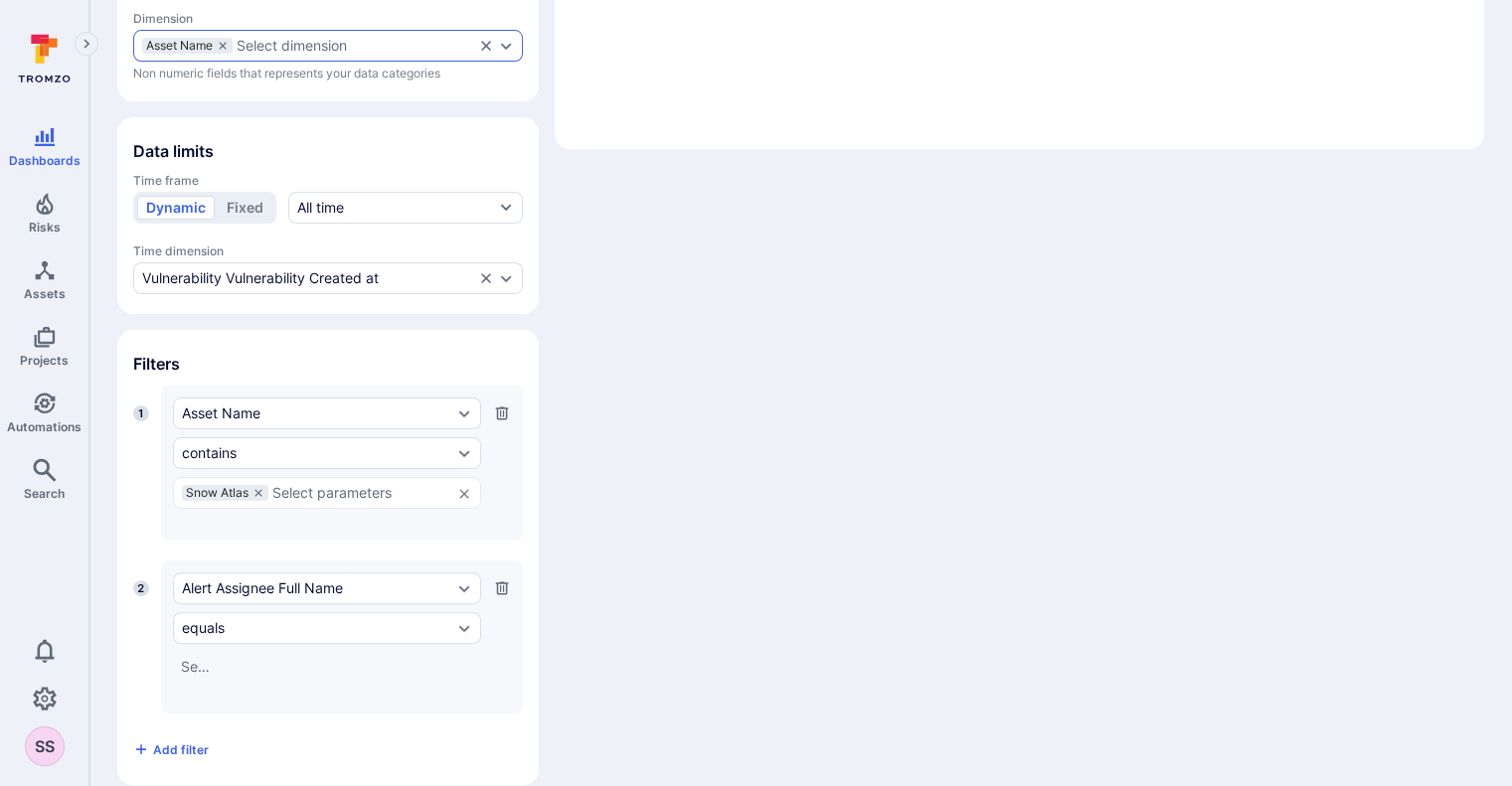 click 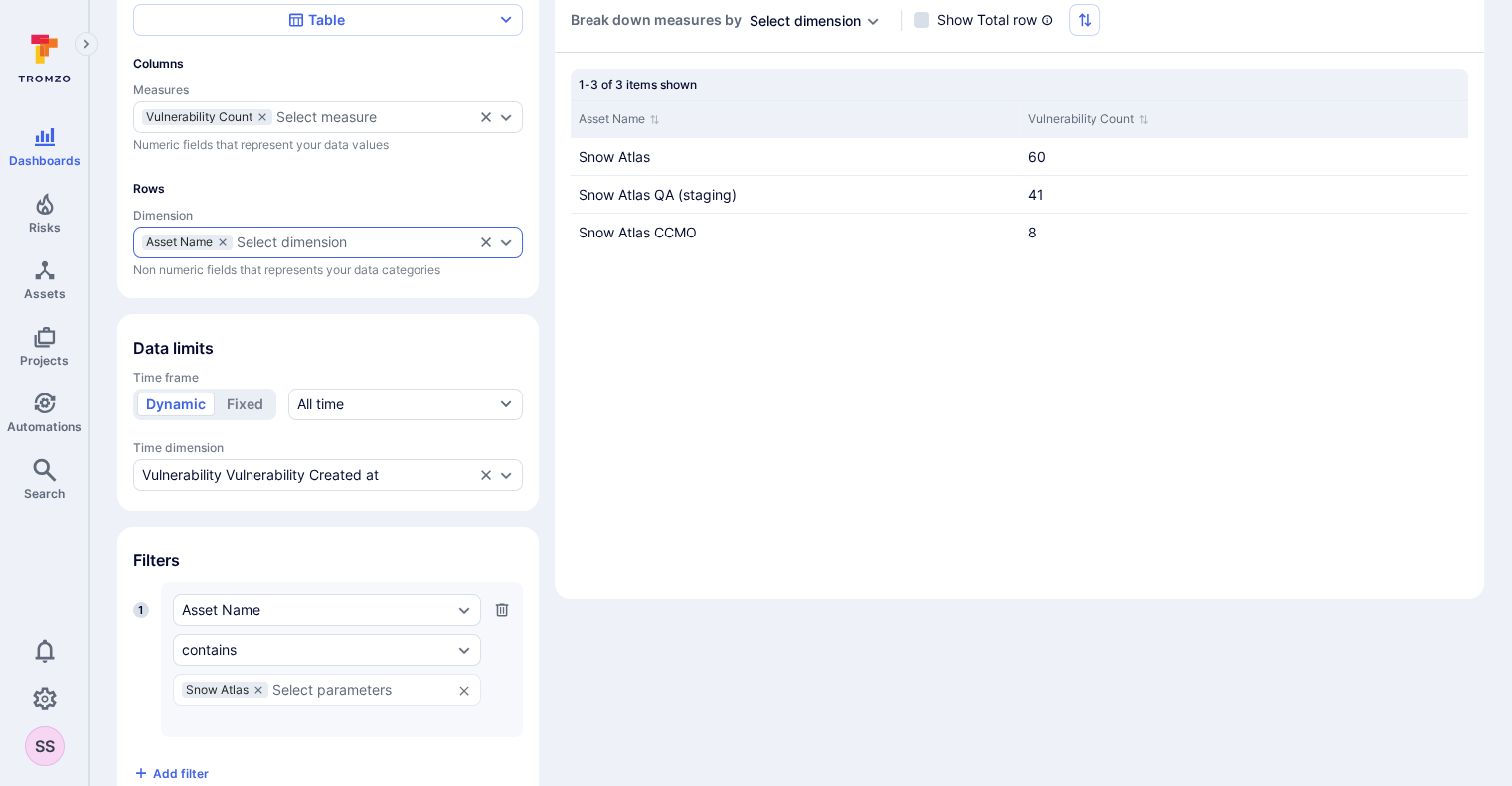 scroll, scrollTop: 241, scrollLeft: 0, axis: vertical 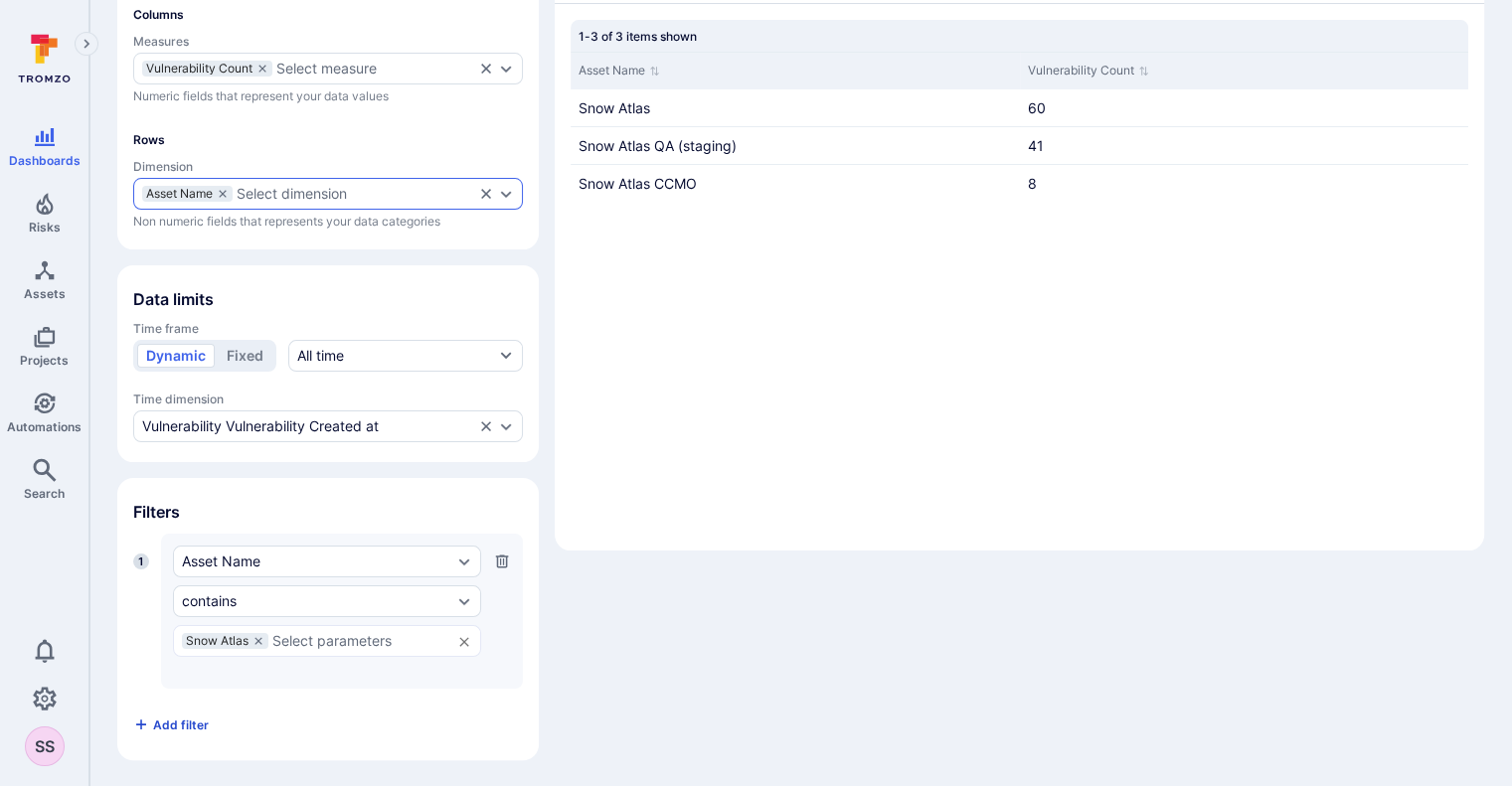 click on "Add filter" at bounding box center (181, 724) 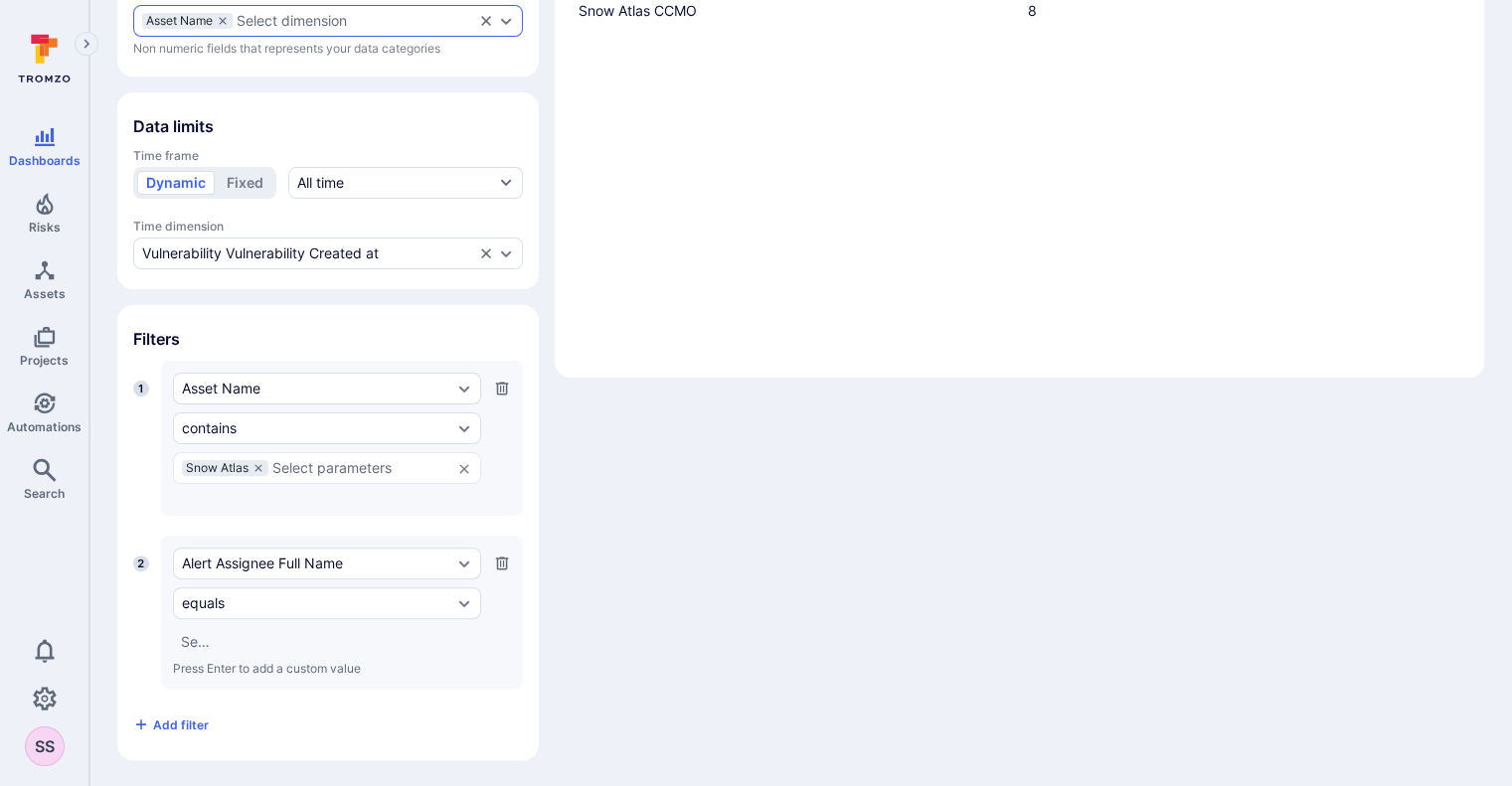scroll, scrollTop: 415, scrollLeft: 0, axis: vertical 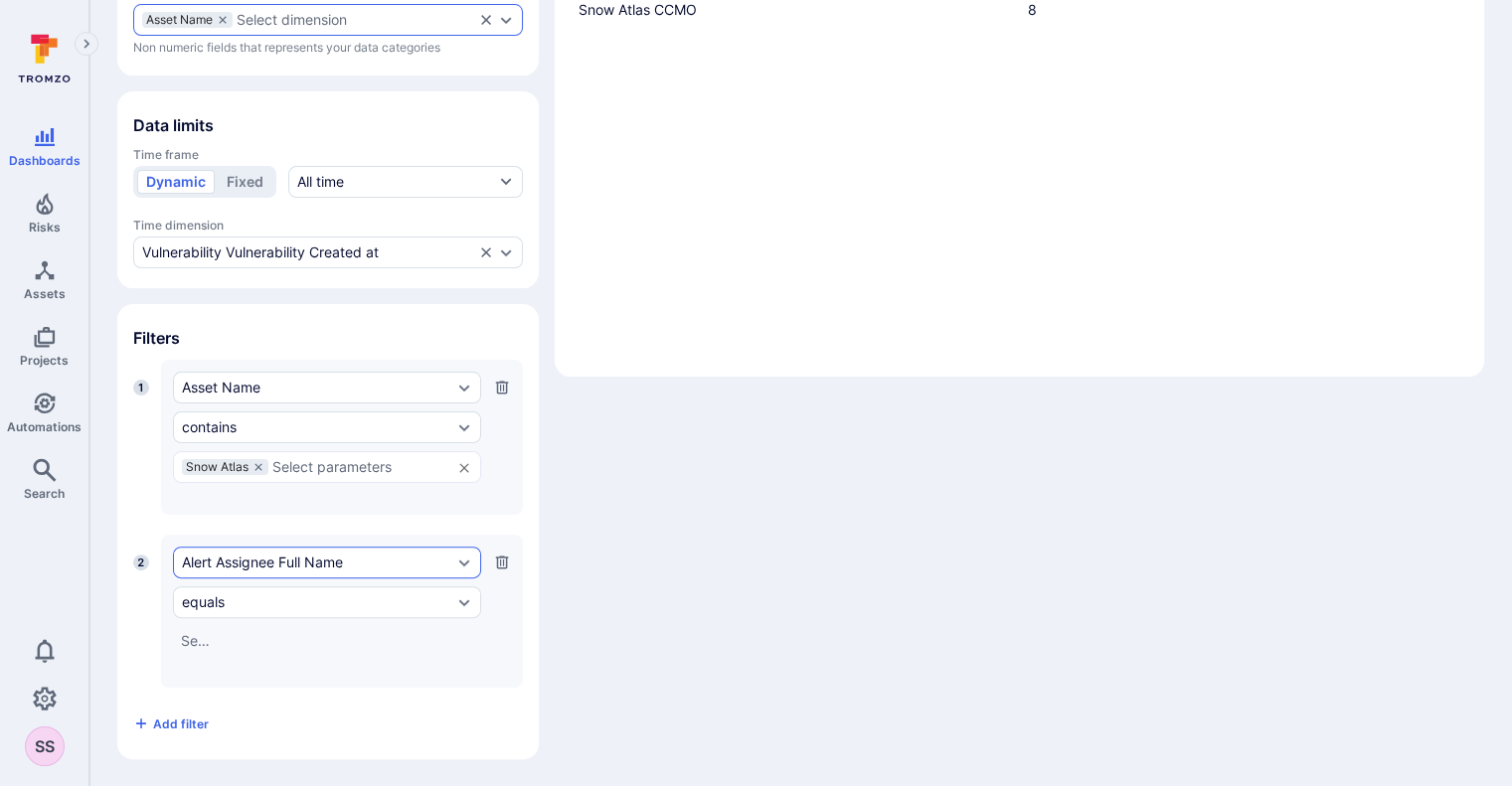click on "Alert Assignee Full Name" at bounding box center [327, 562] 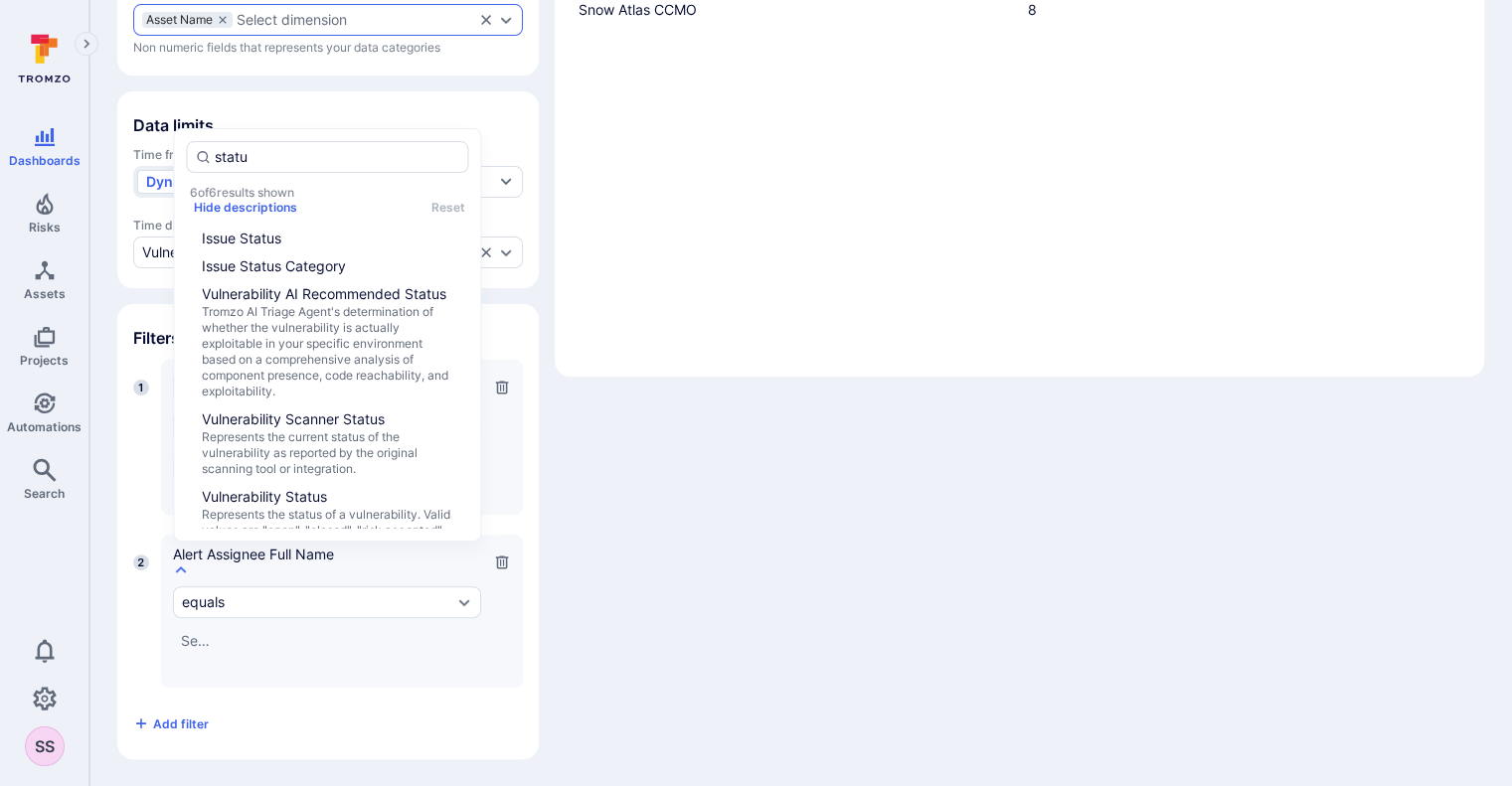 type on "status" 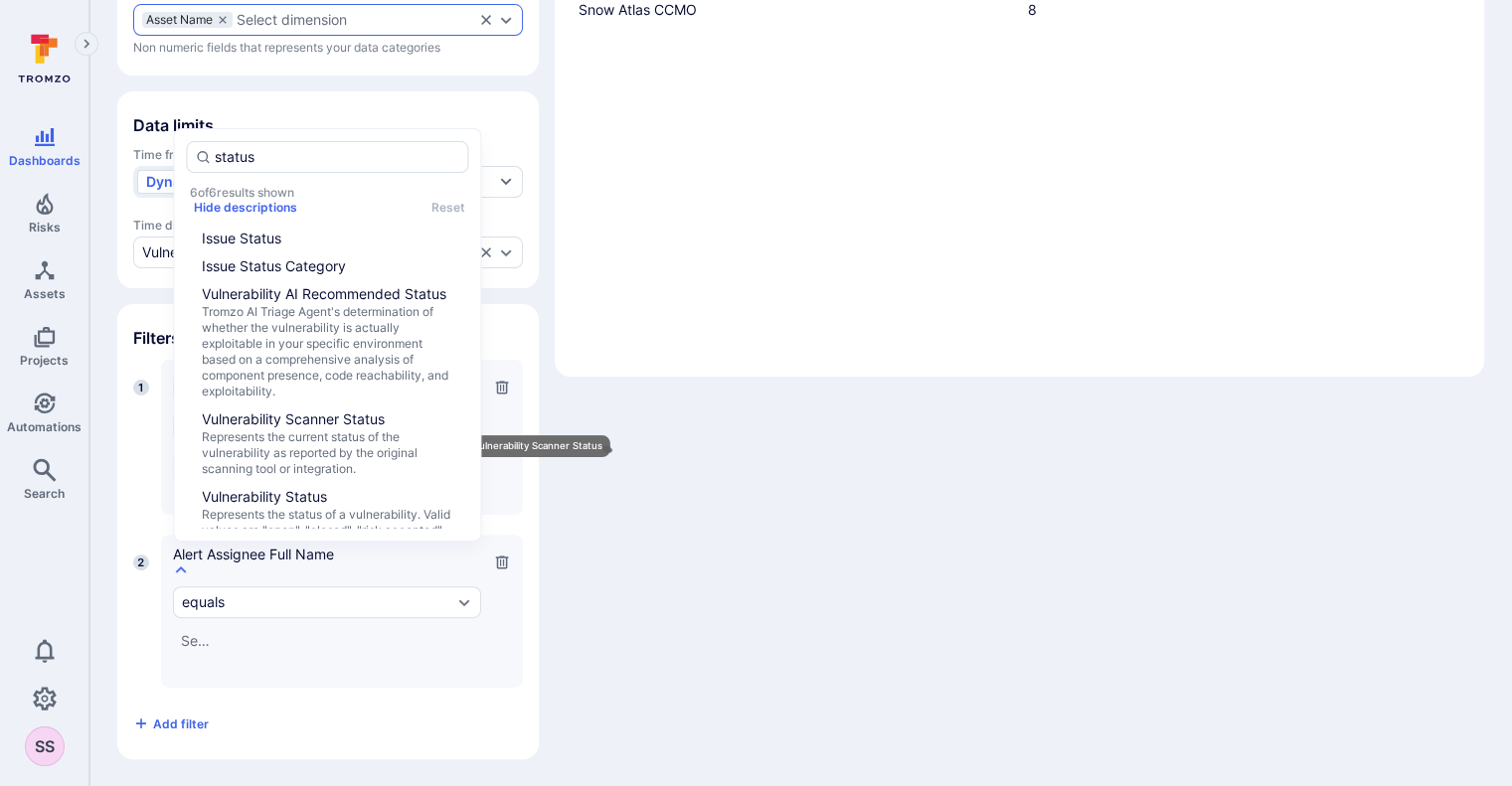 scroll, scrollTop: 46, scrollLeft: 0, axis: vertical 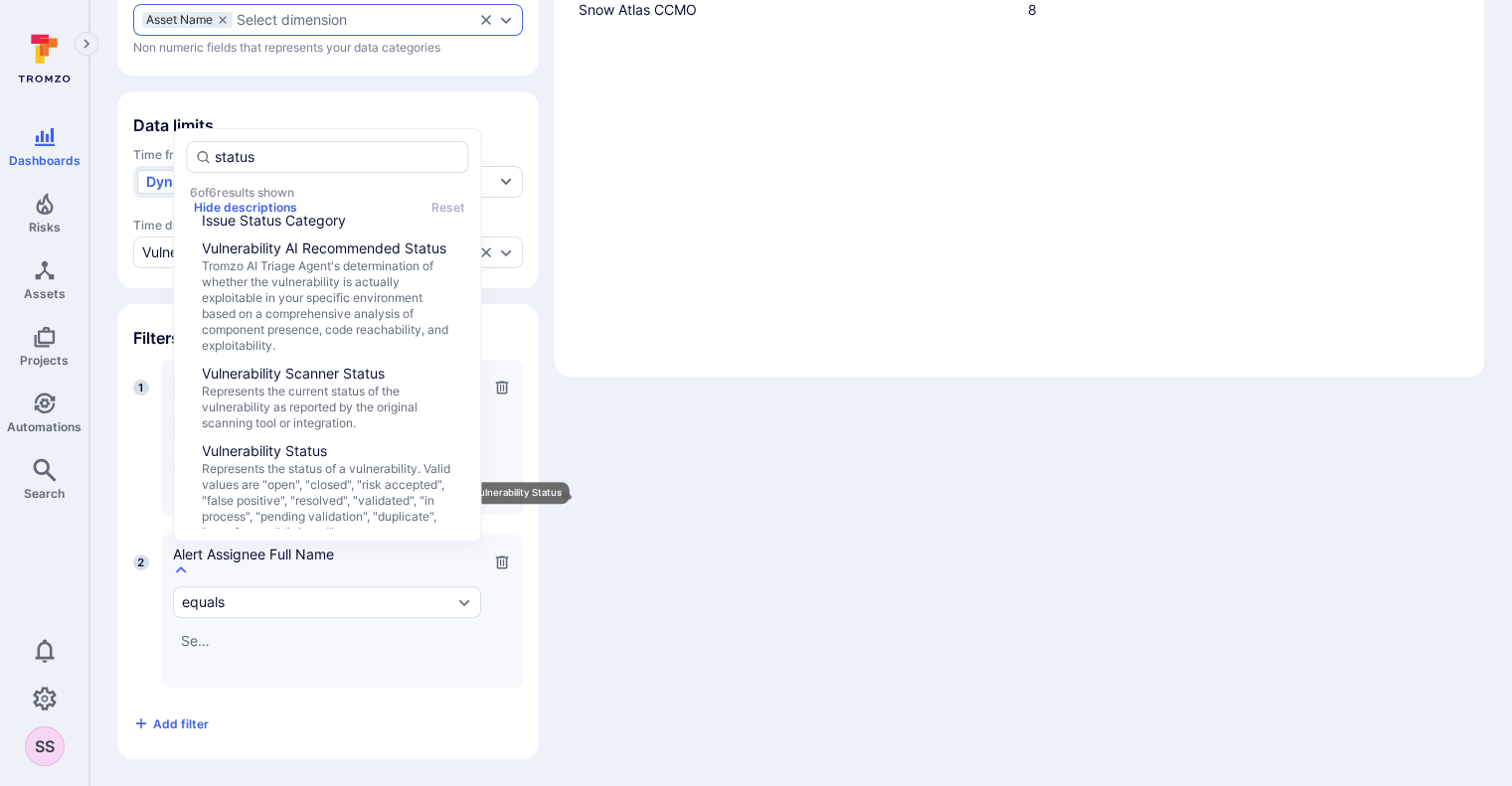 click on "Vulnerability Status" at bounding box center [327, 451] 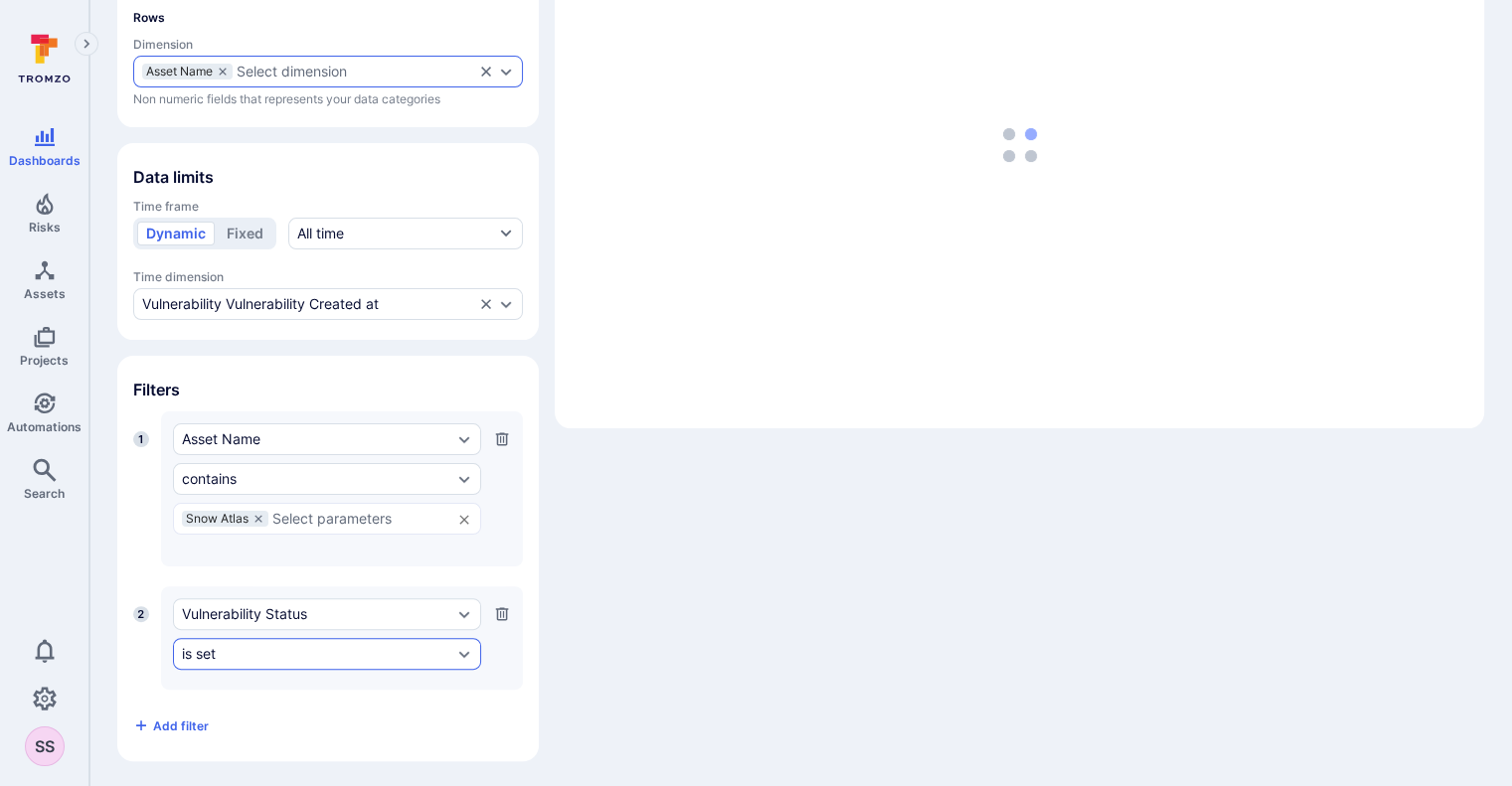 click on "is set" at bounding box center [327, 654] 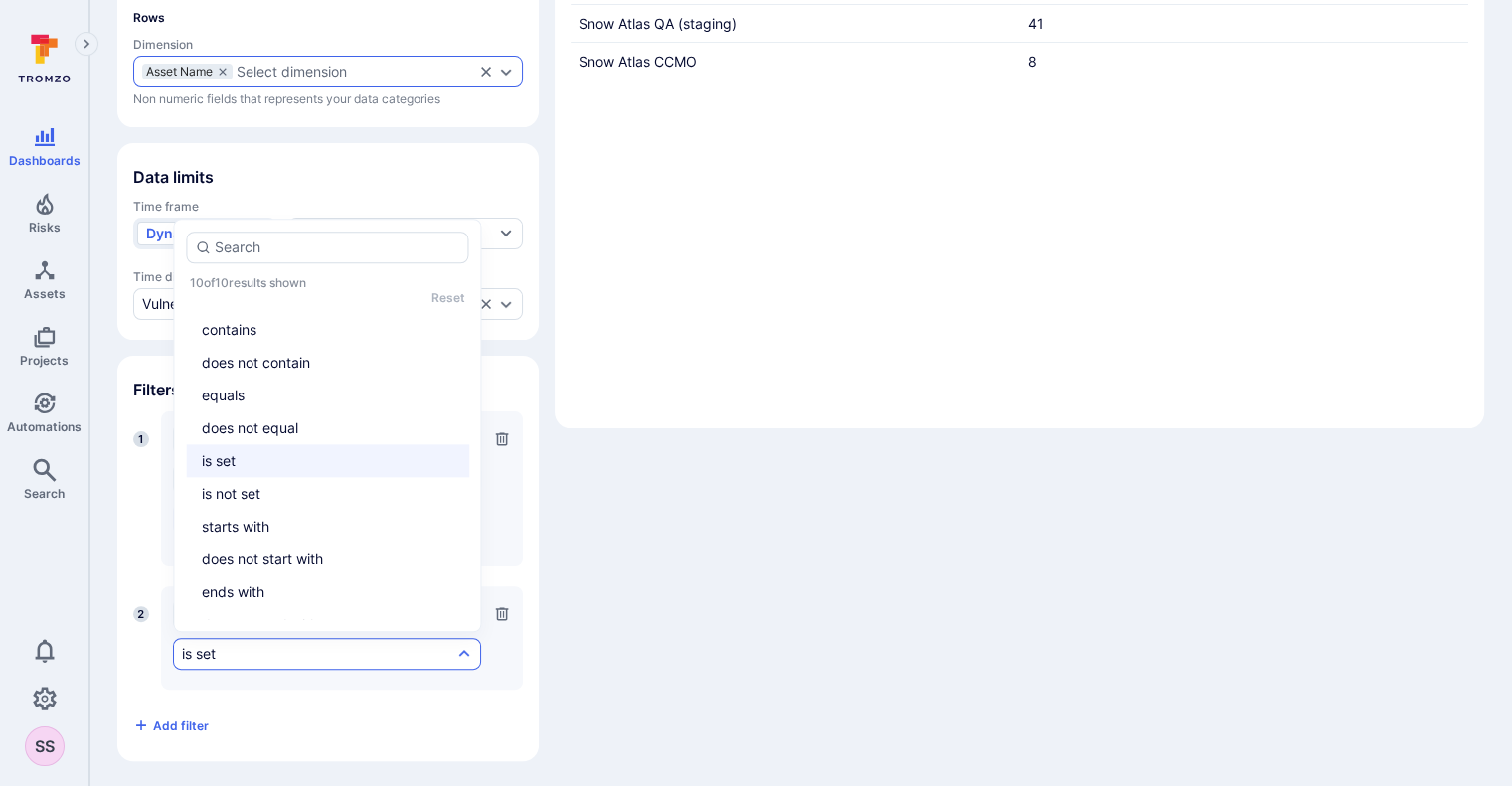 drag, startPoint x: 303, startPoint y: 373, endPoint x: 298, endPoint y: 354, distance: 19.646883 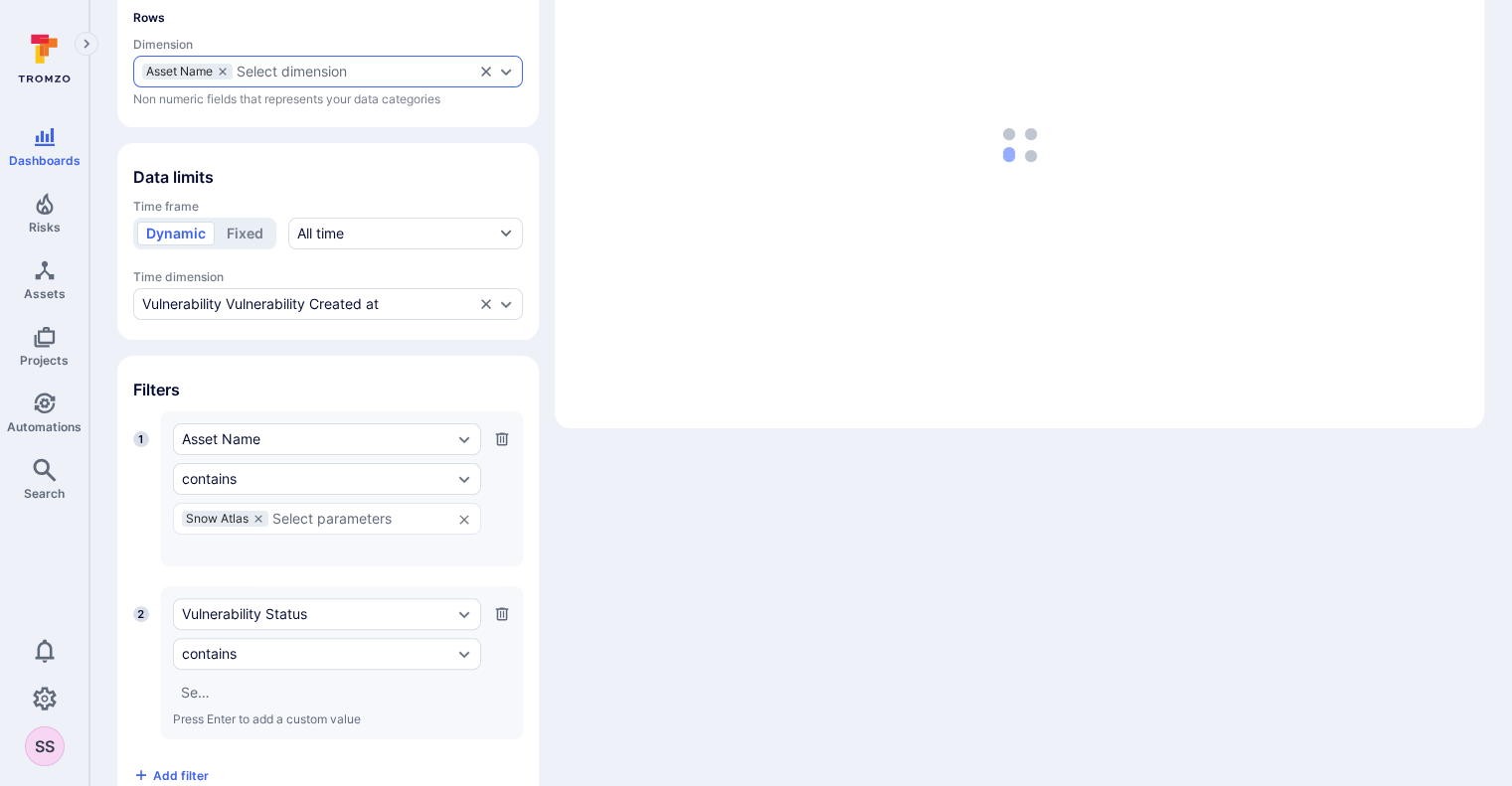 scroll, scrollTop: 415, scrollLeft: 0, axis: vertical 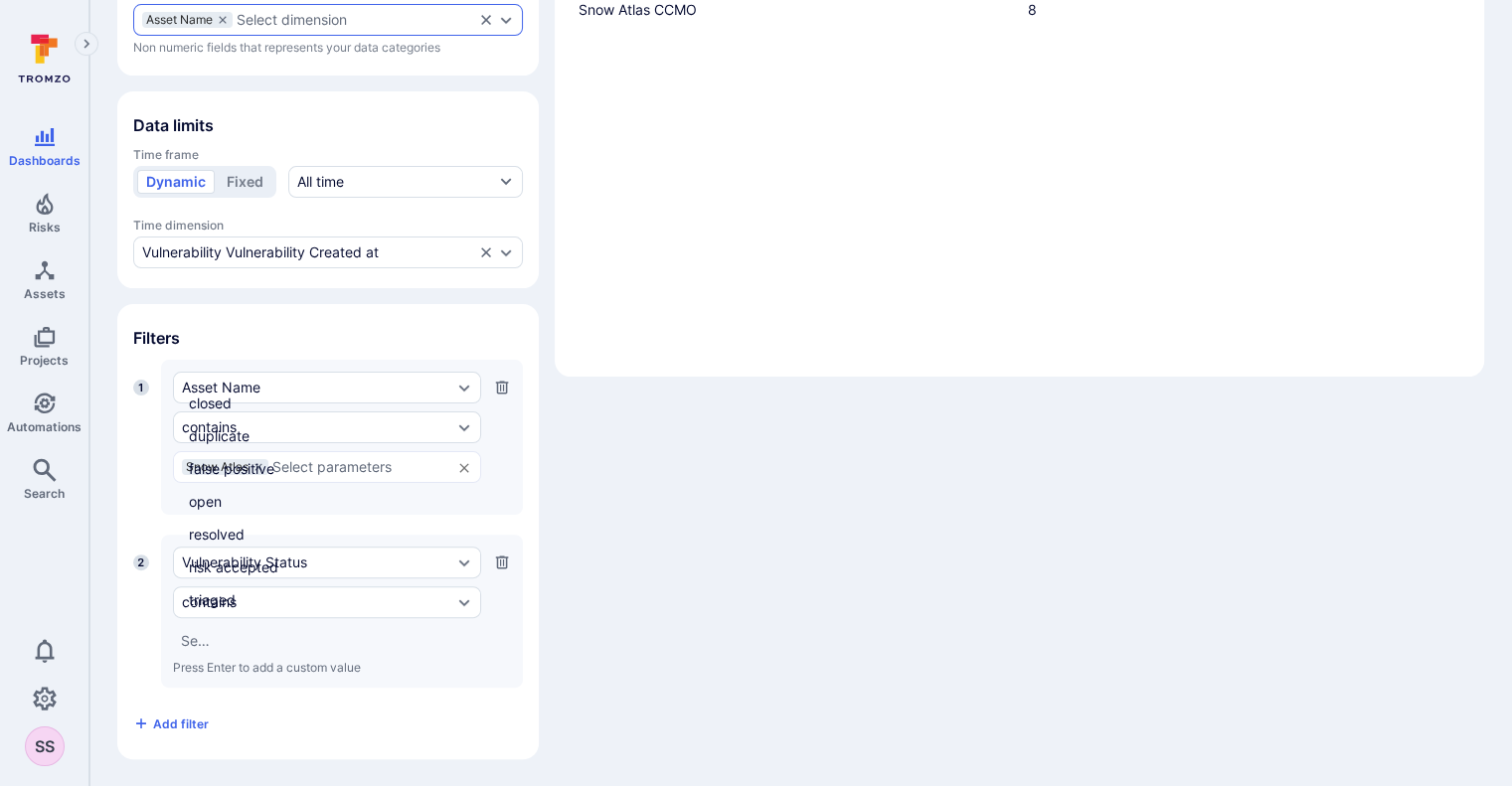 click at bounding box center [196, 641] 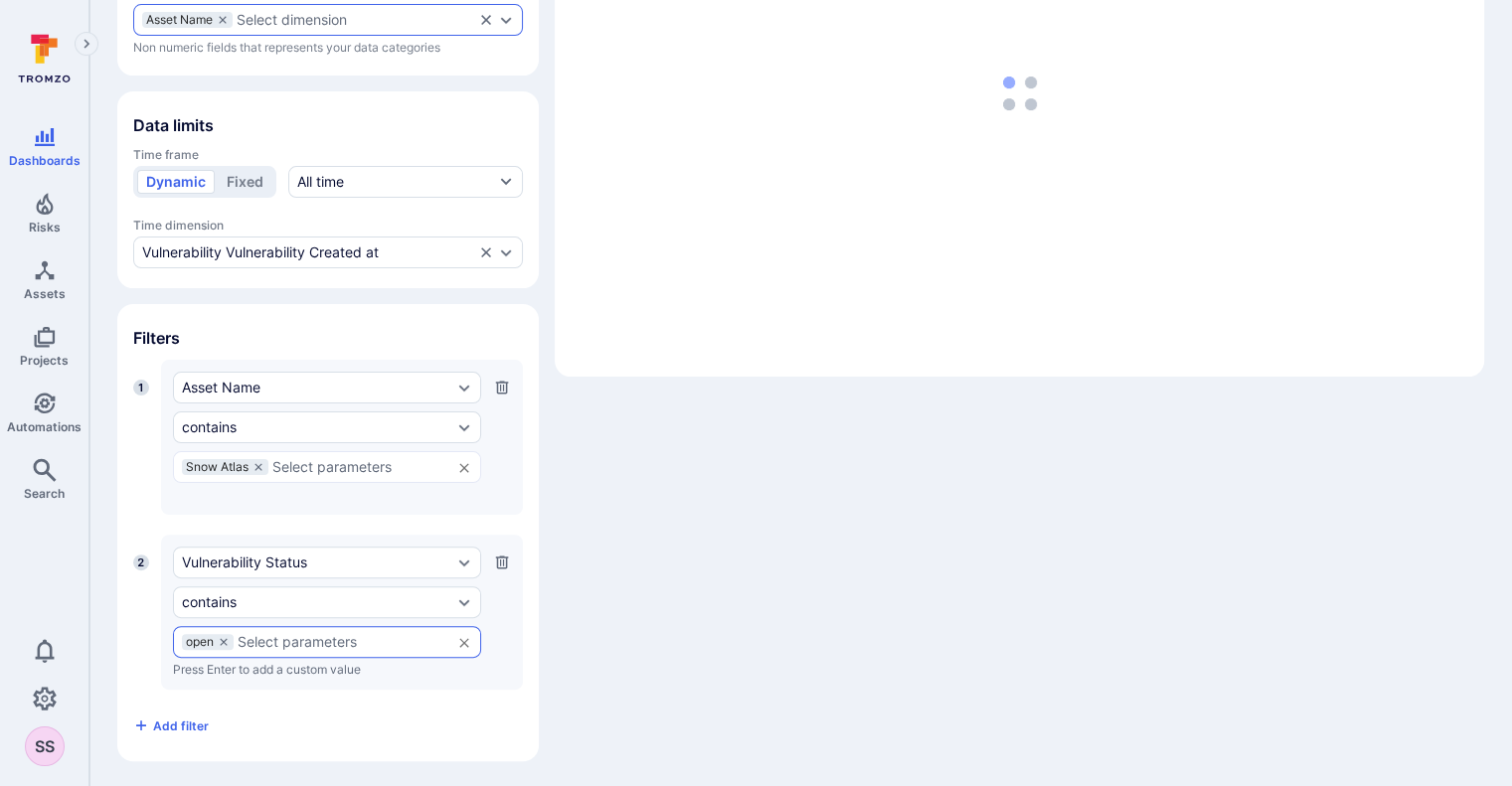 click on "open ​" at bounding box center [327, 642] 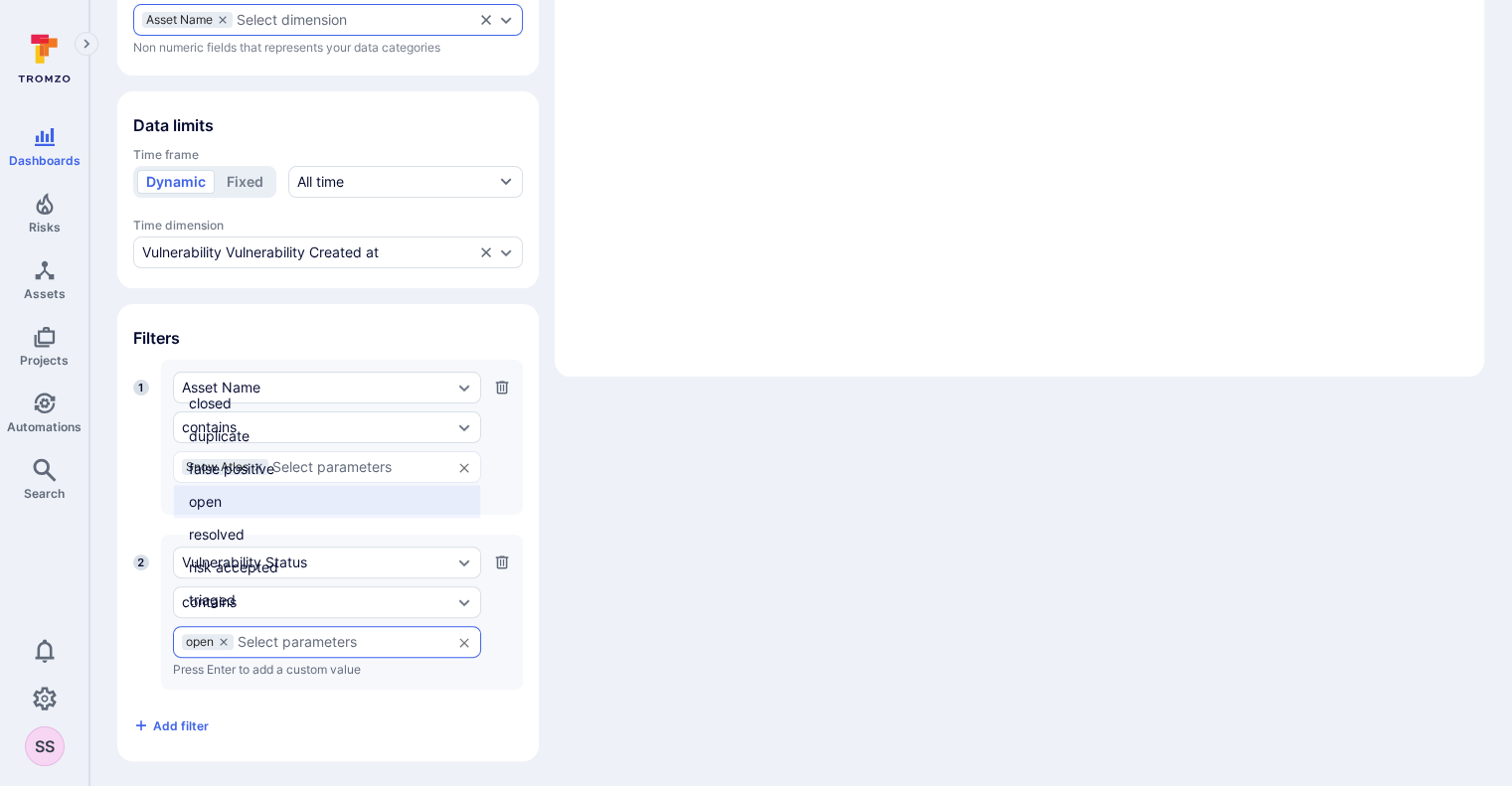 click on "triaged" at bounding box center (326, 599) 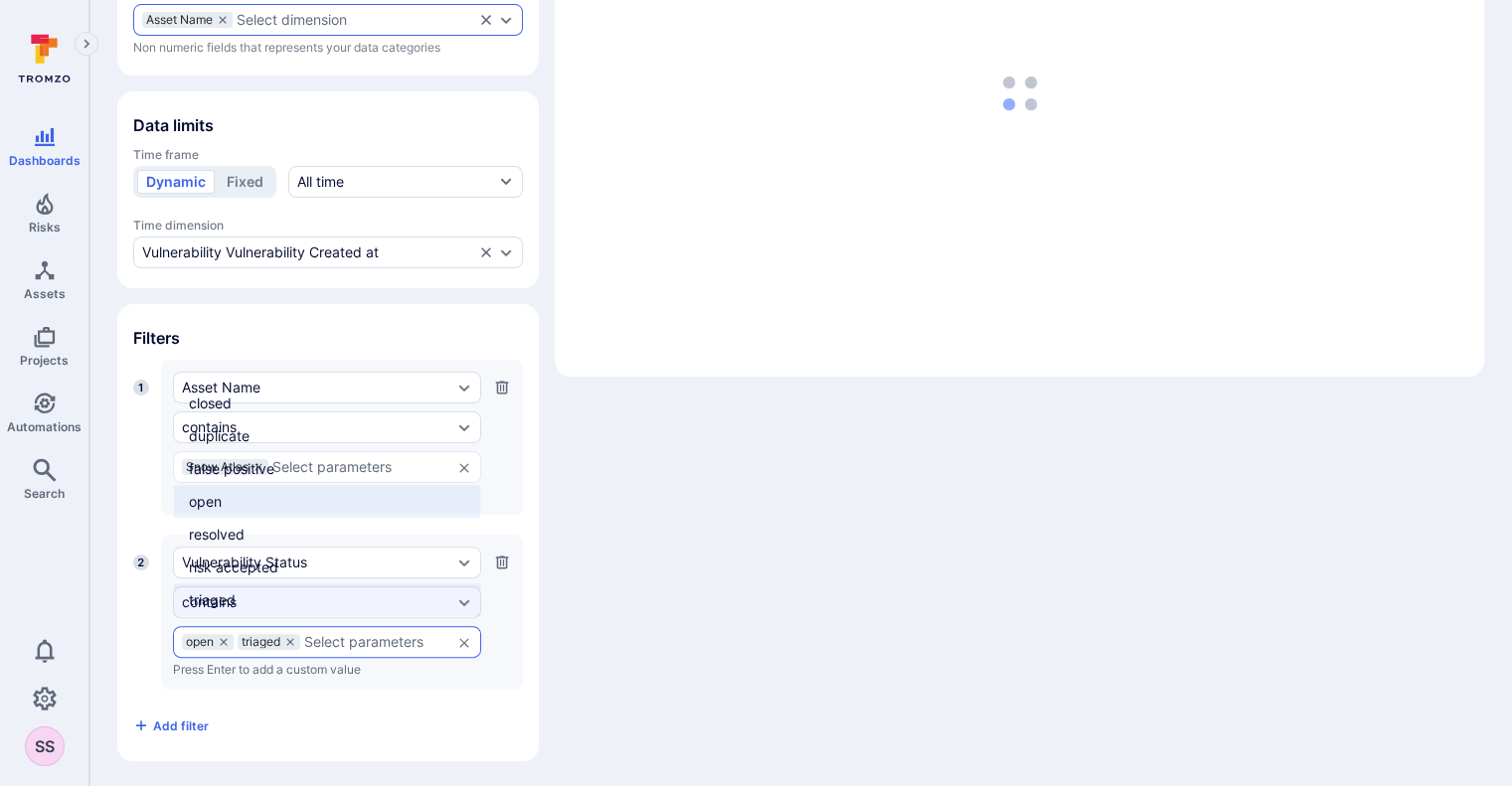 click at bounding box center (373, 642) 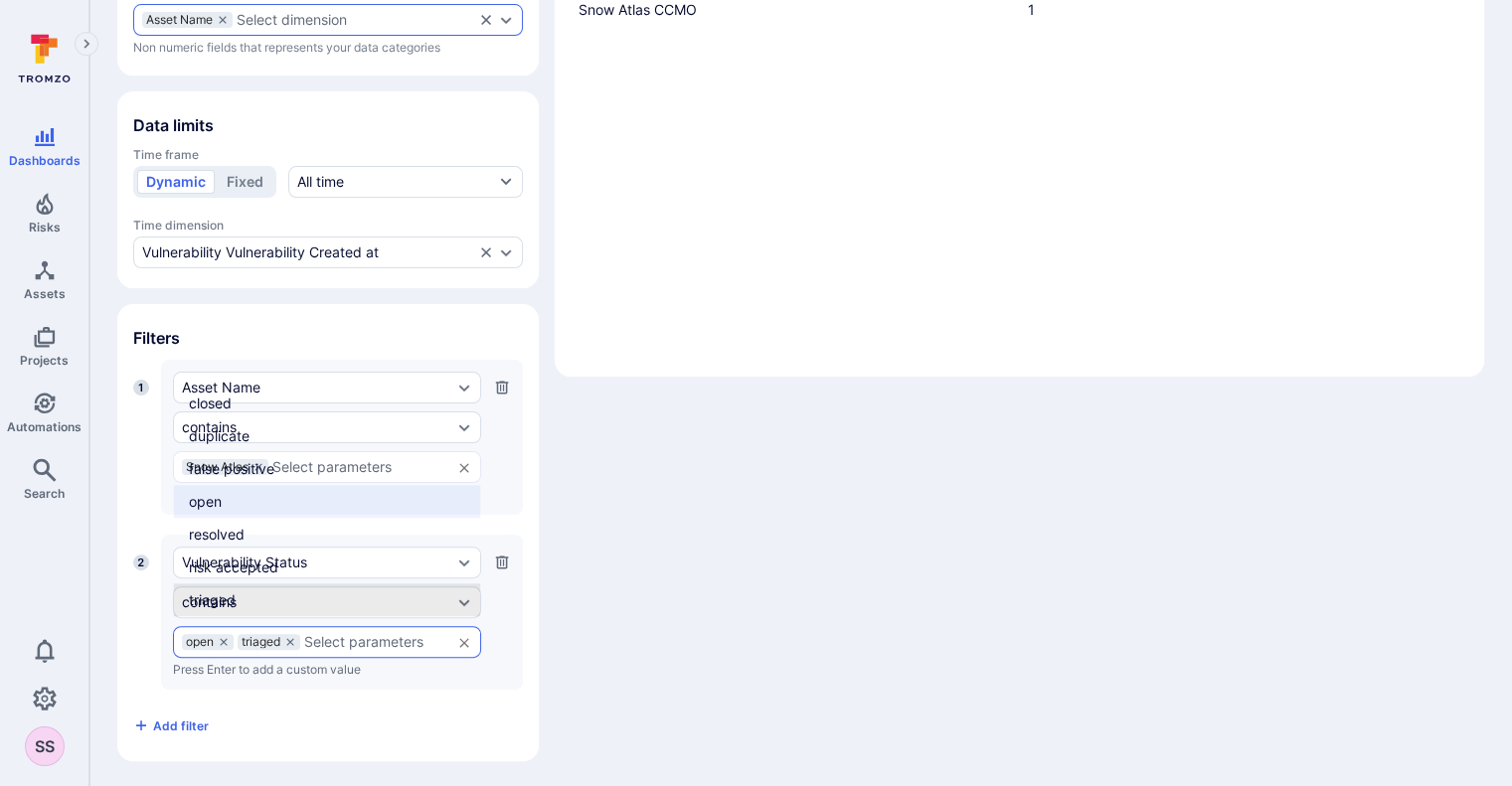 click on "Widget Table Columns Measures Vulnerability Count Select measure Numeric fields that represent your data values Rows Dimension Asset Name Select dimension Non numeric fields that represents your data categories Data limits Time frame Dynamic Fixed All time Time dimension Vulnerability Vulnerability Created at Filters 1 Asset Name contains Snow Atlas ​ Press Enter to add a custom value 2 Vulnerability Status contains open triaged ​ Press Enter to add a custom value Add filter Preview widget Break down measures by Select dimension Show Total row 1-3 of 3 items shown Asset Name Vulnerability Count Snow Atlas QA (staging) 40 Snow Atlas 32 Snow Atlas CCMO 1" at bounding box center [800, 243] 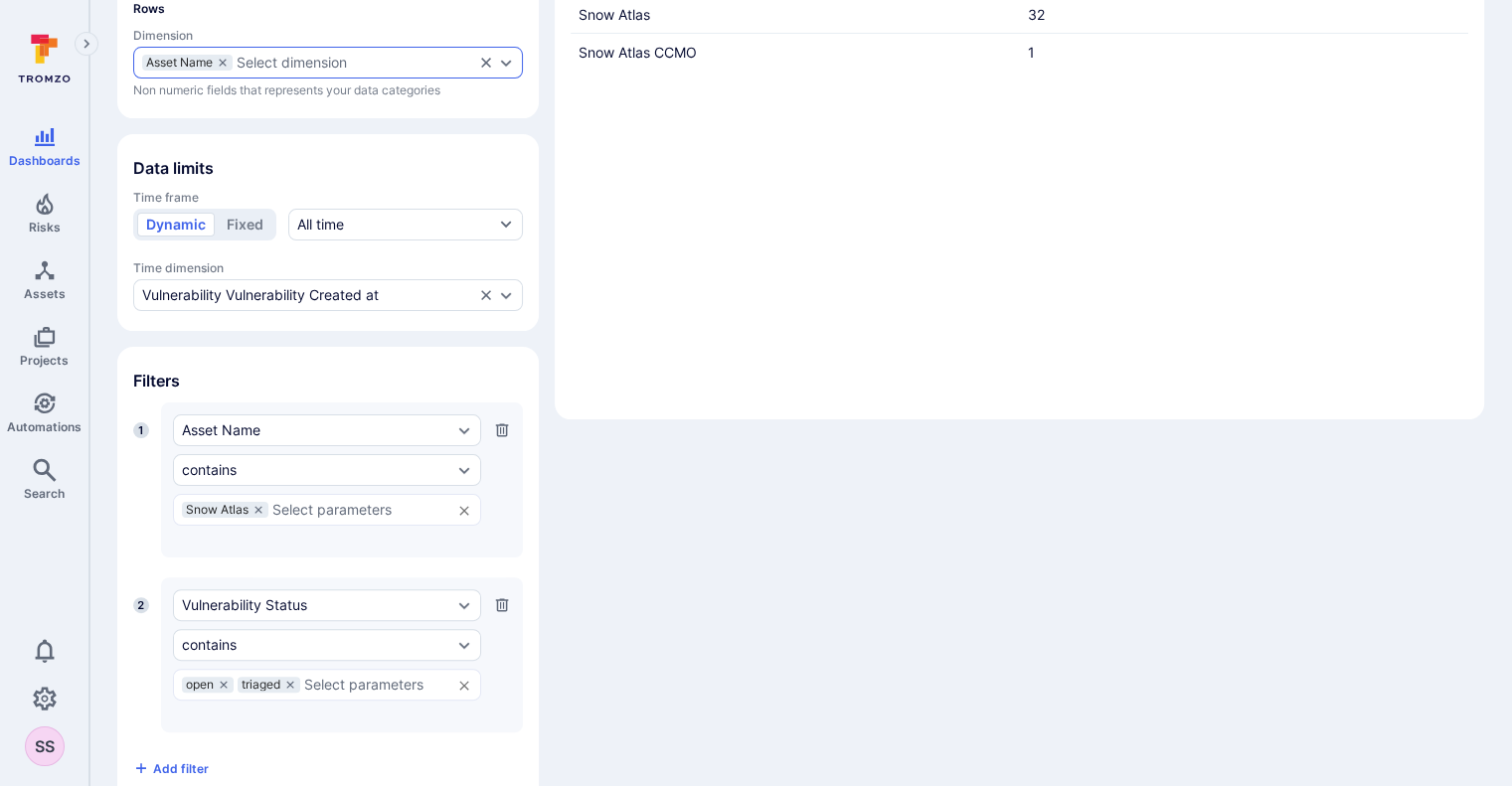 scroll, scrollTop: 415, scrollLeft: 0, axis: vertical 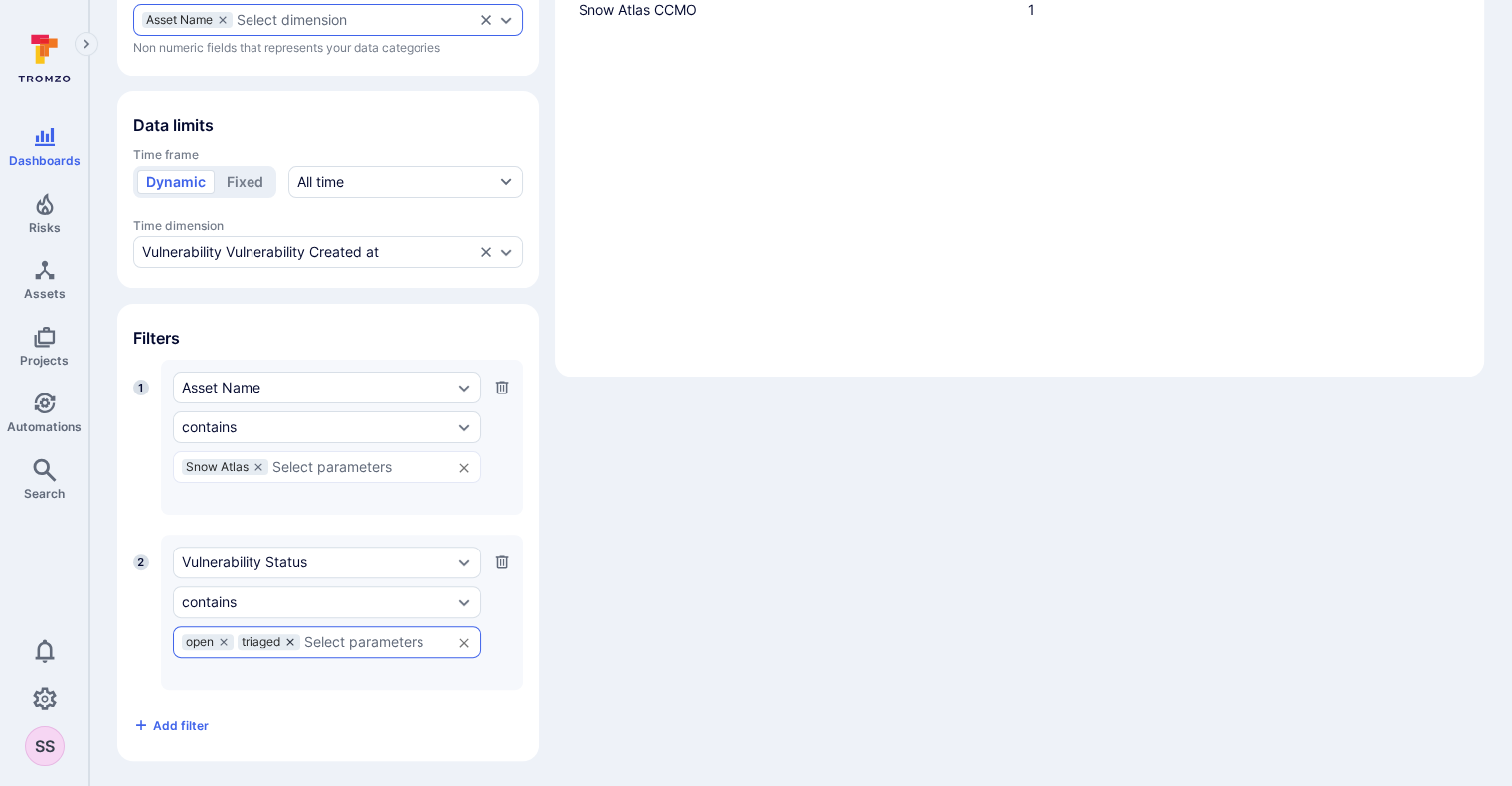 click 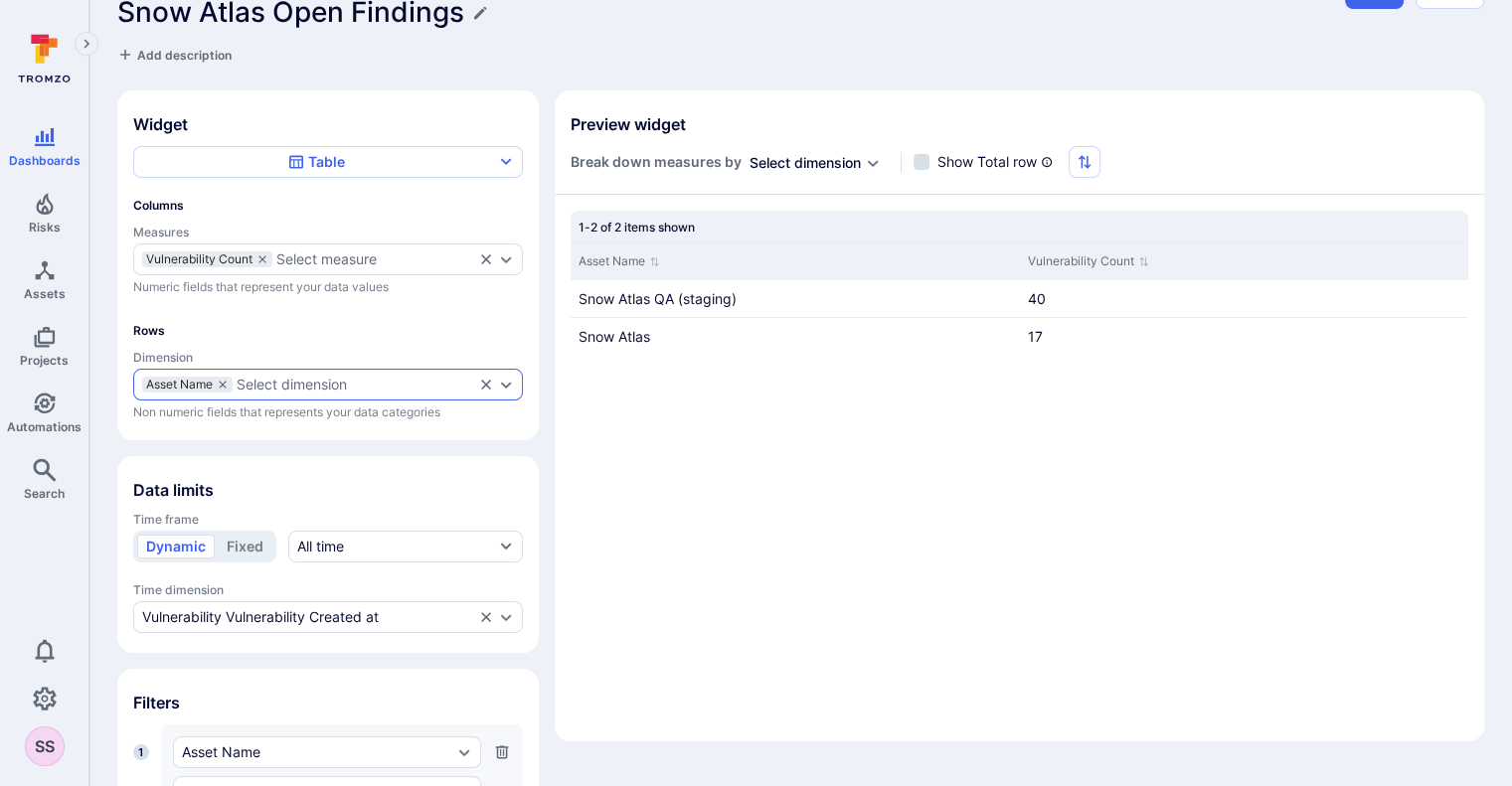 scroll, scrollTop: 340, scrollLeft: 0, axis: vertical 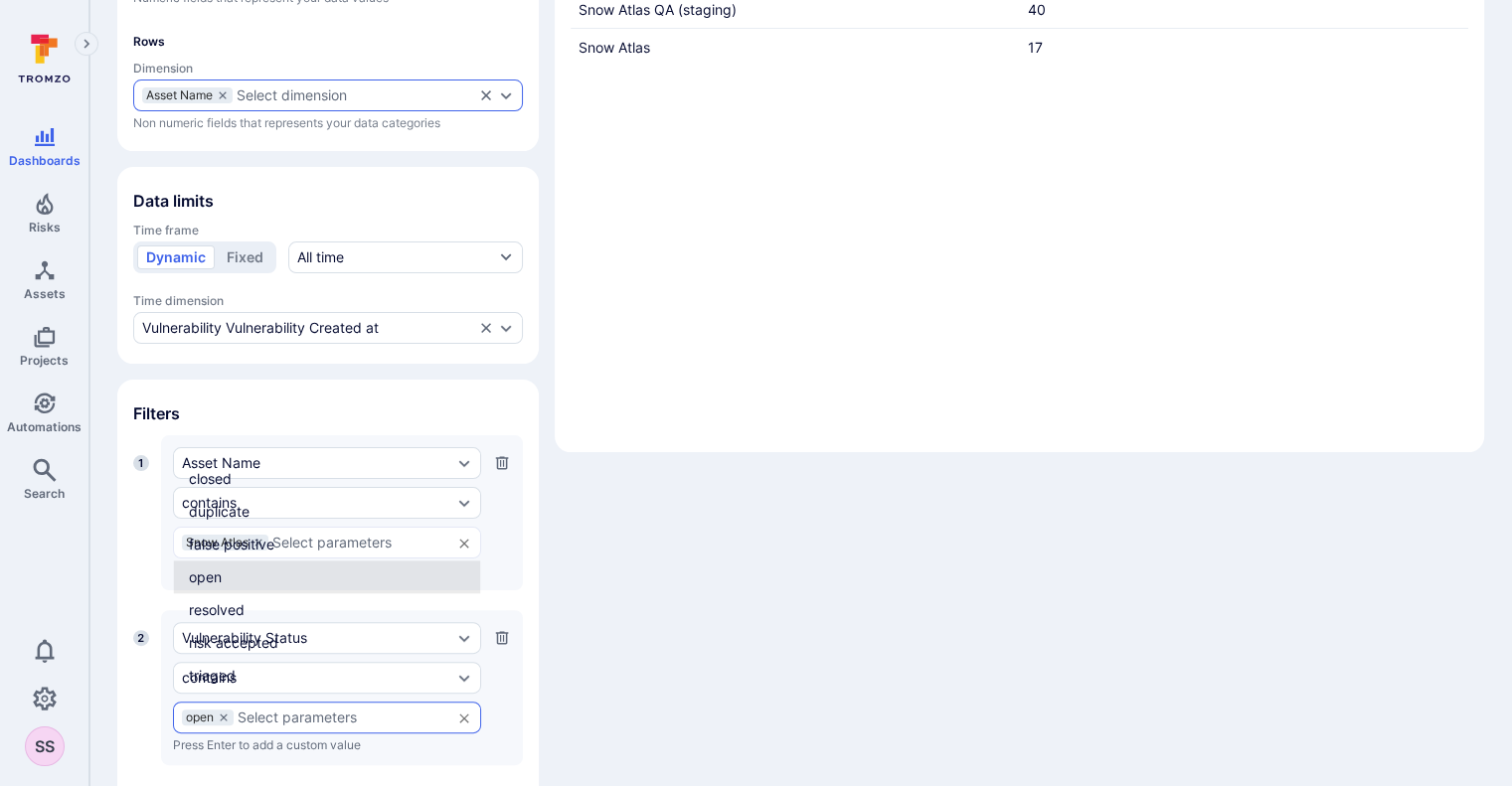 click at bounding box center (339, 717) 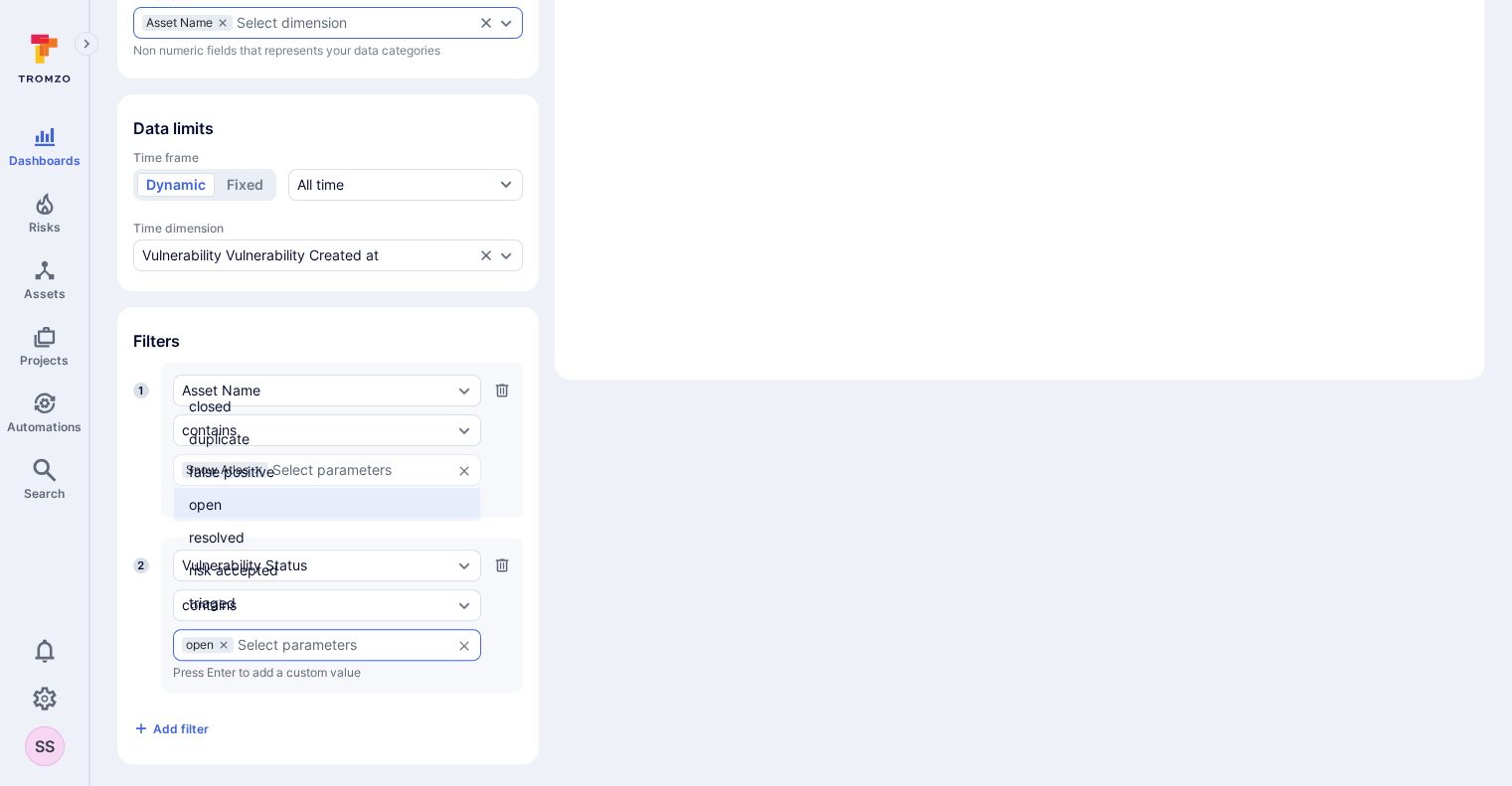 scroll, scrollTop: 415, scrollLeft: 0, axis: vertical 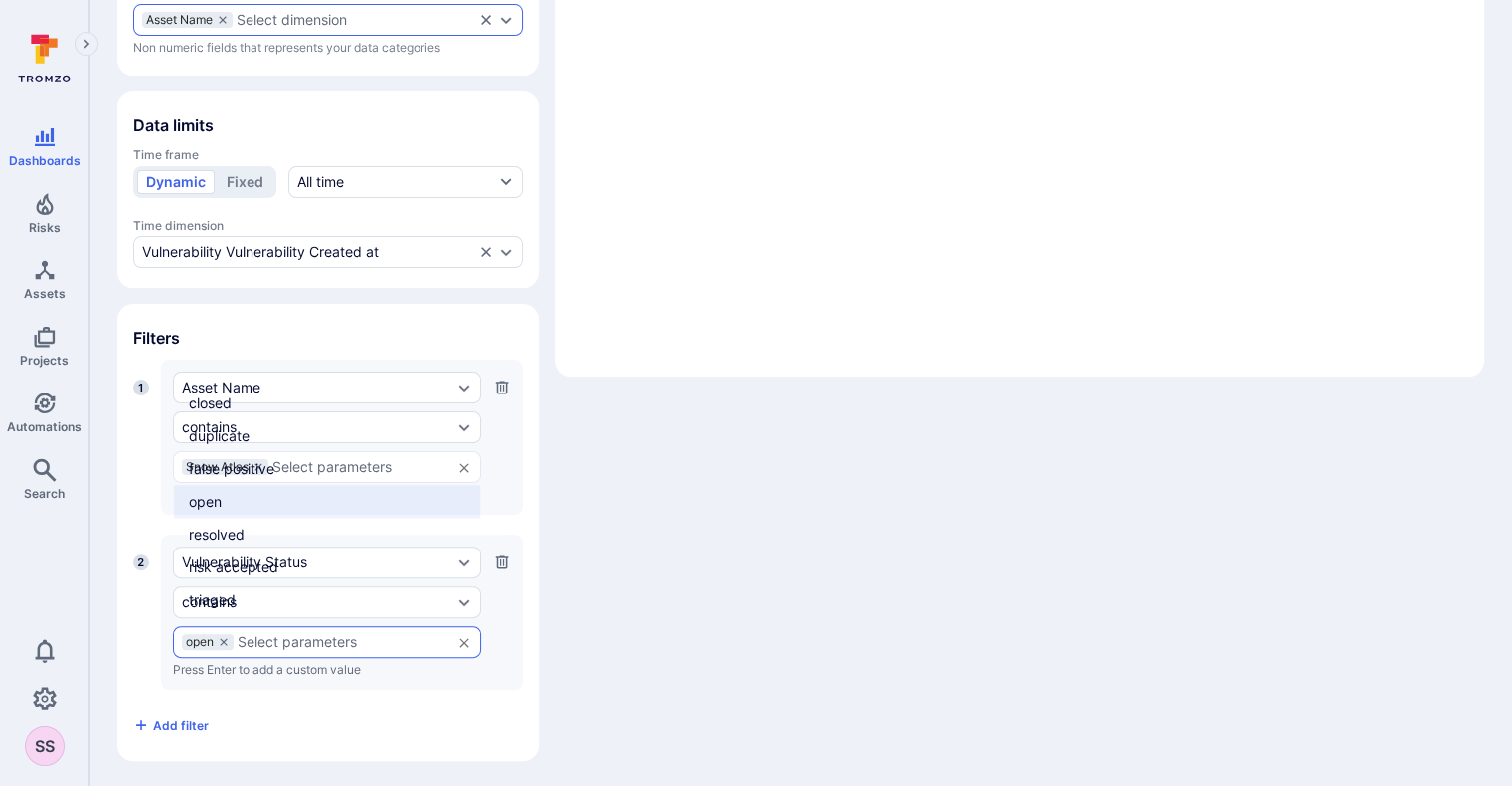 click on "triaged" at bounding box center (326, 599) 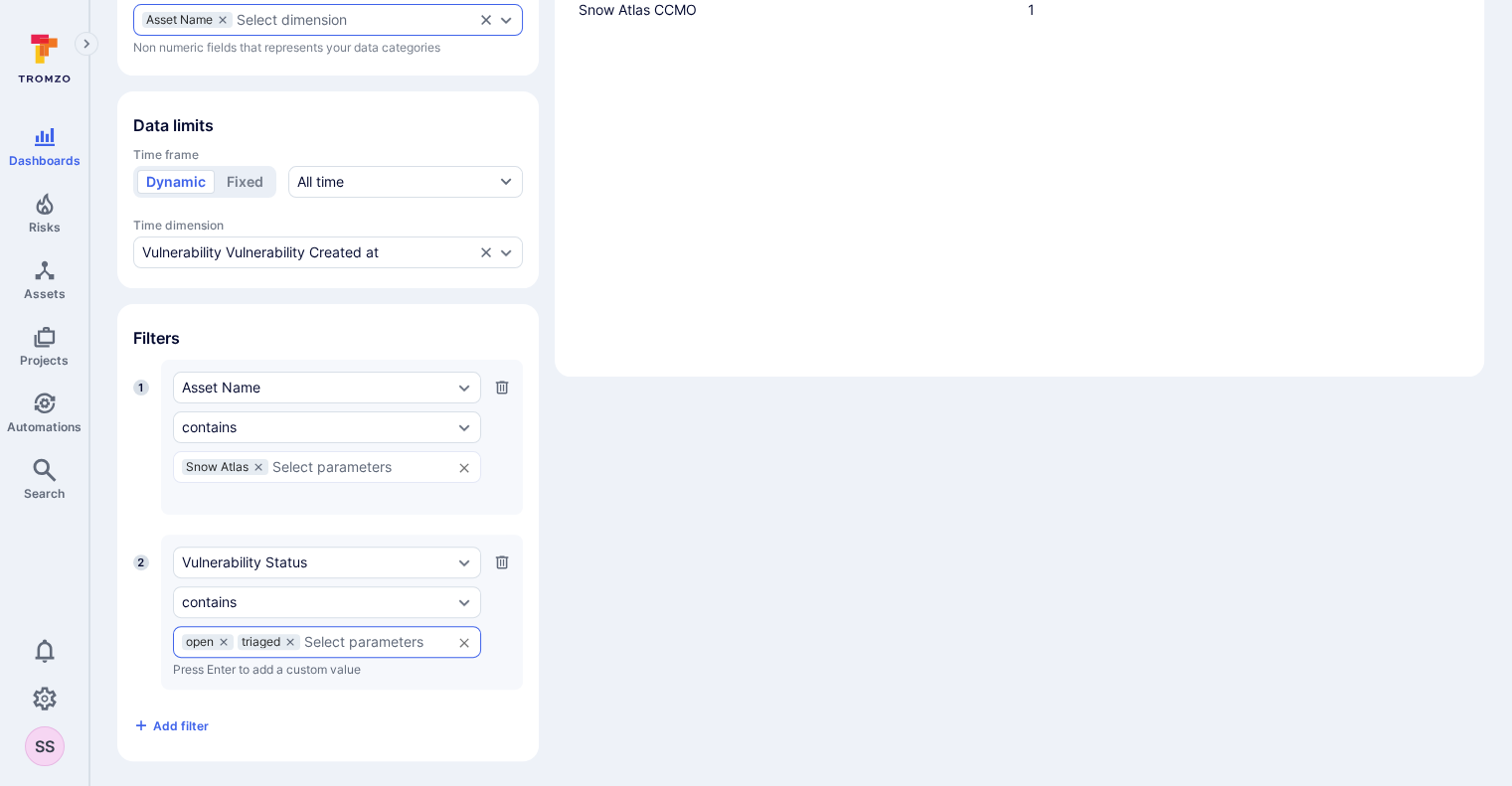 scroll, scrollTop: 0, scrollLeft: 0, axis: both 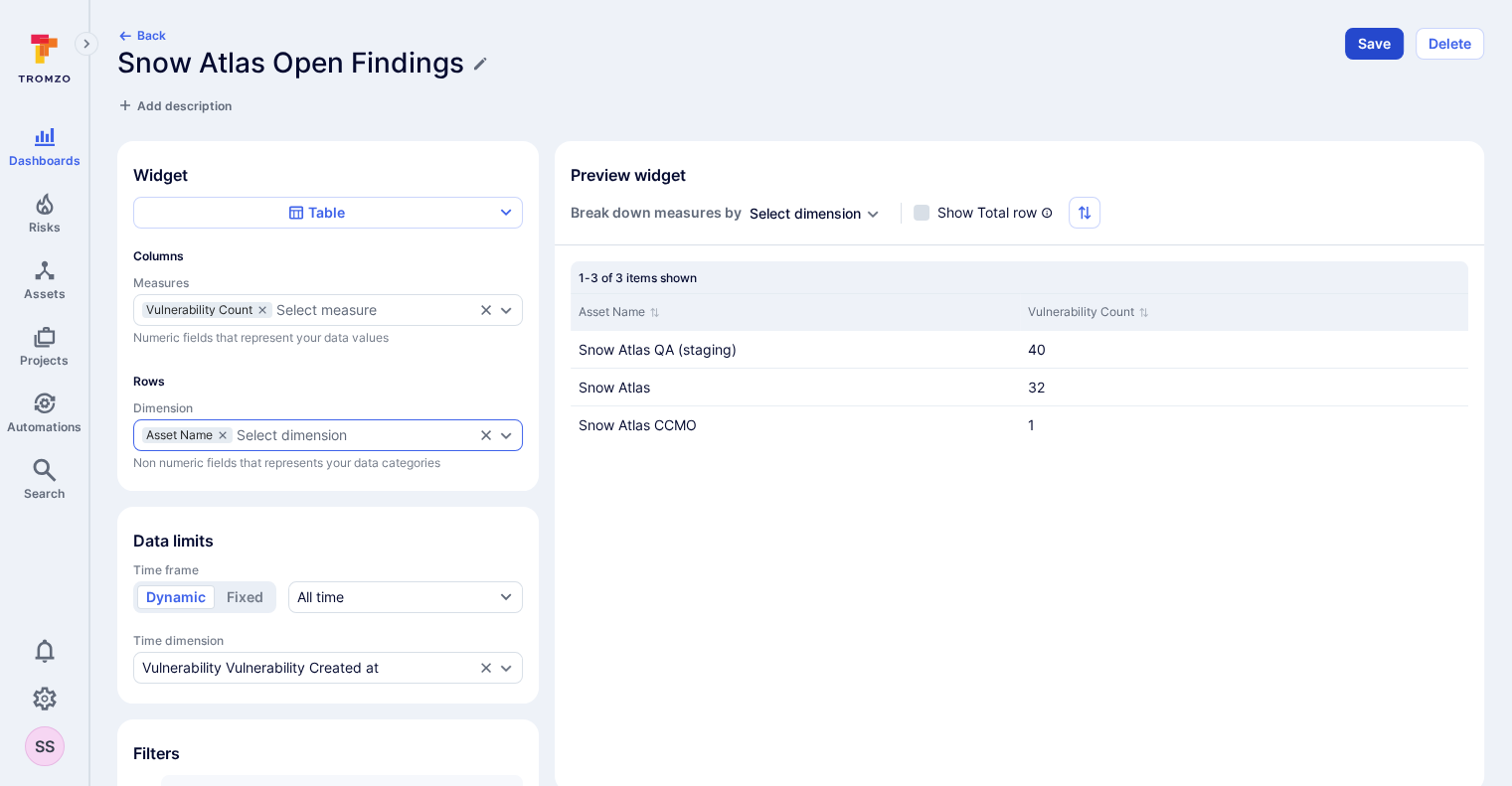 click on "Save" at bounding box center [1374, 44] 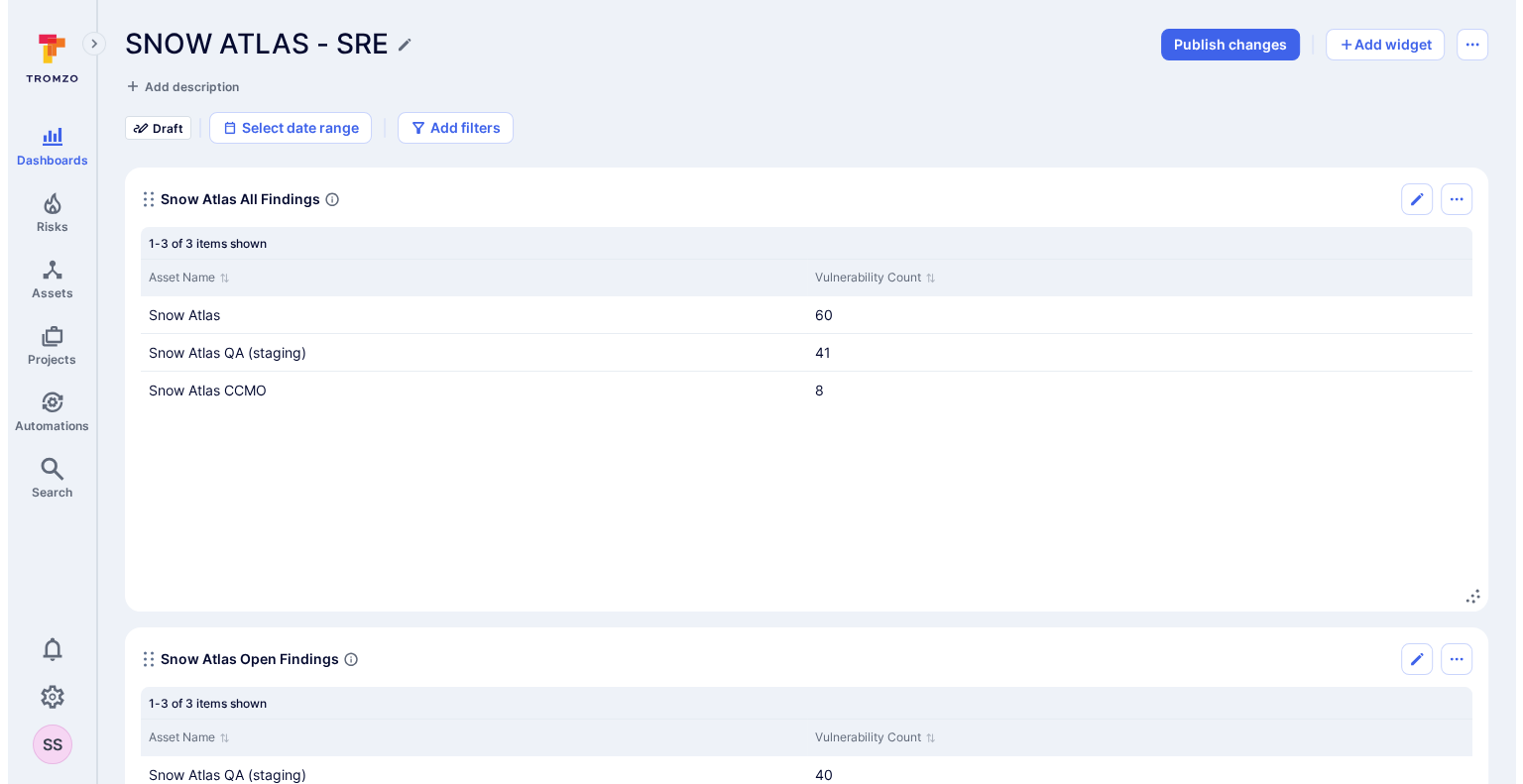 scroll, scrollTop: 314, scrollLeft: 0, axis: vertical 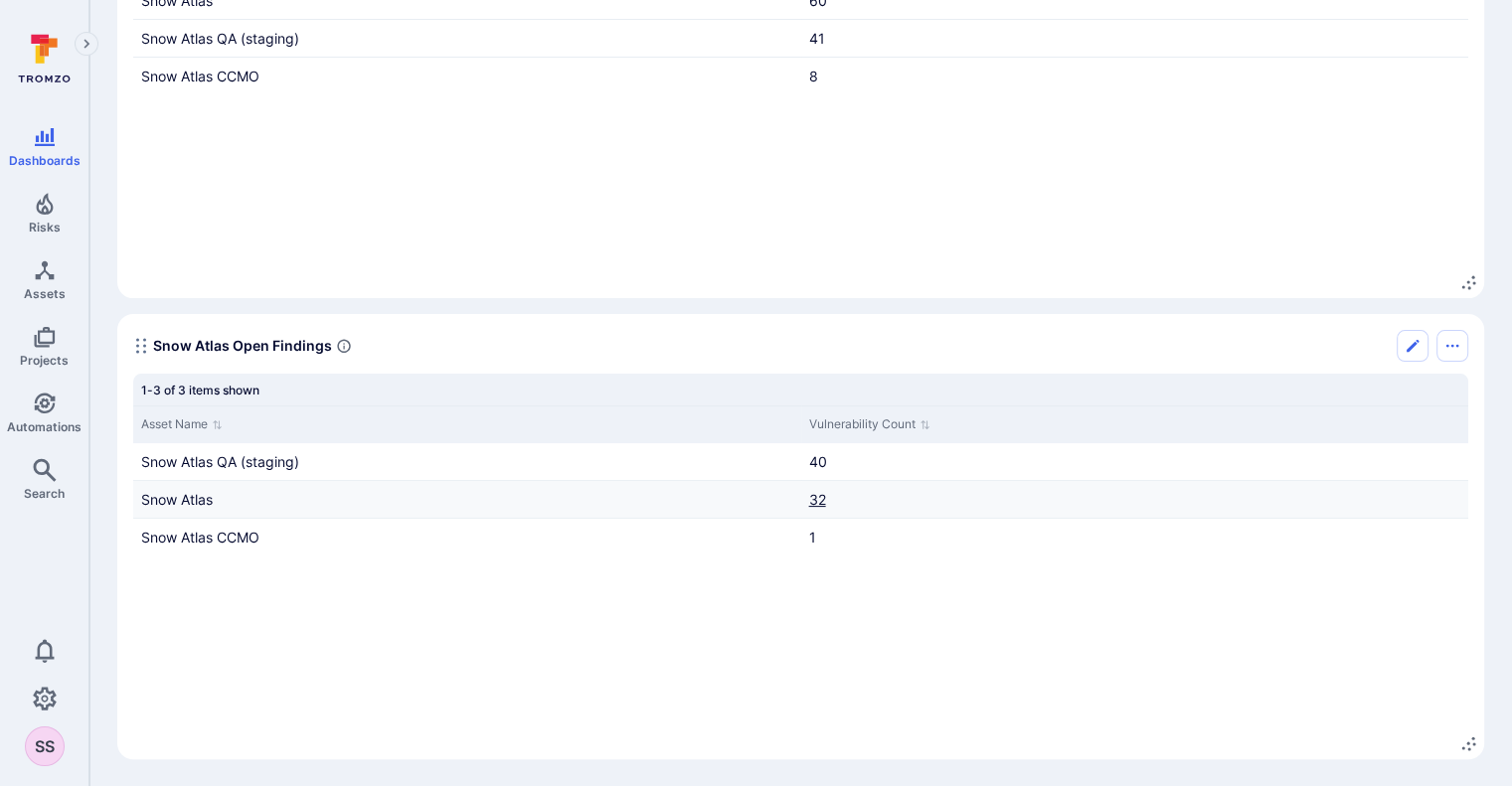 click on "32" at bounding box center (817, 499) 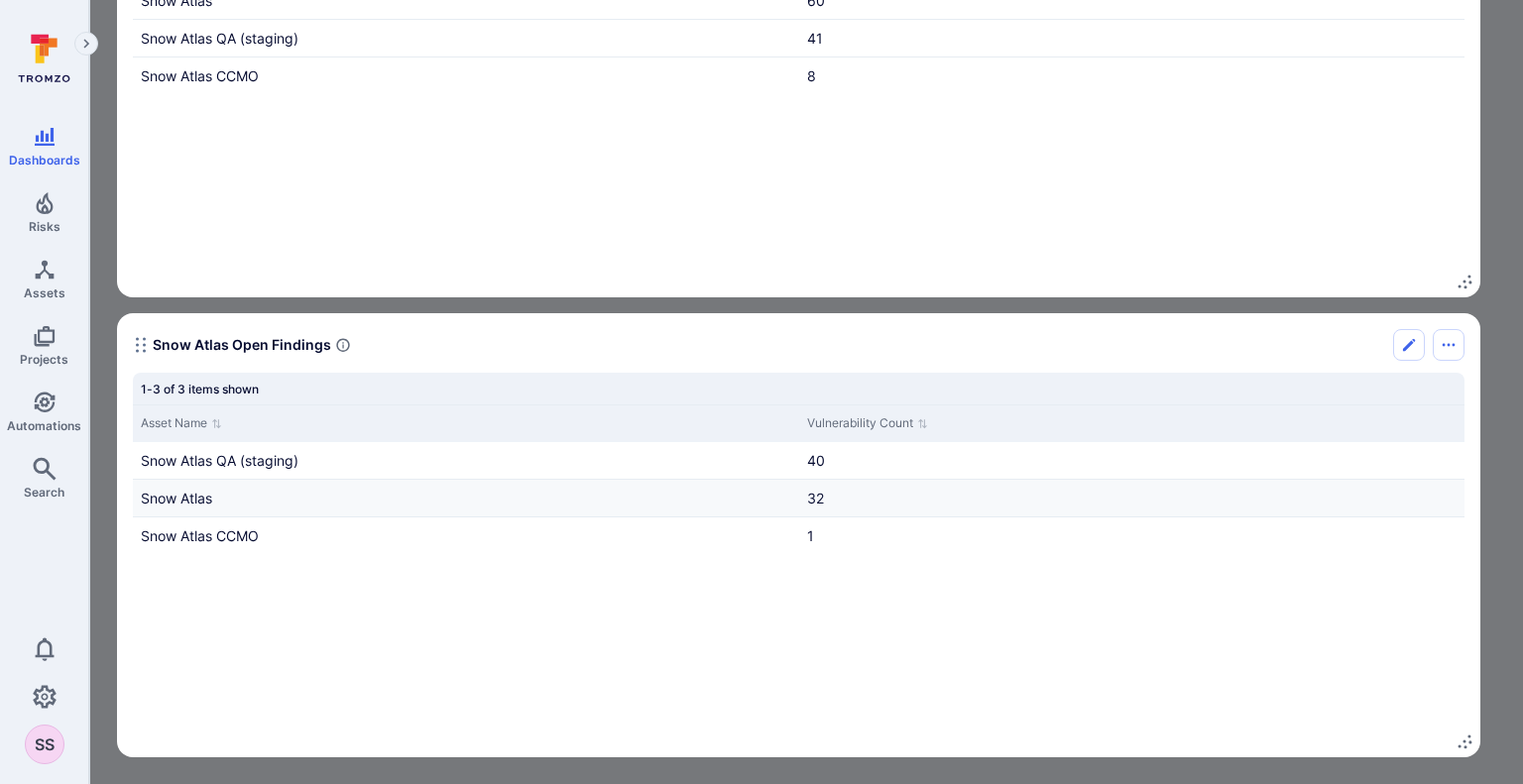 scroll, scrollTop: 0, scrollLeft: 0, axis: both 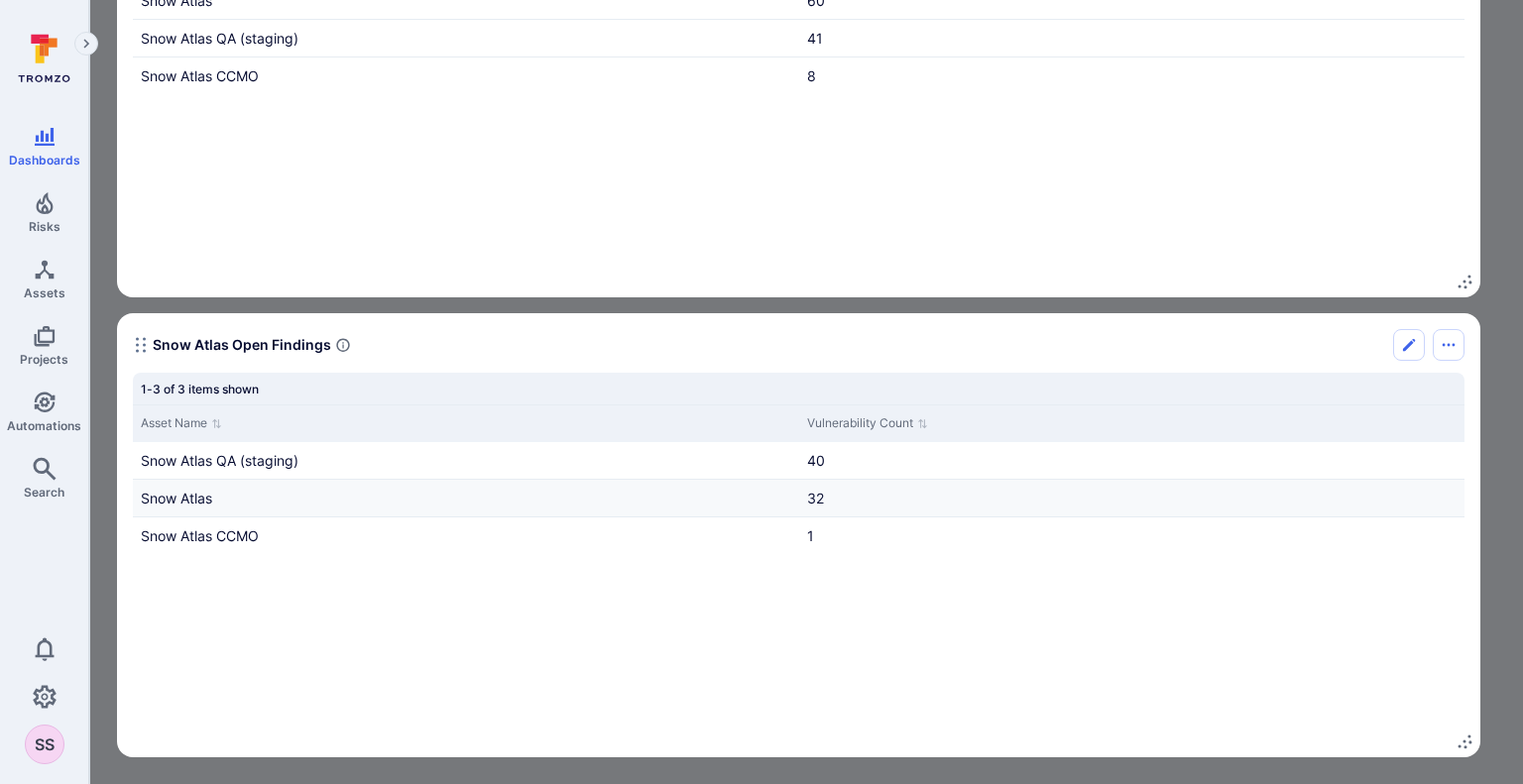 click at bounding box center (-1529, 1124) 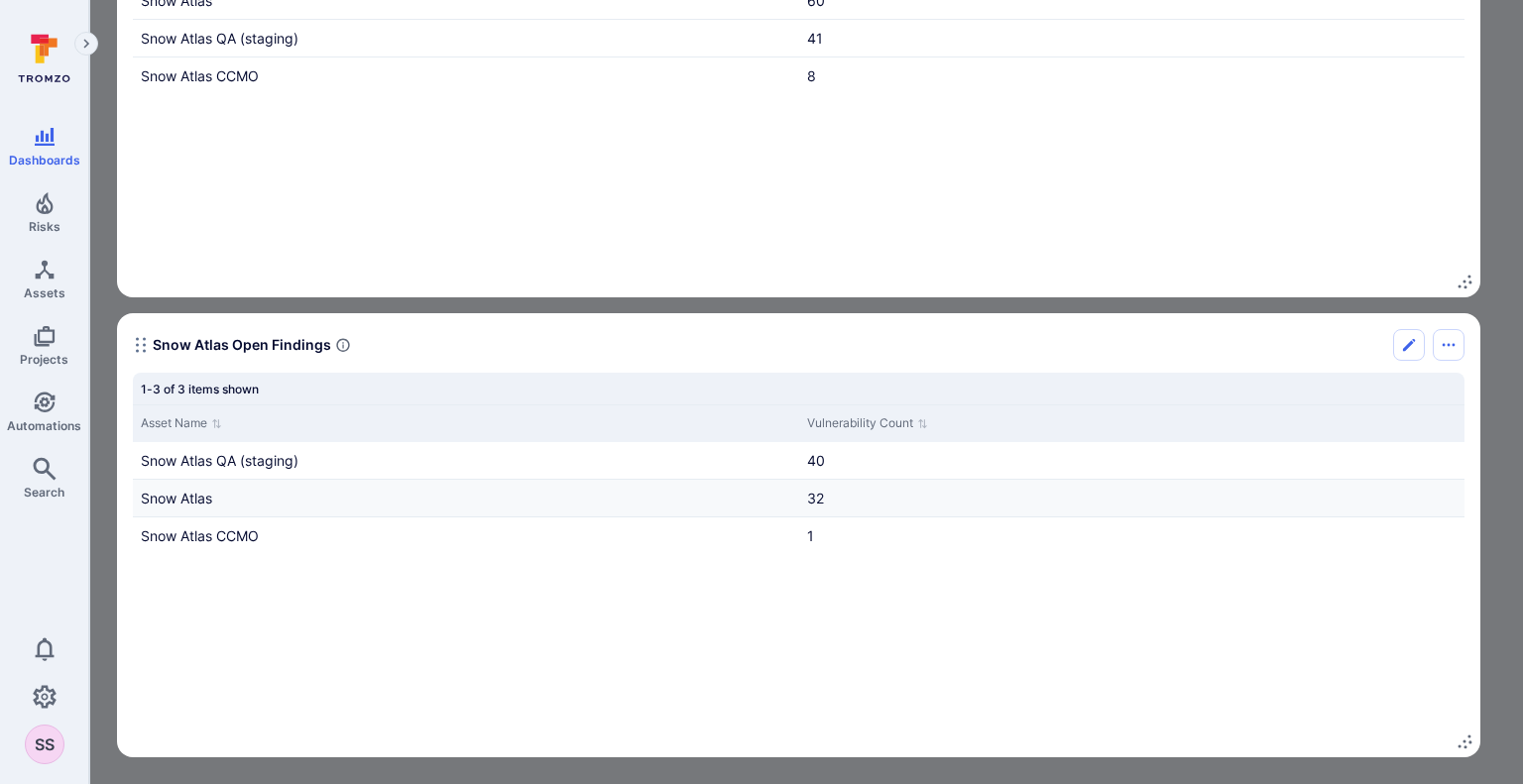 scroll, scrollTop: 0, scrollLeft: 623, axis: horizontal 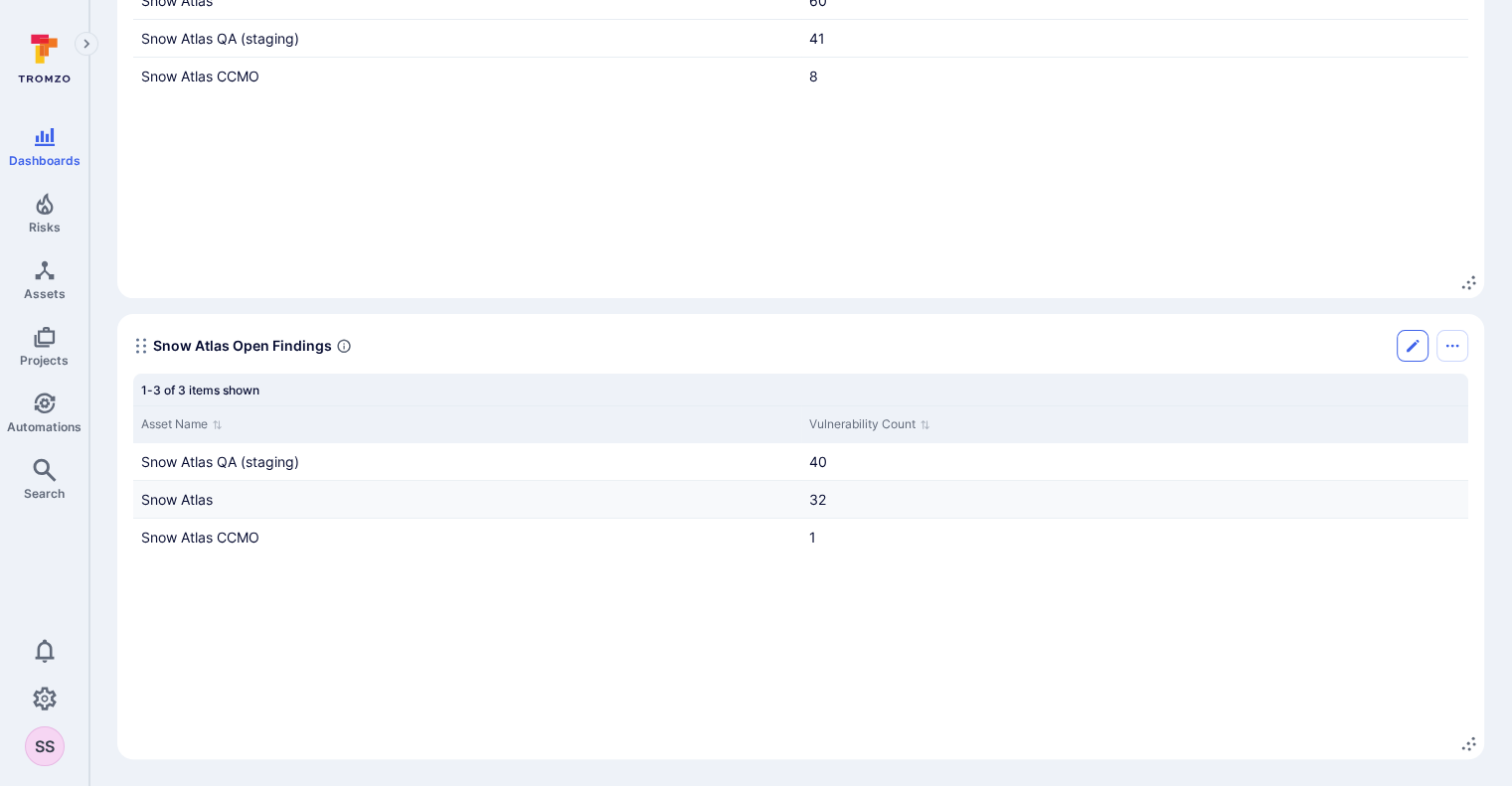 click 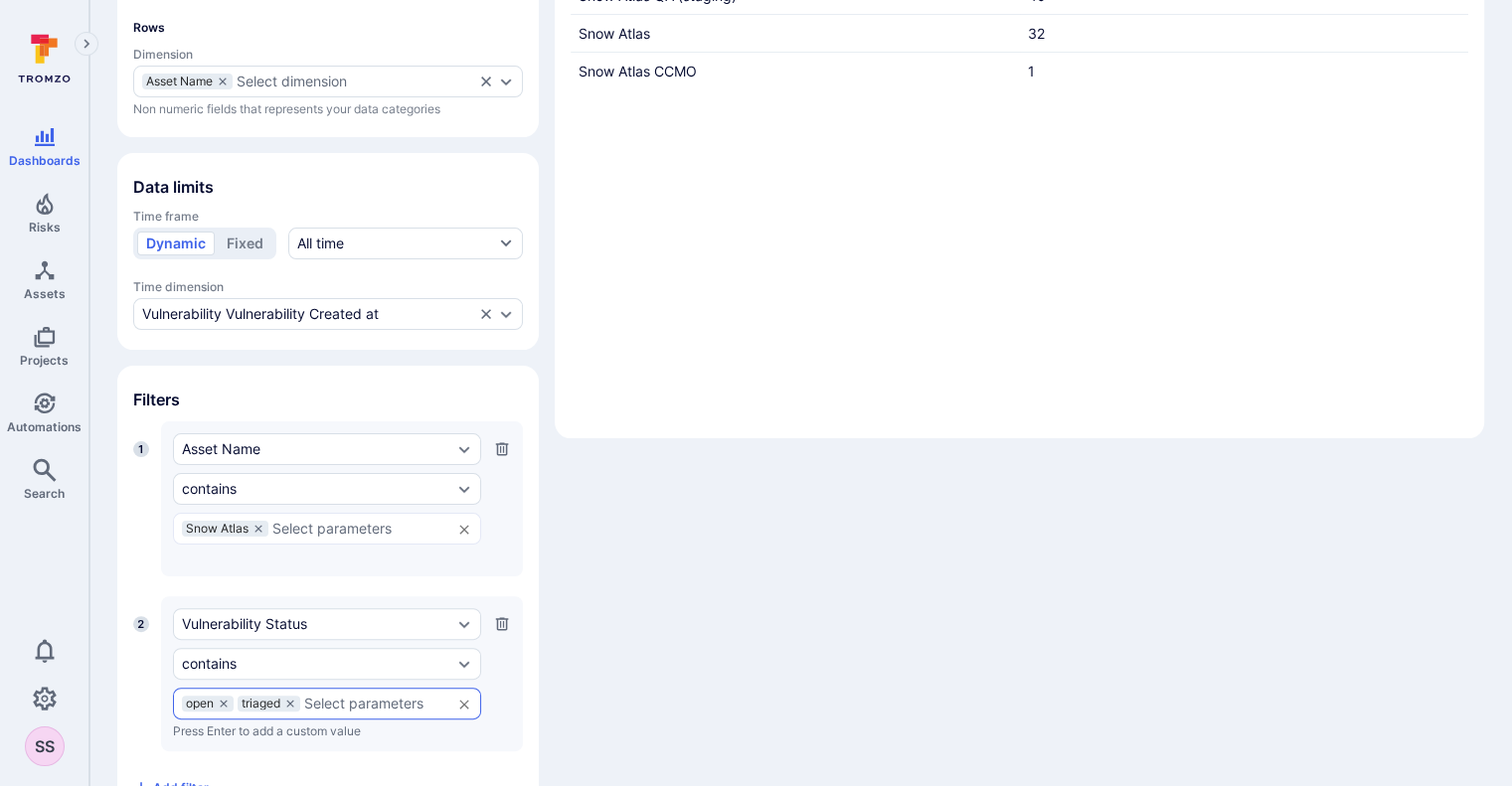 scroll, scrollTop: 415, scrollLeft: 0, axis: vertical 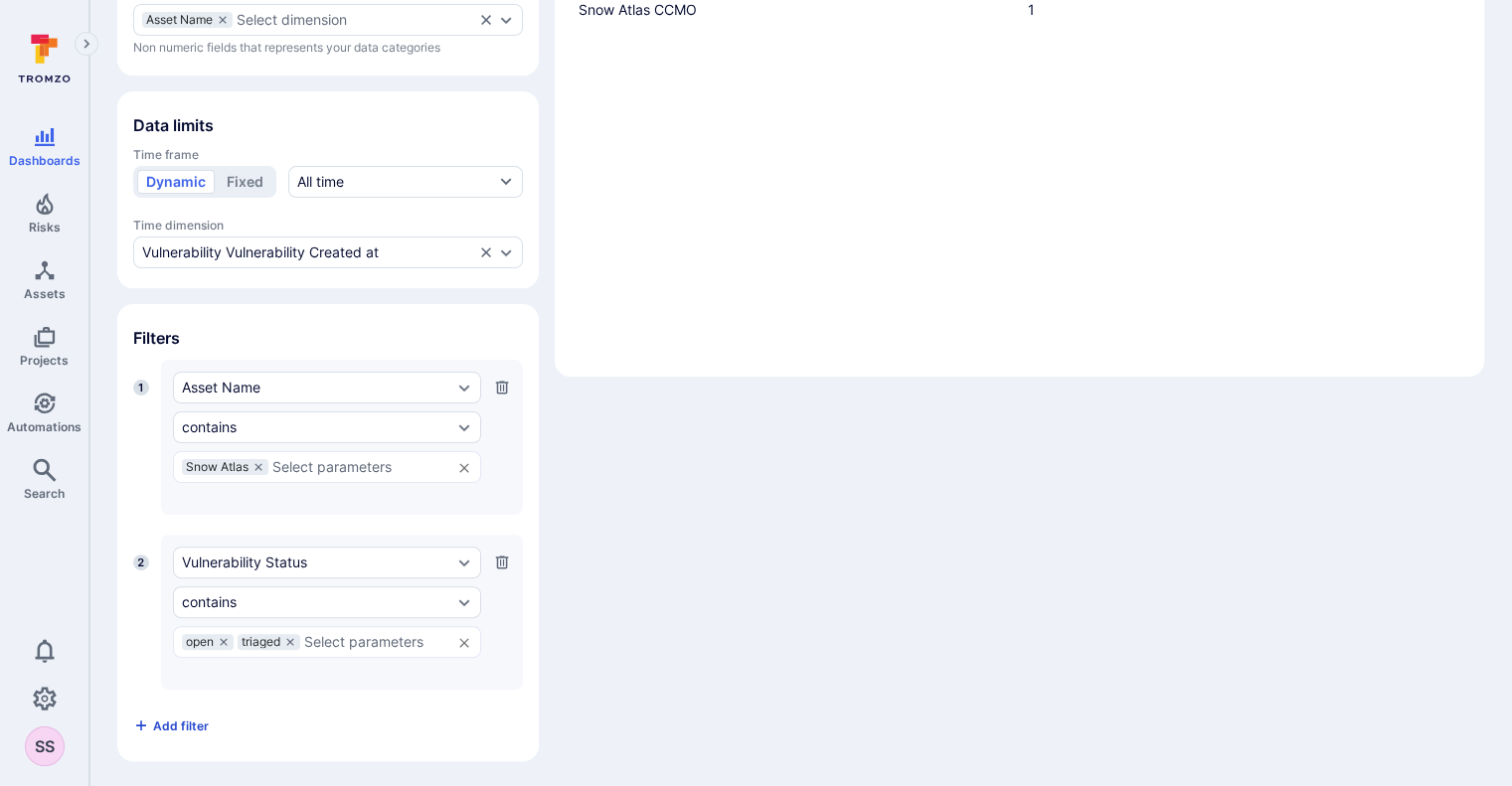click on "Add filter" at bounding box center (171, 725) 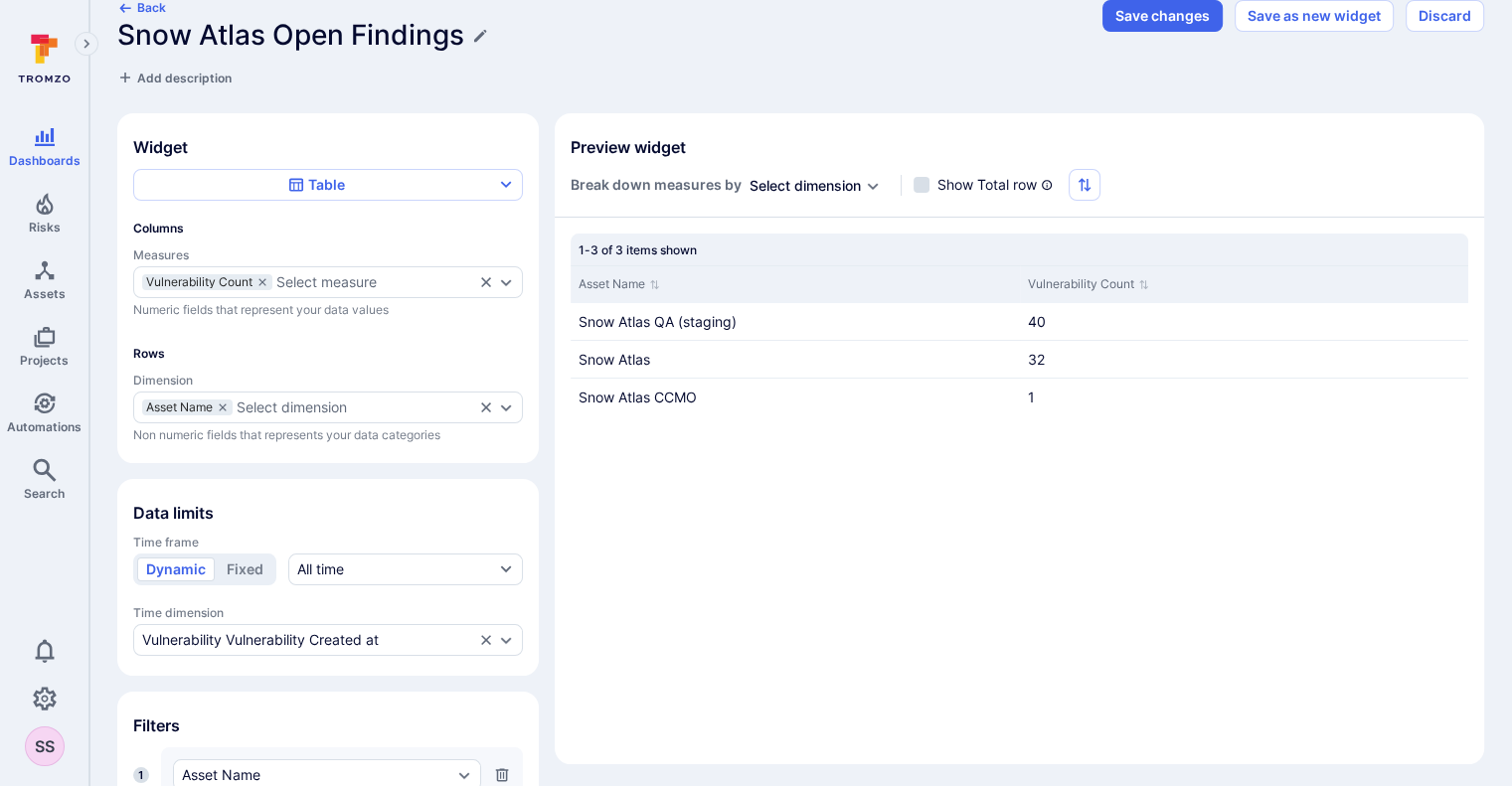 scroll, scrollTop: 0, scrollLeft: 0, axis: both 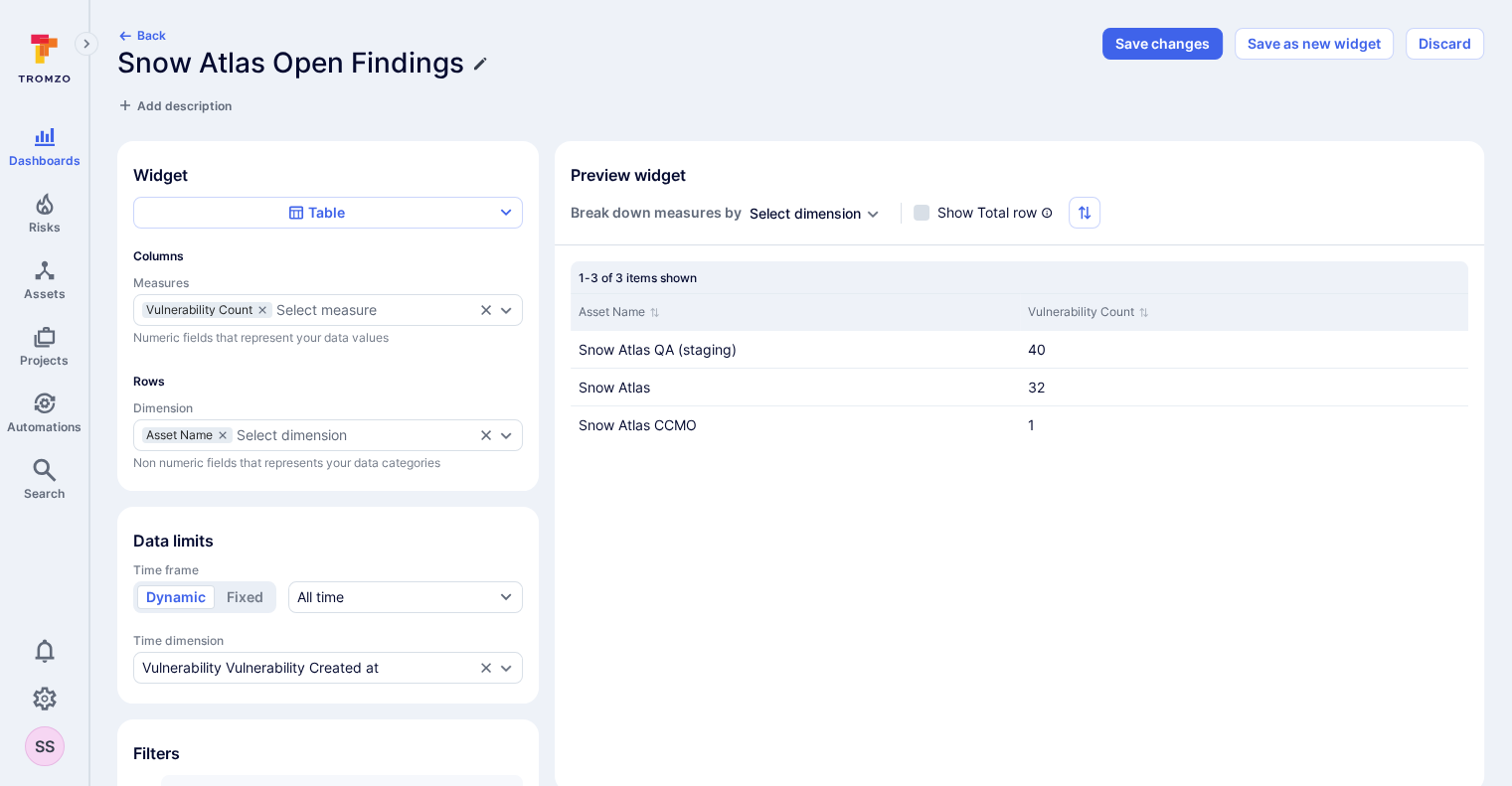 click on "Snow Atlas Open Findings" at bounding box center [603, 63] 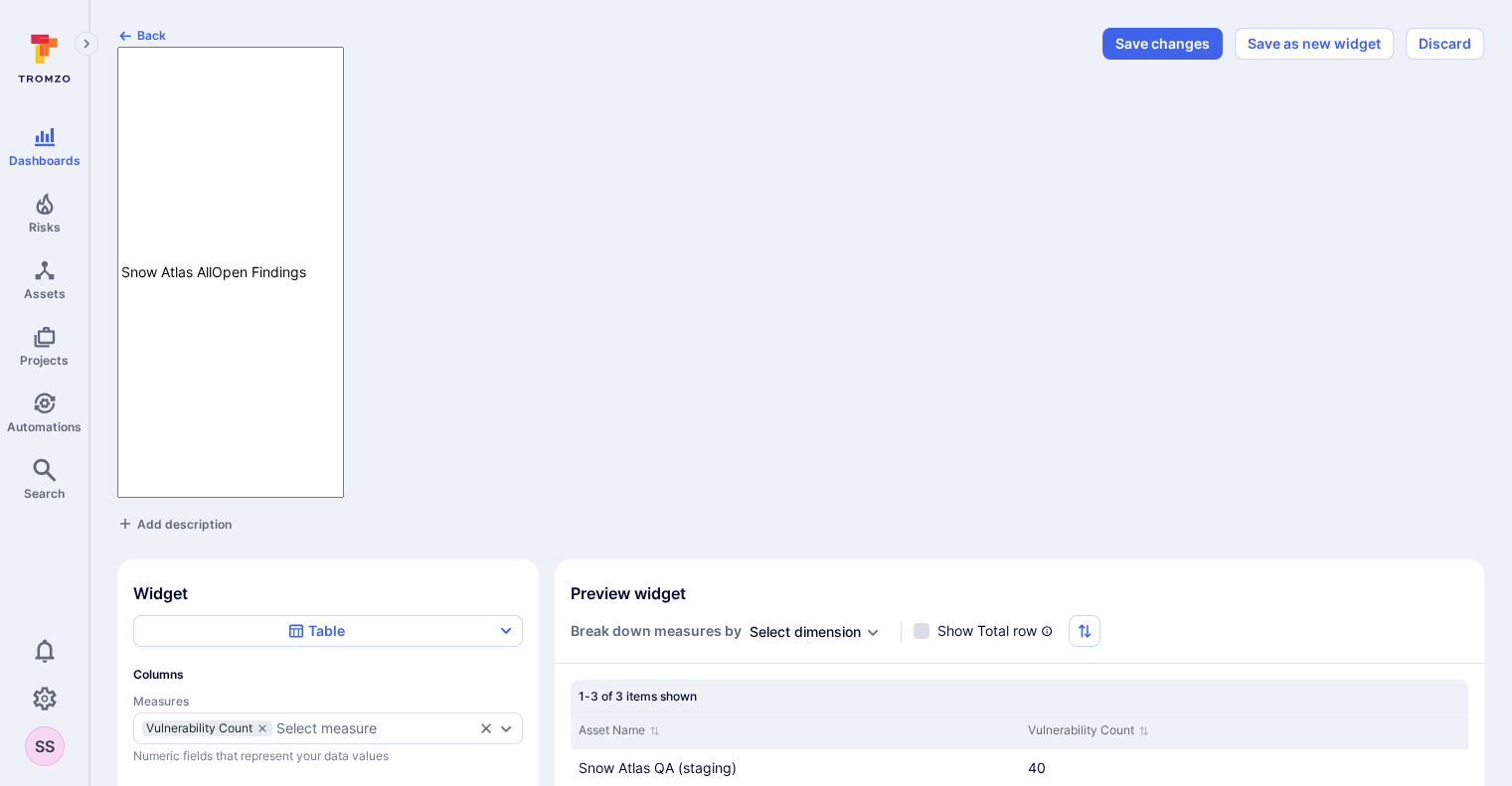 type on "Snow Atlas All Open Findings" 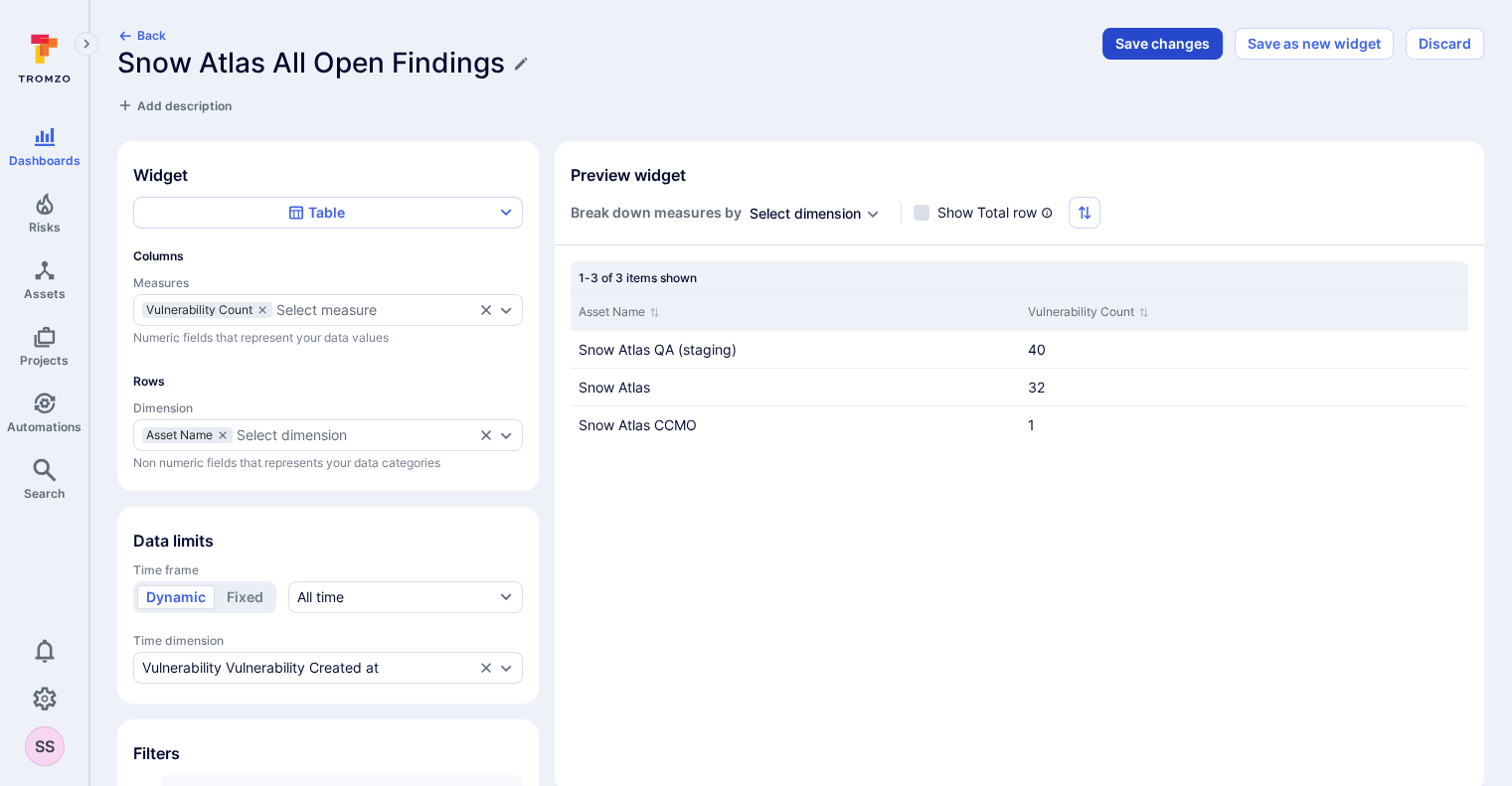 click on "Save changes" at bounding box center [1162, 44] 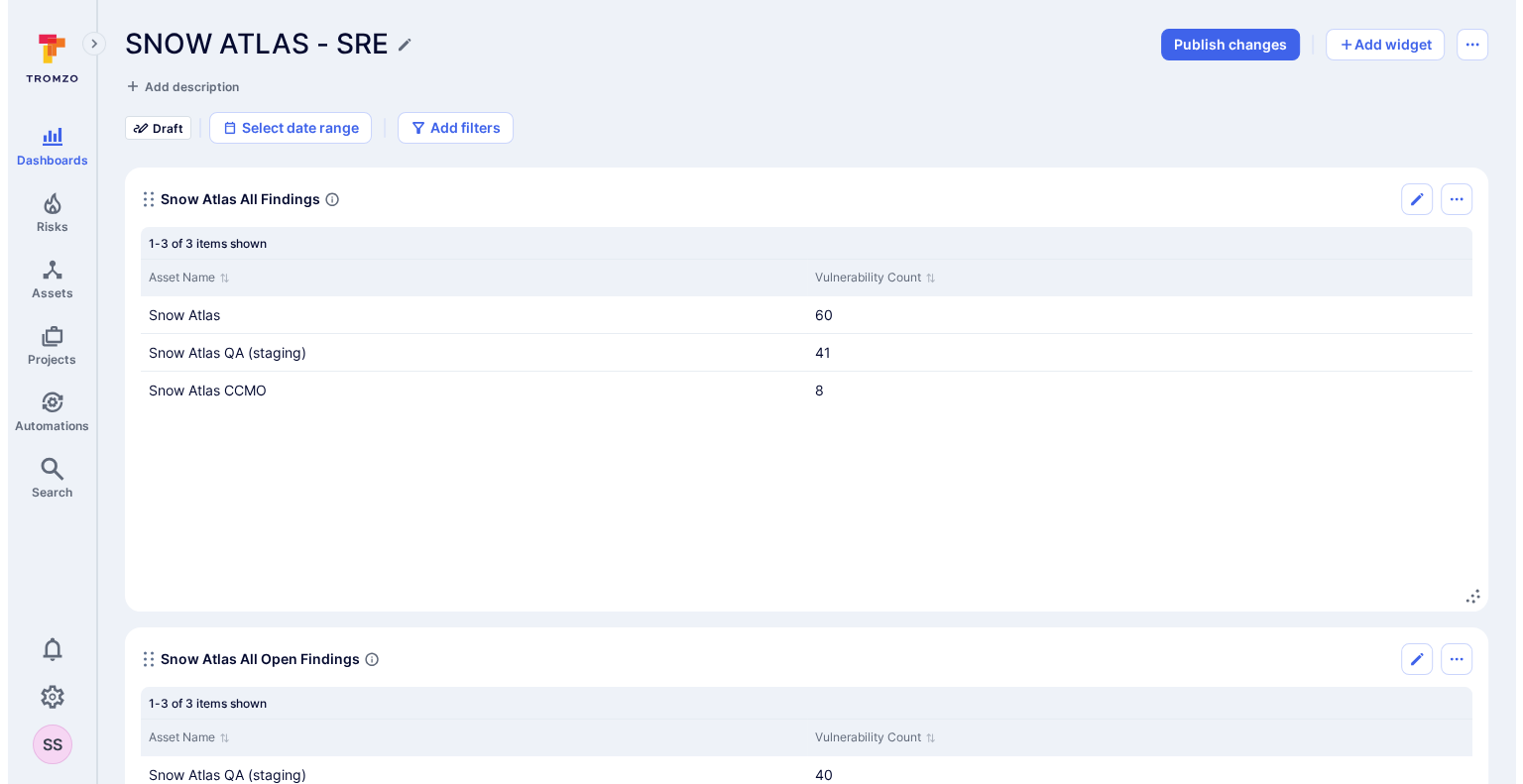 scroll, scrollTop: 314, scrollLeft: 0, axis: vertical 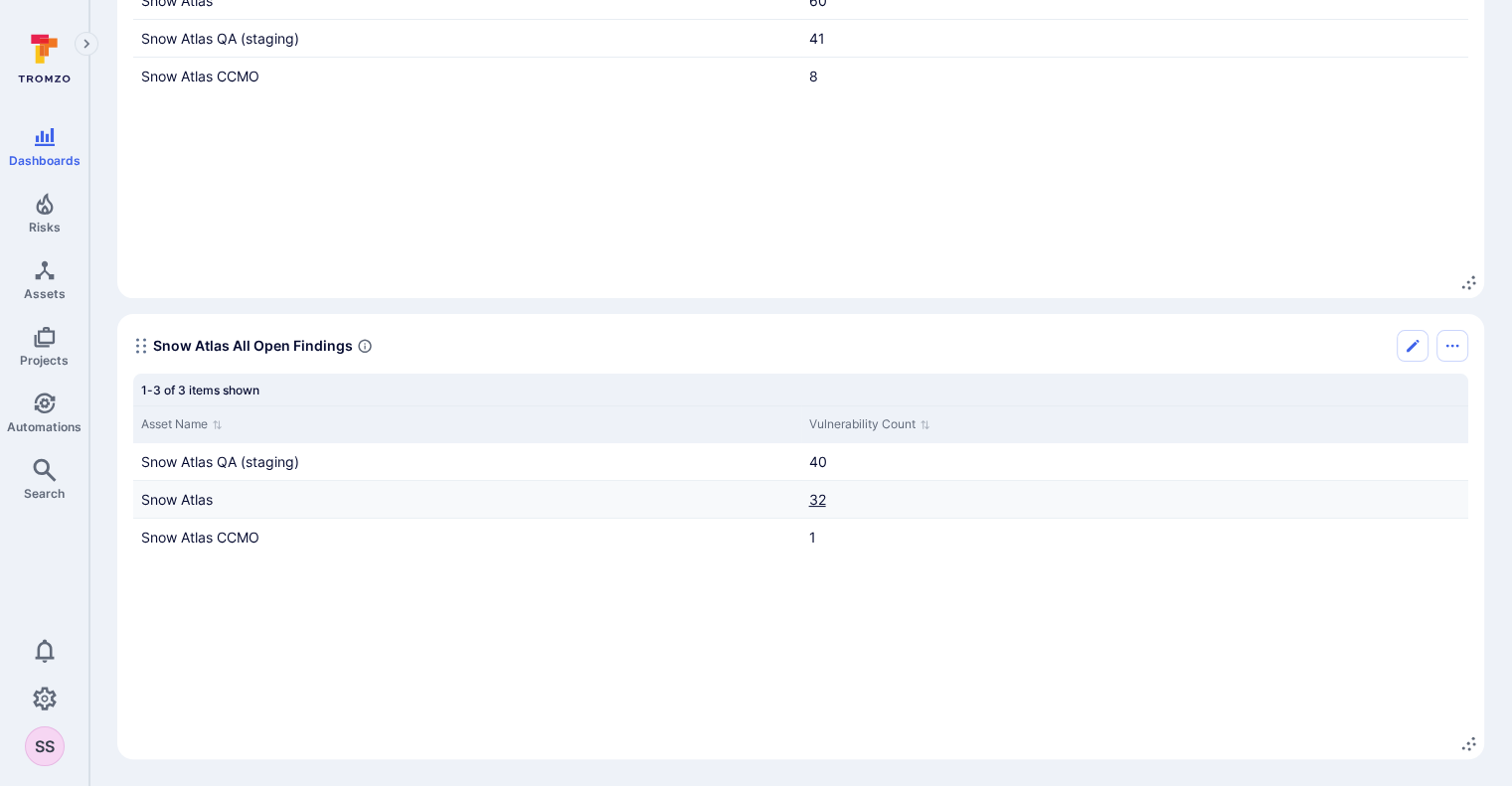 click on "32" at bounding box center (817, 499) 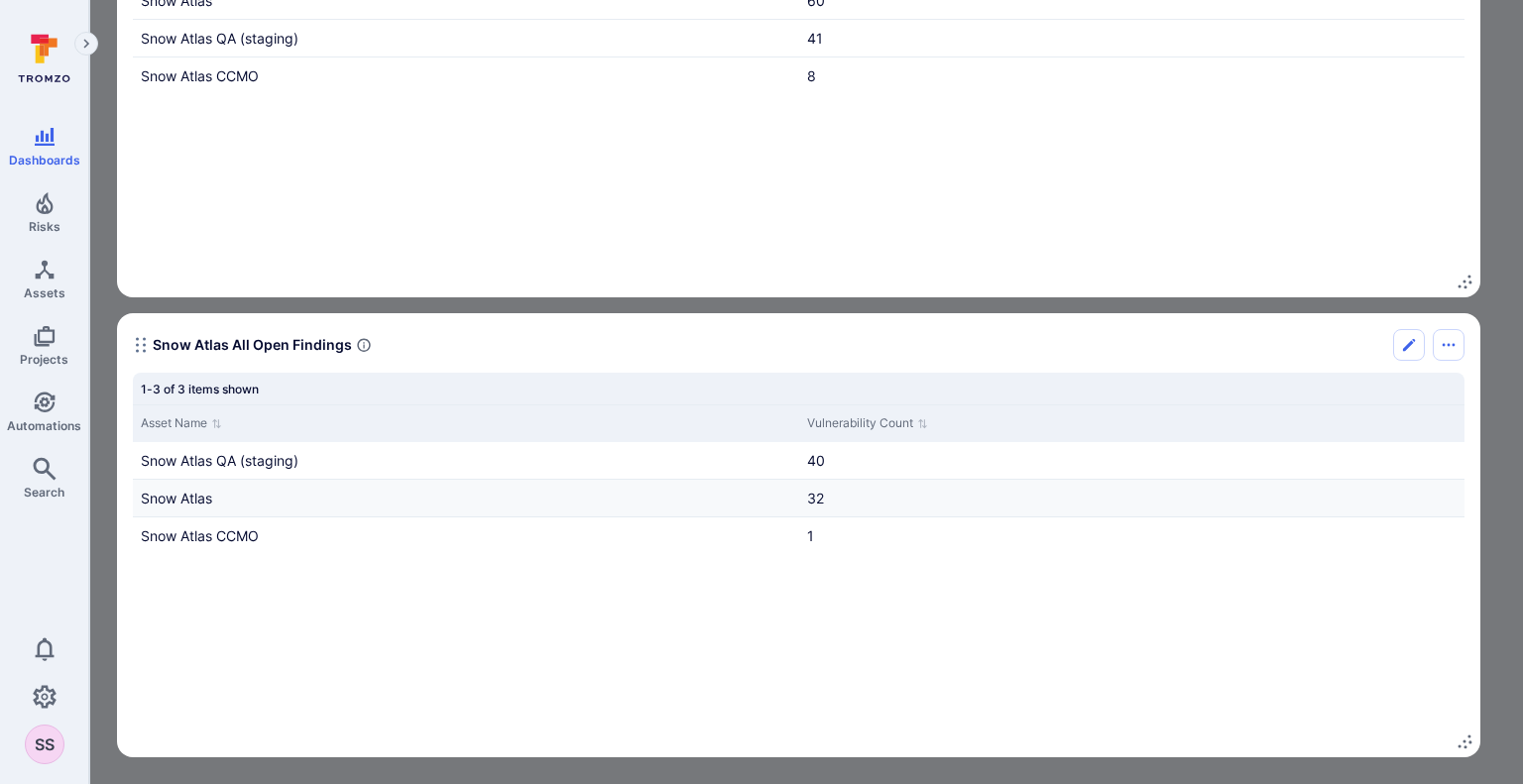 click on "query" at bounding box center (-1464, 888) 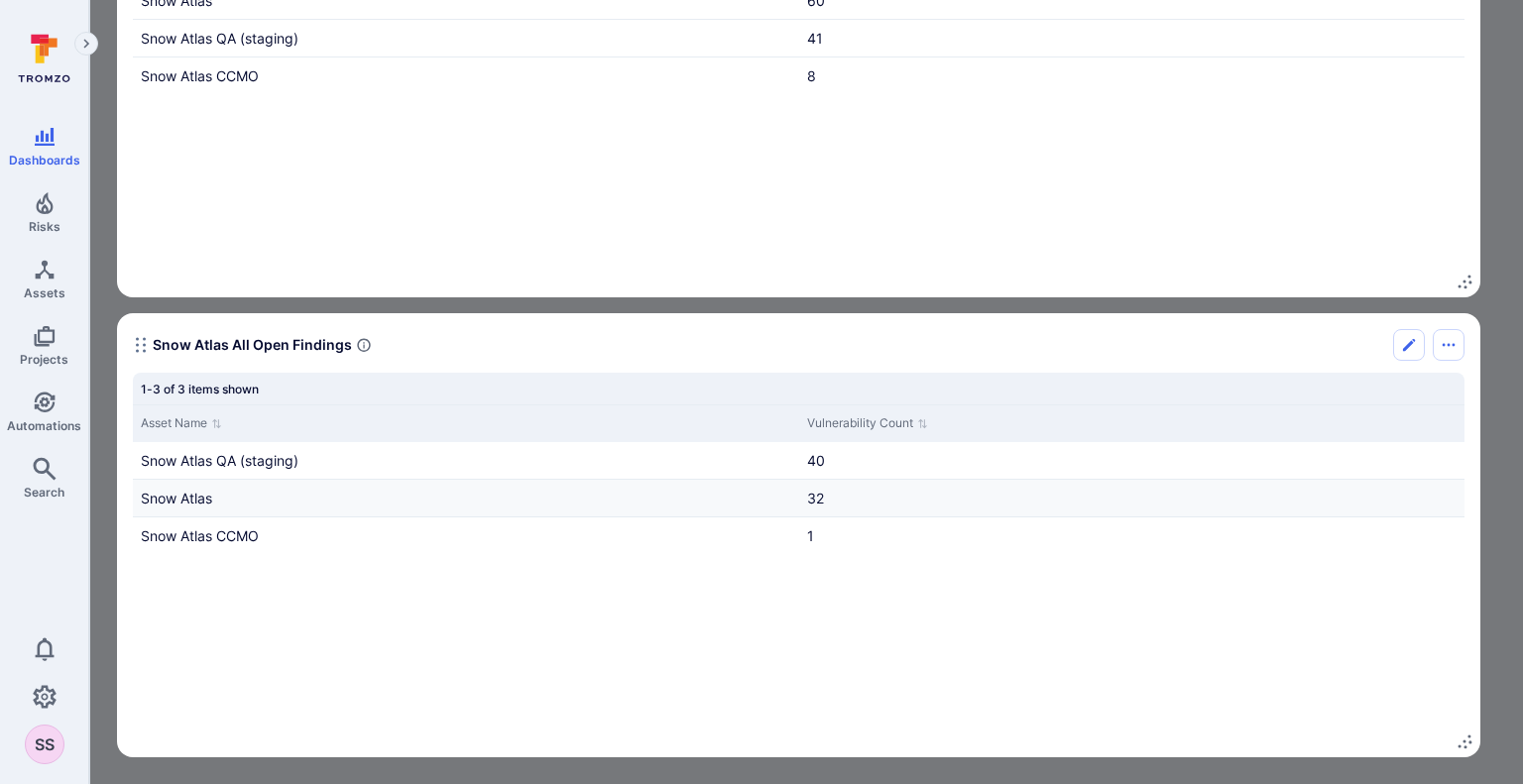 click at bounding box center (-1446, 914) 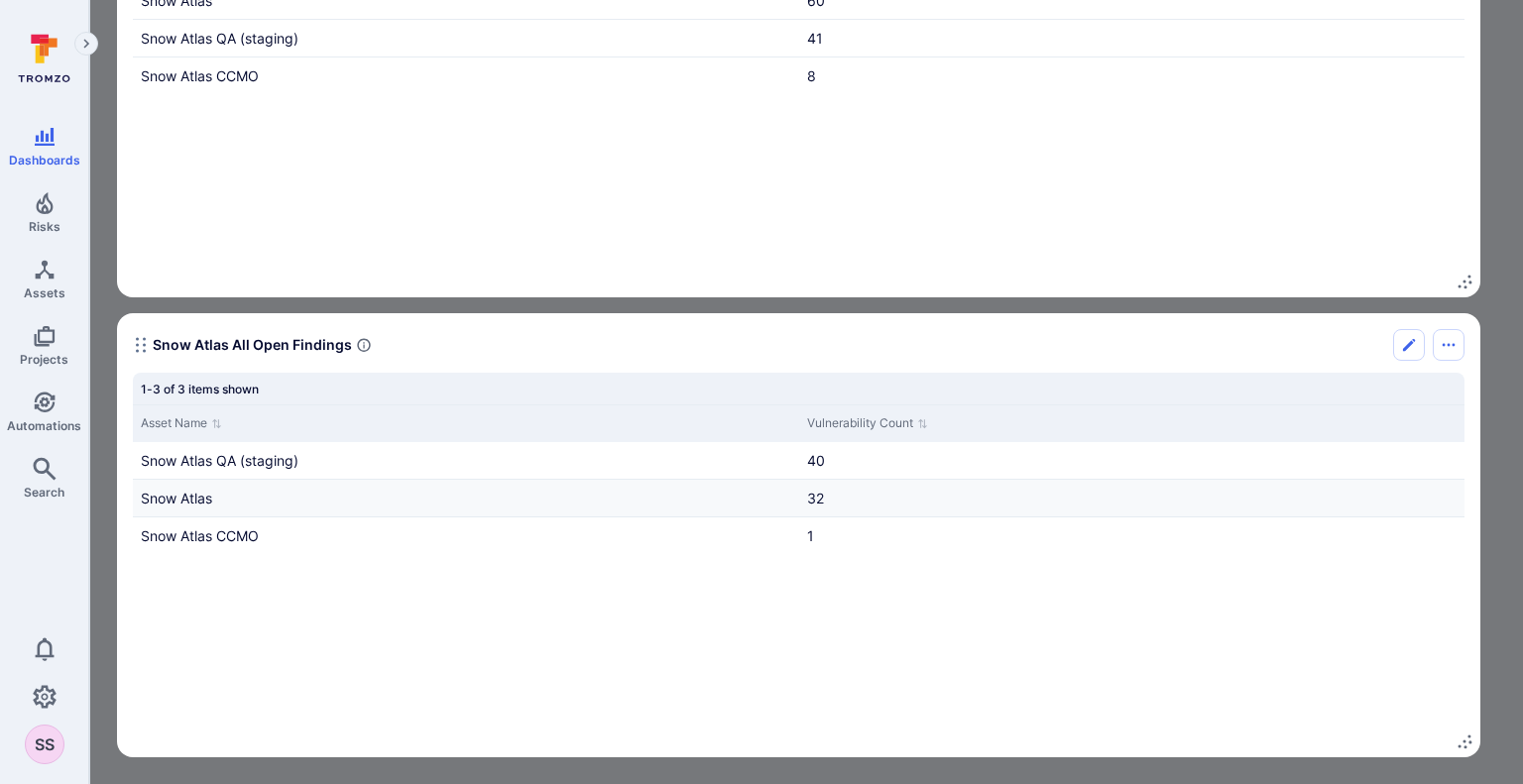 scroll, scrollTop: 833, scrollLeft: 0, axis: vertical 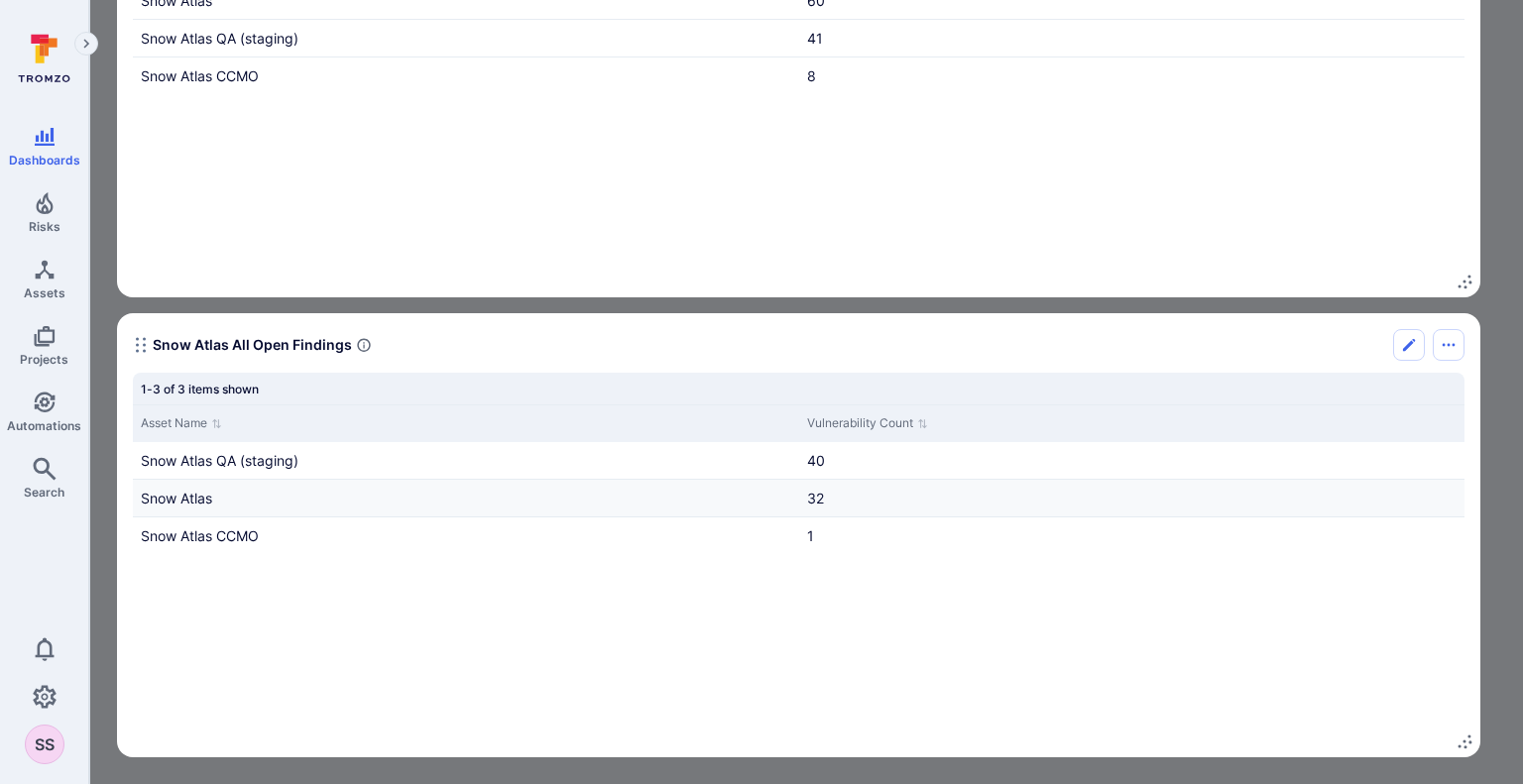 click at bounding box center (3063, 812) 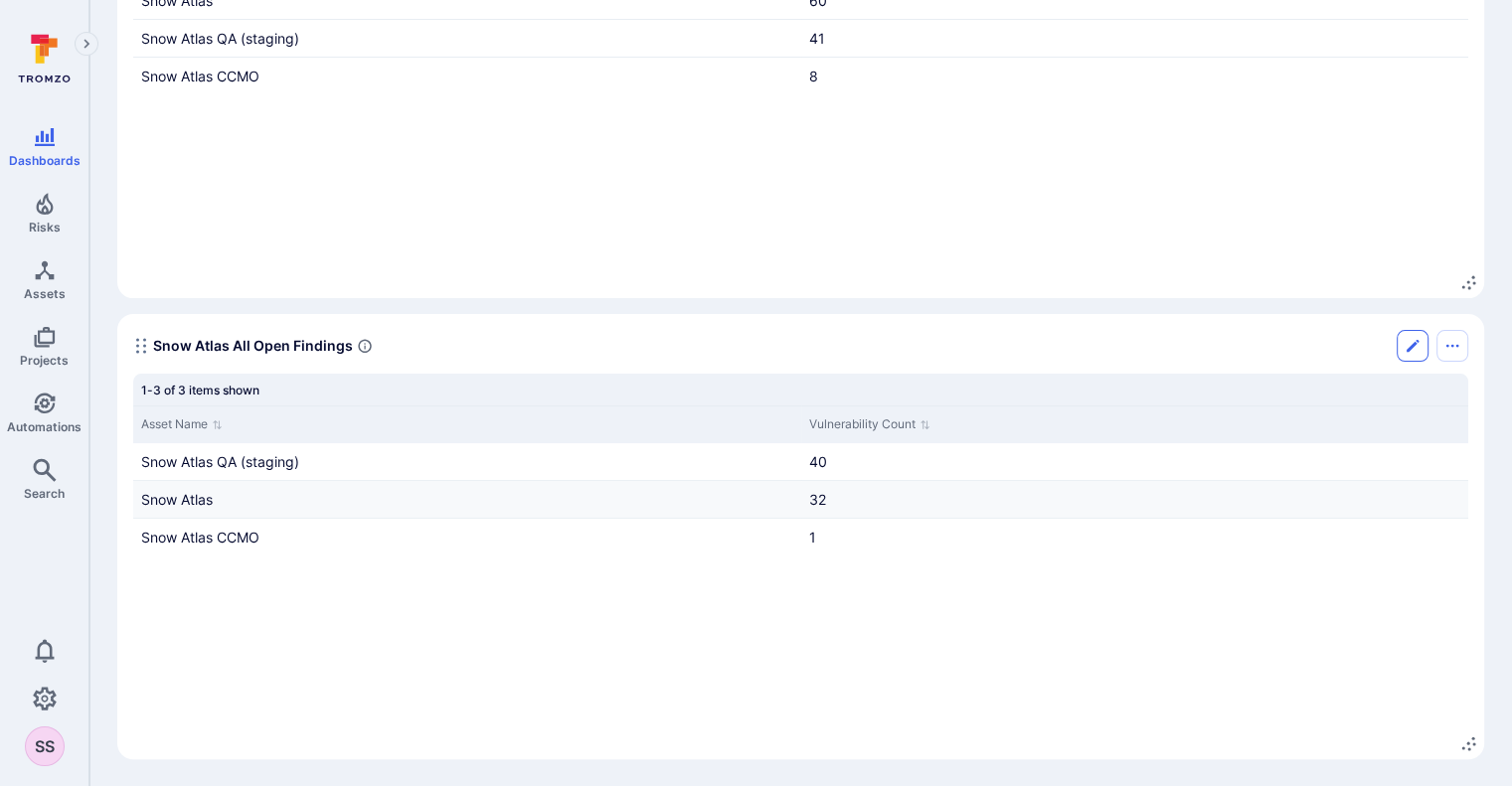 click 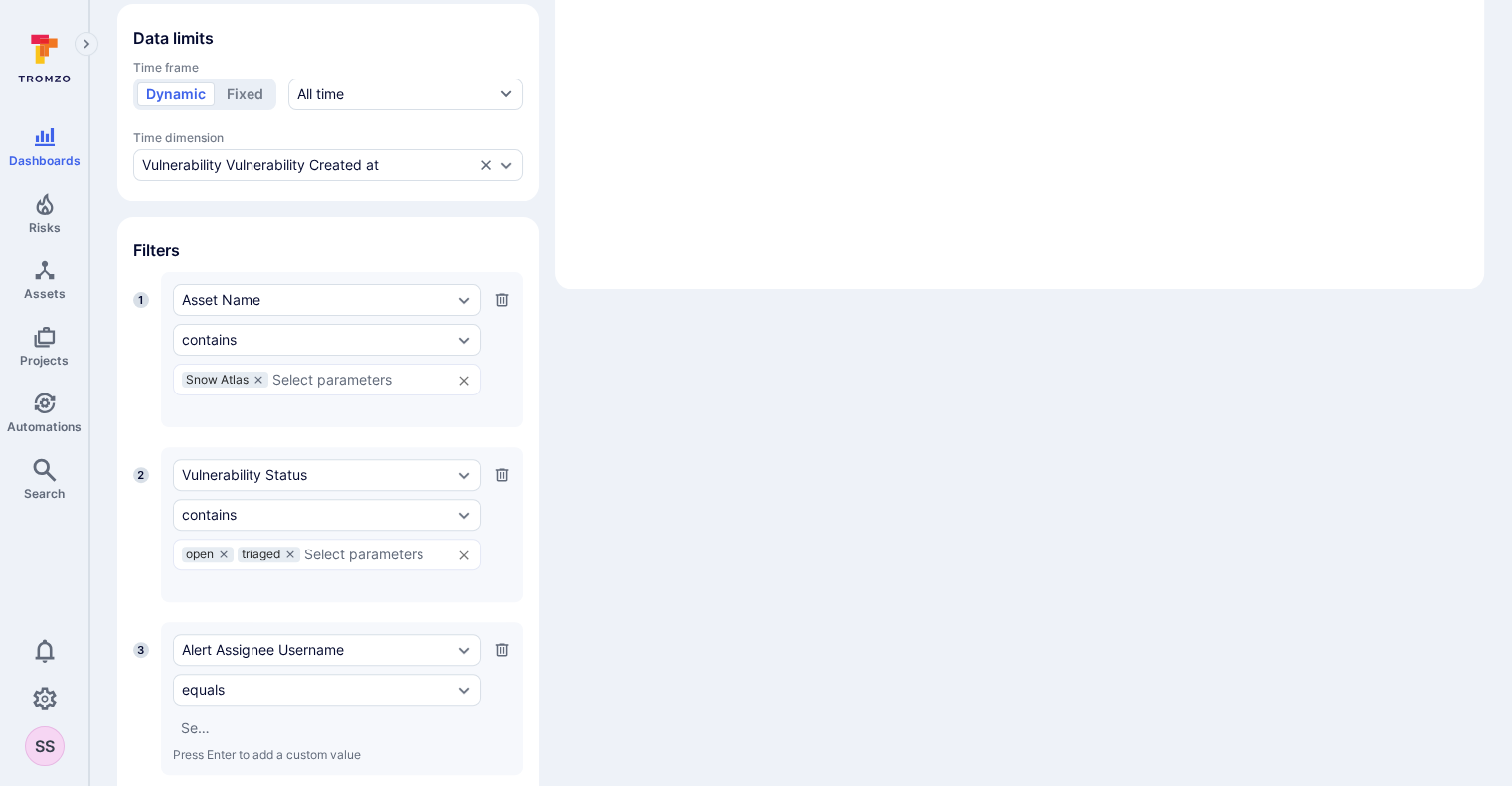 scroll, scrollTop: 588, scrollLeft: 0, axis: vertical 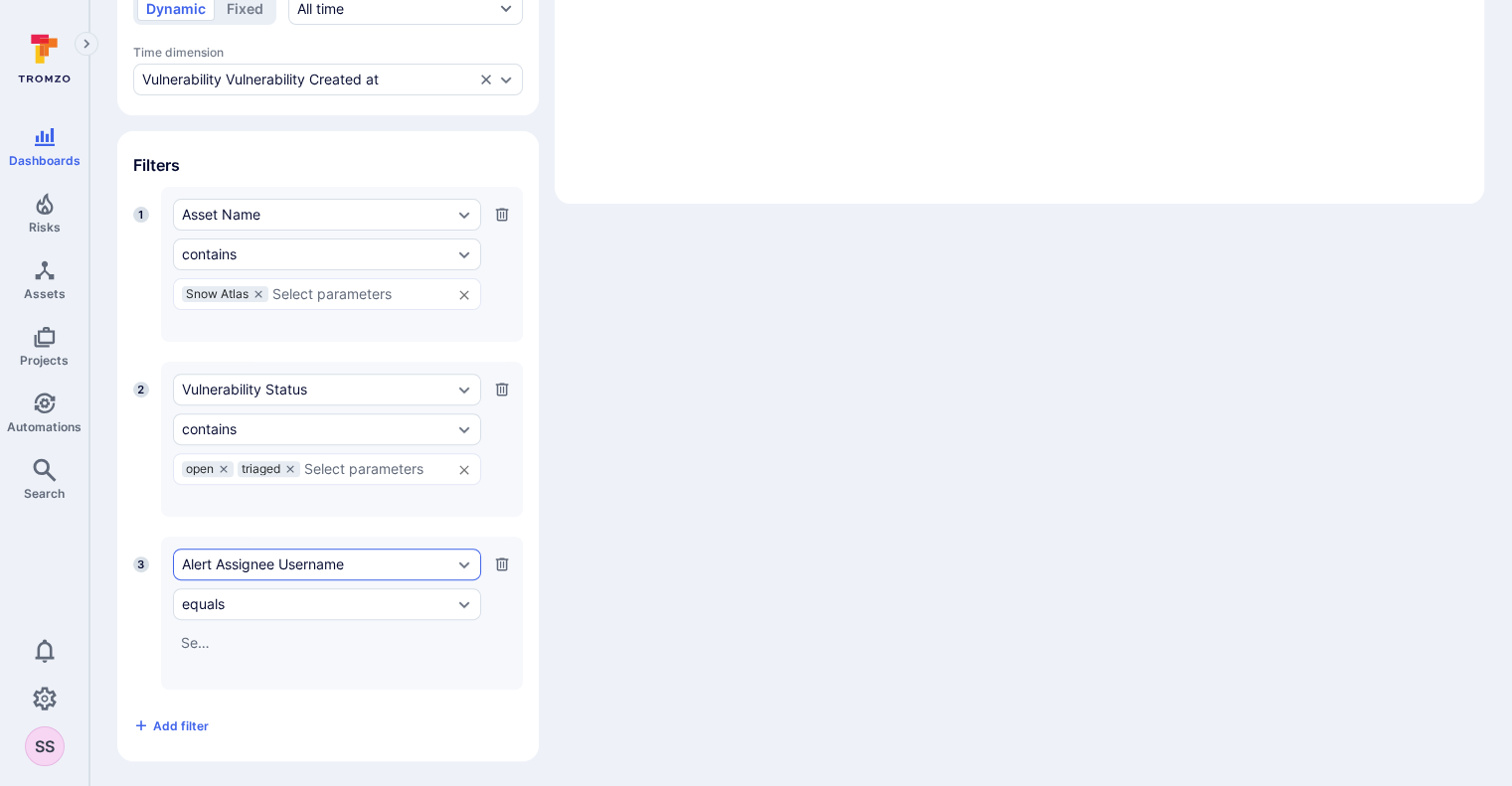 click on "Alert Assignee Username" at bounding box center [317, 564] 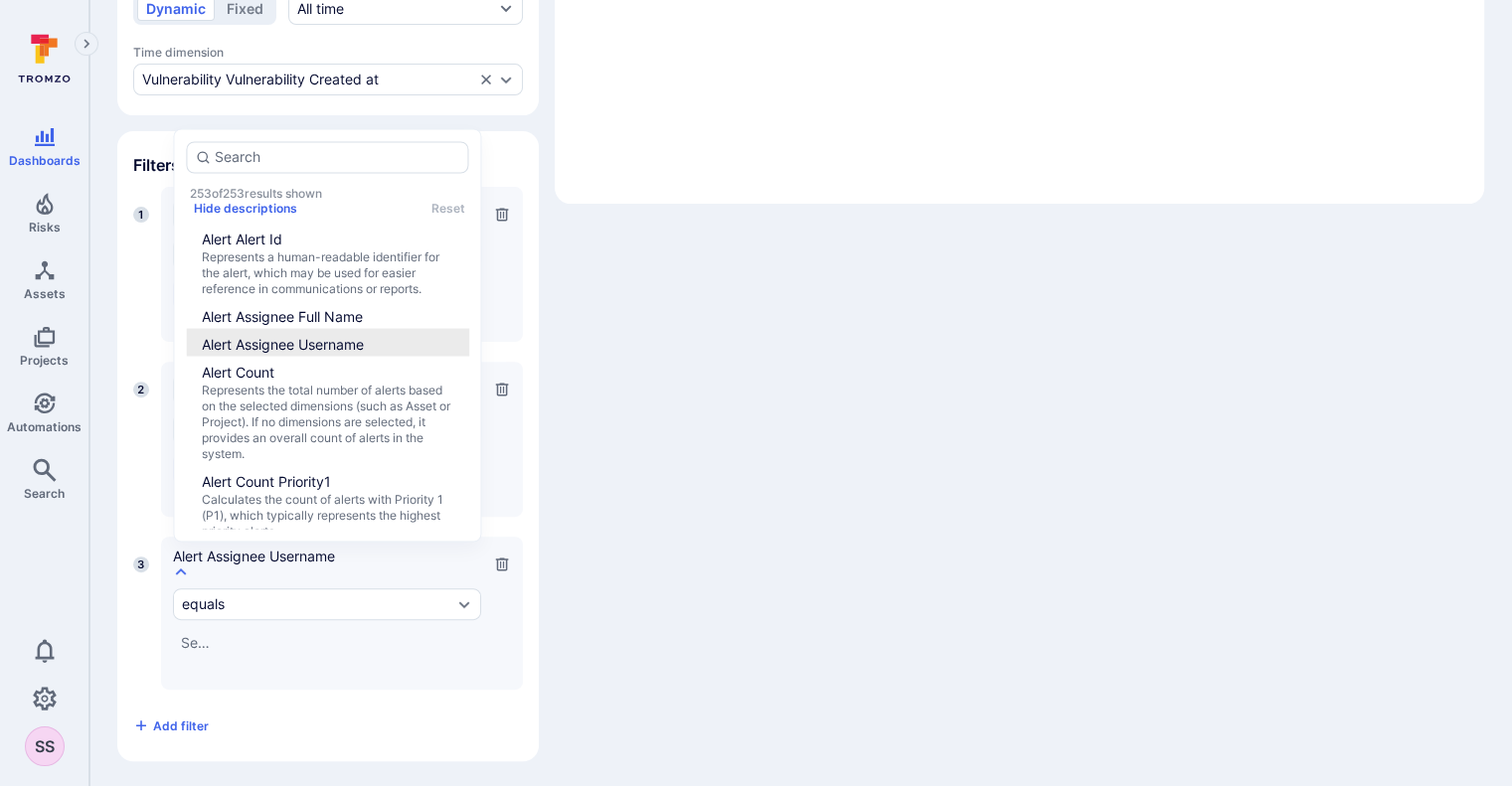 click on "Alert Assignee Username" at bounding box center (253, 556) 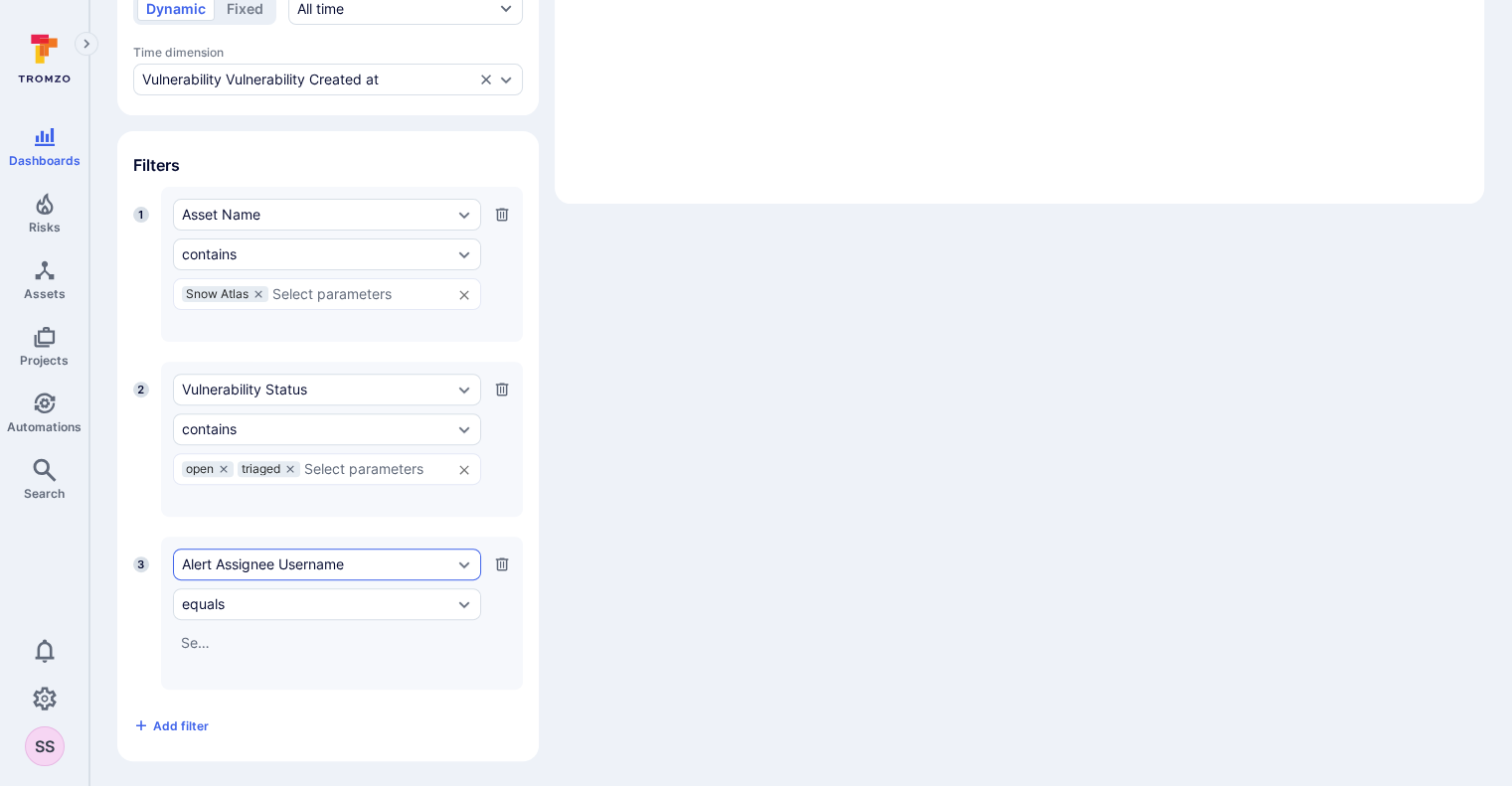 click on "Alert Assignee Username" at bounding box center (317, 564) 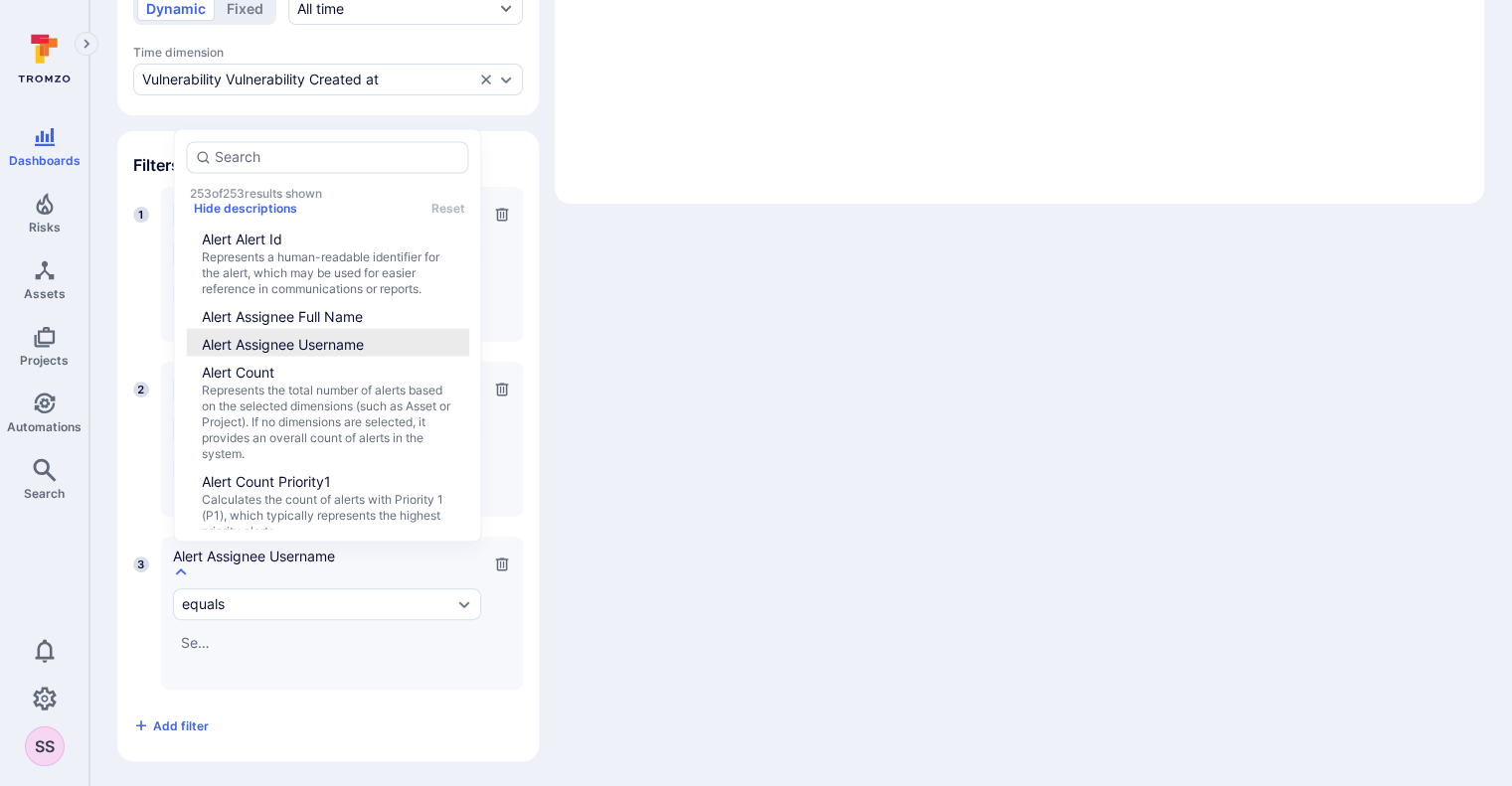 click 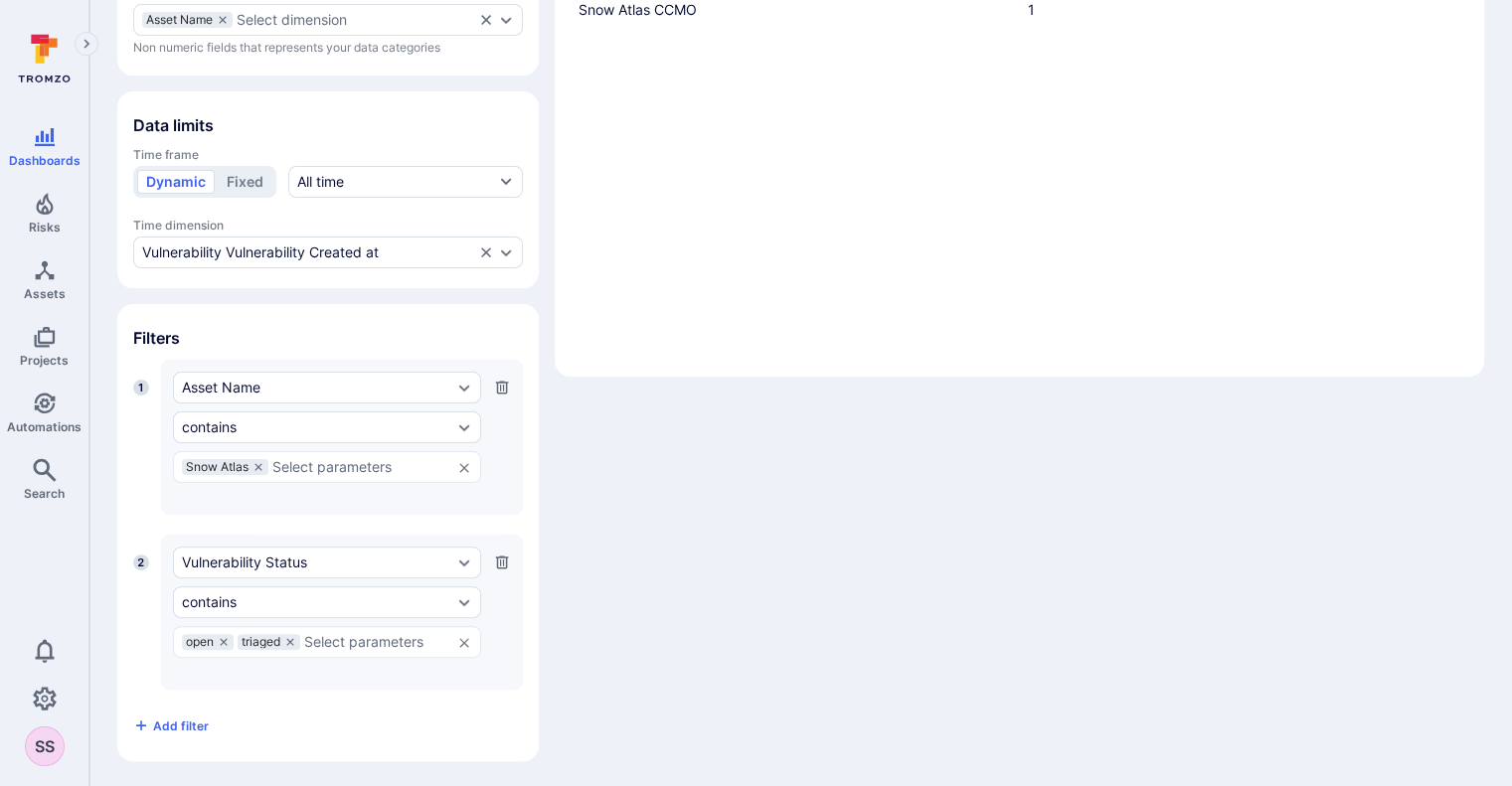 click on "Widget Table Columns Measures Vulnerability Count Select measure Numeric fields that represent your data values Rows Dimension Asset Name Select dimension Non numeric fields that represents your data categories Data limits Time frame Dynamic Fixed All time Time dimension Vulnerability Vulnerability Created at Filters 1 Asset Name contains Snow Atlas ​ Press Enter to add a custom value 2 Vulnerability Status contains open triaged ​ Press Enter to add a custom value Add filter Preview widget Break down measures by Select dimension Show Total row 1-3 of 3 items shown Asset Name Vulnerability Count Snow Atlas QA (staging) 40 Snow Atlas 32 Snow Atlas CCMO 1" at bounding box center [800, 243] 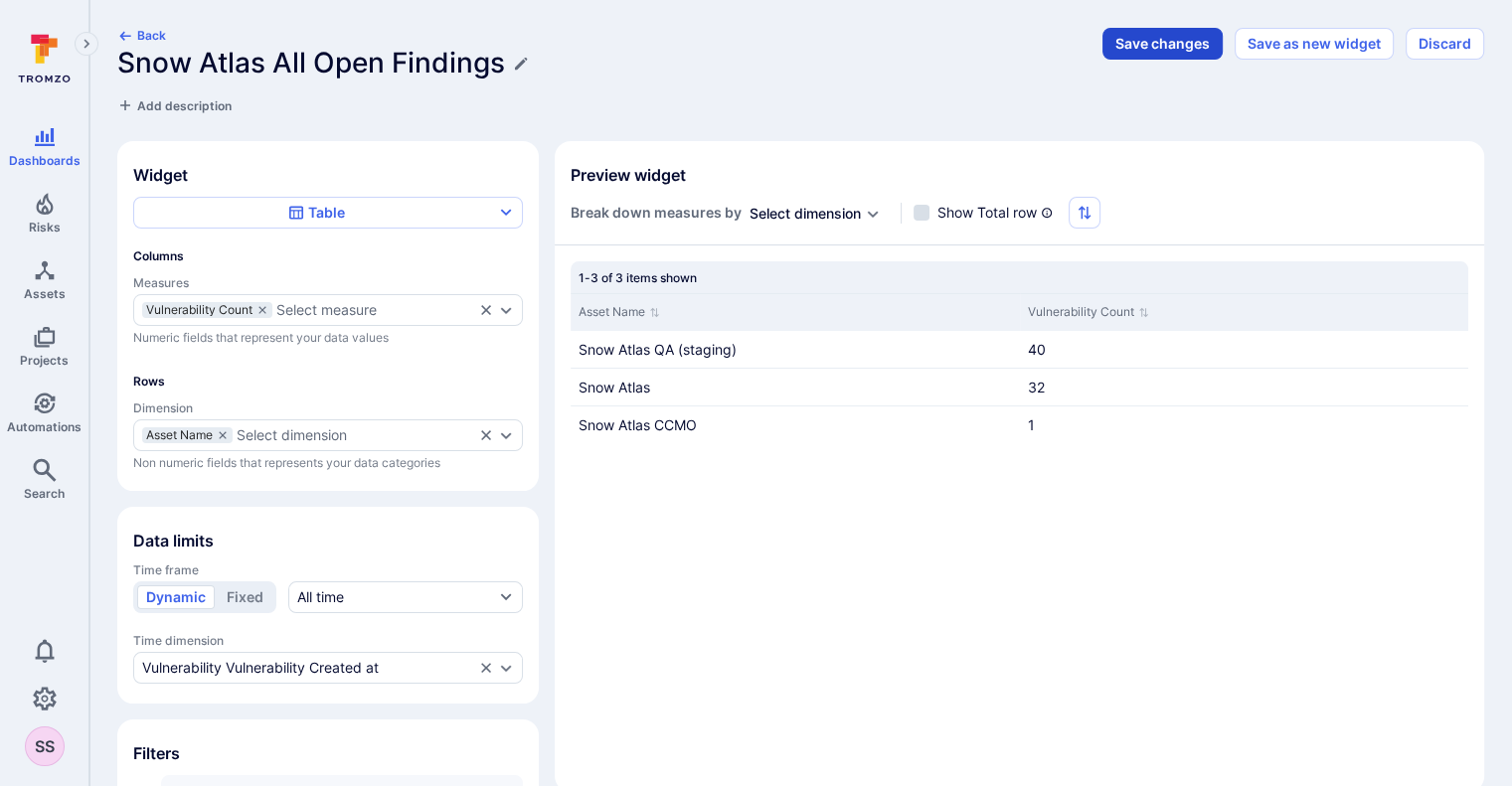 click on "Save changes" at bounding box center (1162, 44) 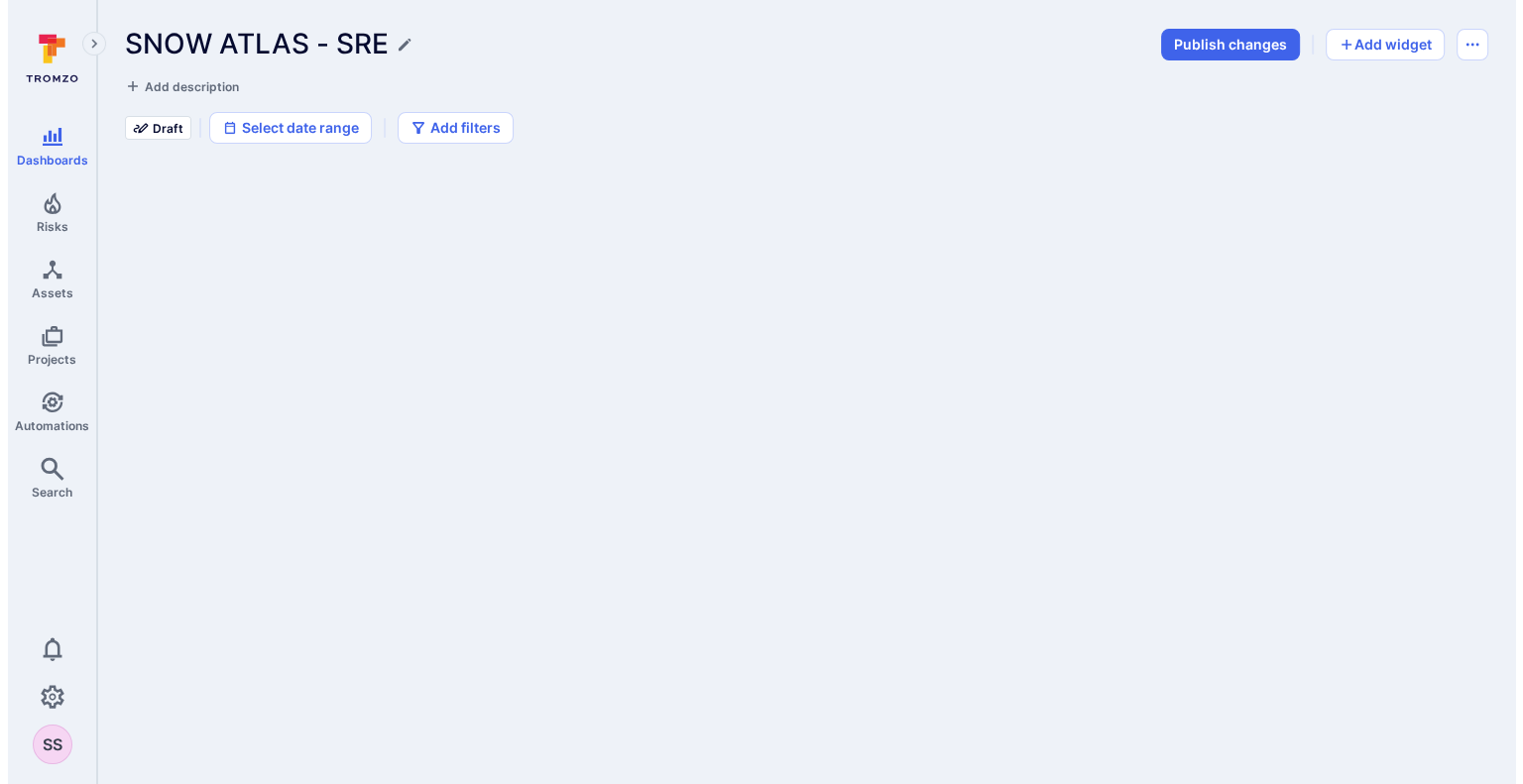 scroll, scrollTop: 314, scrollLeft: 0, axis: vertical 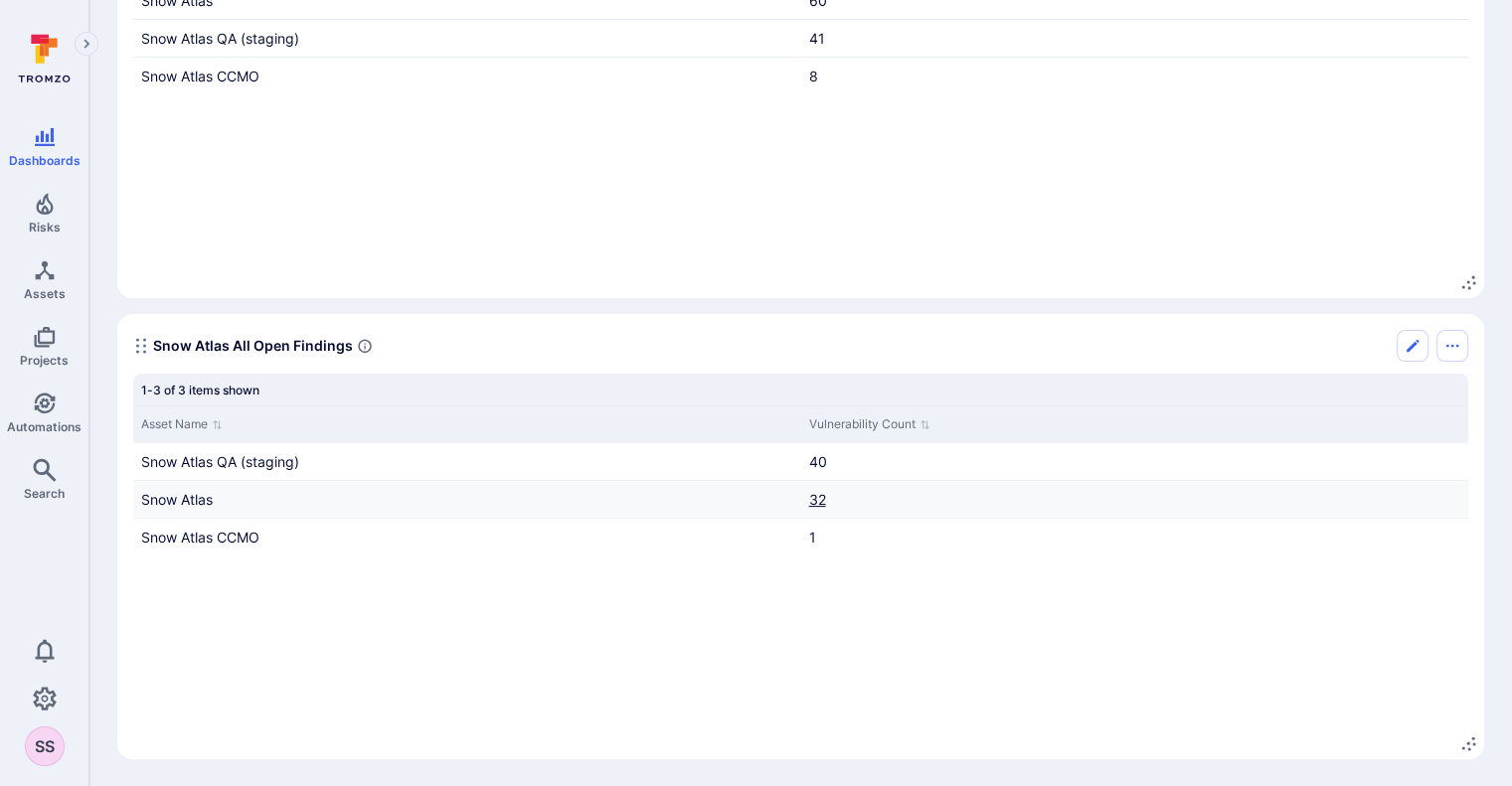 click on "32" at bounding box center (817, 499) 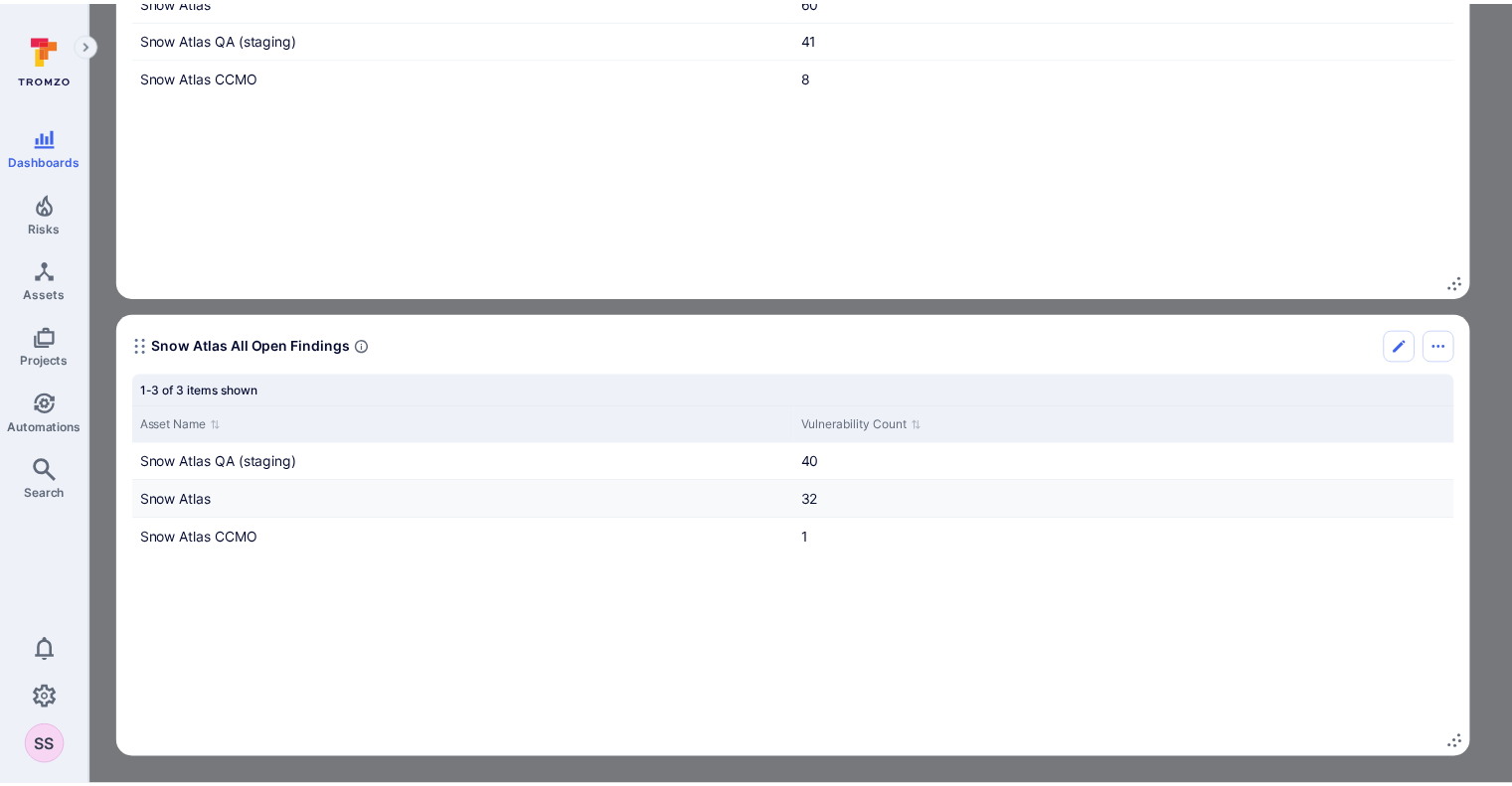scroll, scrollTop: 0, scrollLeft: 4316, axis: horizontal 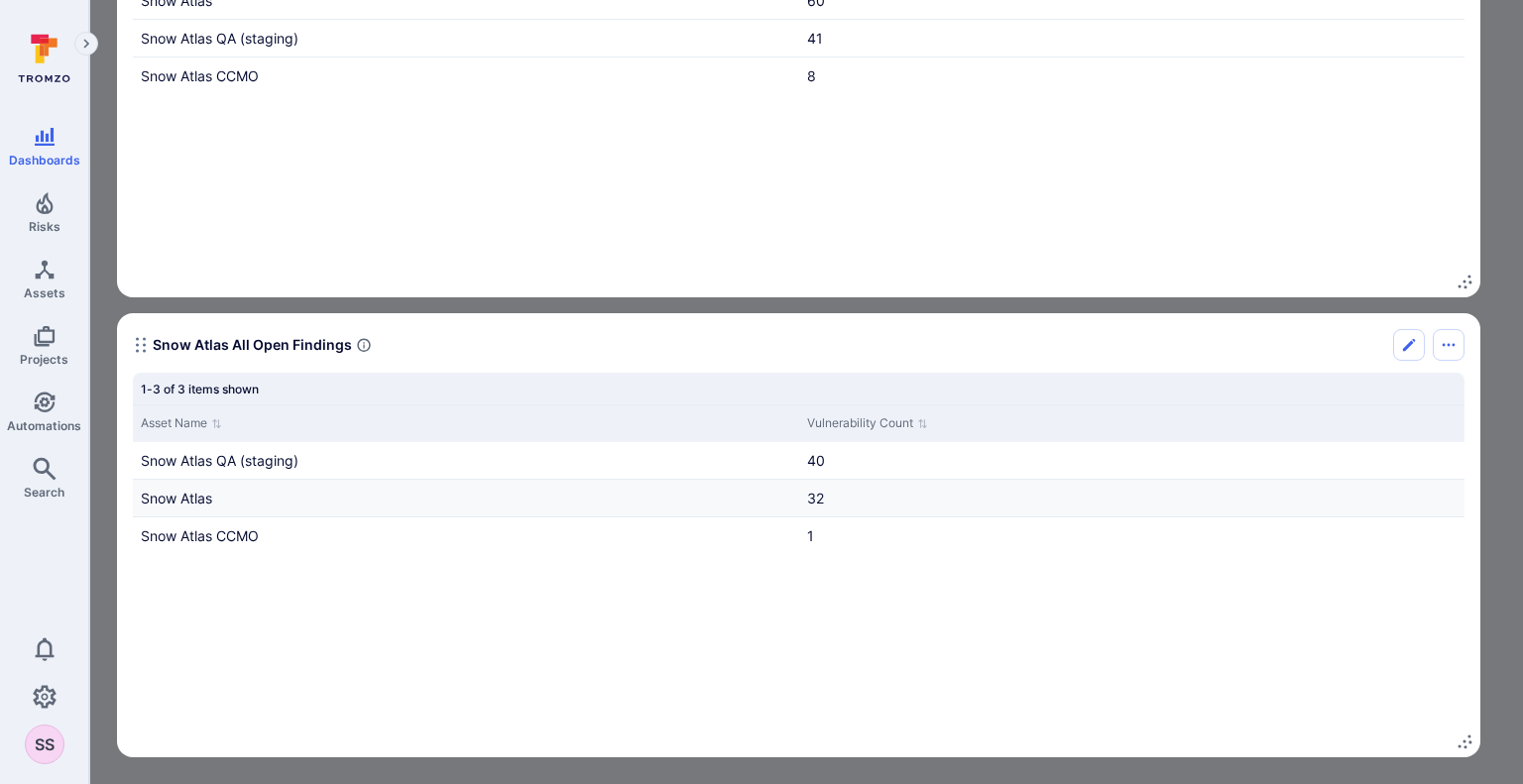 click 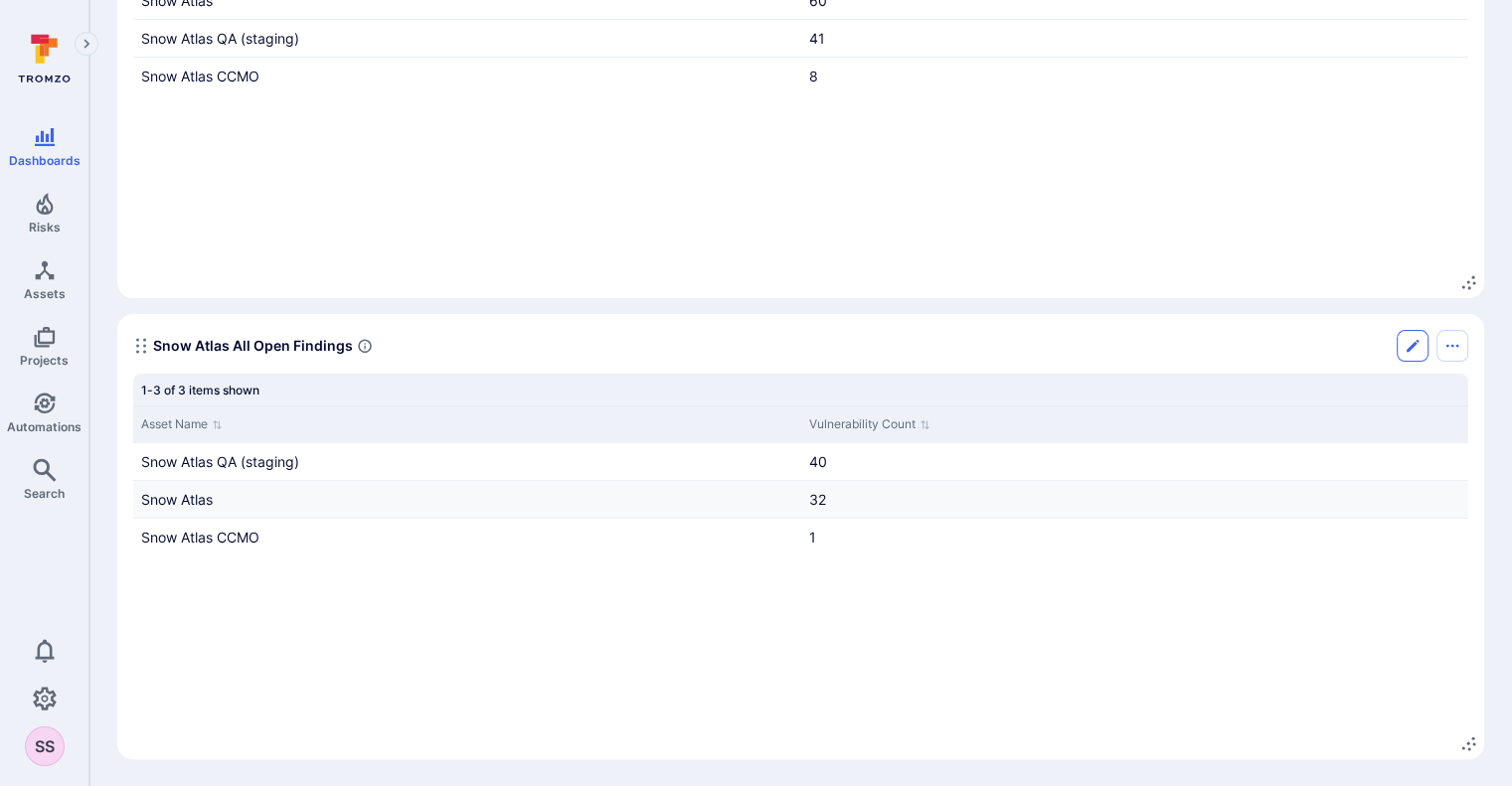 click at bounding box center [1413, 346] 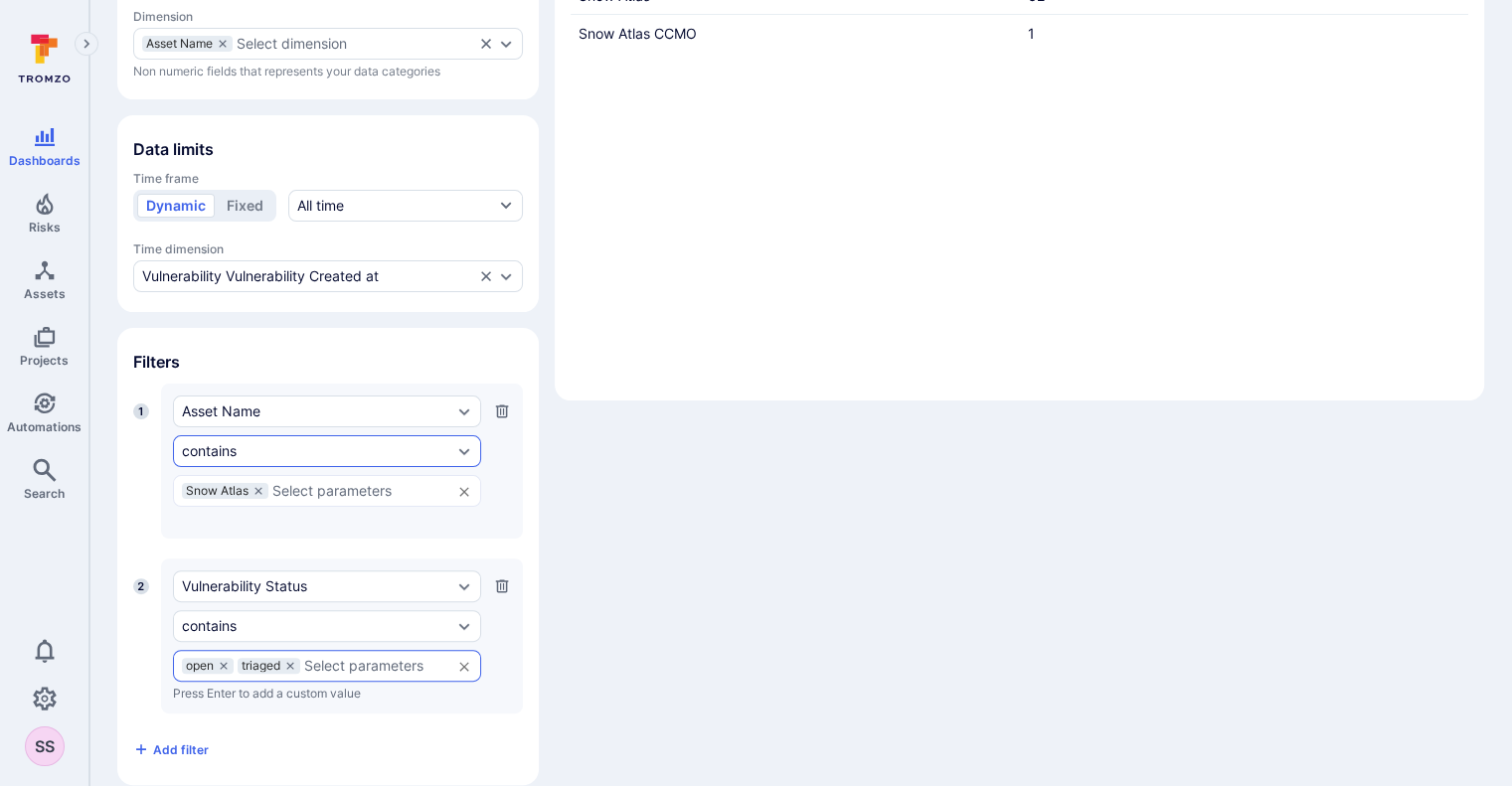 scroll, scrollTop: 415, scrollLeft: 0, axis: vertical 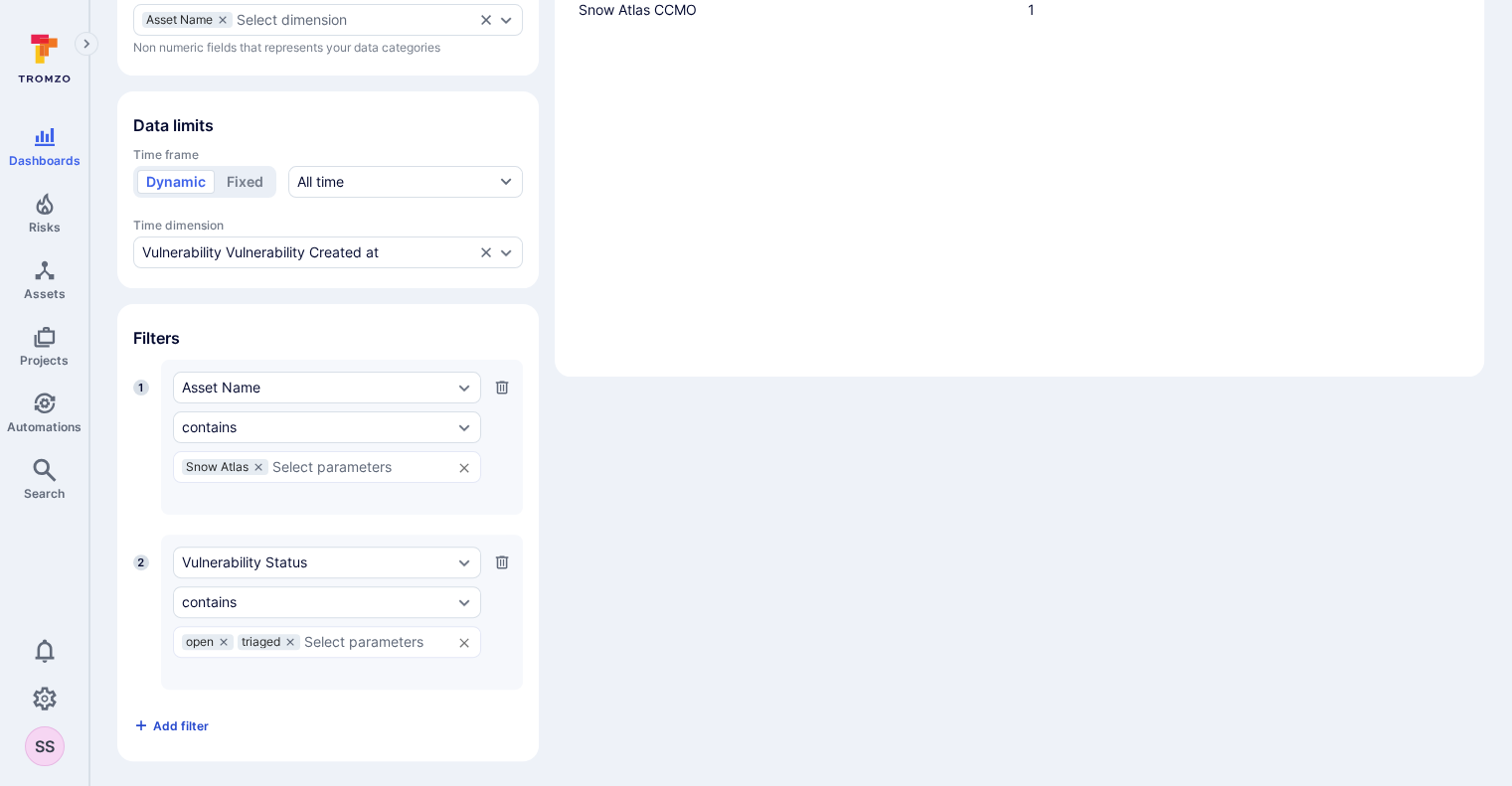 click on "Add filter" at bounding box center [181, 725] 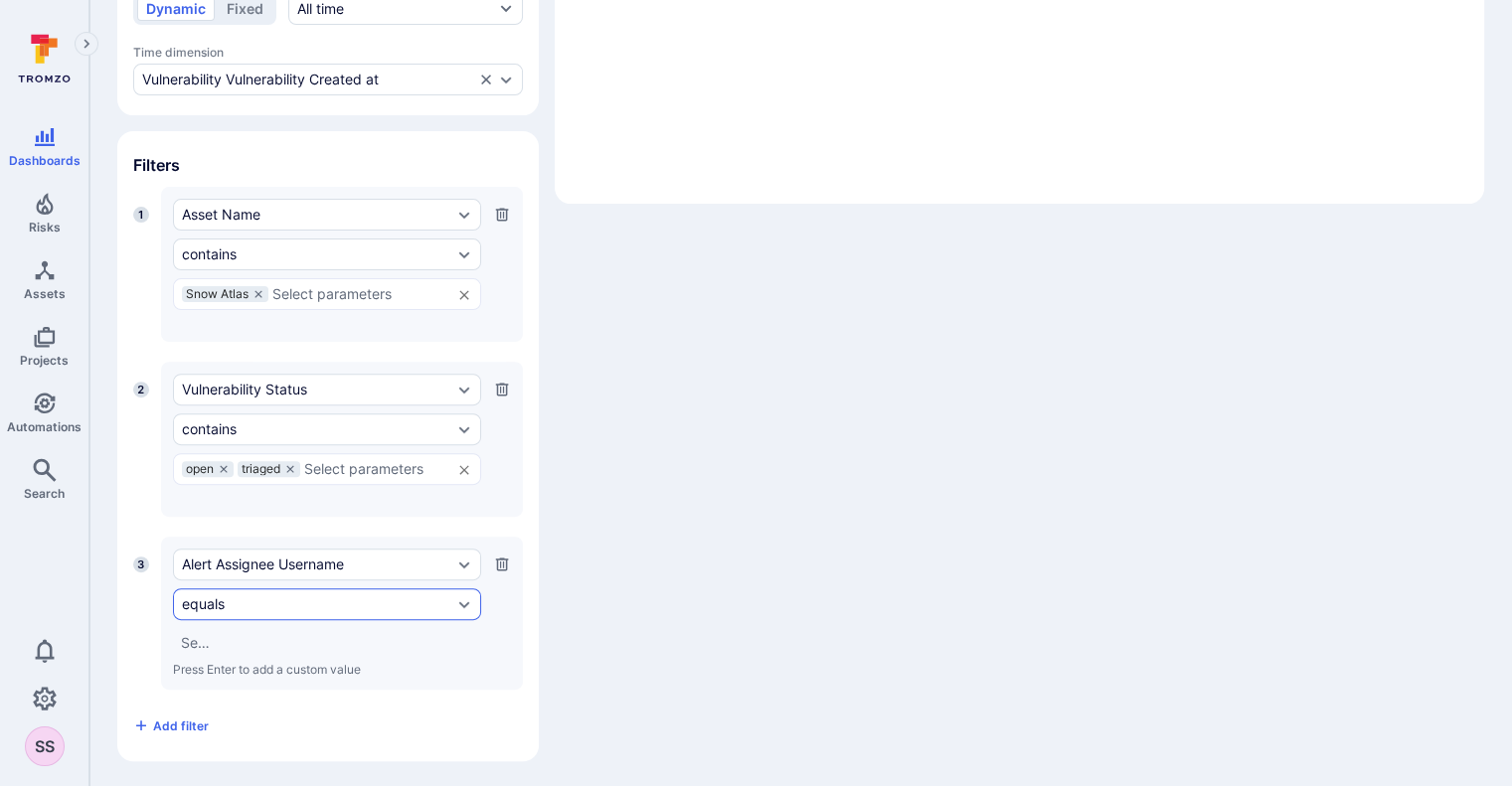 scroll, scrollTop: 588, scrollLeft: 0, axis: vertical 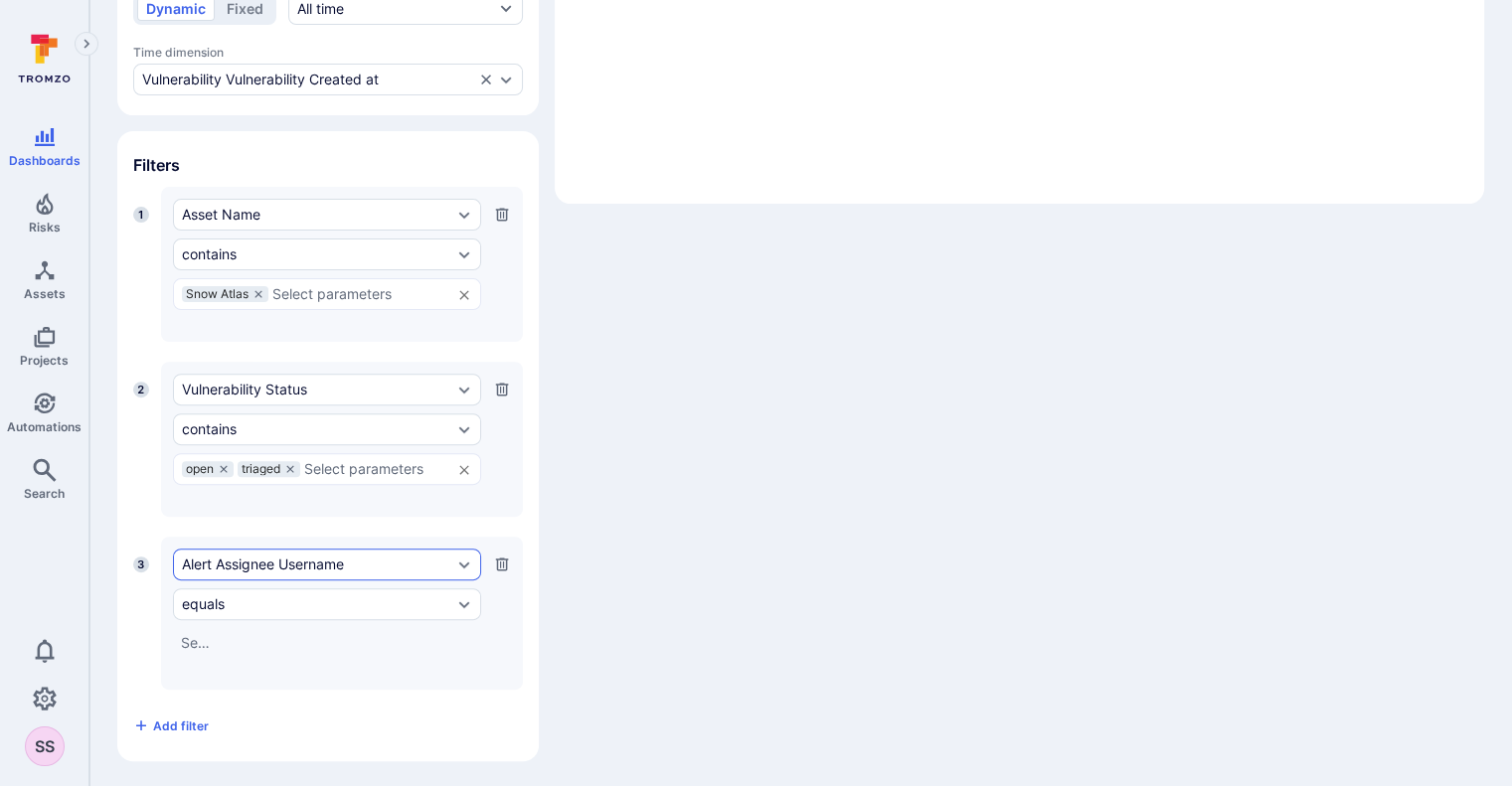 click on "Alert Assignee Username" at bounding box center [317, 564] 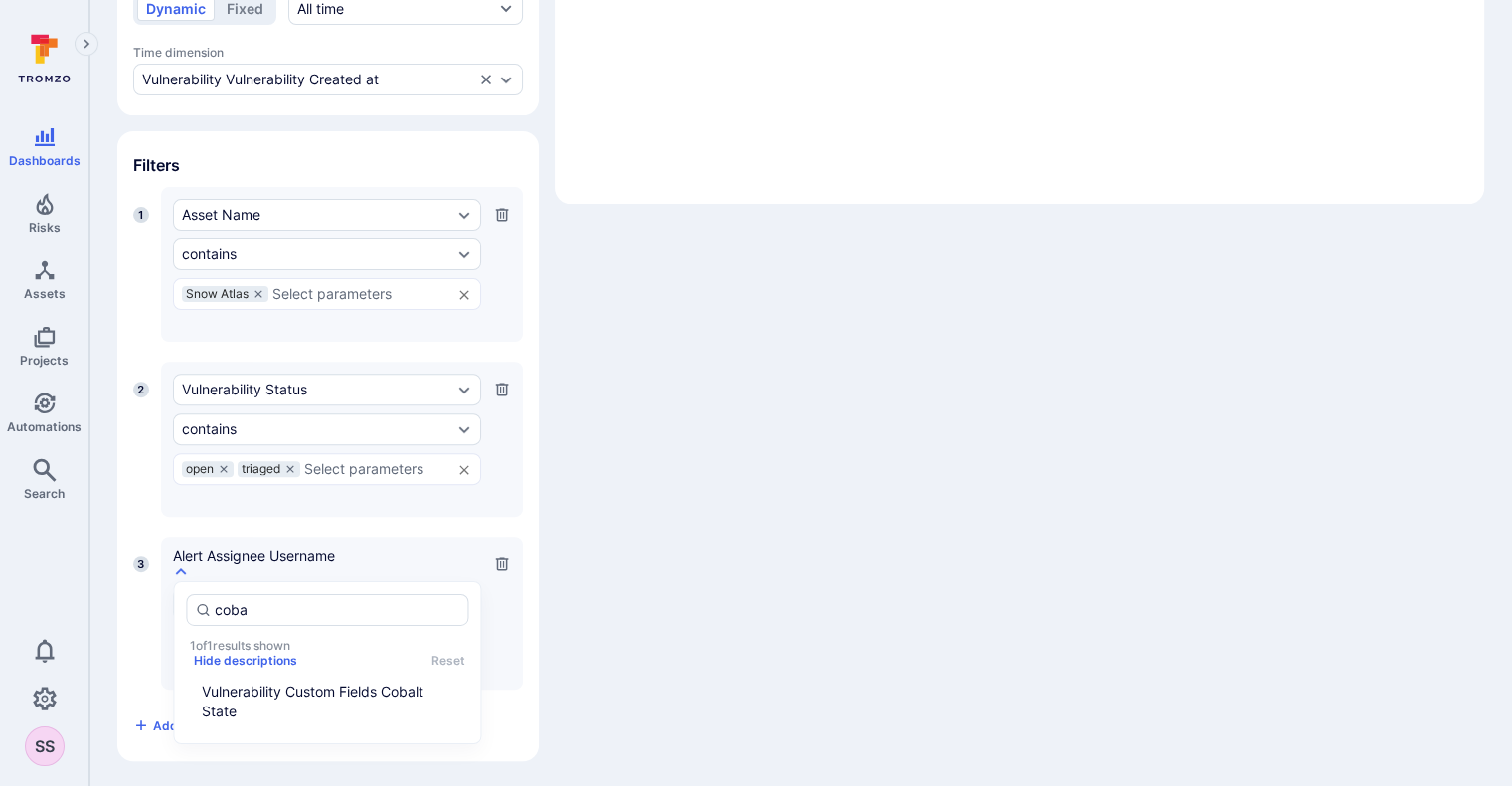 type on "coba" 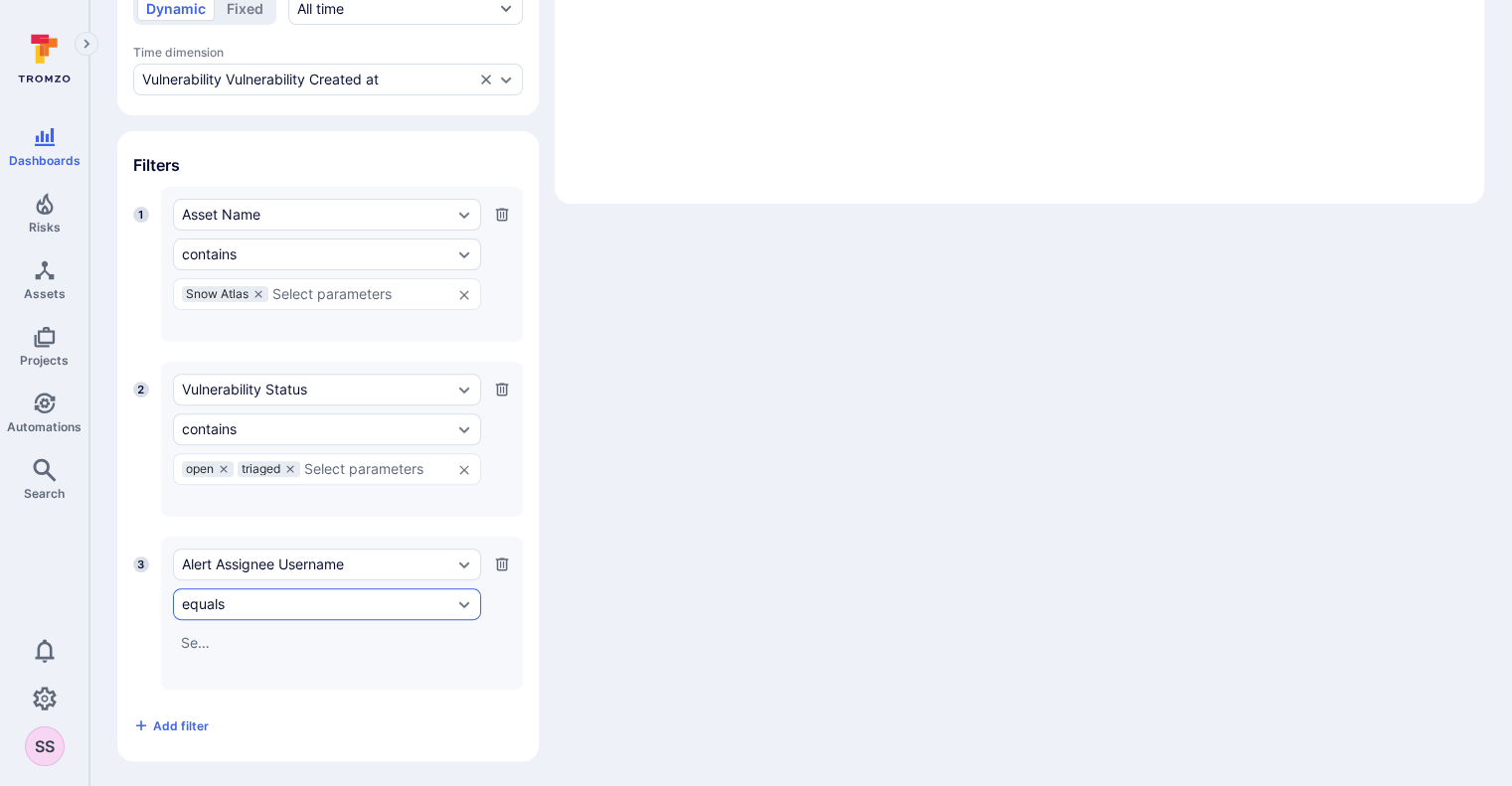 click on "equals" at bounding box center [327, 604] 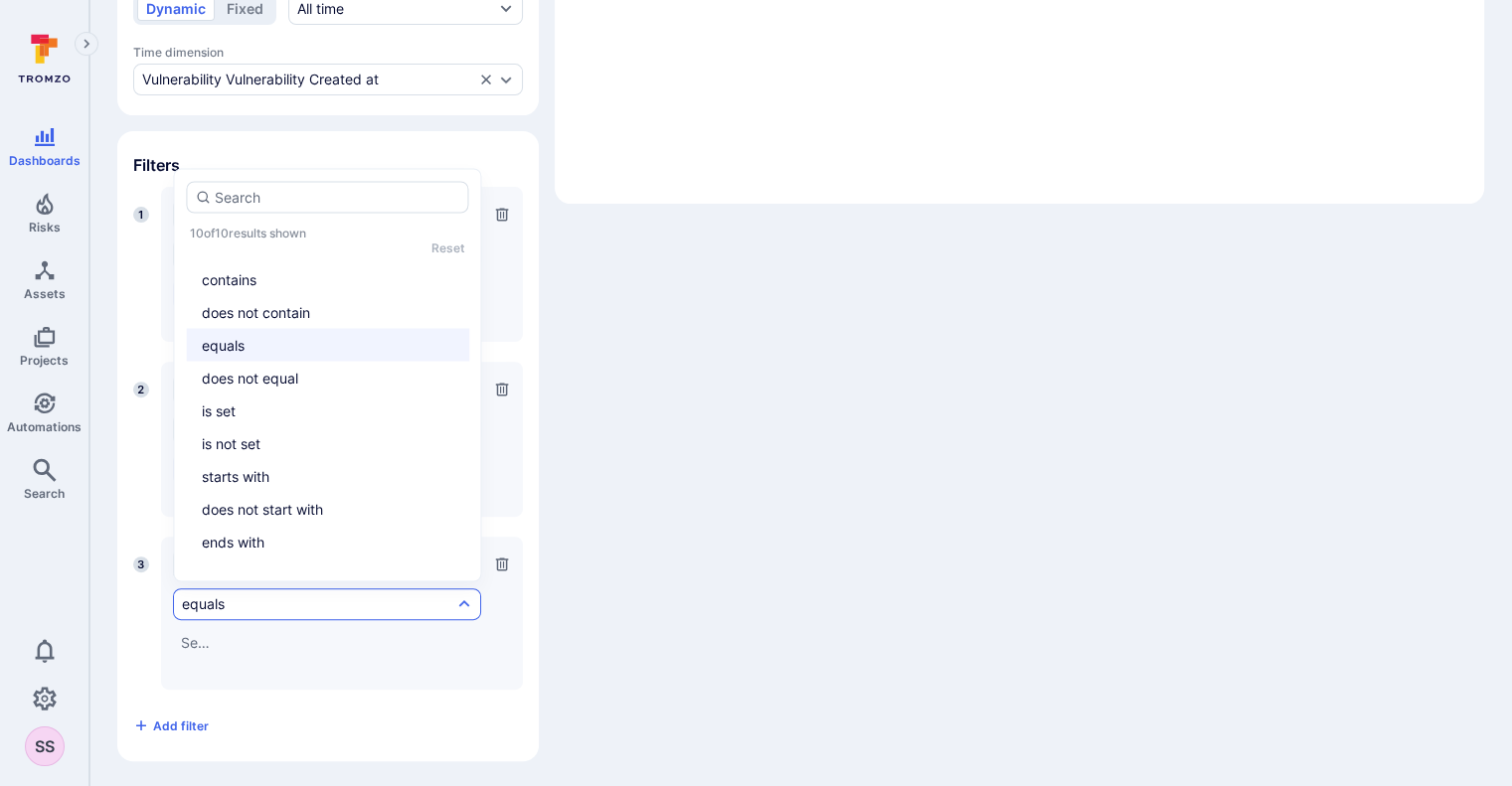 click on "contains" at bounding box center (327, 278) 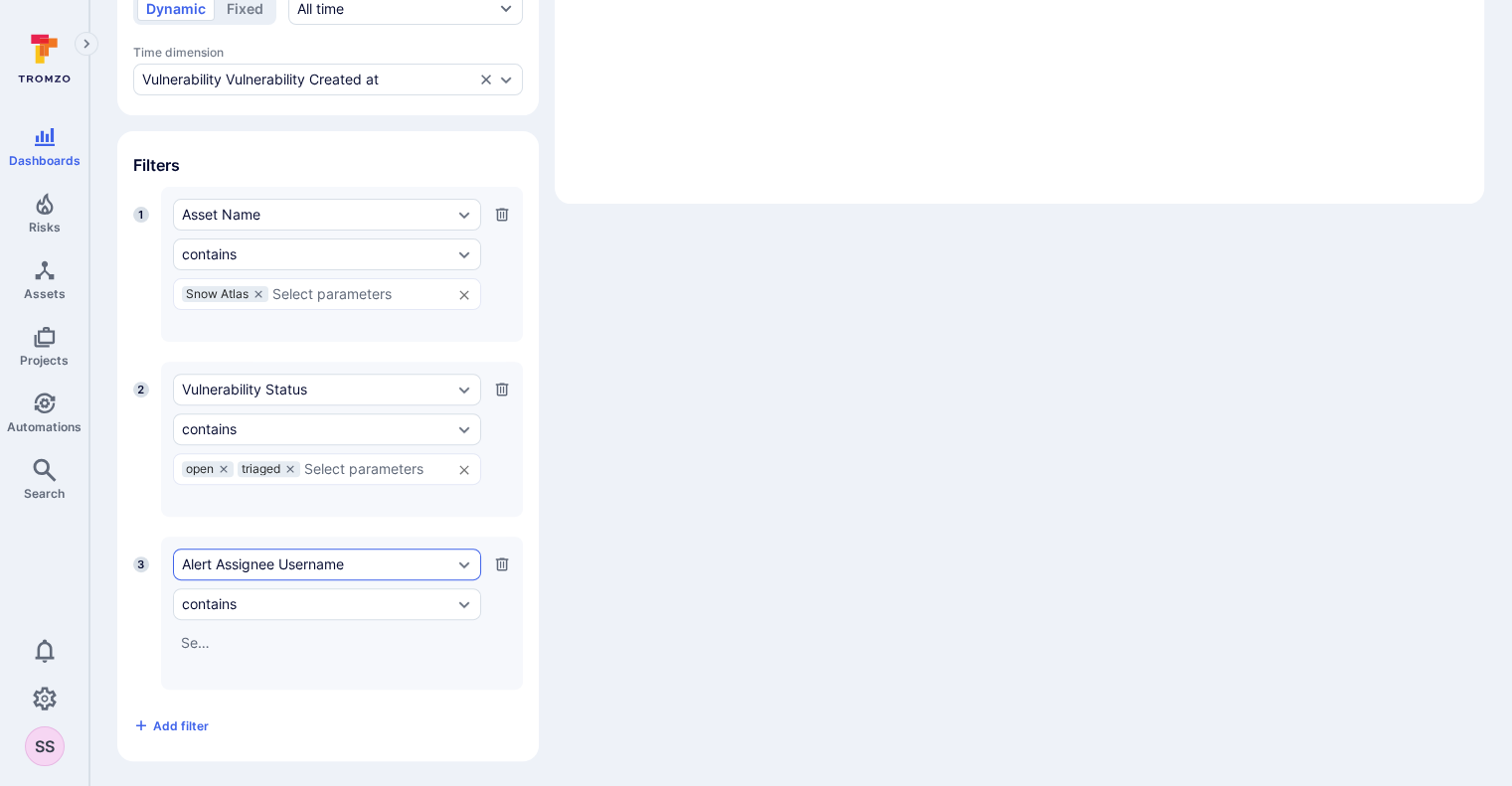 click on "Alert Assignee Username" at bounding box center [317, 564] 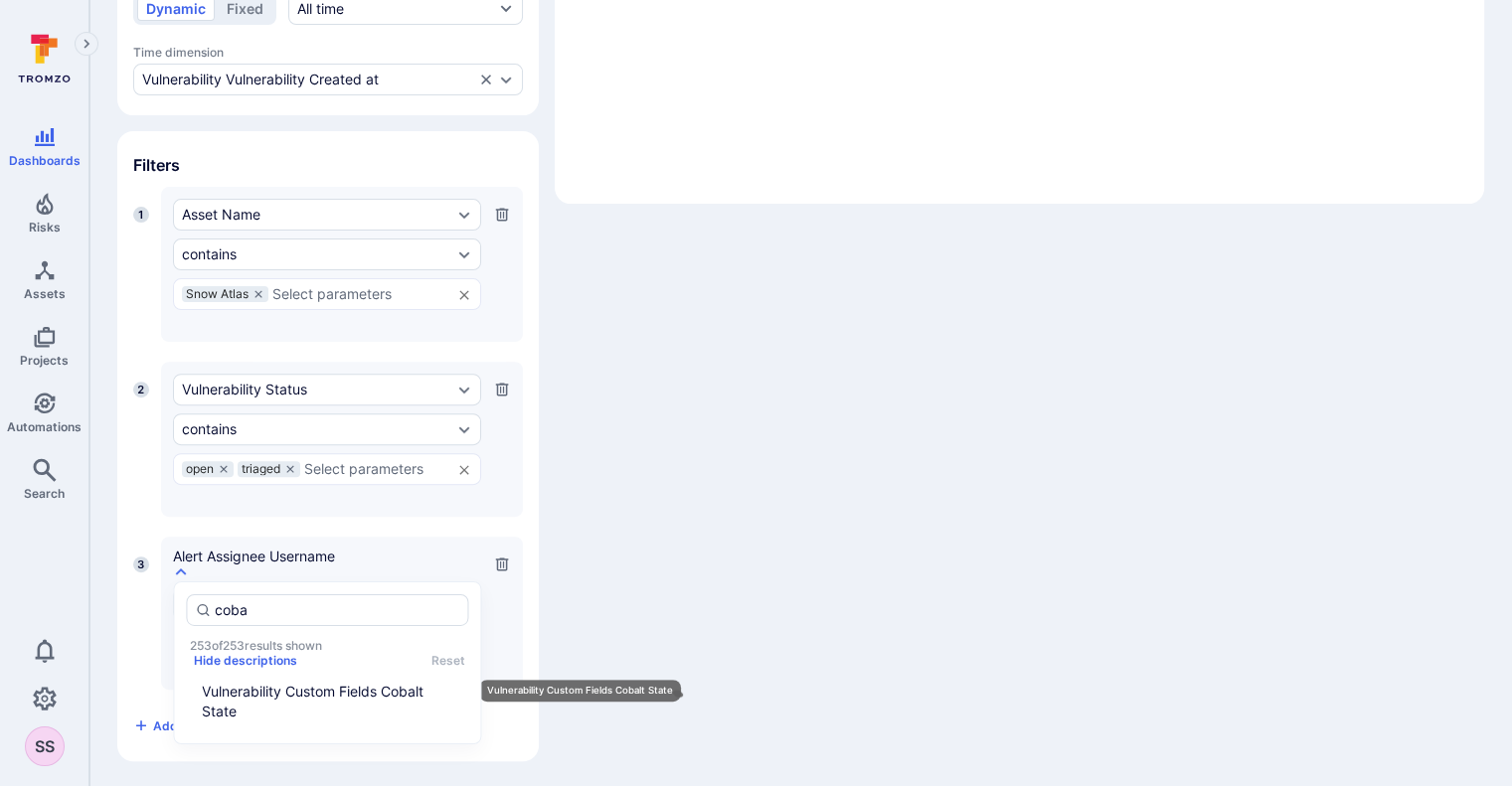 click on "Vulnerability Custom Fields Cobalt State" at bounding box center (327, 702) 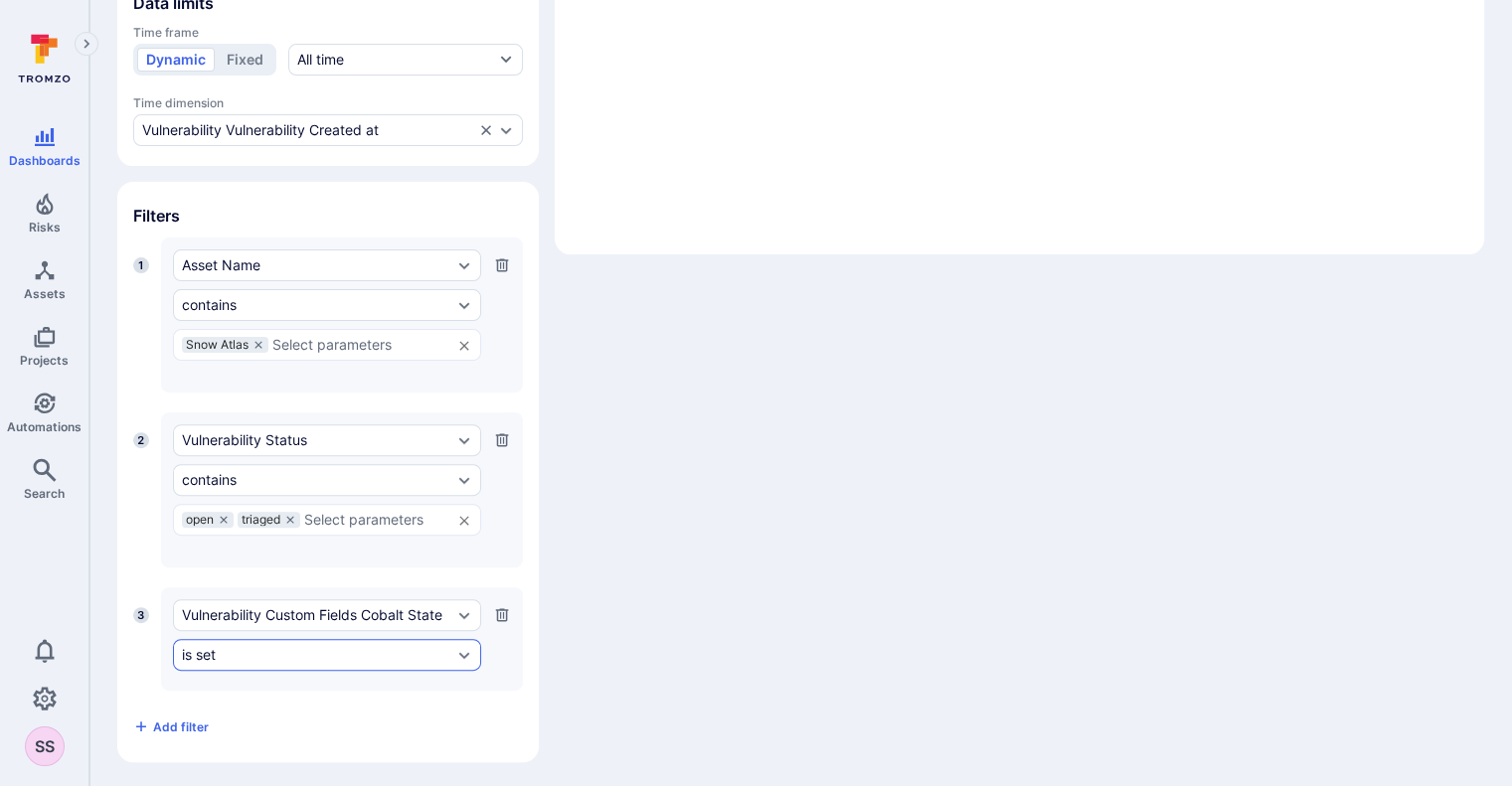 click on "is set" at bounding box center [317, 655] 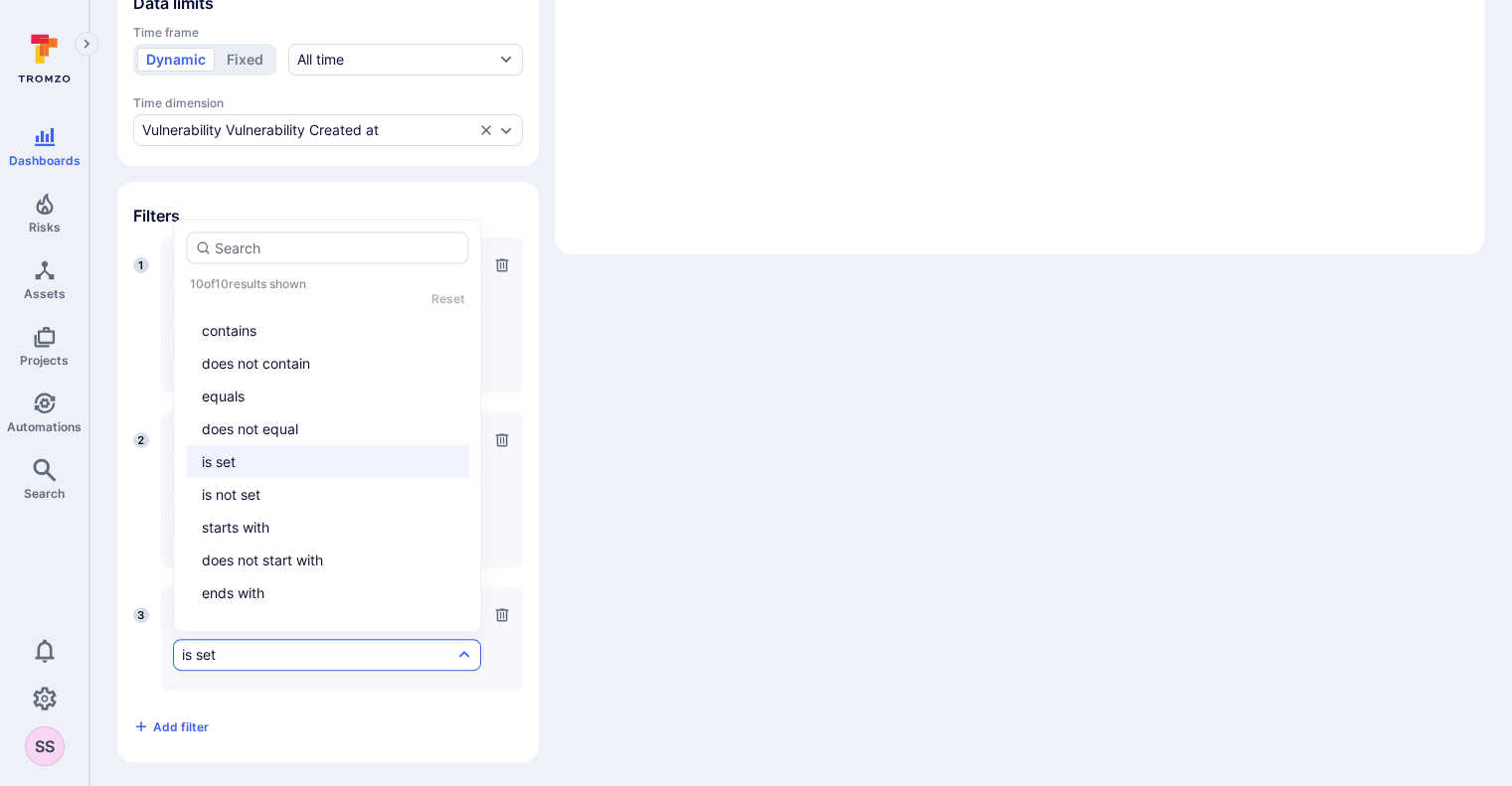 click on "contains" at bounding box center [327, 329] 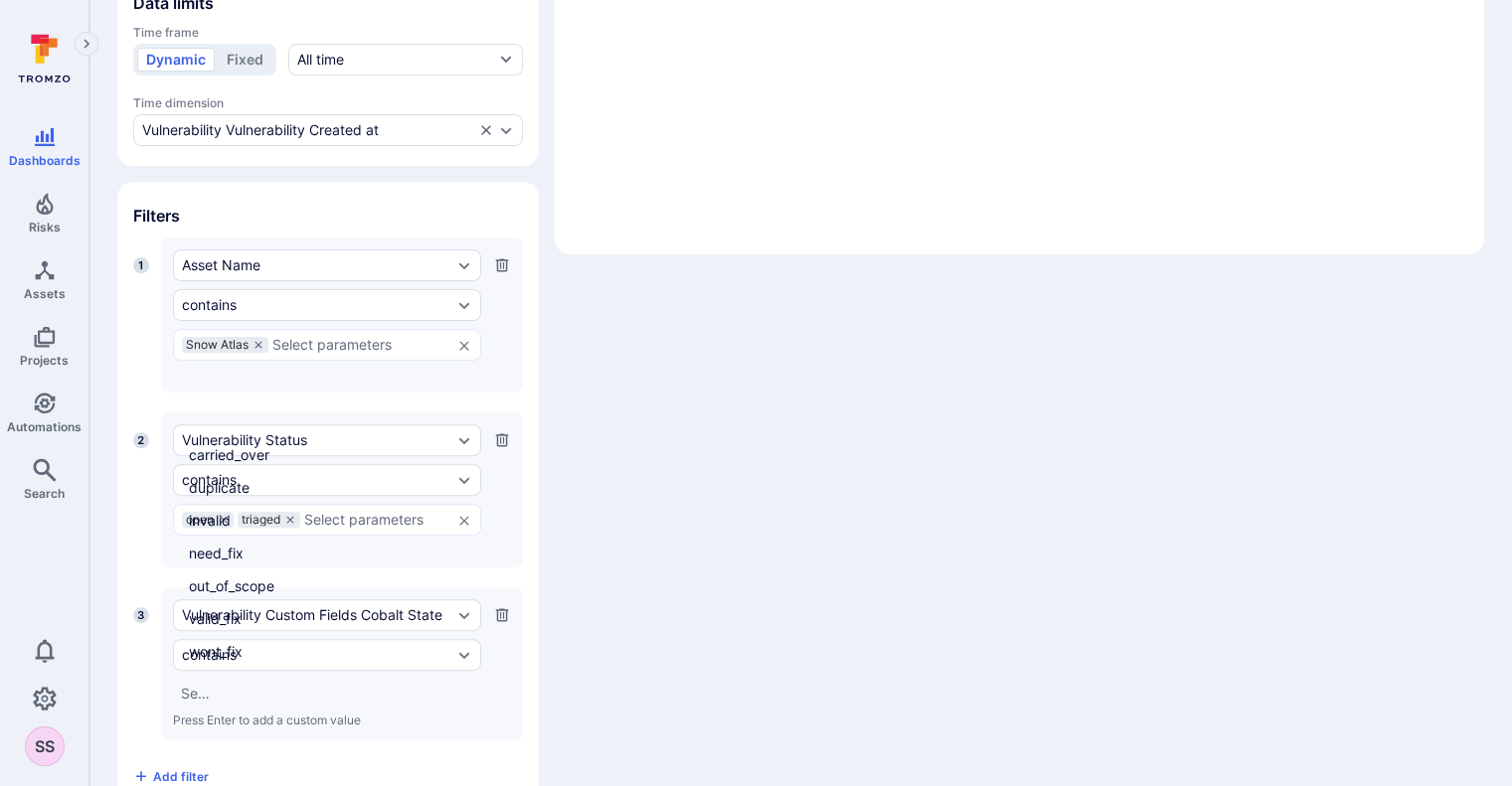 click at bounding box center [196, 694] 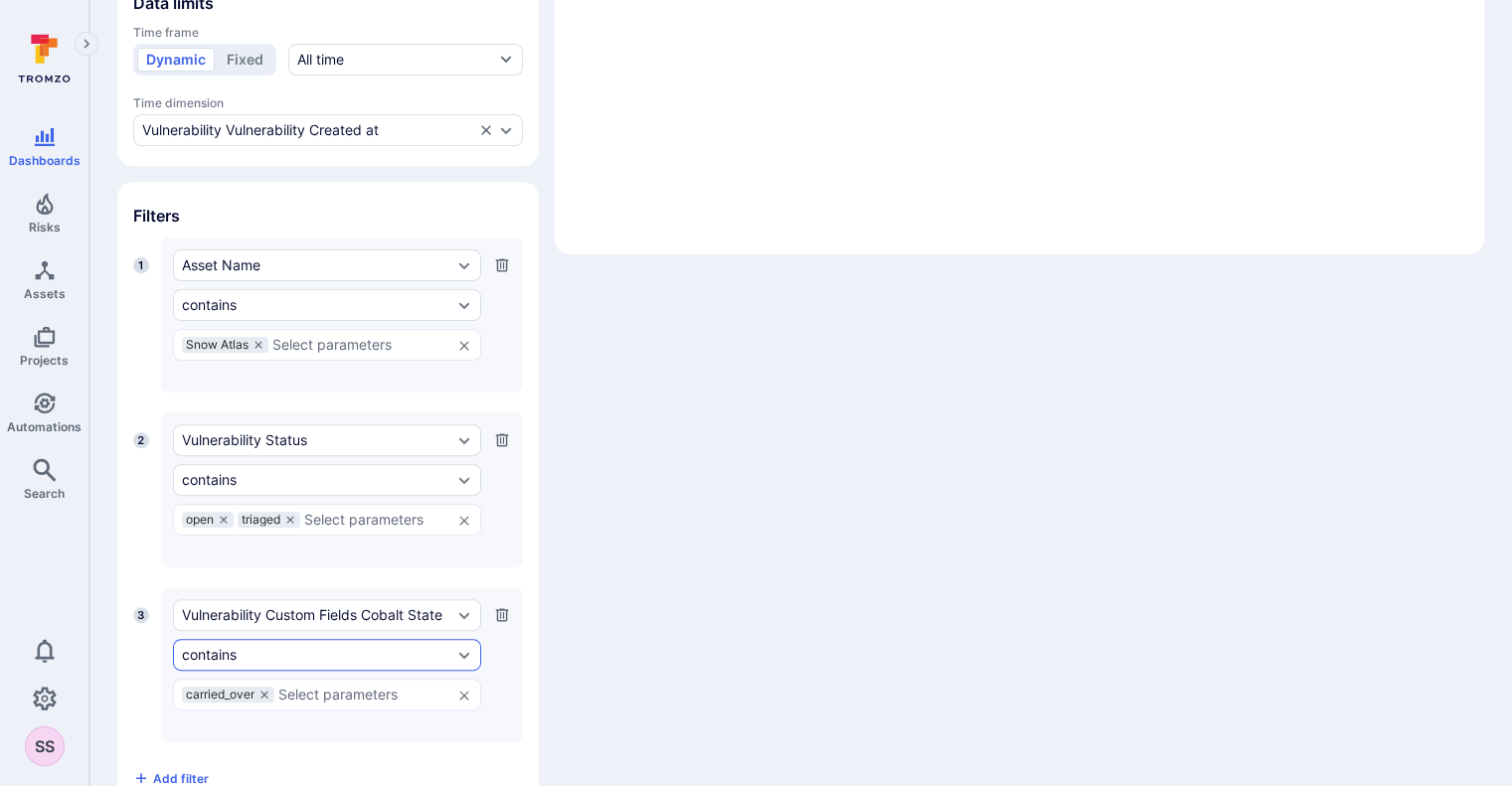click on "contains" at bounding box center [327, 655] 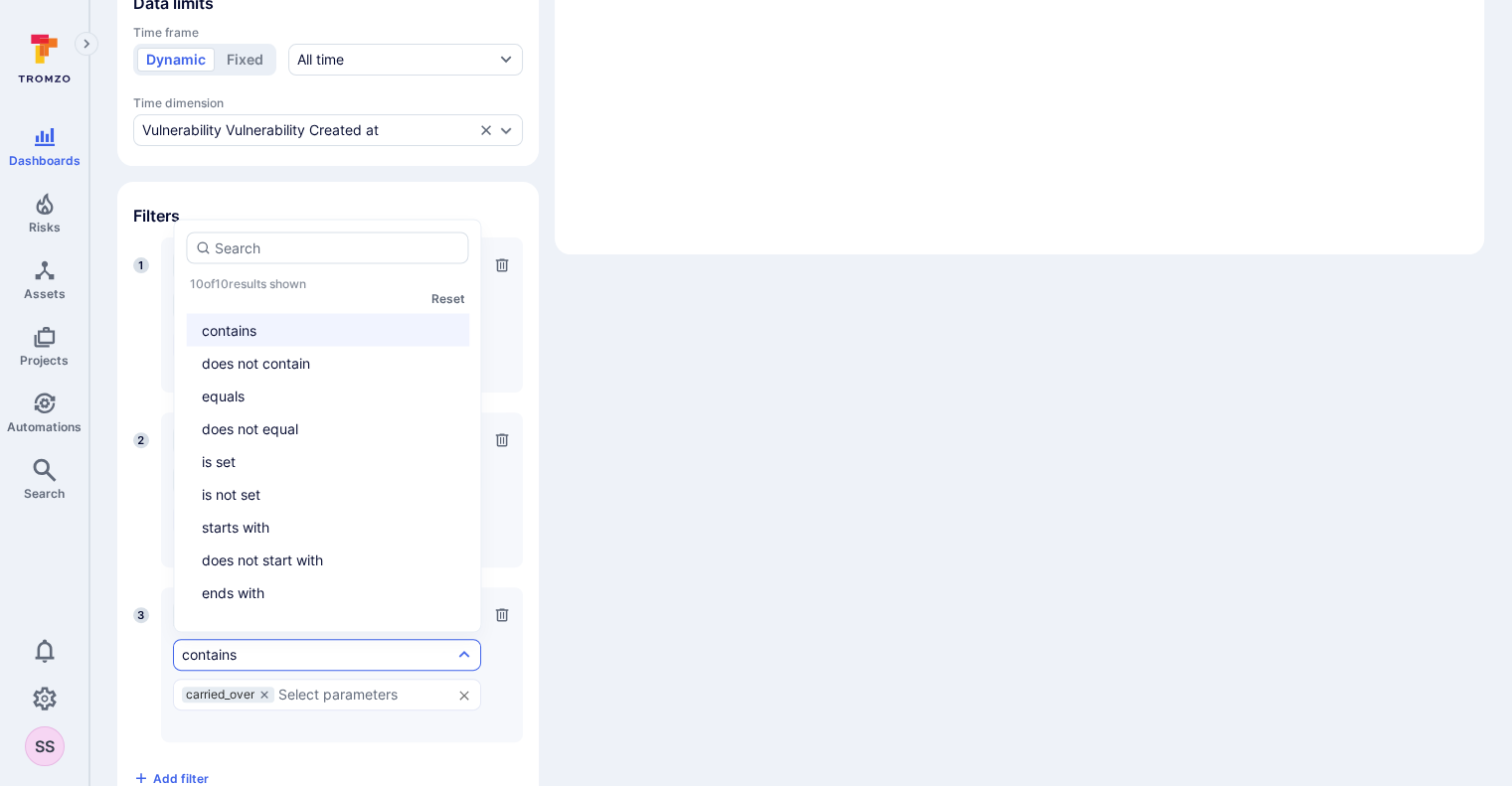 click on "does not contain" at bounding box center [327, 362] 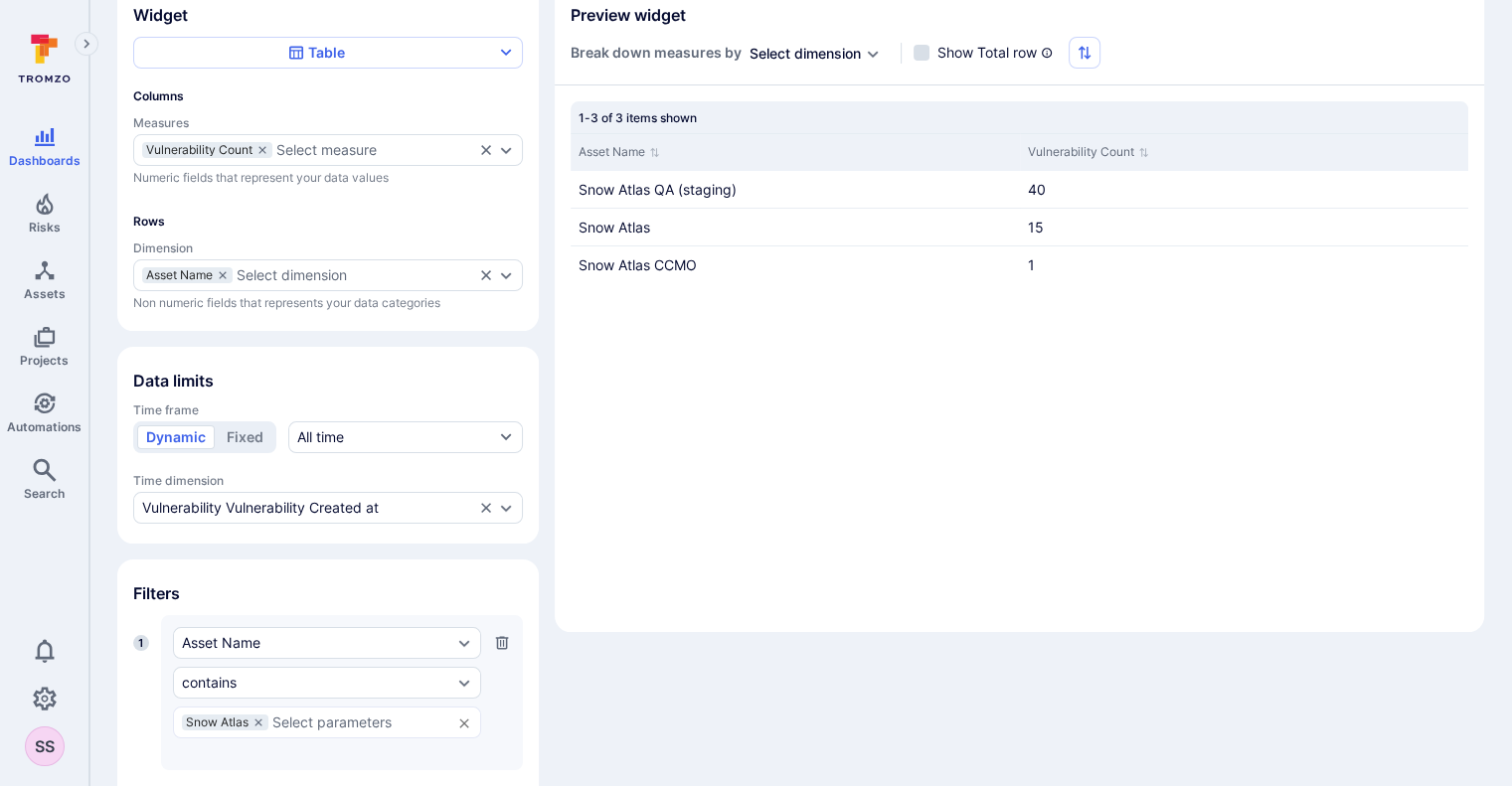 scroll, scrollTop: 0, scrollLeft: 0, axis: both 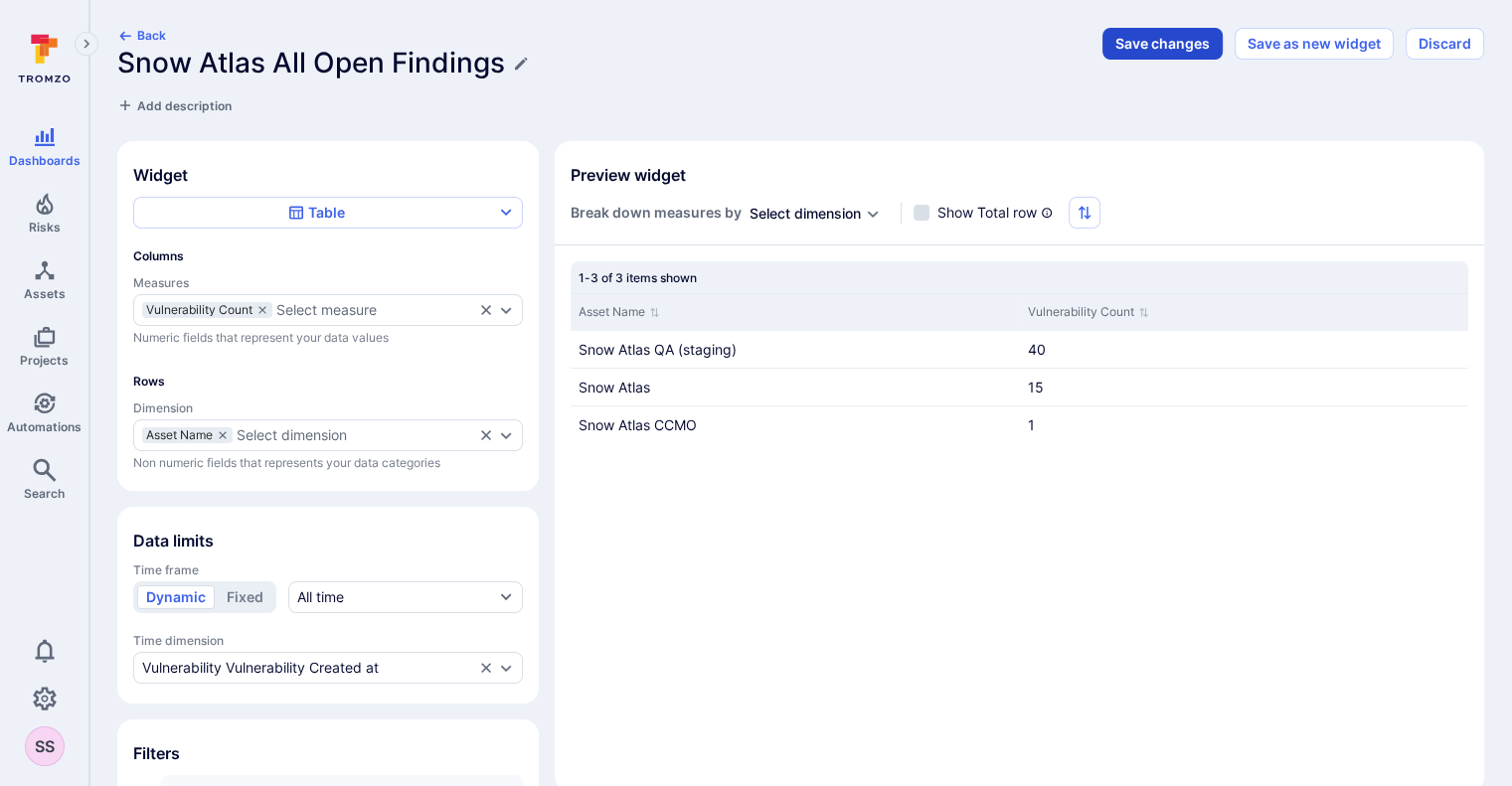 click on "Save changes" at bounding box center [1162, 44] 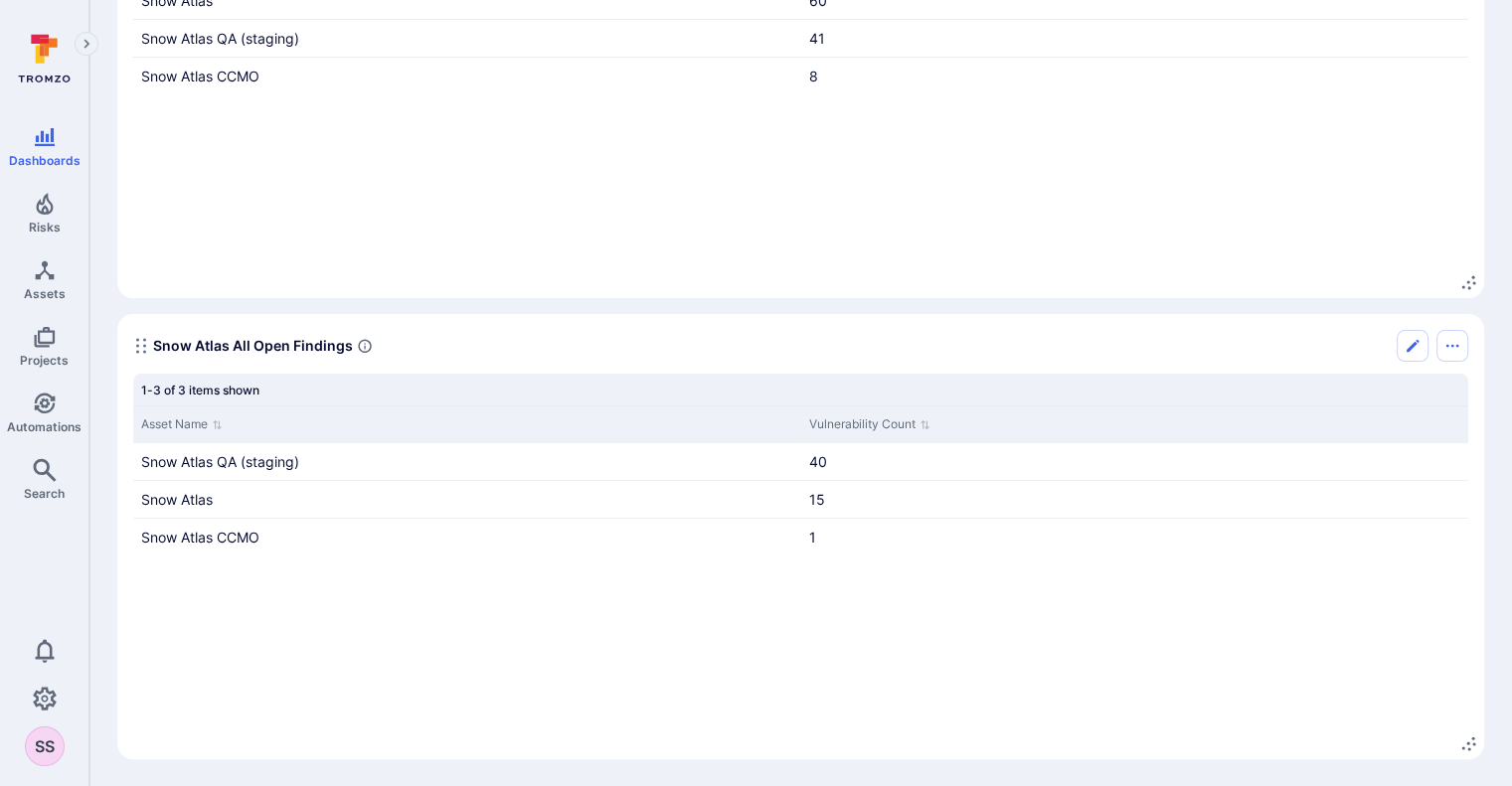 scroll, scrollTop: 0, scrollLeft: 0, axis: both 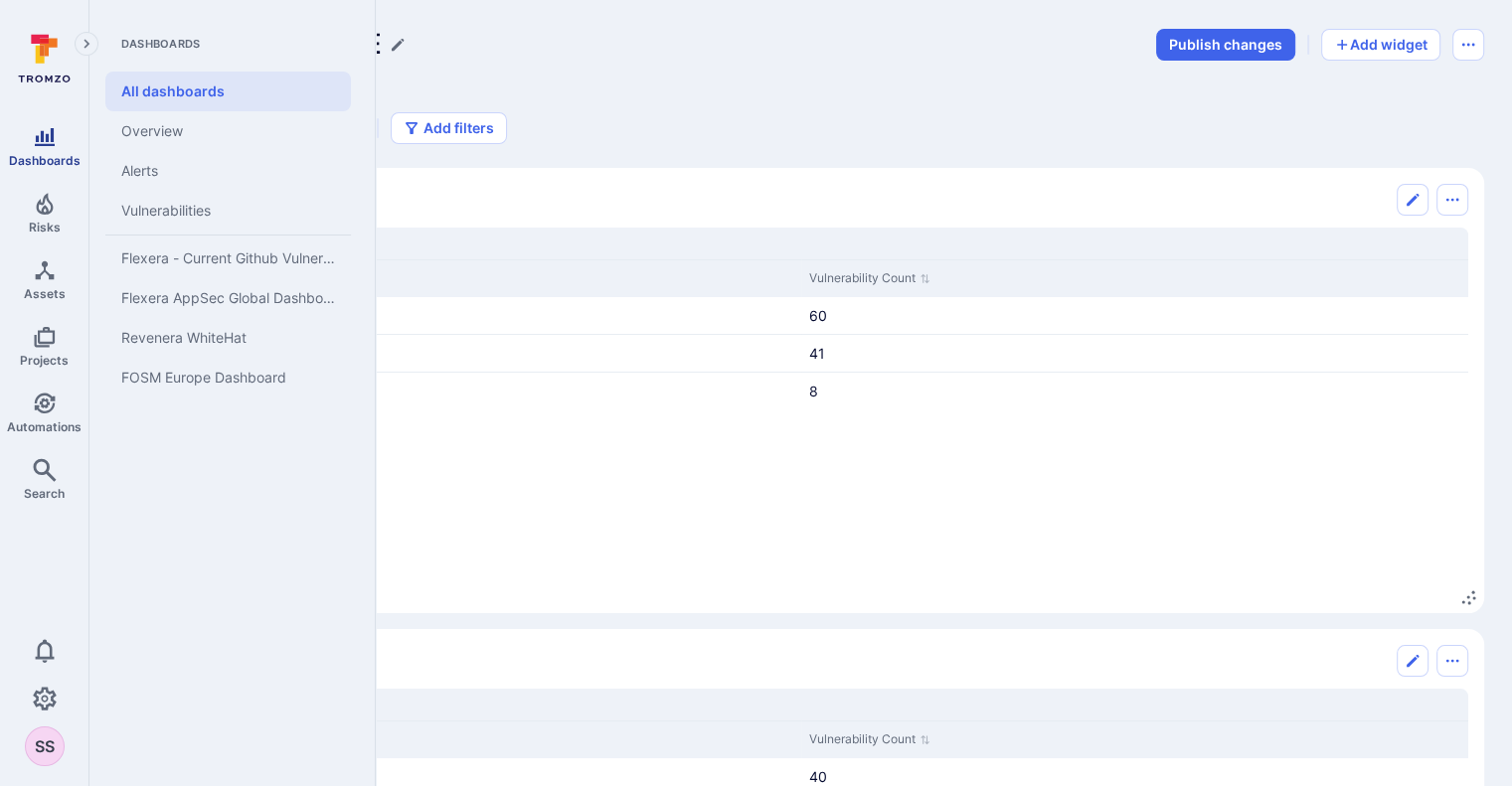 click on "Dashboards" at bounding box center (44, 146) 